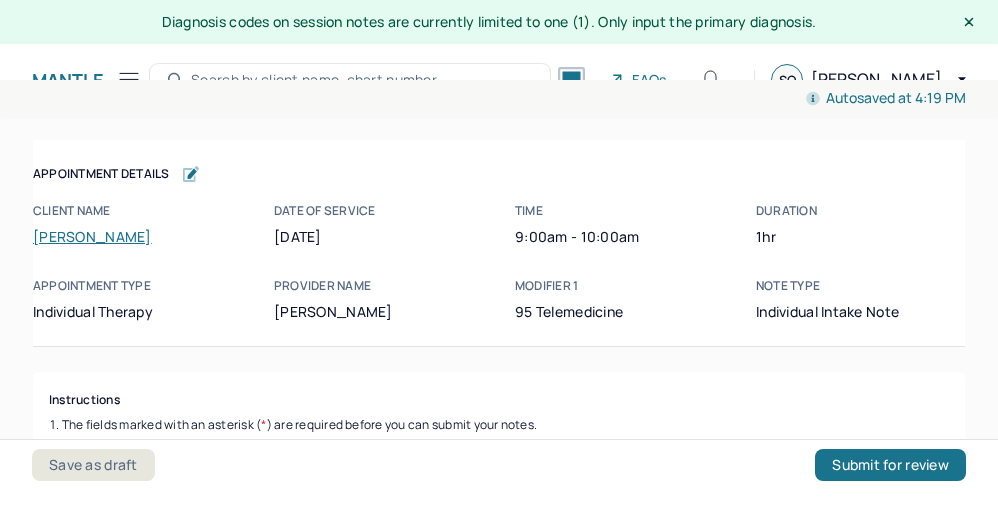 scroll, scrollTop: 36, scrollLeft: 0, axis: vertical 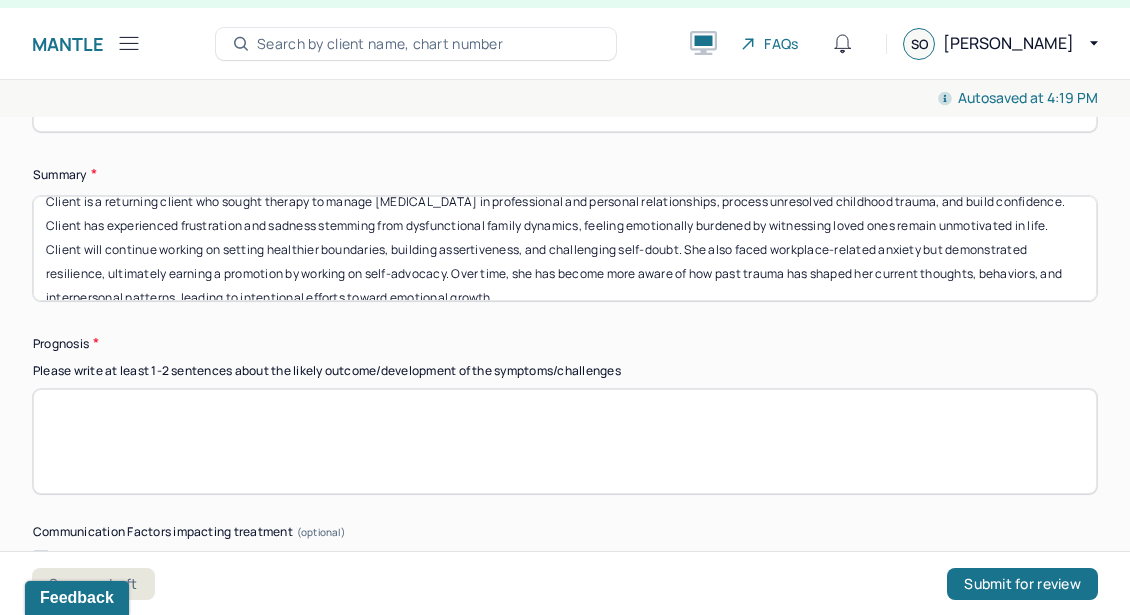 click at bounding box center [565, 441] 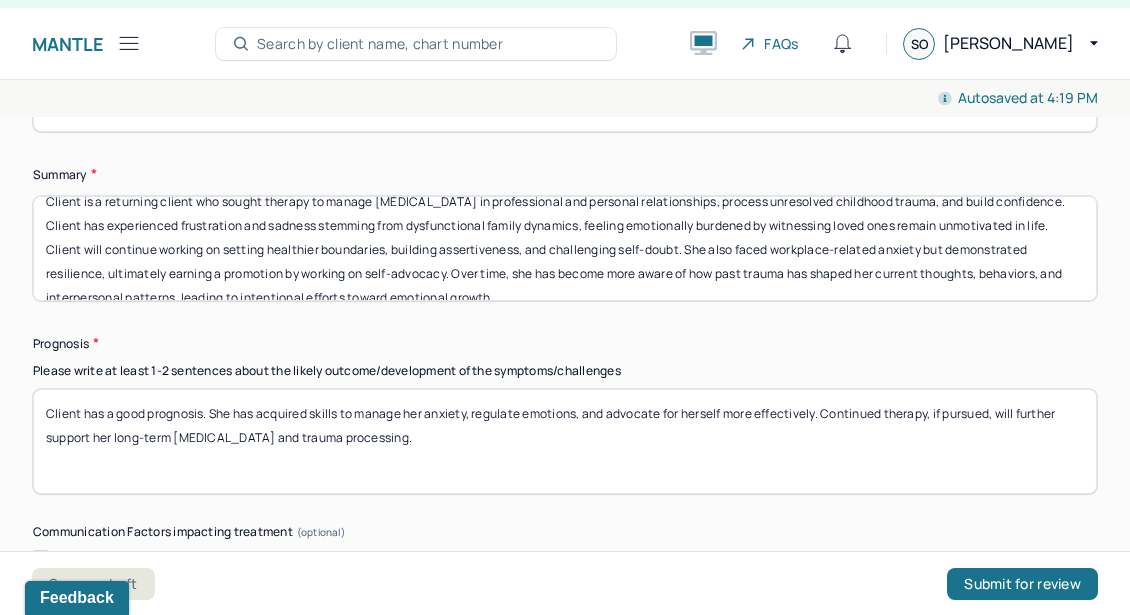 scroll, scrollTop: 10795, scrollLeft: 0, axis: vertical 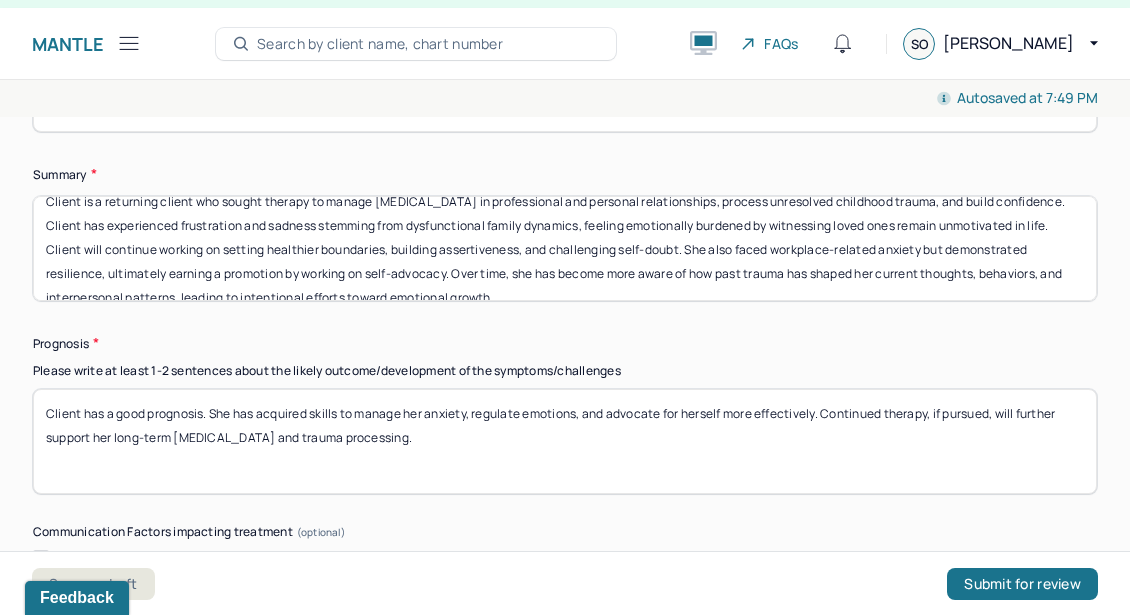 drag, startPoint x: 1006, startPoint y: 393, endPoint x: 940, endPoint y: 396, distance: 66.068146 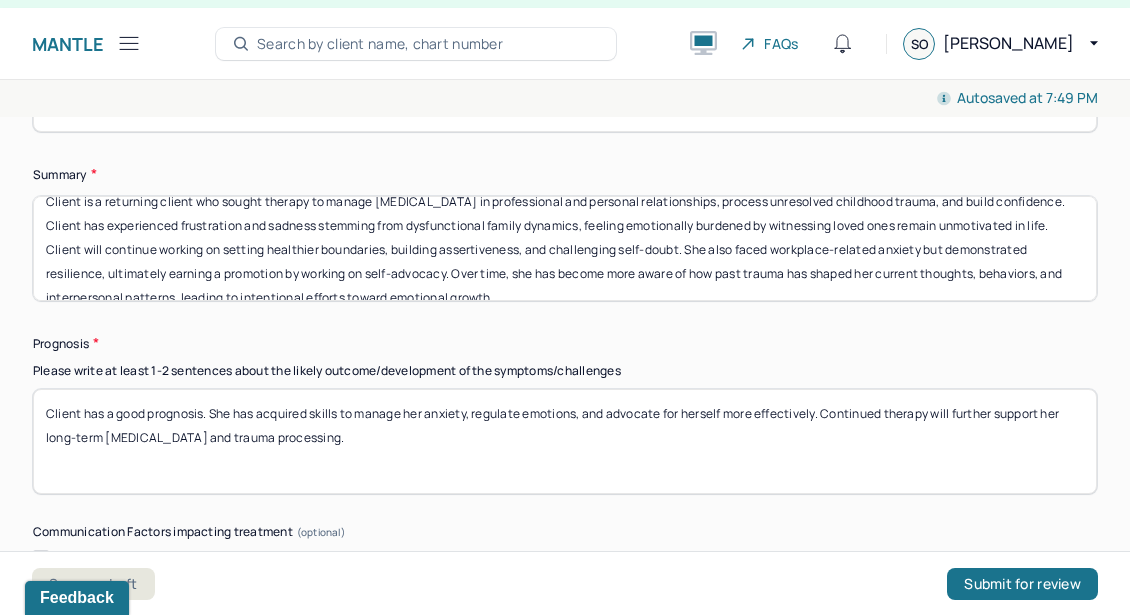 type on "Client has a good prognosis. She has acquired skills to manage her anxiety, regulate emotions, and advocate for herself more effectively. Continued therapy will further support her long-term [MEDICAL_DATA] and trauma processing." 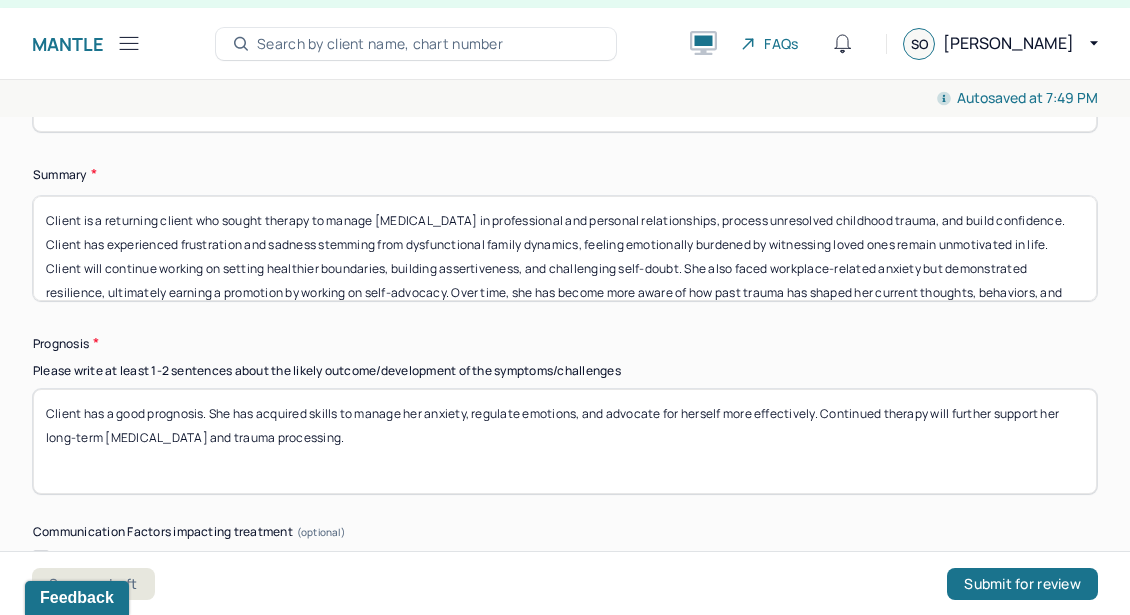 scroll, scrollTop: 0, scrollLeft: 0, axis: both 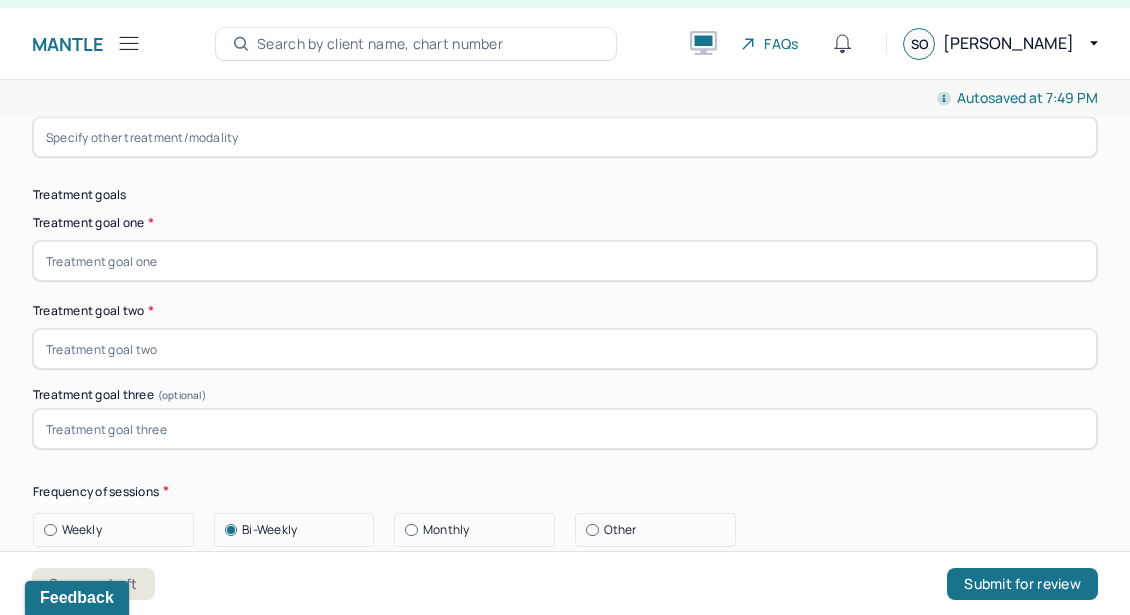 click at bounding box center [565, 261] 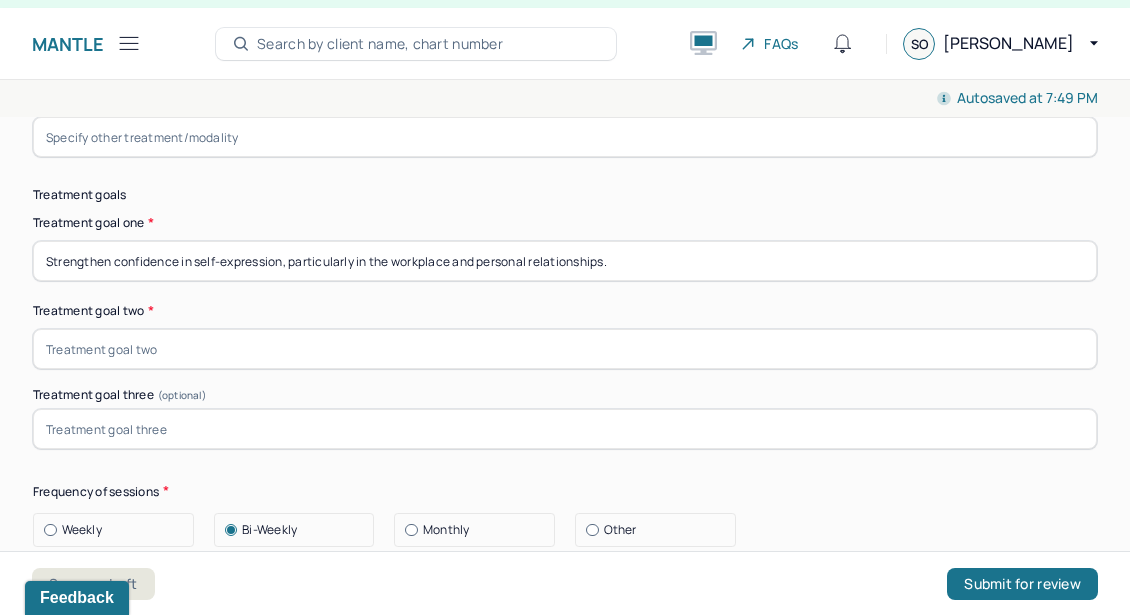 type on "Strengthen confidence in self-expression, particularly in the workplace and personal relationships." 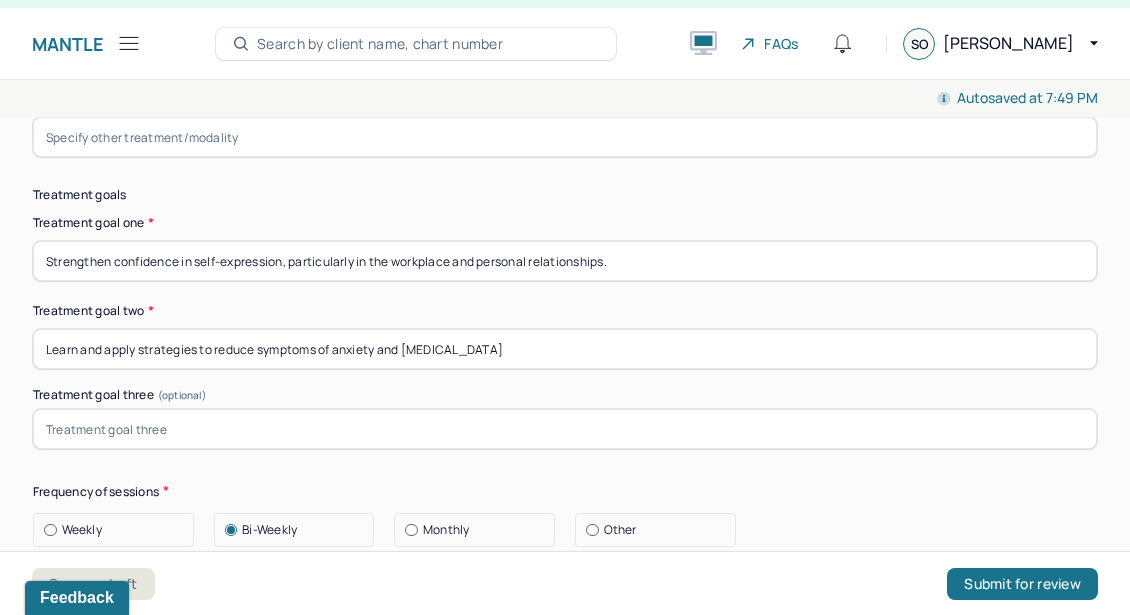 type on "Learn and apply strategies to reduce symptoms of anxiety and [MEDICAL_DATA]" 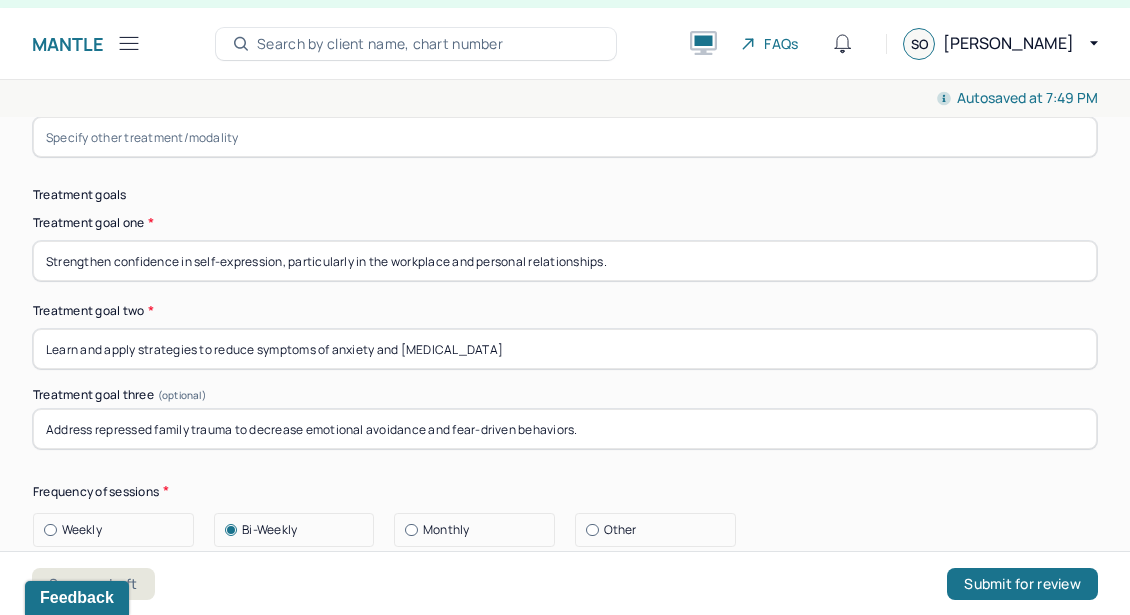 click on "Frequency of sessions" at bounding box center [565, 491] 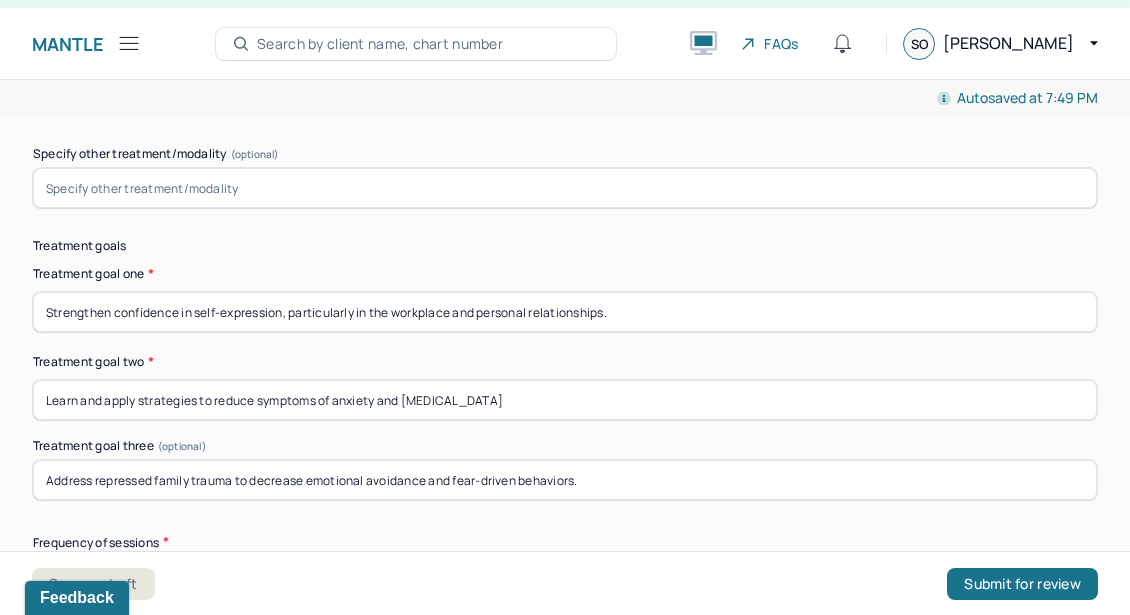scroll, scrollTop: 10023, scrollLeft: 0, axis: vertical 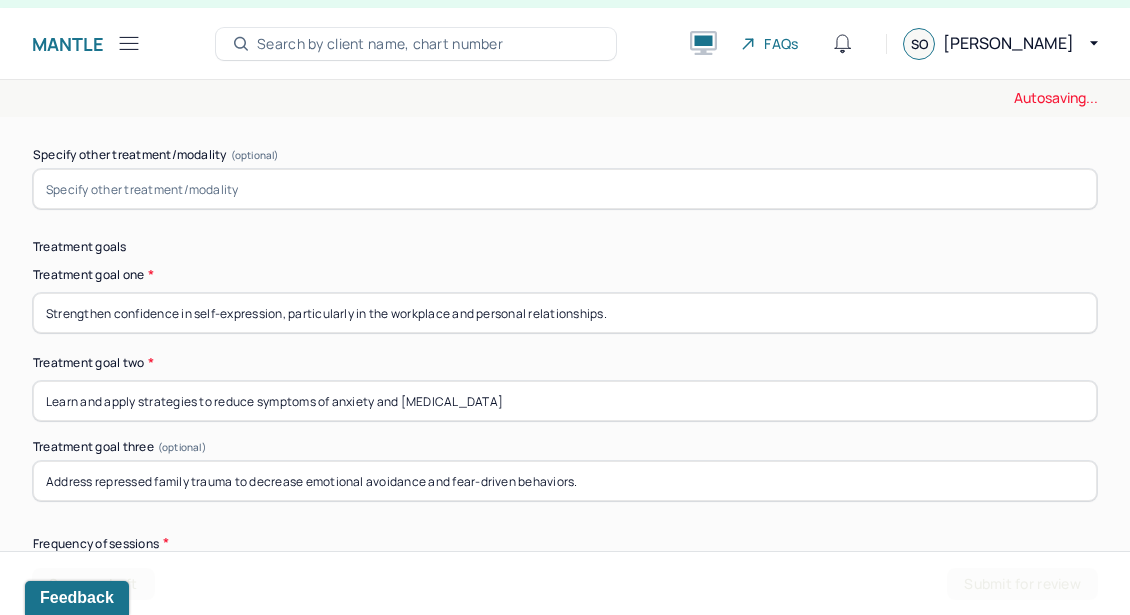 click on "Address repressed family trauma to decrease emotional avoidance and fear-driven behaviors." at bounding box center [565, 481] 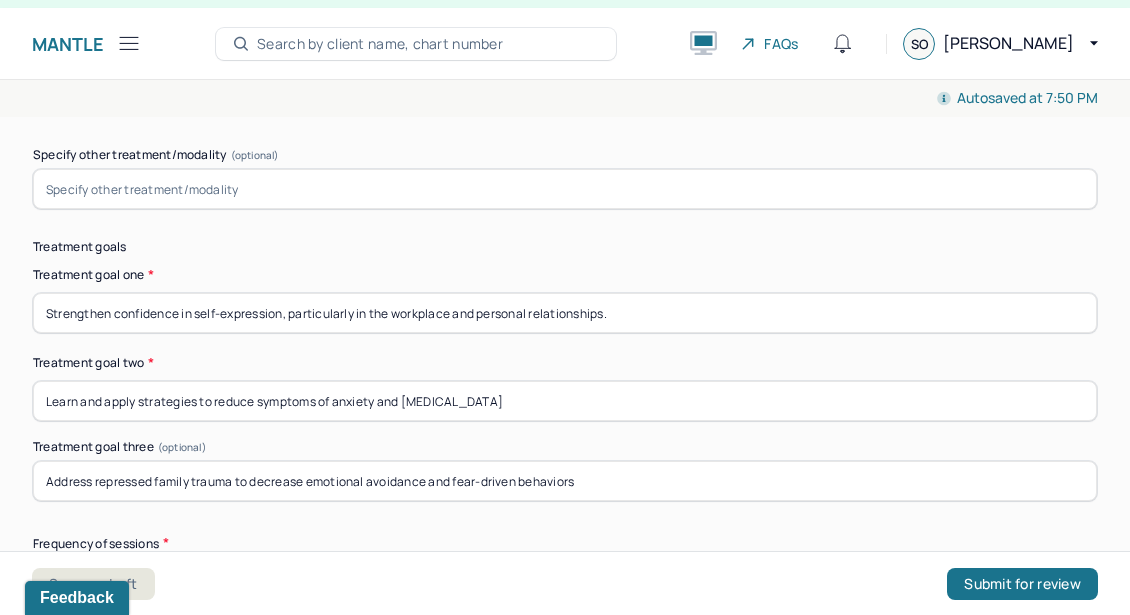 type on "Address repressed family trauma to decrease emotional avoidance and fear-driven behaviors" 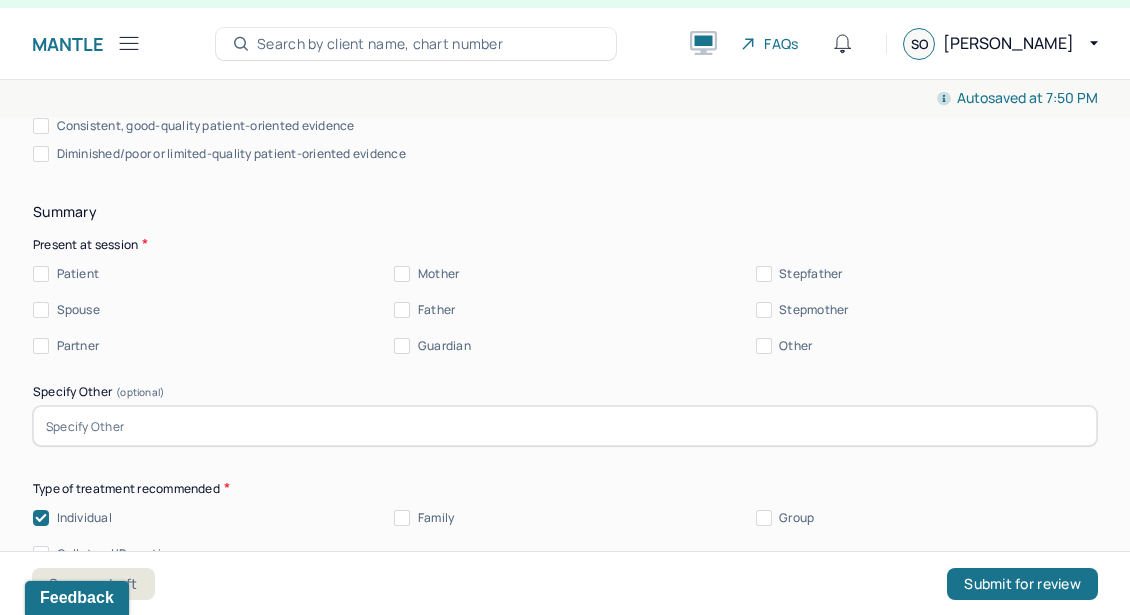 scroll, scrollTop: 9383, scrollLeft: 0, axis: vertical 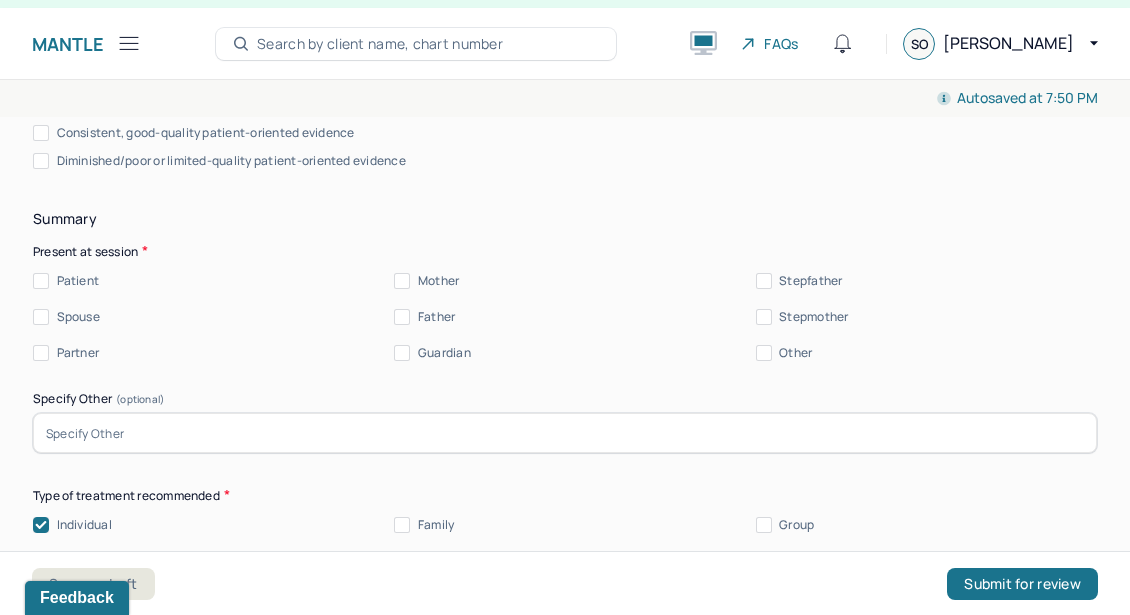 type on "Strengthen confidence in self-expression, particularly in the workplace and personal relationships" 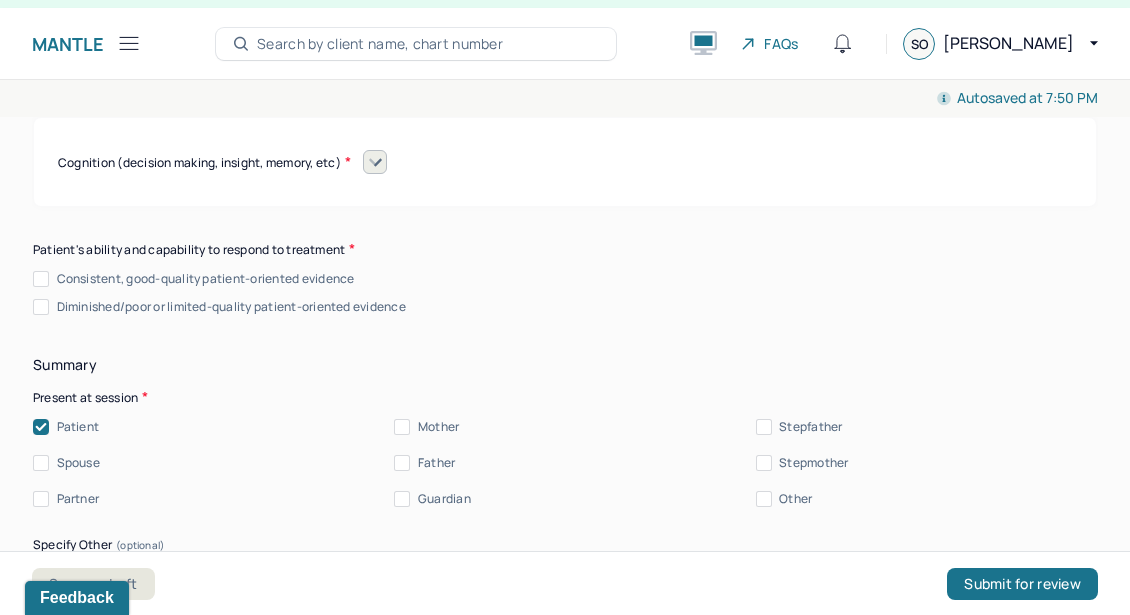 scroll, scrollTop: 9231, scrollLeft: 0, axis: vertical 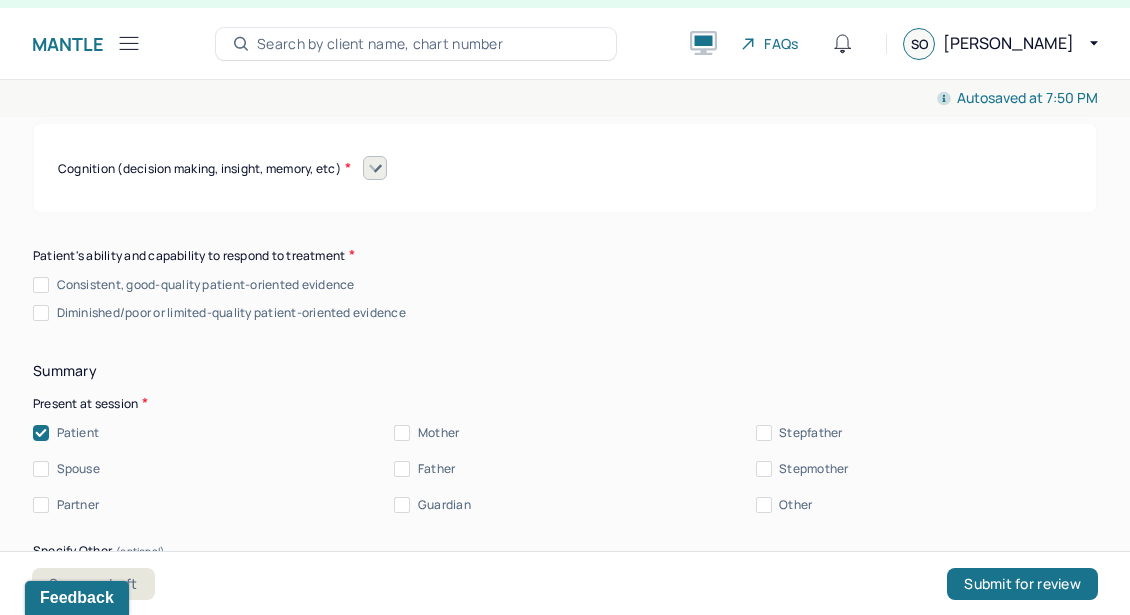 click on "Consistent, good-quality patient-oriented evidence" at bounding box center (41, 285) 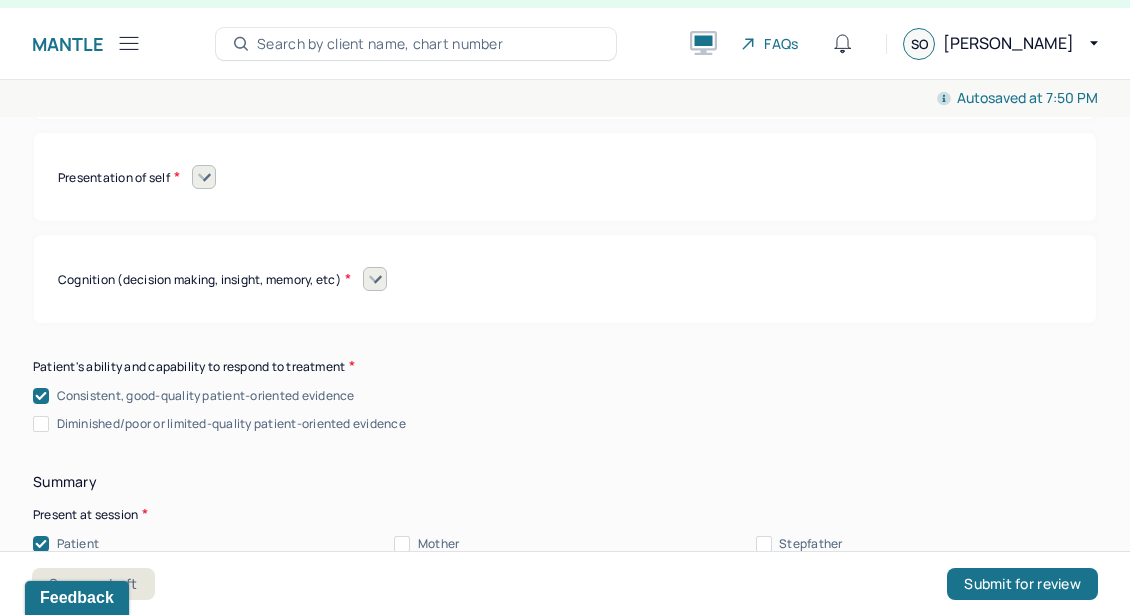 scroll, scrollTop: 9097, scrollLeft: 0, axis: vertical 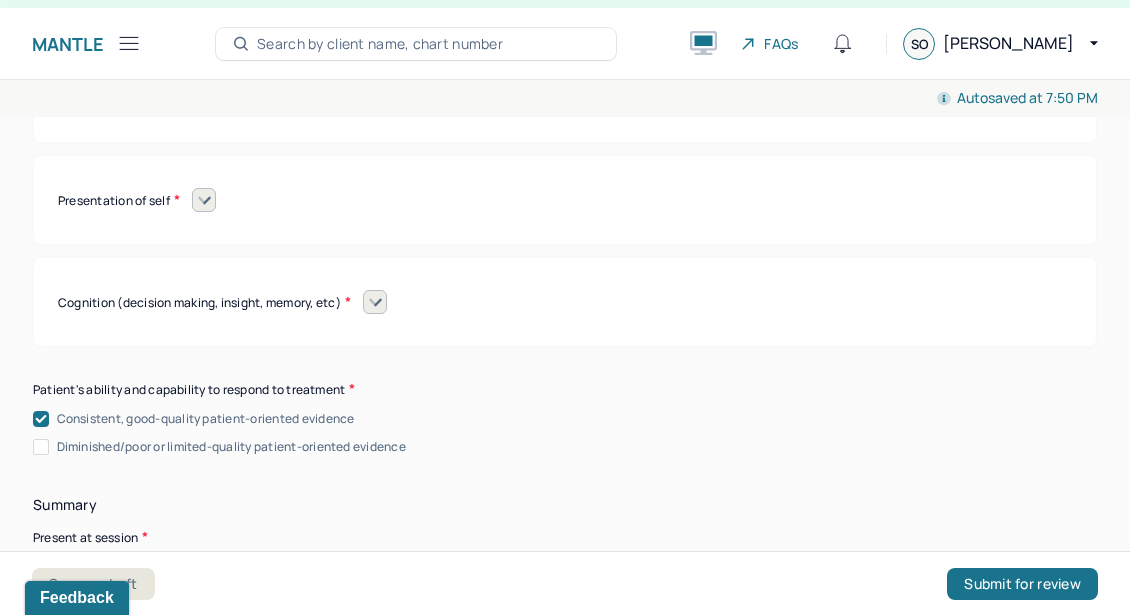 click at bounding box center (375, 302) 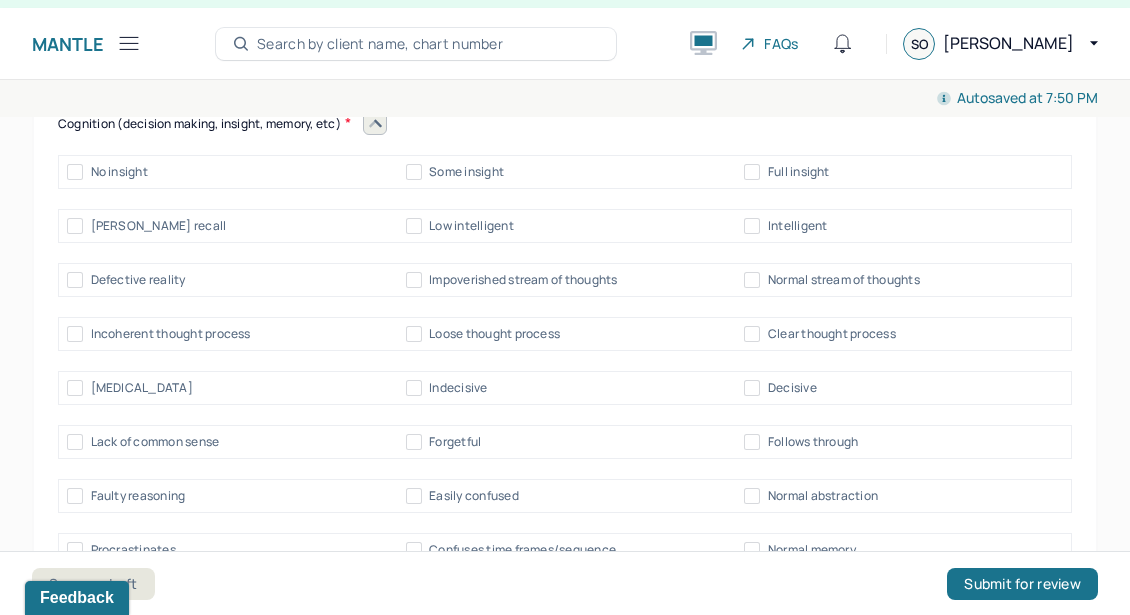 scroll, scrollTop: 9276, scrollLeft: 0, axis: vertical 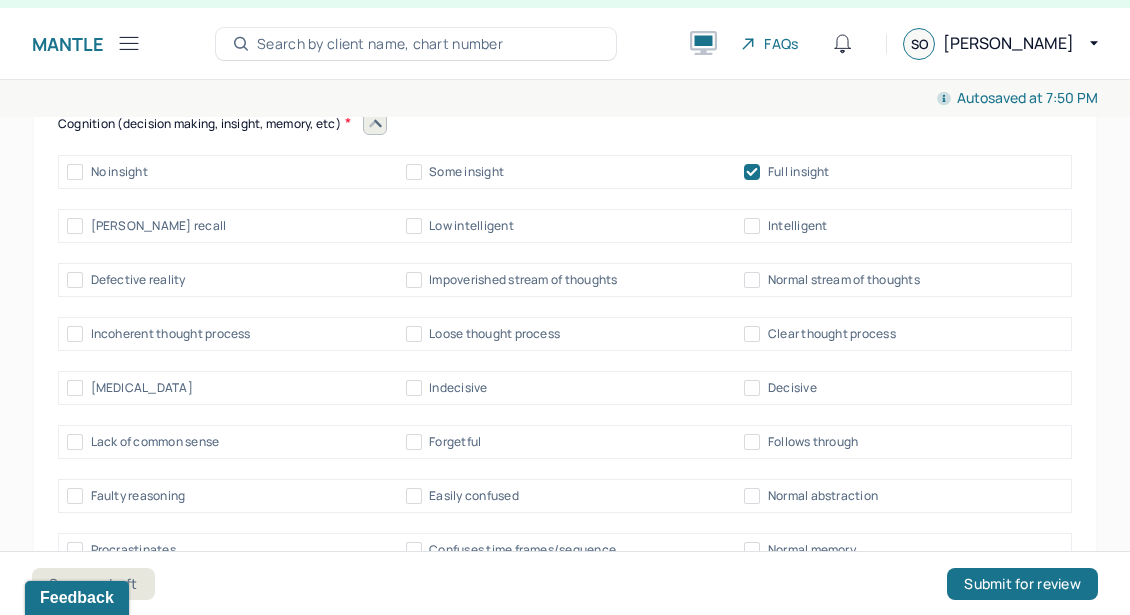 click on "Normal stream of thoughts" at bounding box center (832, 280) 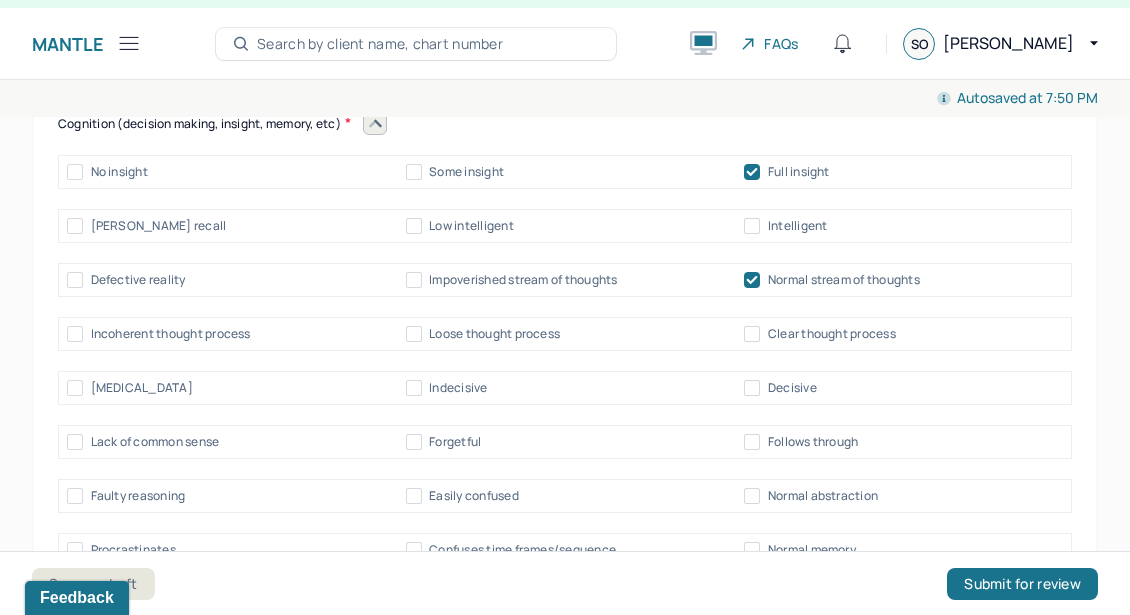click on "[PERSON_NAME] recall Low intelligent Intelligent" at bounding box center [565, 226] 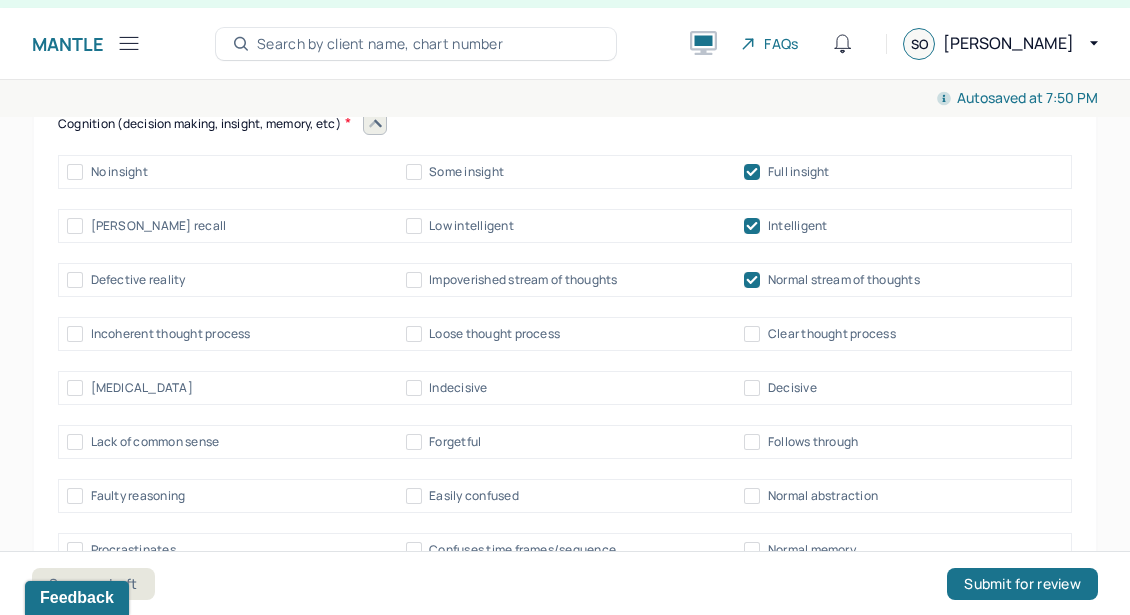 click on "Clear thought process" at bounding box center [752, 334] 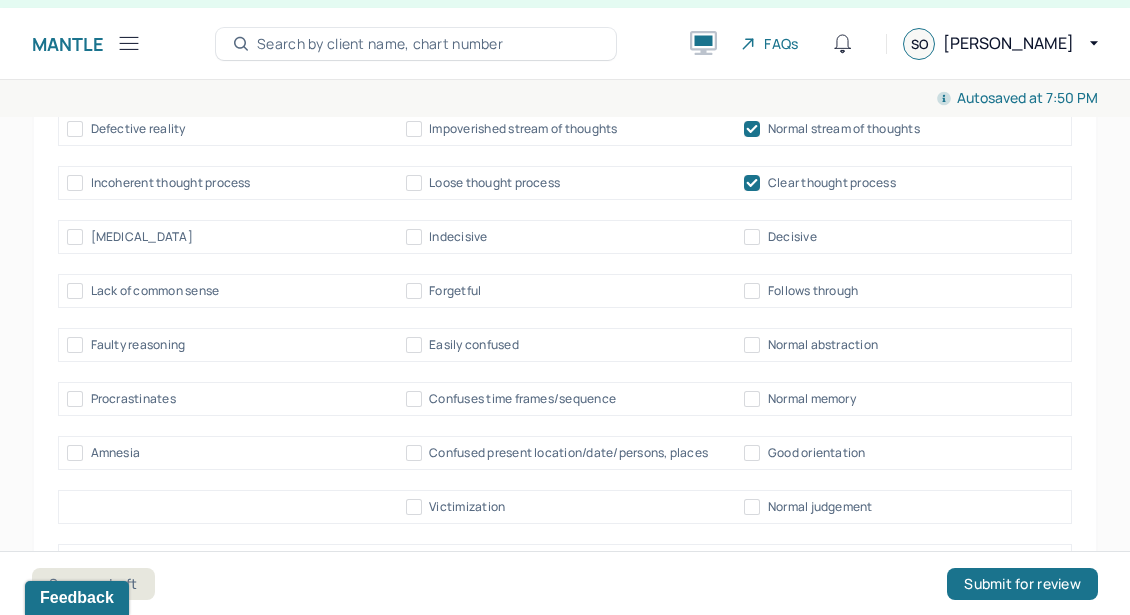 scroll, scrollTop: 9430, scrollLeft: 0, axis: vertical 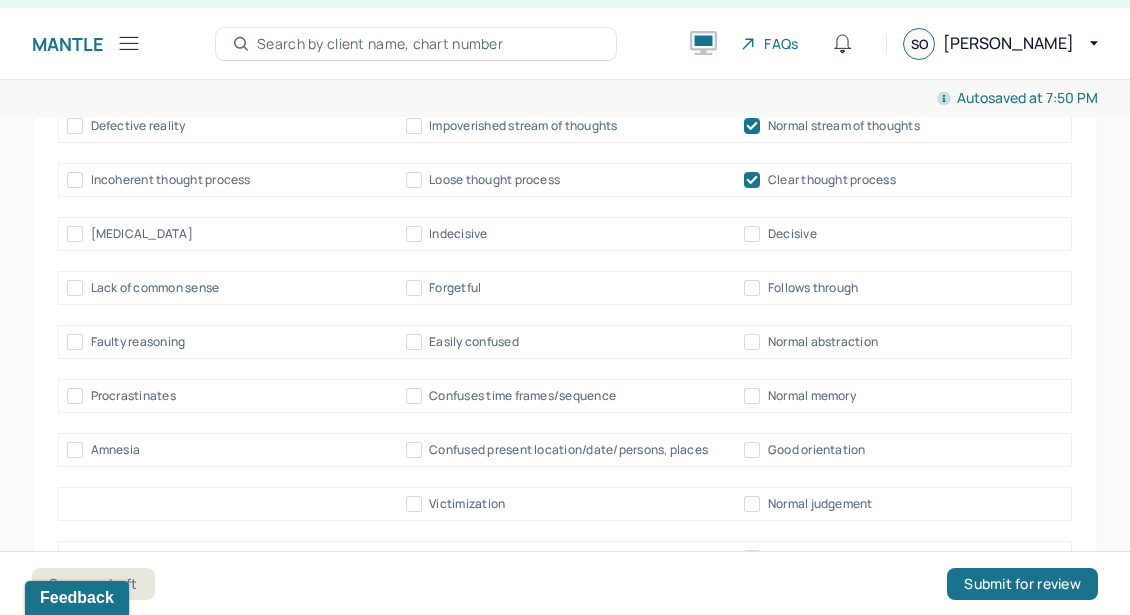 click on "Follows through" at bounding box center (801, 288) 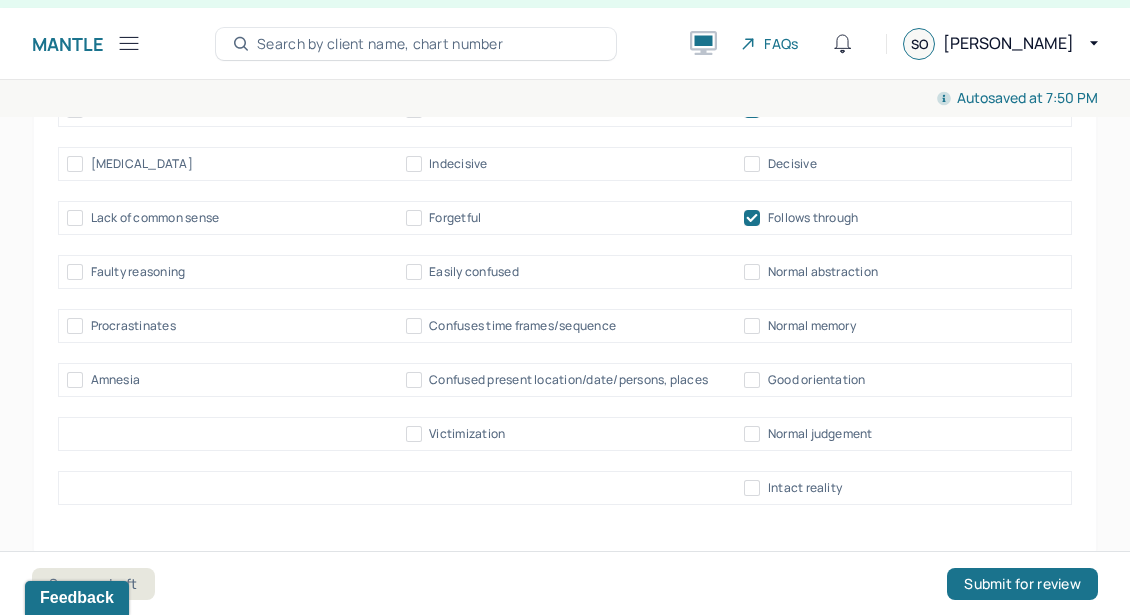 scroll, scrollTop: 9517, scrollLeft: 0, axis: vertical 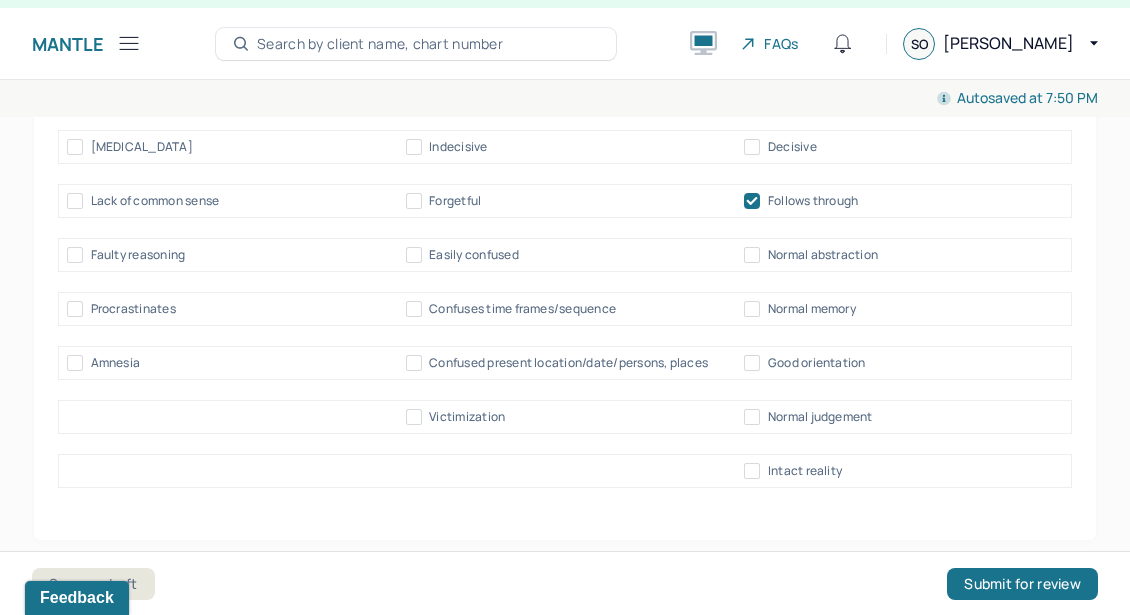 click on "Normal memory" at bounding box center (752, 309) 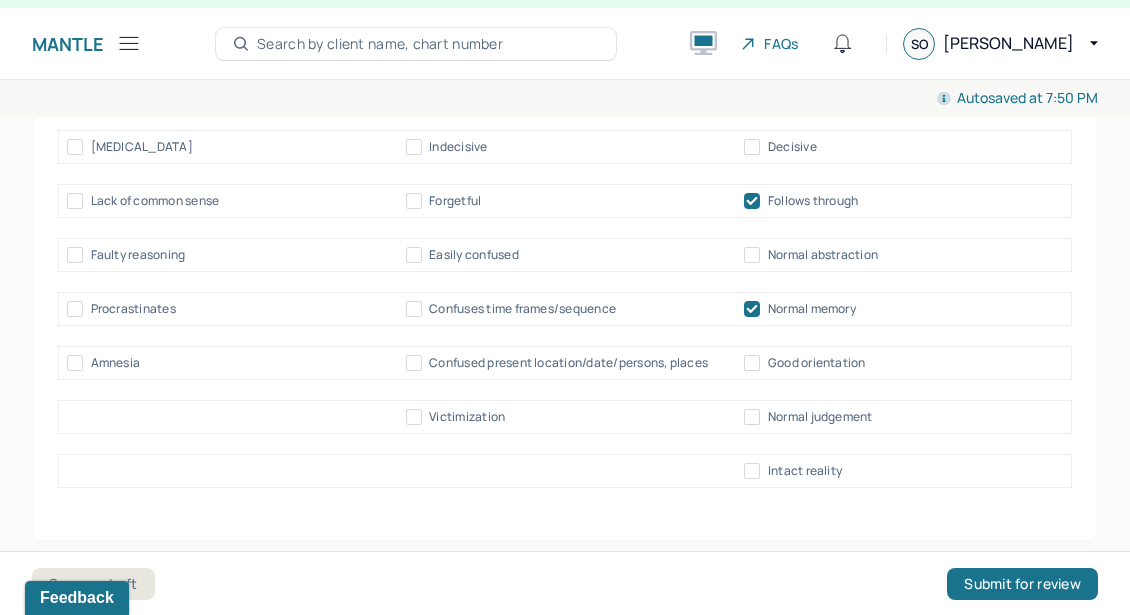 click on "Normal judgement" at bounding box center (752, 417) 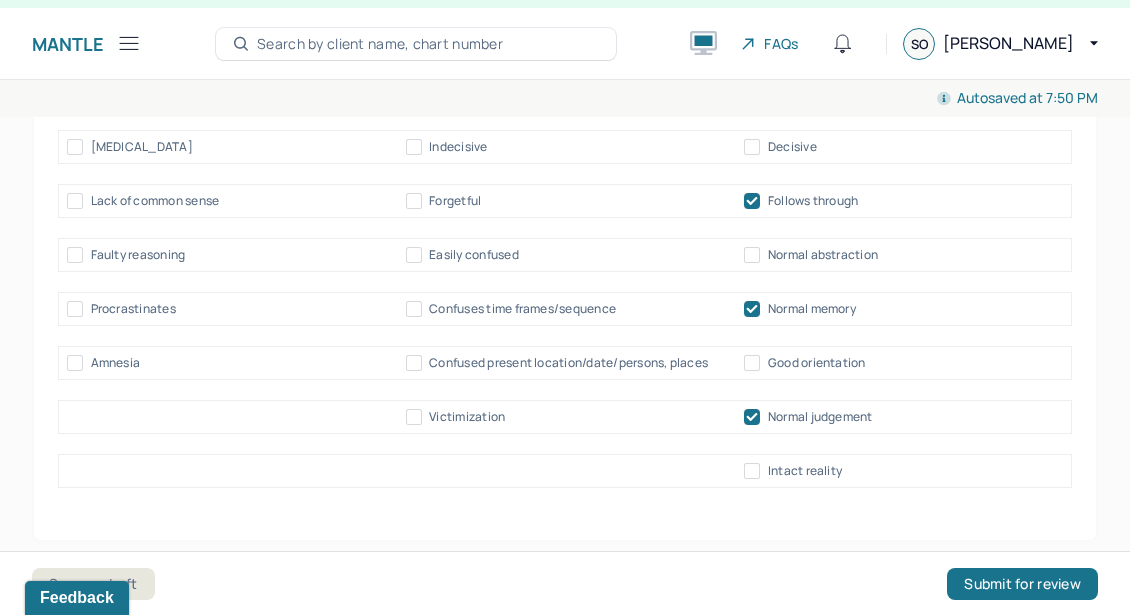 click on "Intact reality" at bounding box center [752, 471] 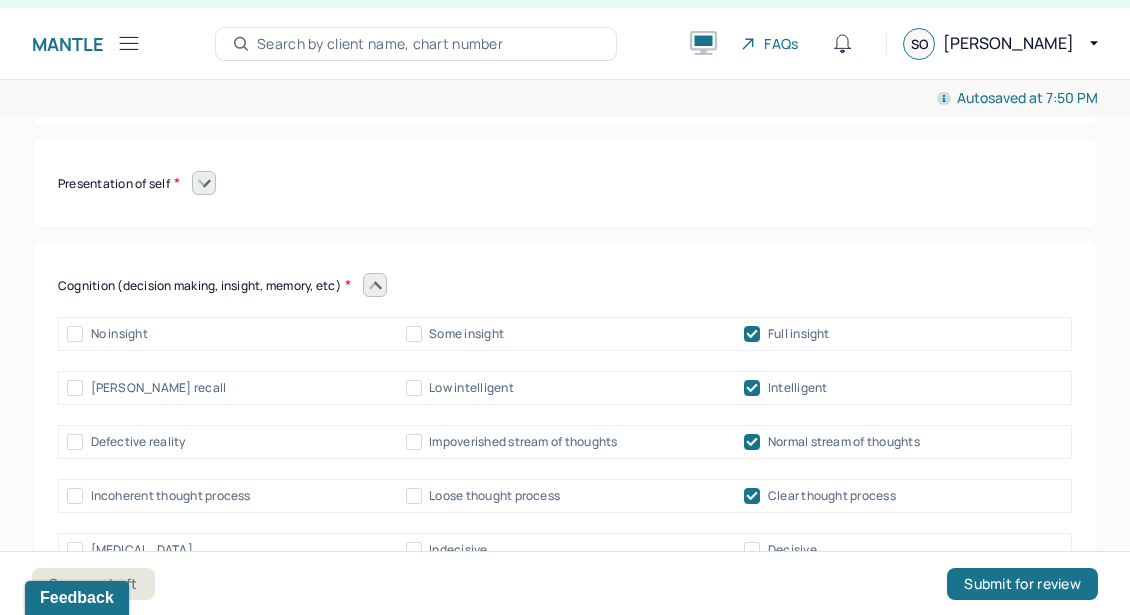 scroll, scrollTop: 9109, scrollLeft: 0, axis: vertical 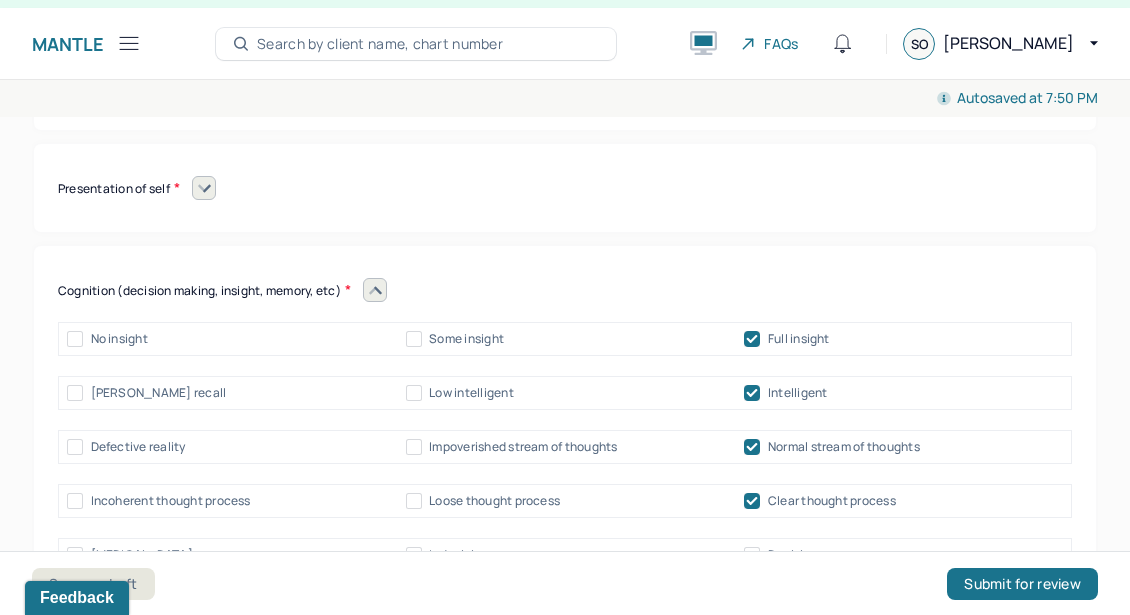 click at bounding box center (204, 188) 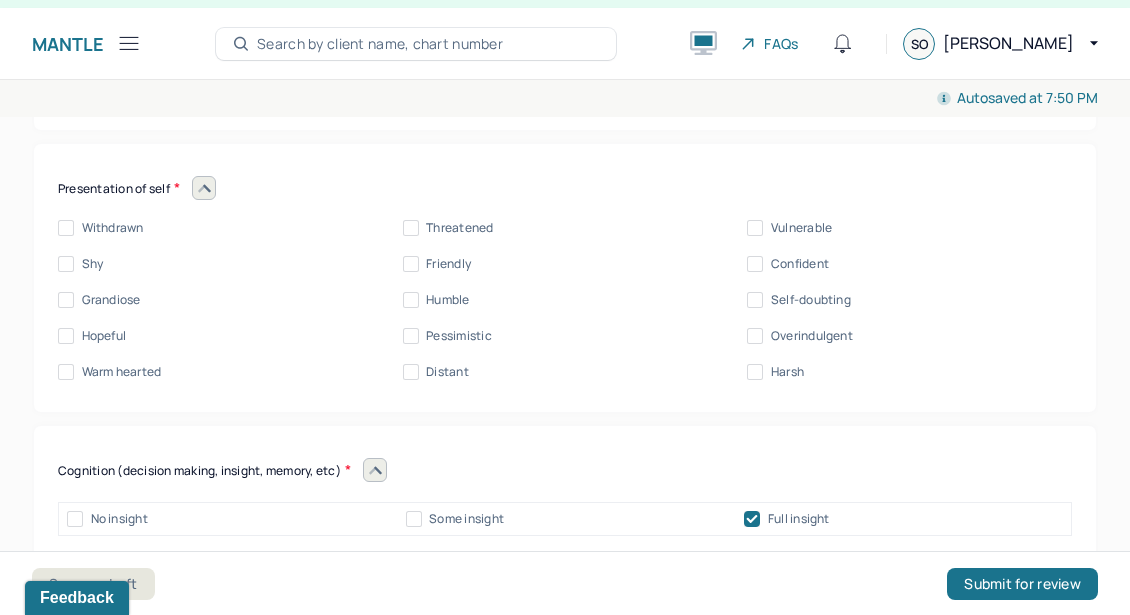 click on "Warm hearted" at bounding box center [109, 372] 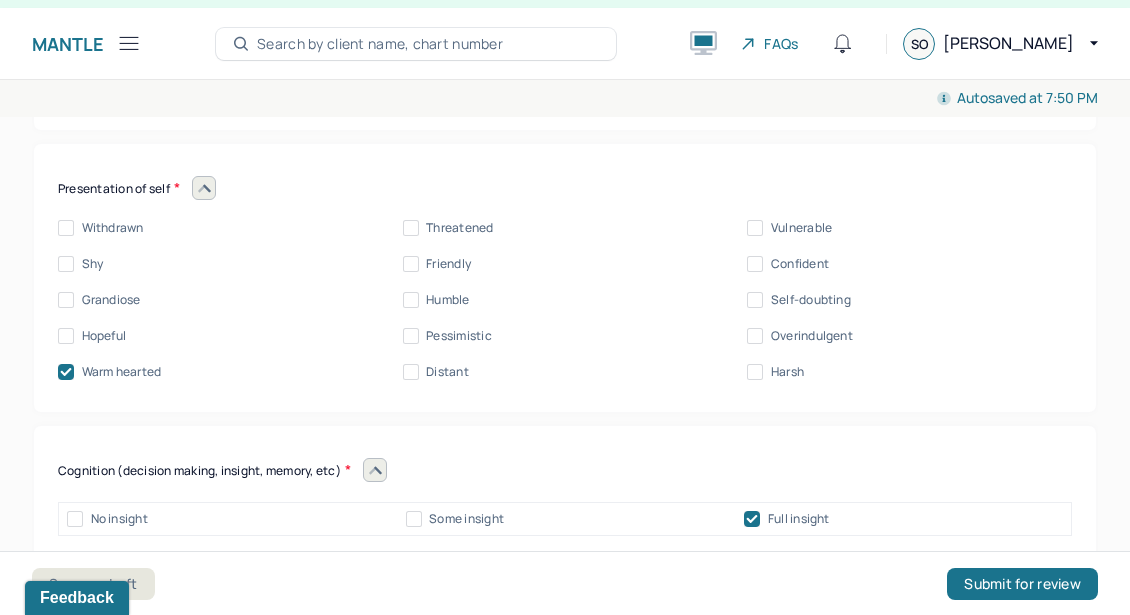click on "Friendly" at bounding box center [448, 264] 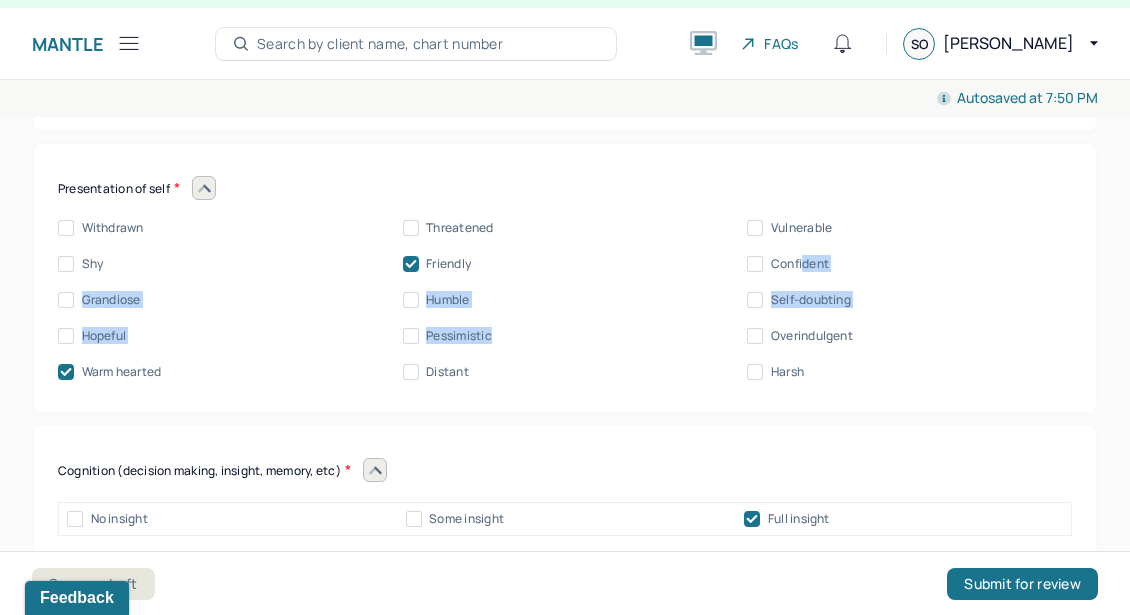 drag, startPoint x: 803, startPoint y: 245, endPoint x: 706, endPoint y: 320, distance: 122.61321 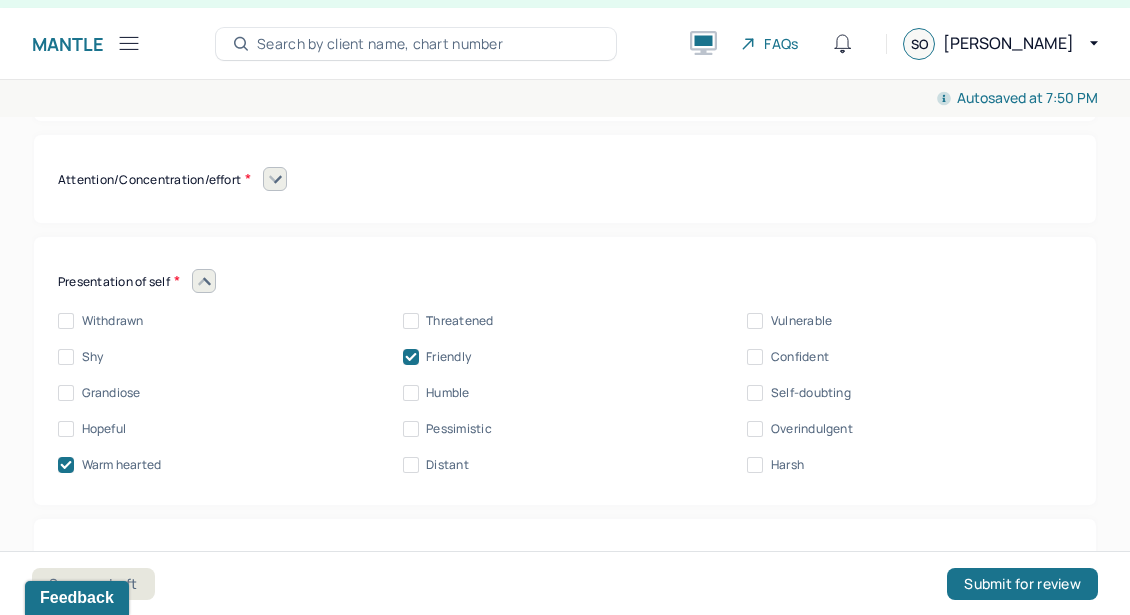 scroll, scrollTop: 9010, scrollLeft: 0, axis: vertical 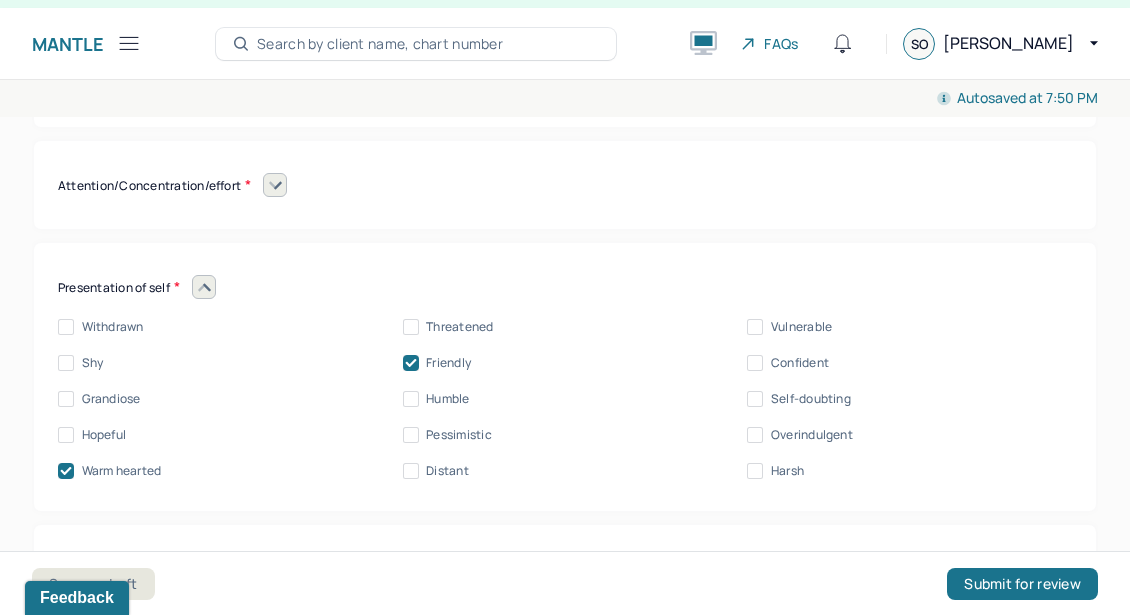 click on "Vulnerable" at bounding box center [755, 327] 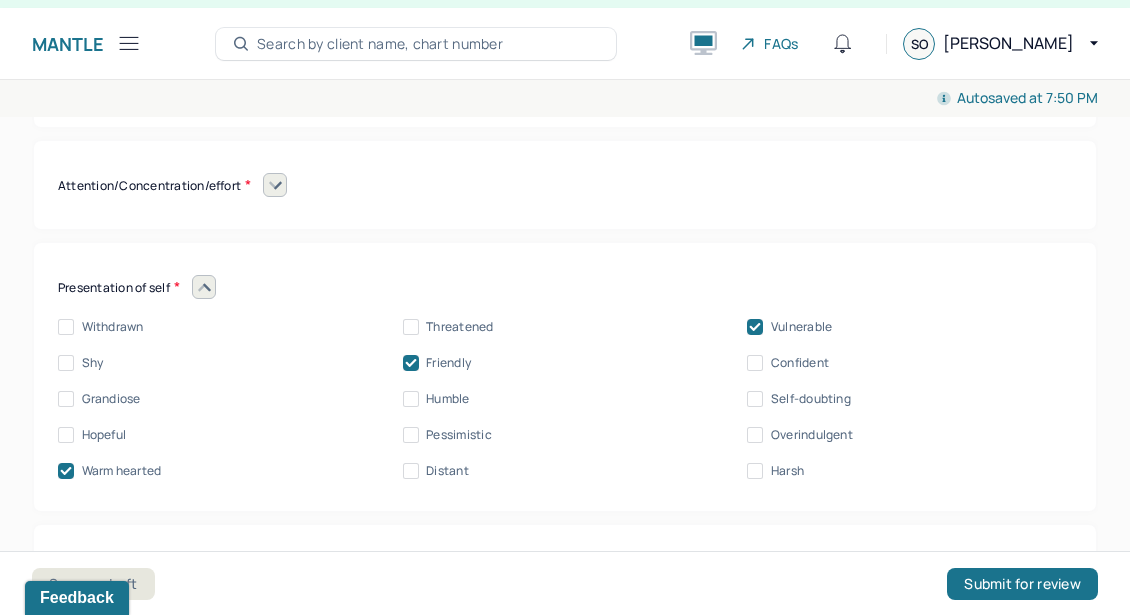 click at bounding box center [275, 185] 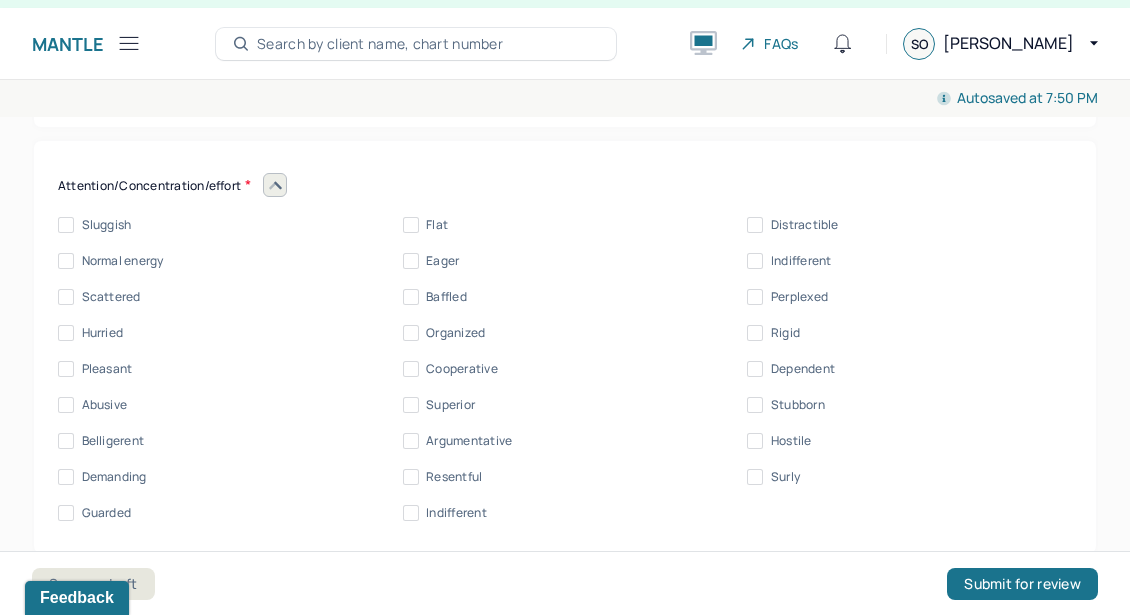 click on "Normal energy" at bounding box center (123, 261) 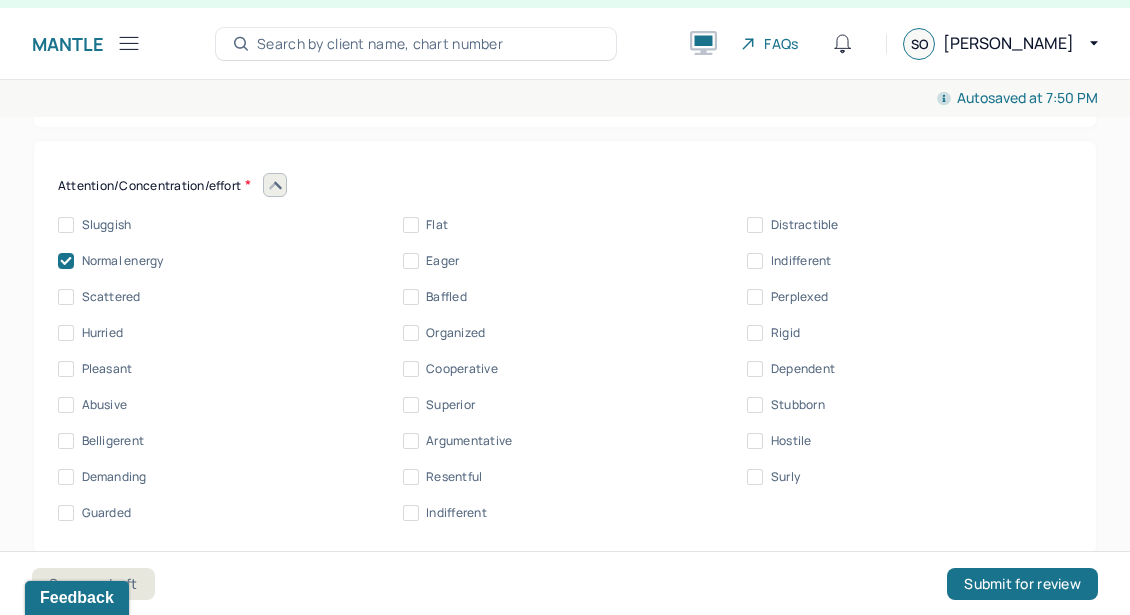 click on "Sluggish Flat Distractible Normal energy Eager Indifferent Scattered Baffled Perplexed Hurried Organized Rigid Pleasant Cooperative Dependent Abusive Superior Stubborn Belligerent Argumentative Hostile Demanding Resentful Surly Guarded Indifferent" at bounding box center [565, 369] 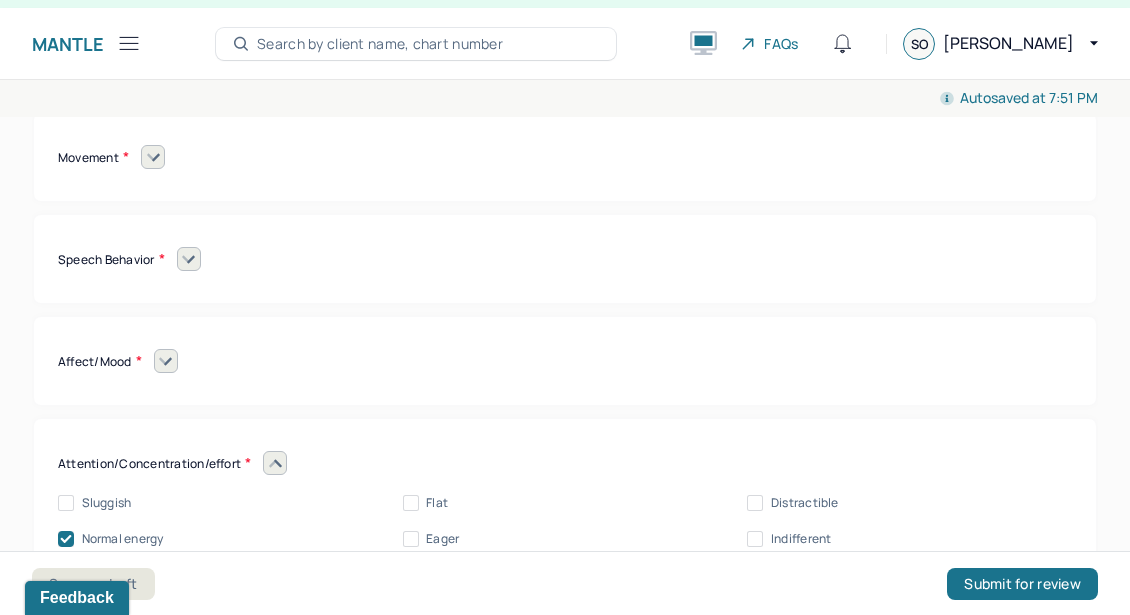 scroll, scrollTop: 8718, scrollLeft: 0, axis: vertical 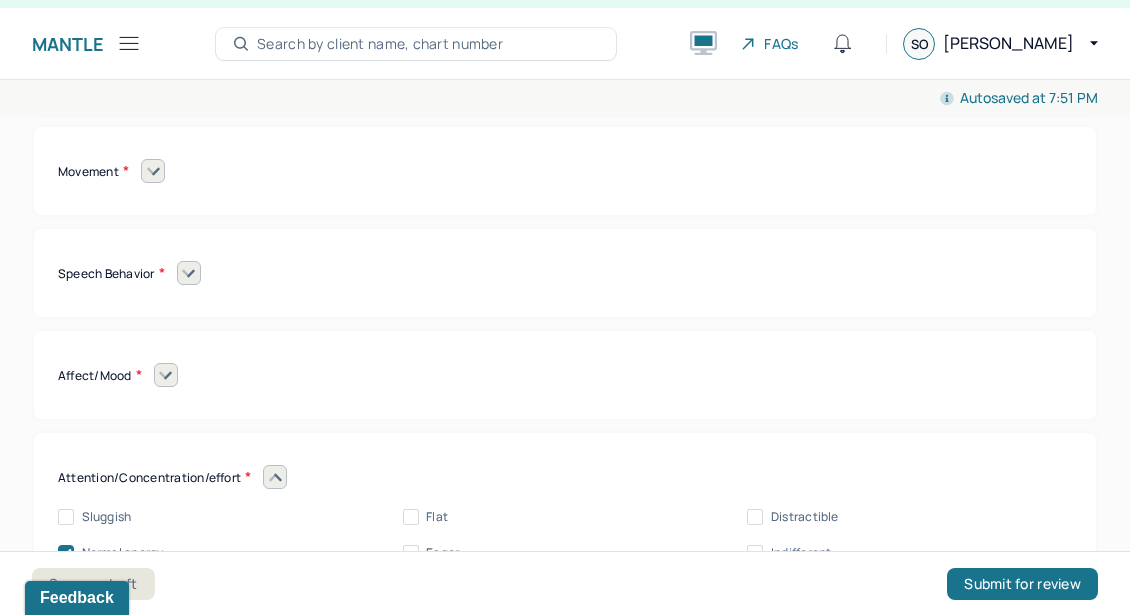 click at bounding box center [166, 375] 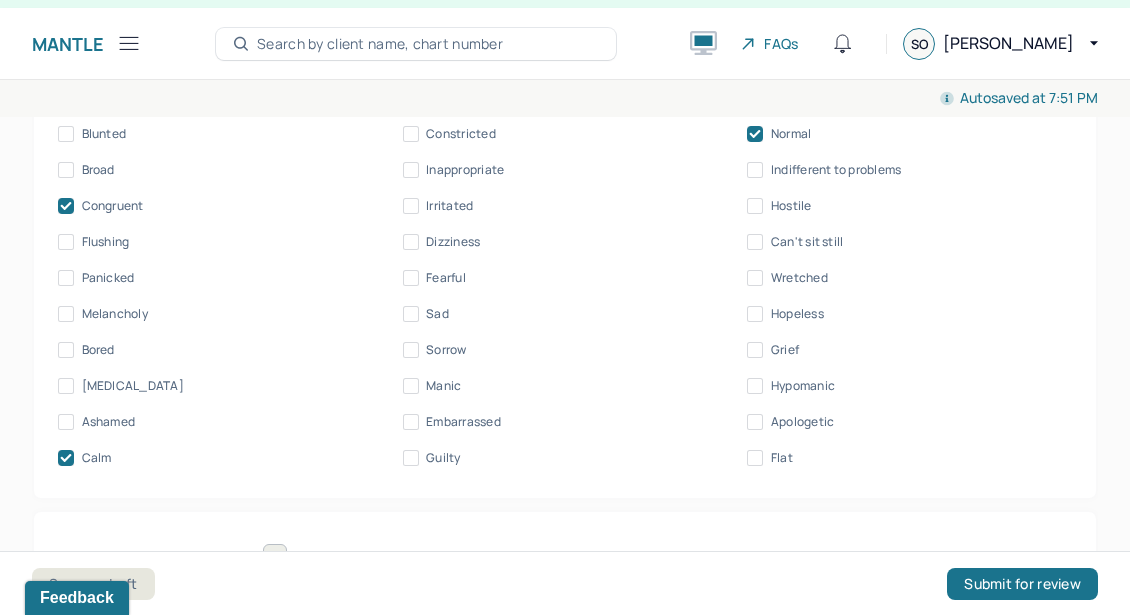 scroll, scrollTop: 9001, scrollLeft: 0, axis: vertical 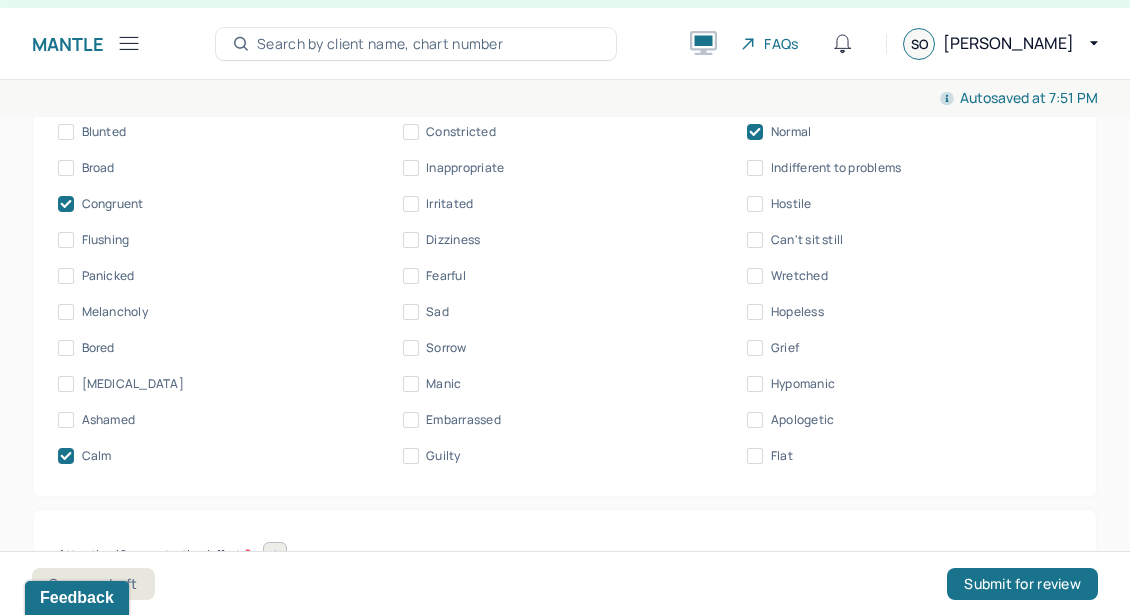 click on "Apologetic" at bounding box center (802, 420) 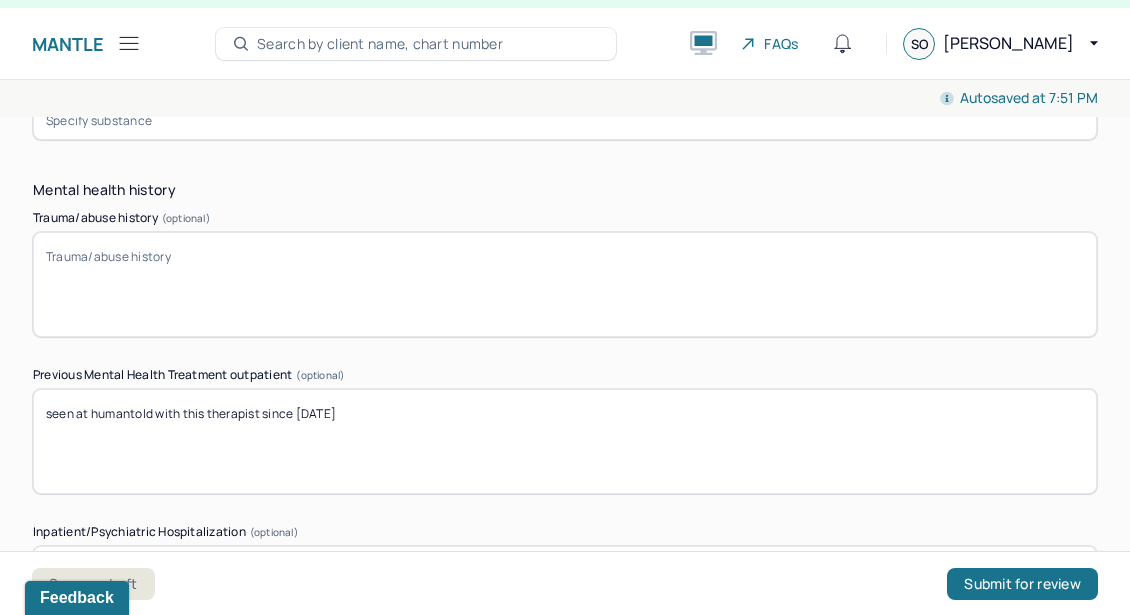 scroll, scrollTop: 5927, scrollLeft: 0, axis: vertical 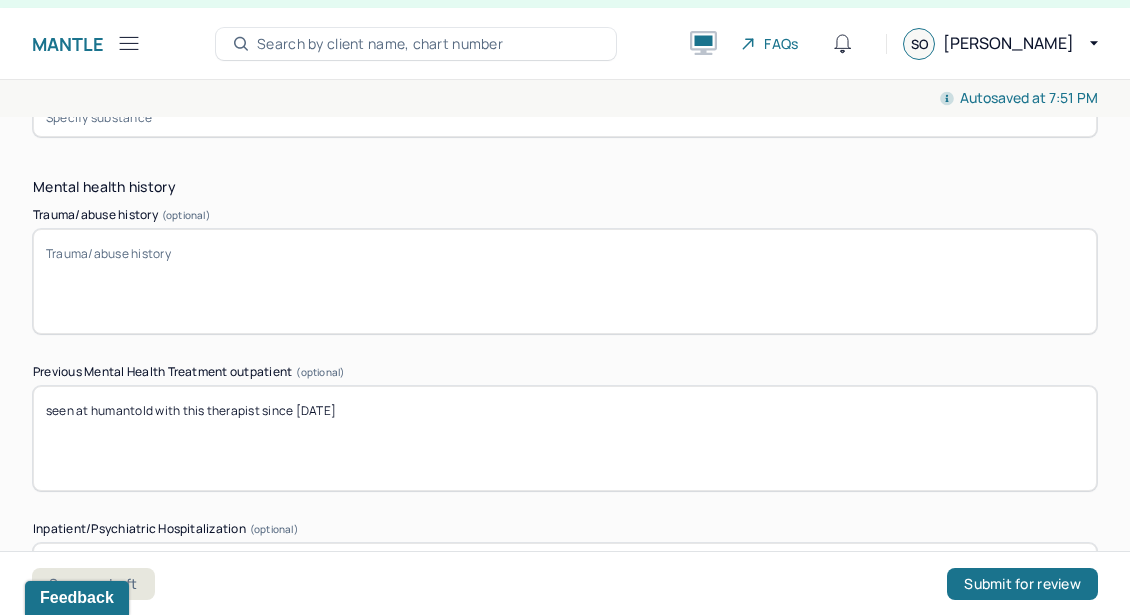 click on "Trauma/abuse history (optional)" at bounding box center [565, 281] 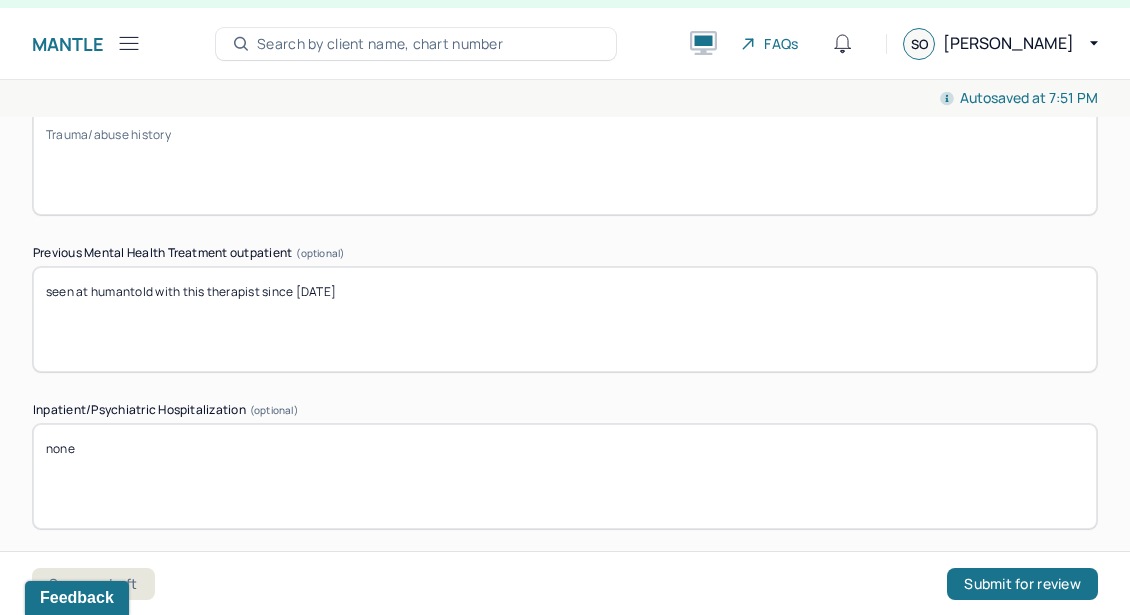 scroll, scrollTop: 6033, scrollLeft: 0, axis: vertical 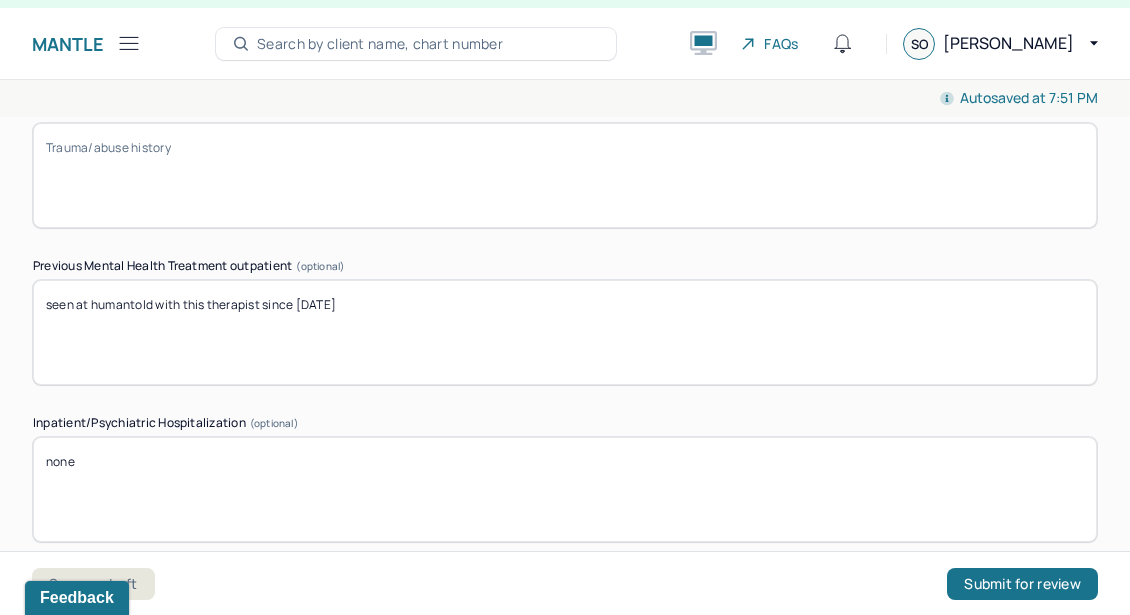 paste on "Client reports her parents divorced at age [DEMOGRAPHIC_DATA] but did not get along since she was 5. Client reports her father was verbally, emotionally, and physically abusive to her older sister and mother. Client reports she often mediates between her parents and now is." 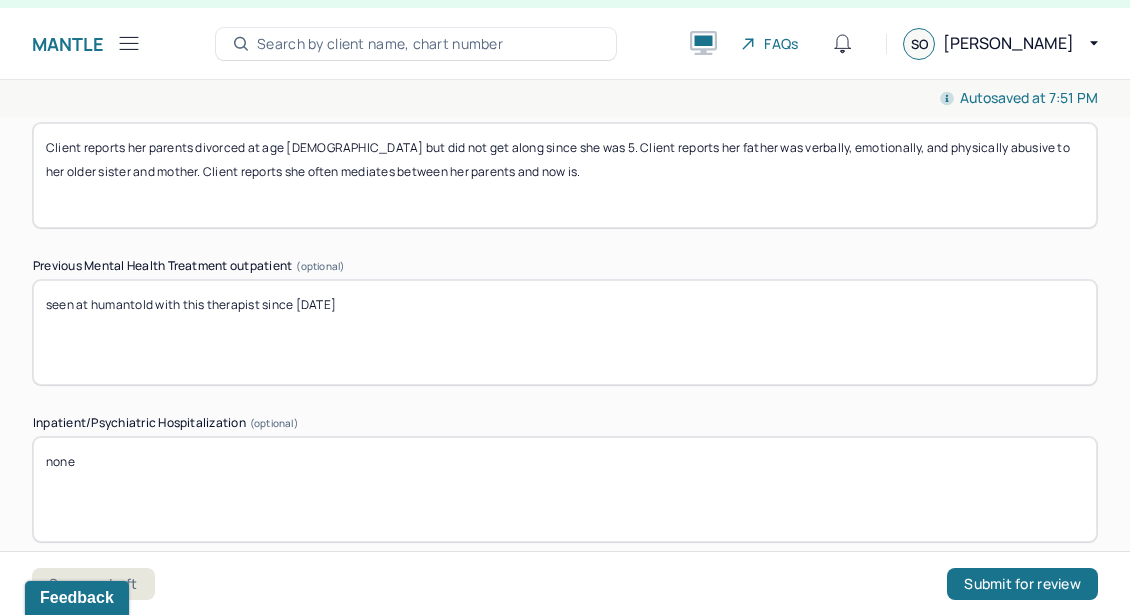 click on "Client reports her parents divorced at age [DEMOGRAPHIC_DATA] but did not get along since she was 5. Client reports her father was verbally, emotionally, and physically abusive to her older sister and mother. Client reports she often mediates between her parents and now is." at bounding box center (565, 175) 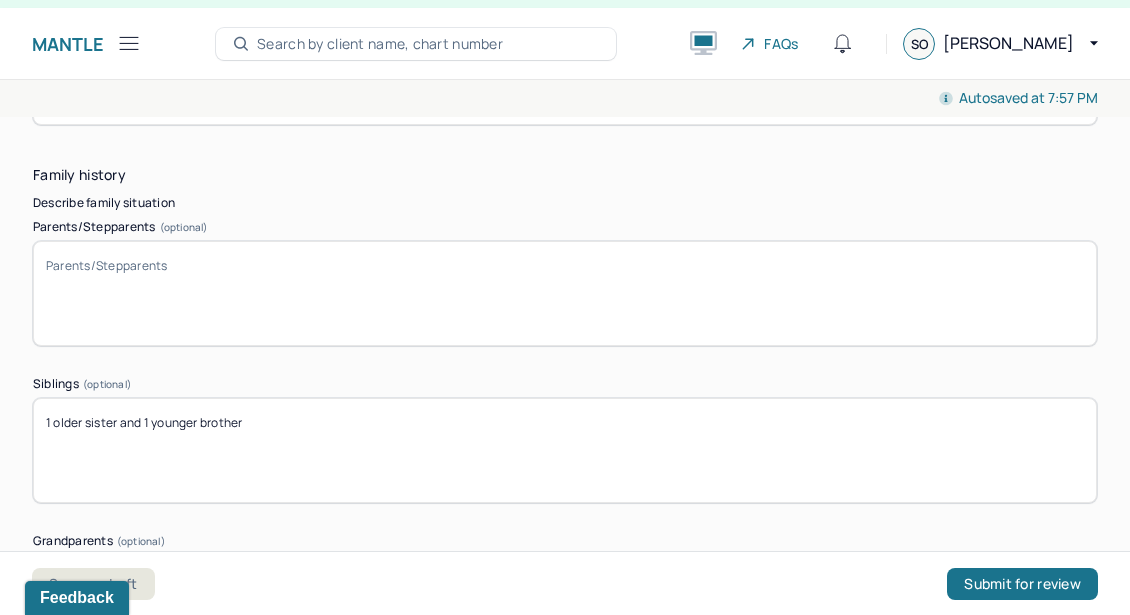 scroll, scrollTop: 3926, scrollLeft: 0, axis: vertical 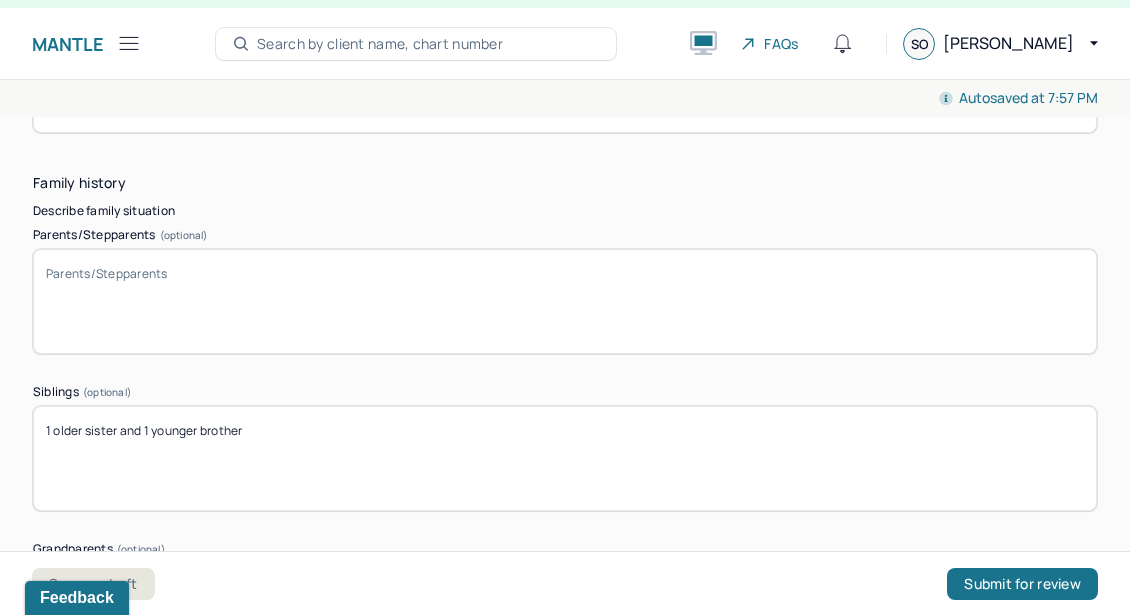 type 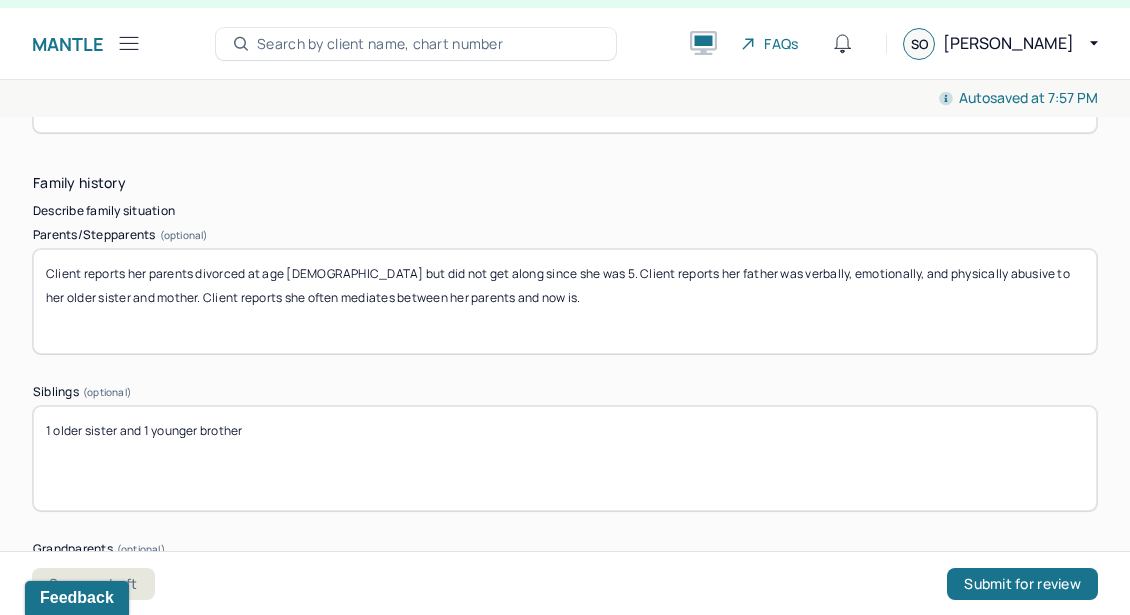 click on "Client reports her parents divorced at age [DEMOGRAPHIC_DATA] but did not get along since she was 5. Client reports her father was verbally, emotionally, and physically abusive to her older sister and mother. Client reports she often mediates between her parents and now is." at bounding box center [565, 301] 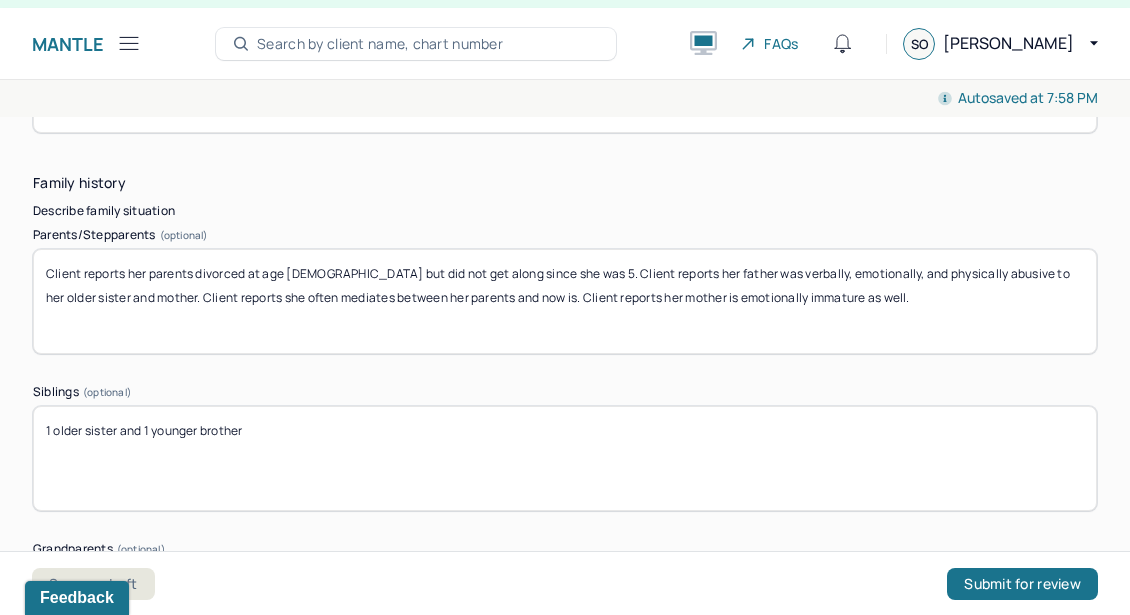 type on "Client reports her parents divorced at age [DEMOGRAPHIC_DATA] but did not get along since she was 5. Client reports her father was verbally, emotionally, and physically abusive to her older sister and mother. Client reports she often mediates between her parents and now is. Client reports her mother is emotionally immature as well." 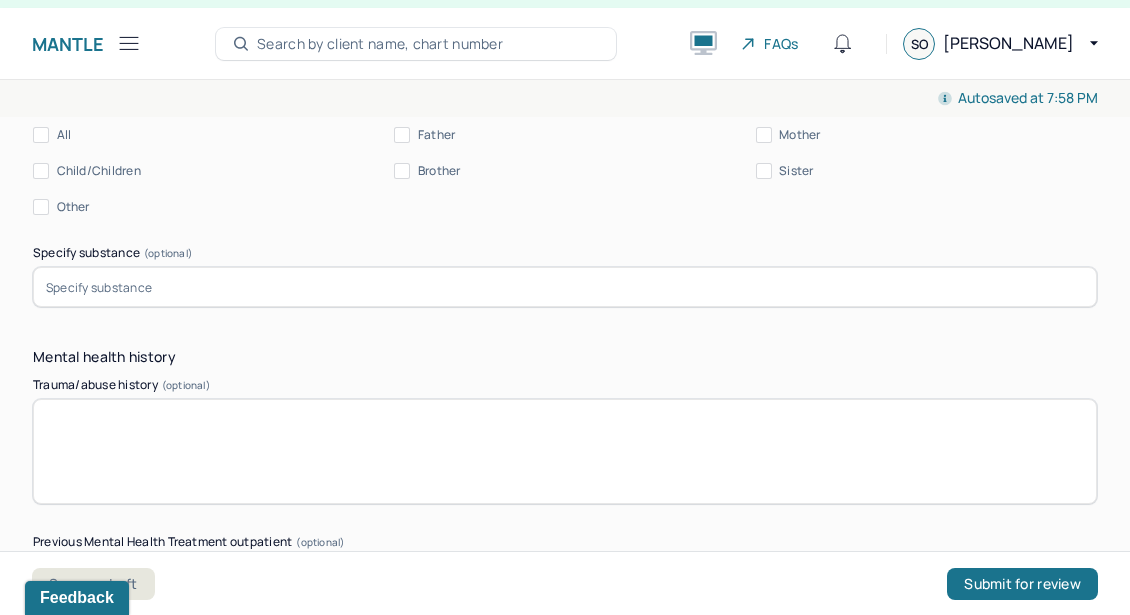 scroll, scrollTop: 5758, scrollLeft: 0, axis: vertical 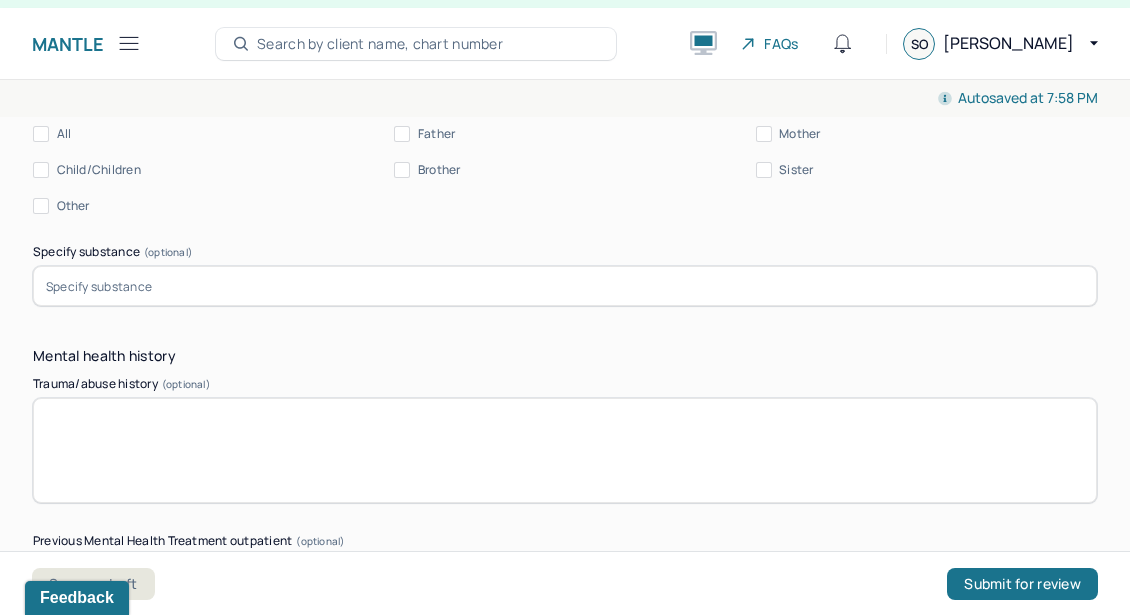 click on "Trauma/abuse history (optional)" at bounding box center (565, 450) 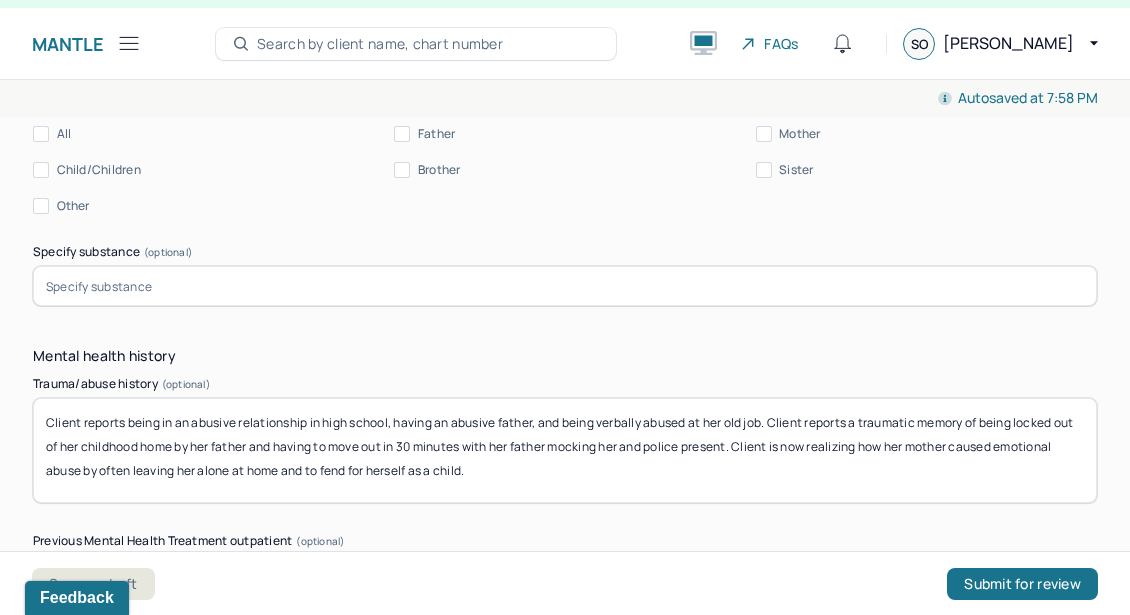 scroll, scrollTop: 24, scrollLeft: 0, axis: vertical 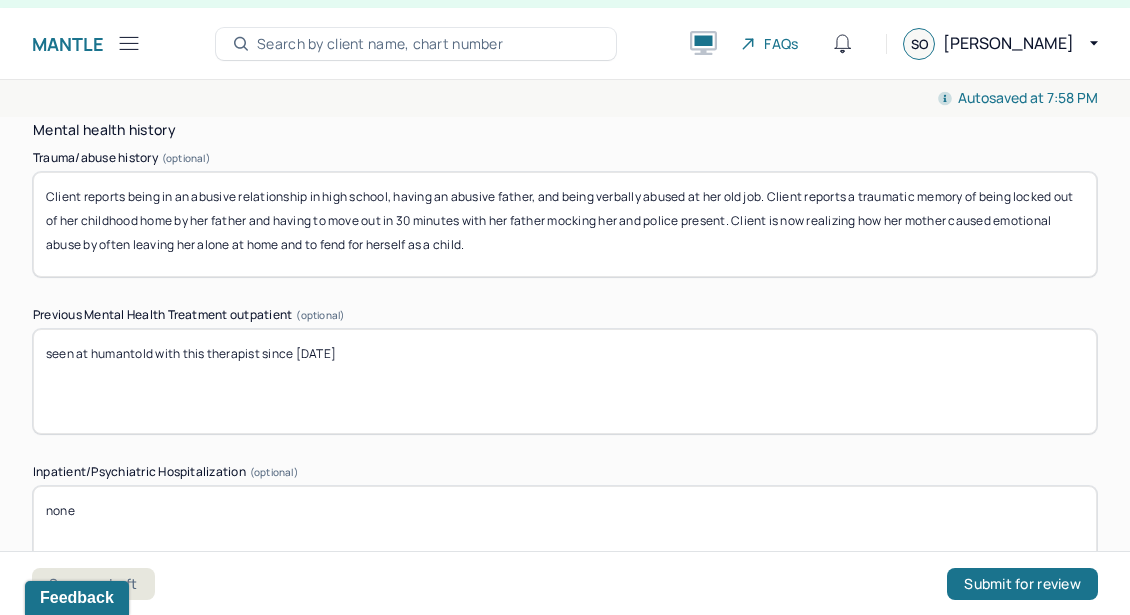 click on "seen at humantold with this therapist since [DATE]" at bounding box center (565, 381) 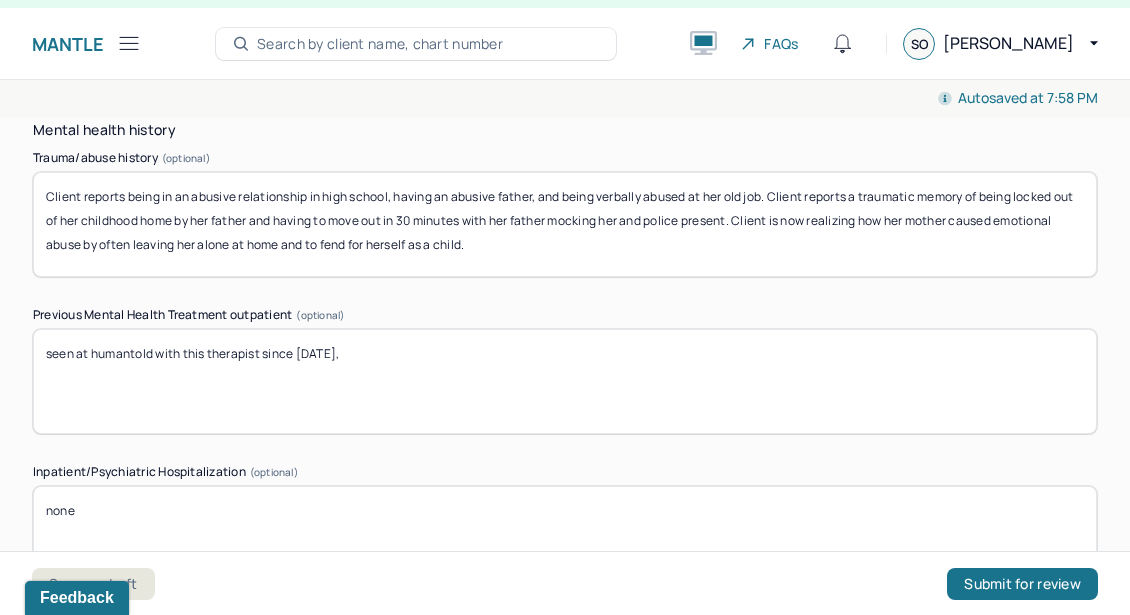 paste on "Yes, two therapists before to work through childhood trauma" 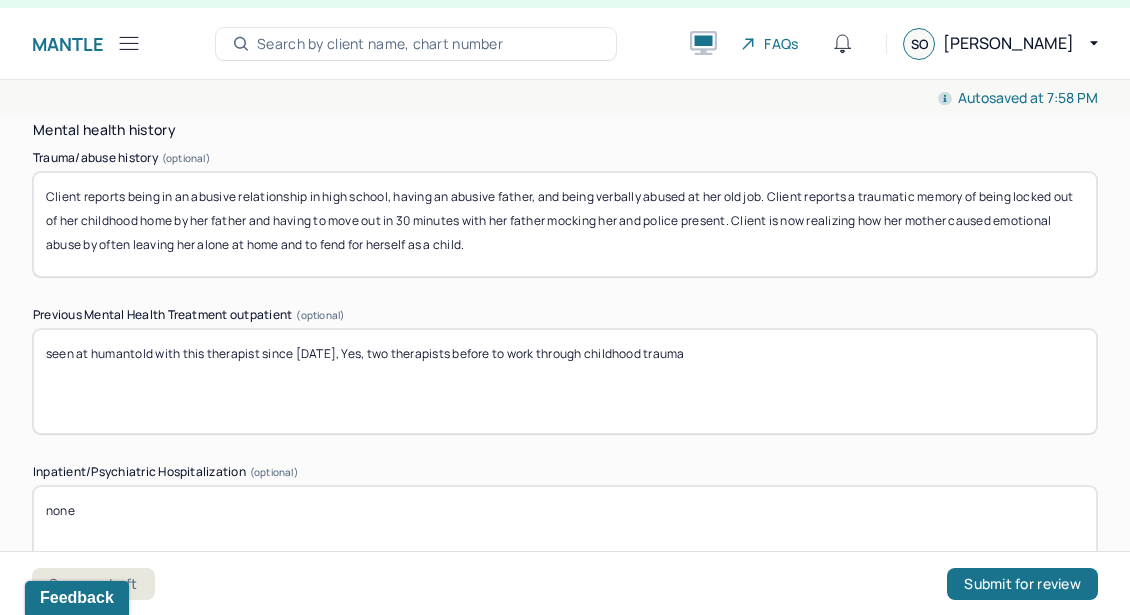 click on "seen at humantold with this therapist since [DATE]" at bounding box center [565, 381] 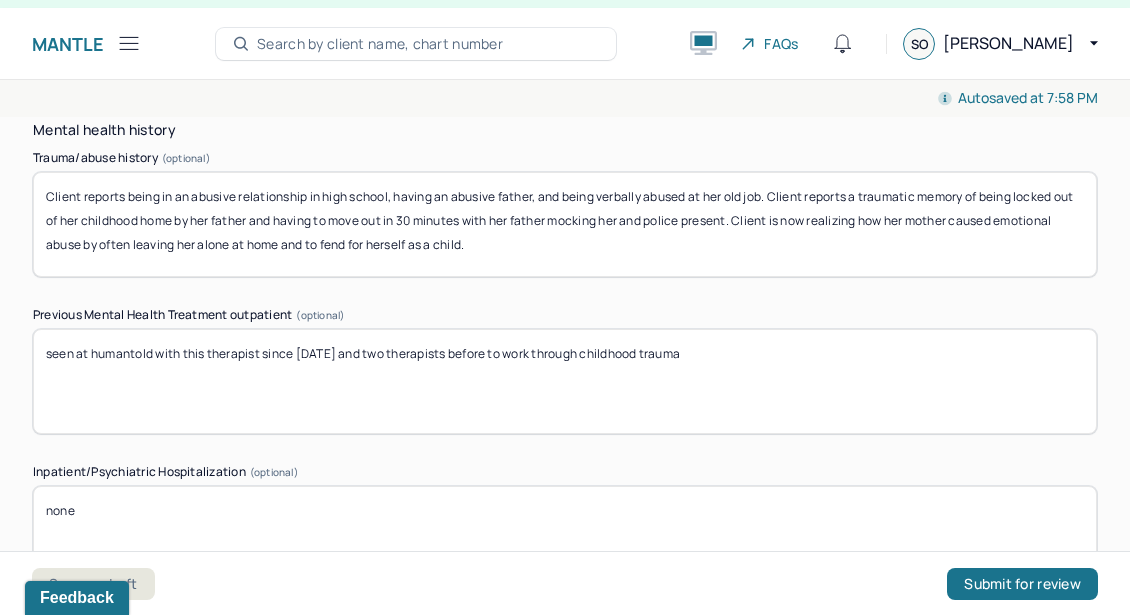type on "seen at humantold with this therapist since [DATE] and two therapists before to work through childhood trauma" 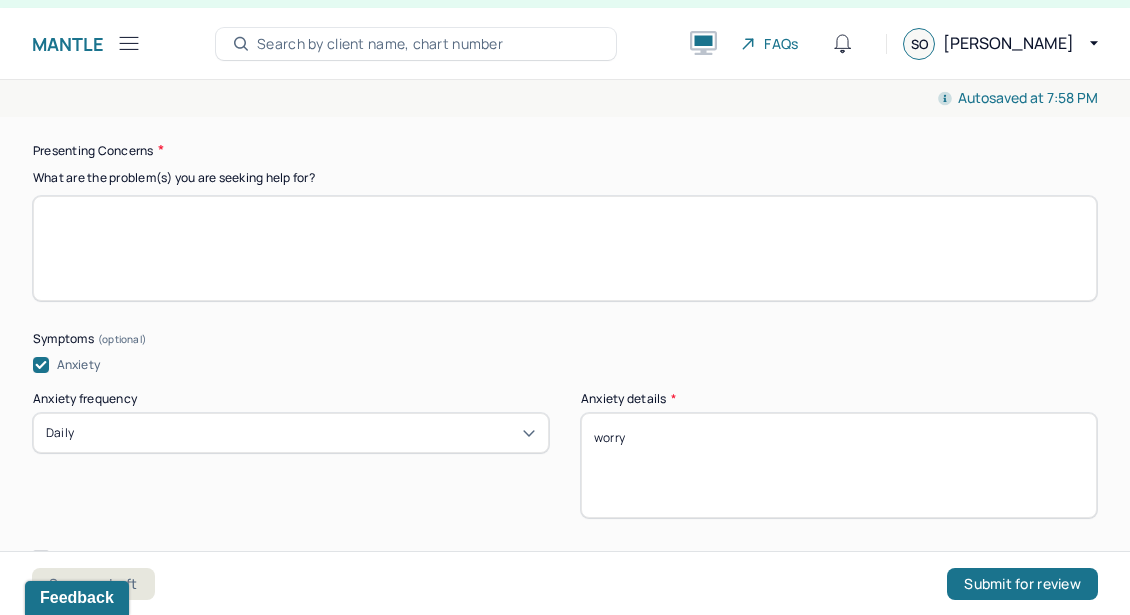scroll, scrollTop: 2376, scrollLeft: 0, axis: vertical 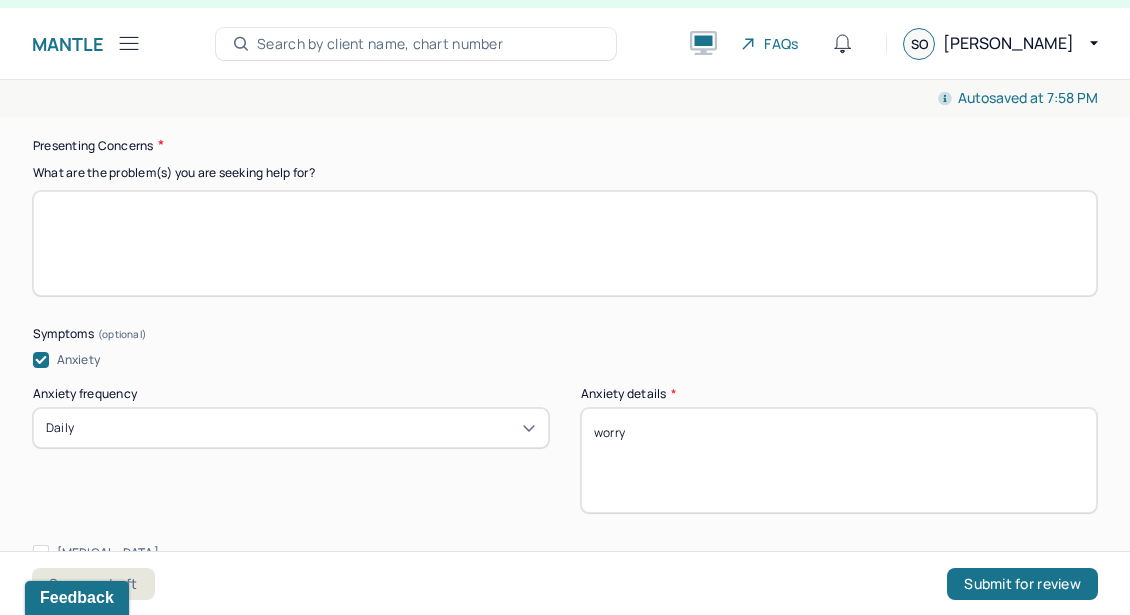 click at bounding box center [565, 243] 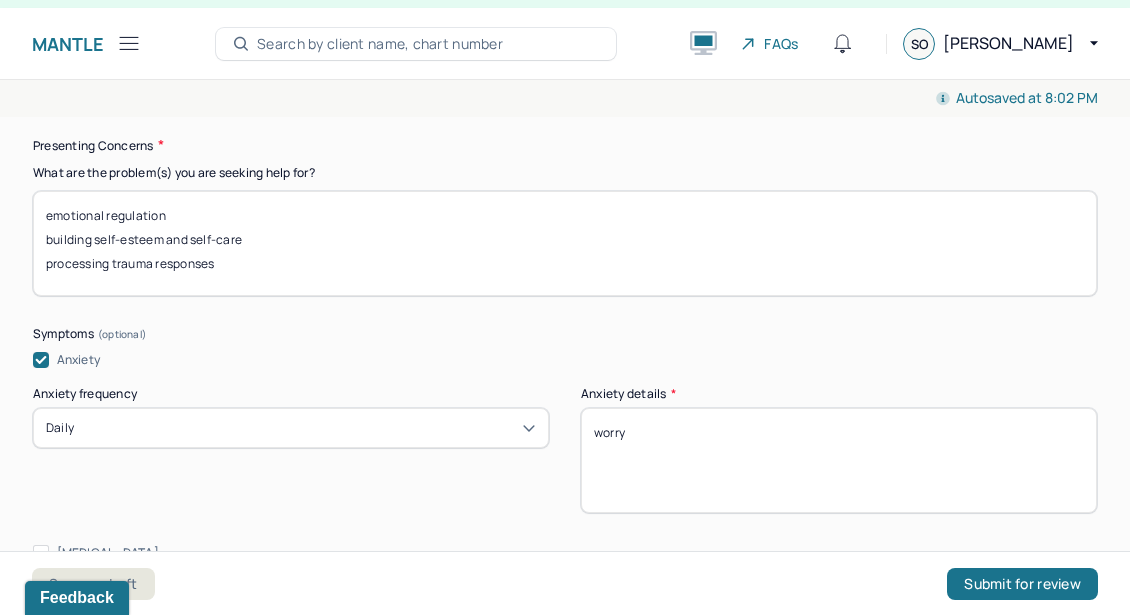 click on "emotional regulation
building self-esteem and self-care
processing trauma responses" at bounding box center (565, 243) 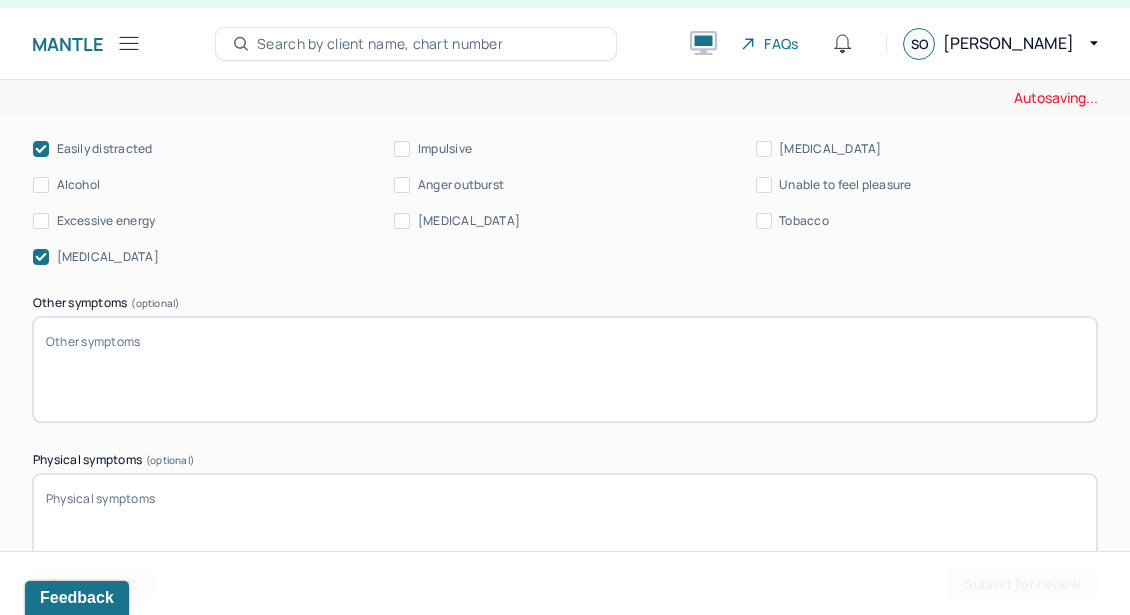 scroll, scrollTop: 3014, scrollLeft: 0, axis: vertical 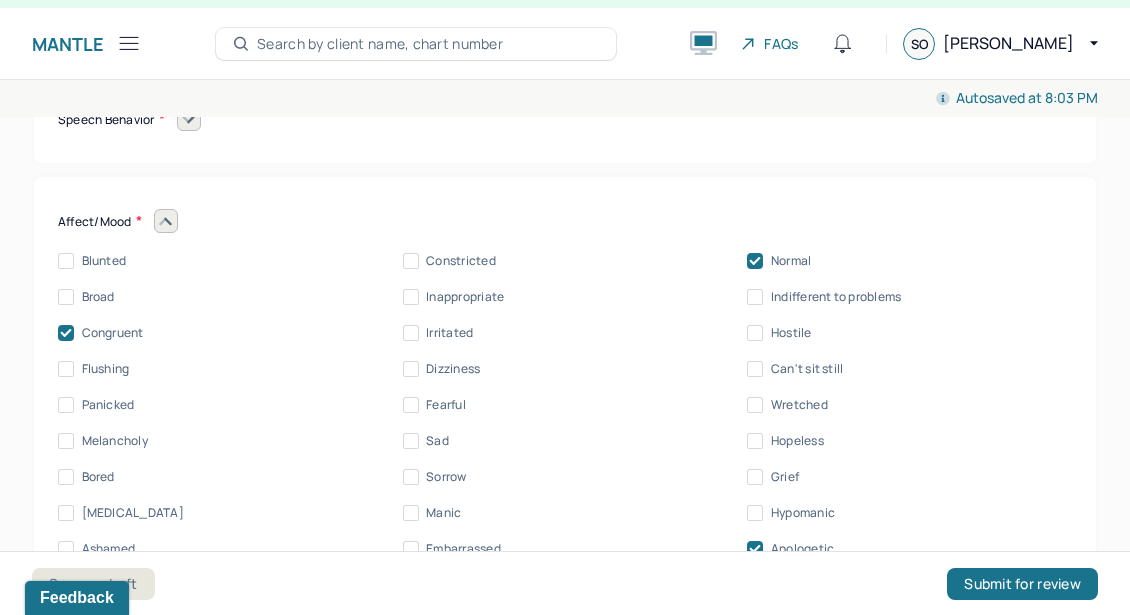 type on "emotional regulation and decreasing anxiety/depression
building self-esteem and self-care
processing trauma responses" 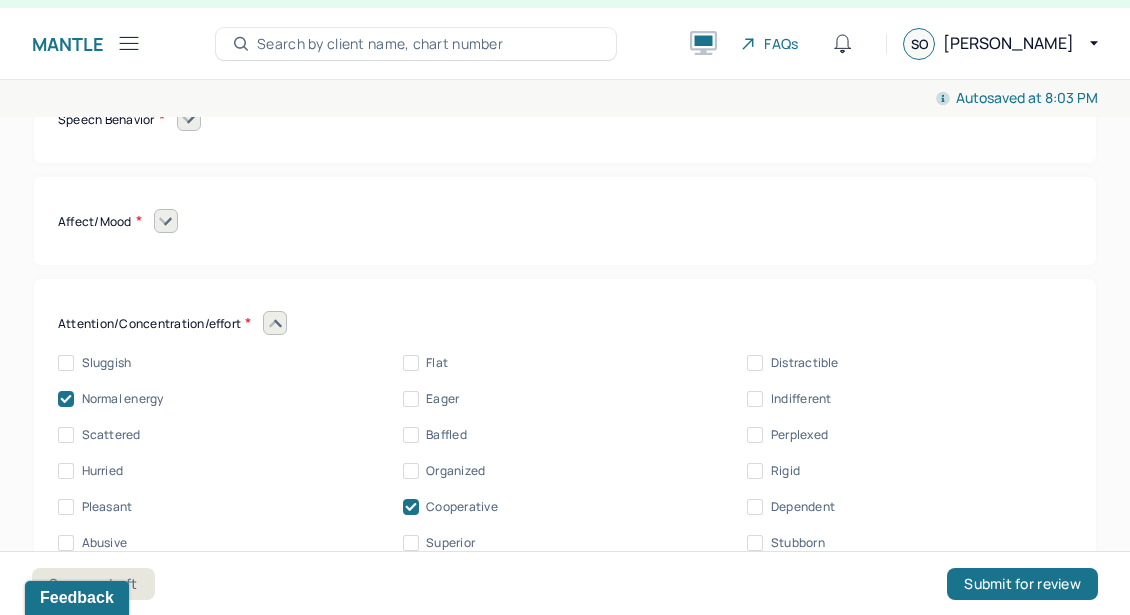 scroll, scrollTop: 8901, scrollLeft: 0, axis: vertical 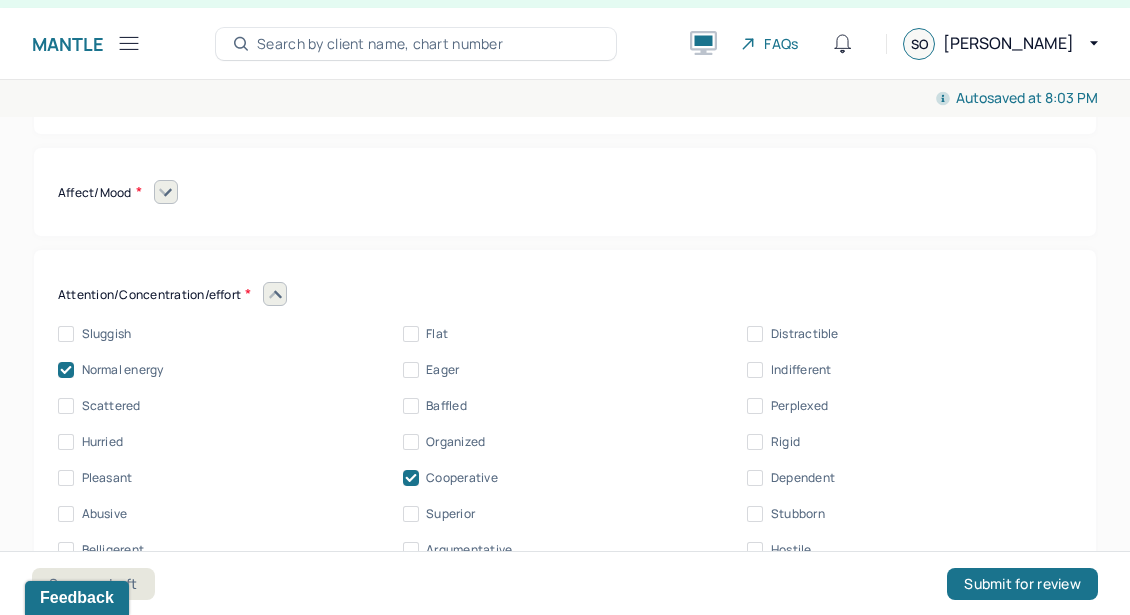 click 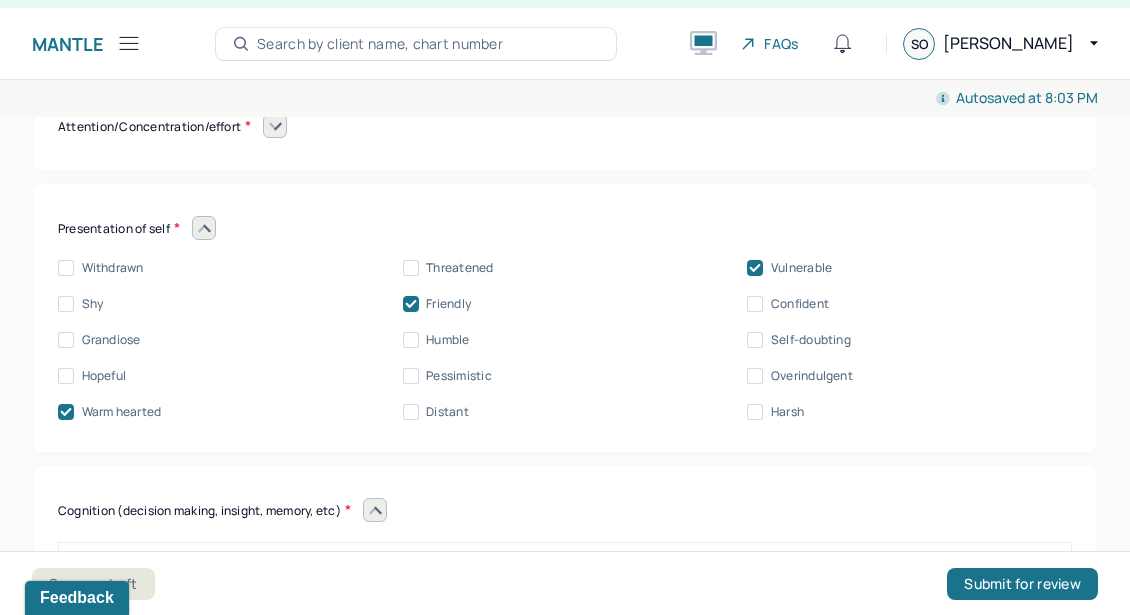 scroll, scrollTop: 9071, scrollLeft: 0, axis: vertical 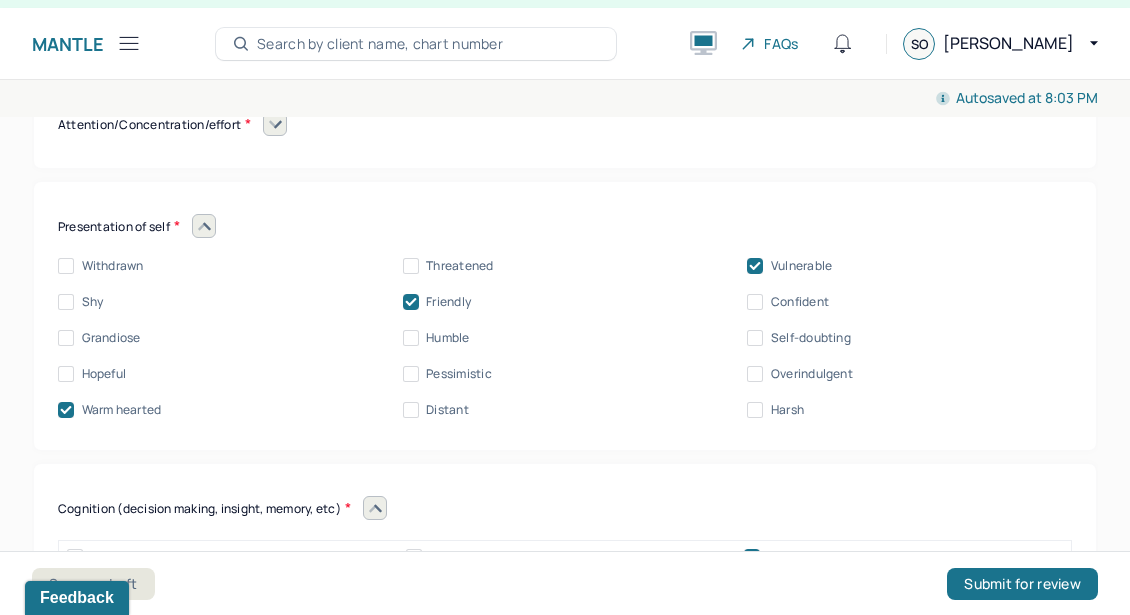click 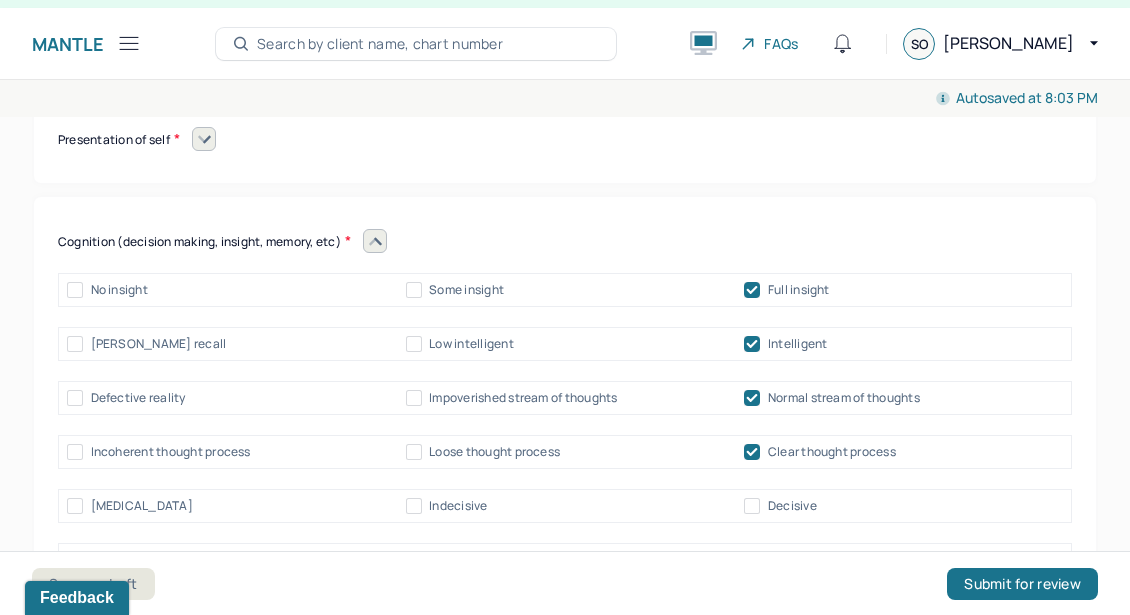 scroll, scrollTop: 9181, scrollLeft: 0, axis: vertical 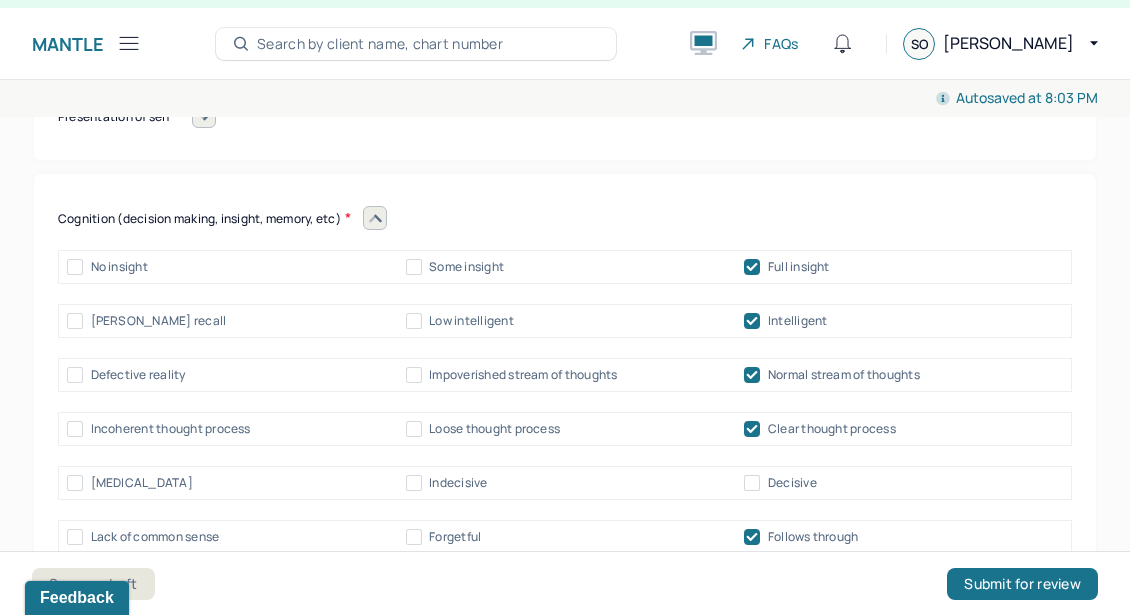 click at bounding box center [375, 218] 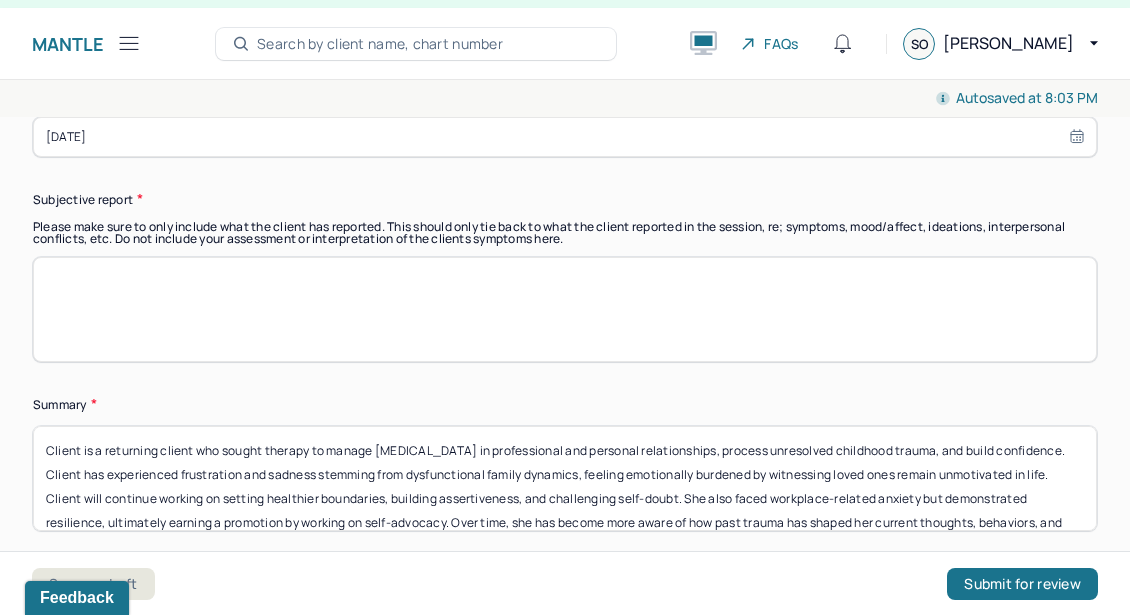 scroll, scrollTop: 10566, scrollLeft: 0, axis: vertical 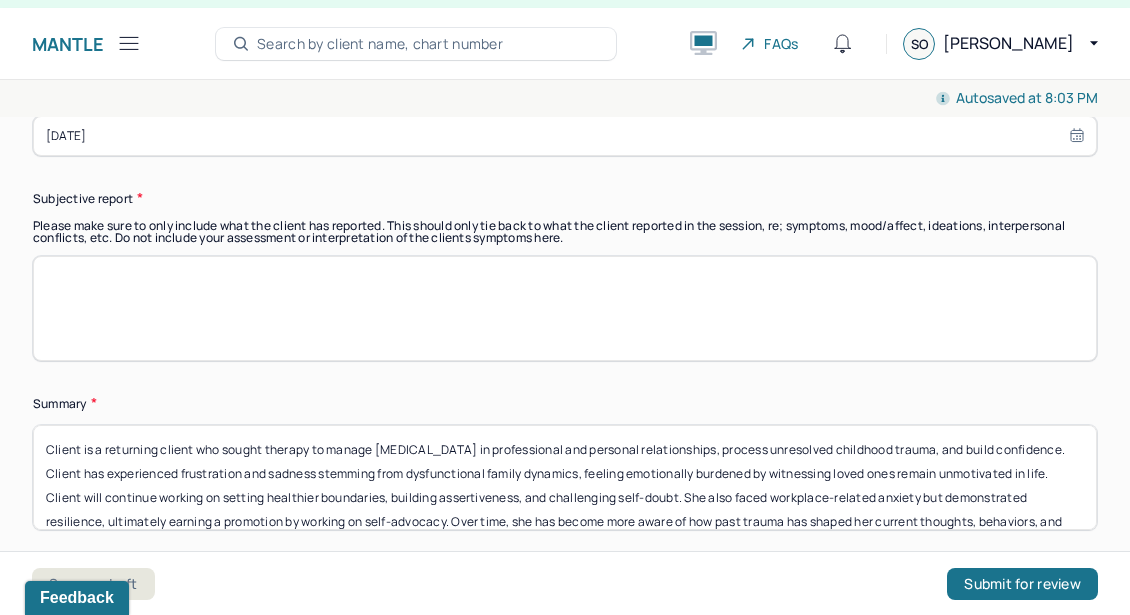 click at bounding box center [565, 308] 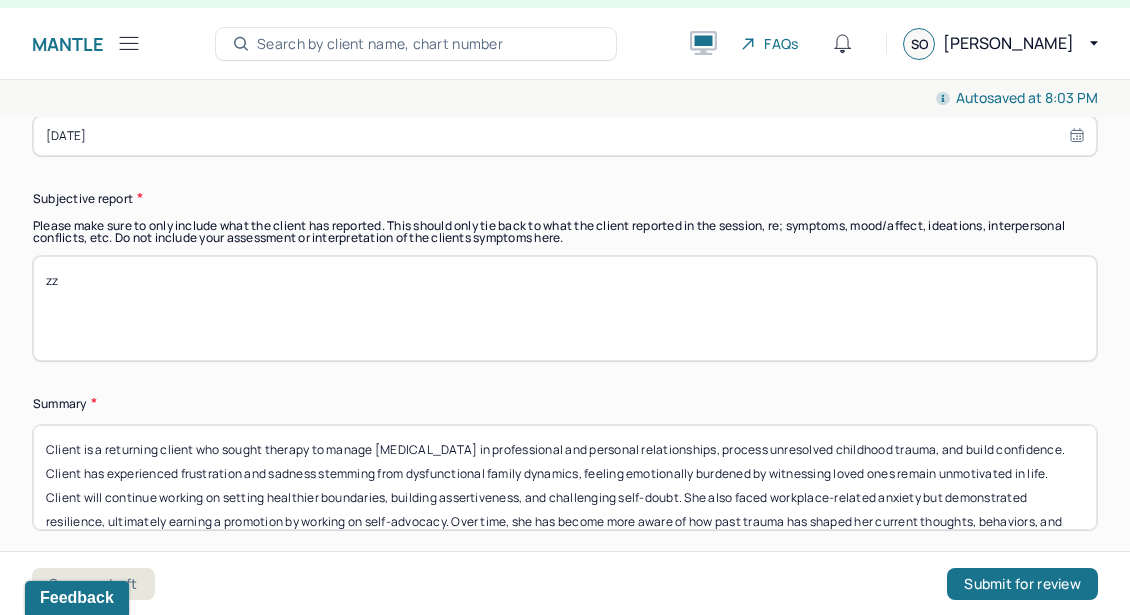 type on "z" 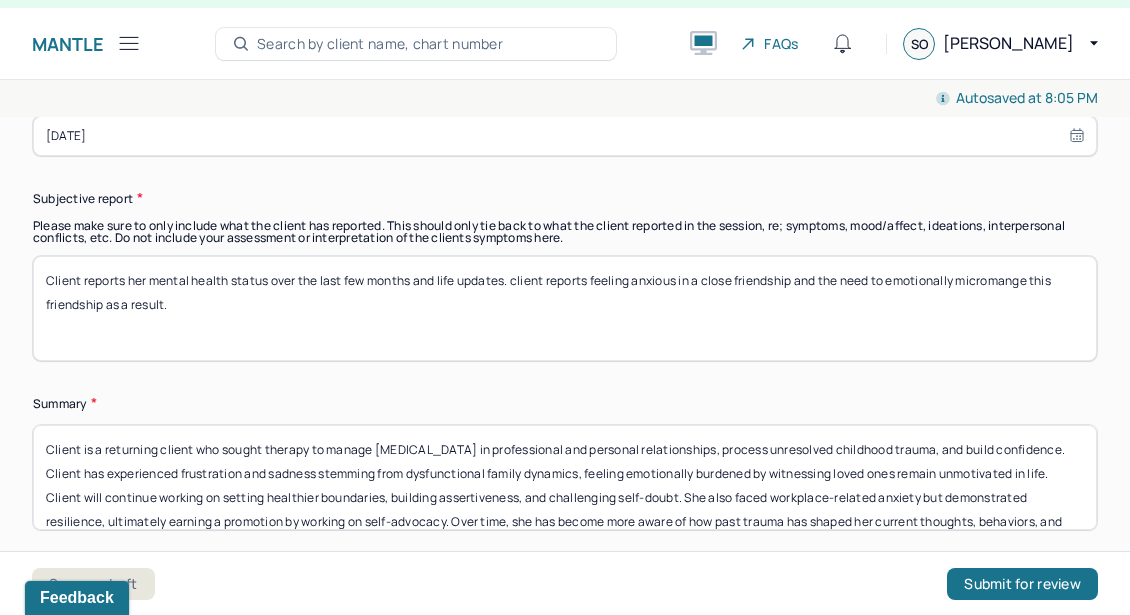click on "Client reports her mental health status over the last few months and life updates. client reports feeling anxious in a close friendship and the need to emotionally micromange this friendship as a result." at bounding box center (565, 308) 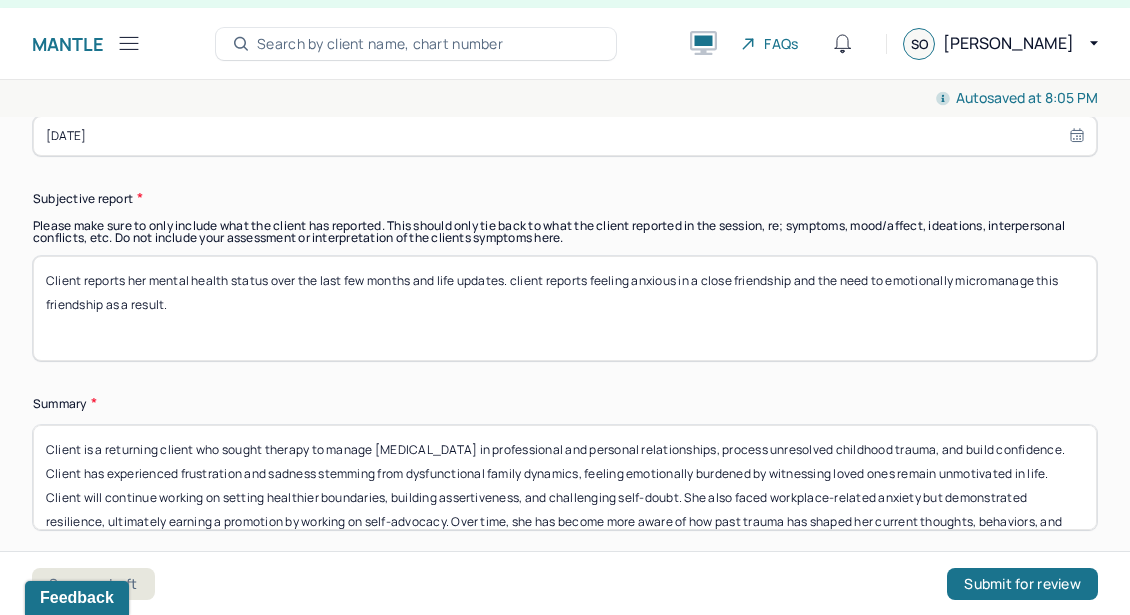 click on "Client reports her mental health status over the last few months and life updates. client reports feeling anxious in a close friendship and the need to emotionally micromange this friendship as a result." at bounding box center (565, 308) 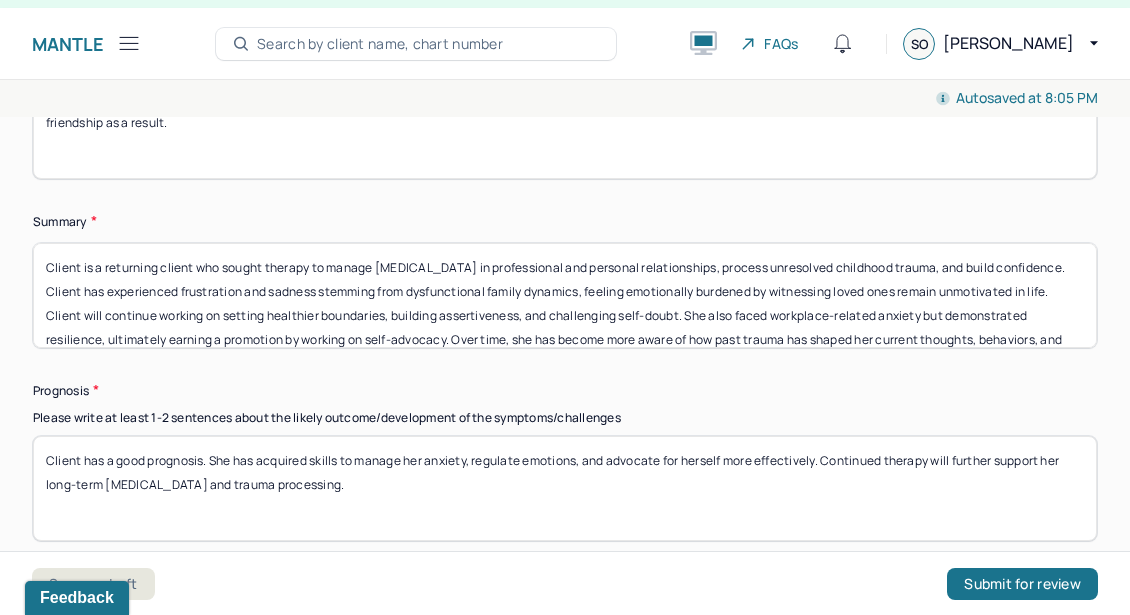scroll, scrollTop: 10749, scrollLeft: 0, axis: vertical 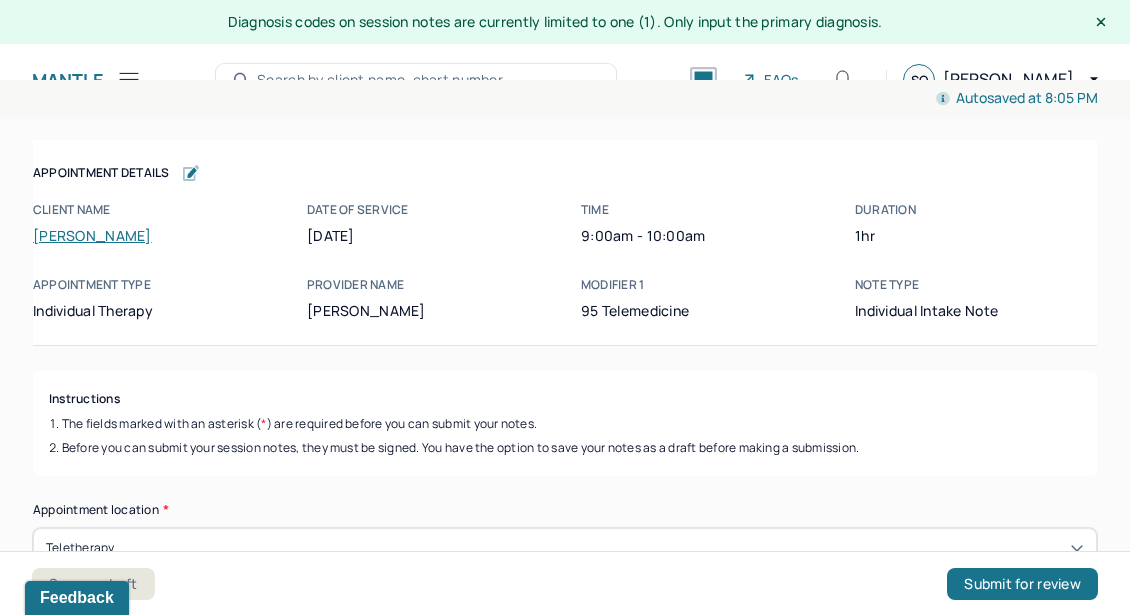 type on "Client reports her mental health status over the last few months and life updates. client reports feeling anxious in a close friendship and the need to emotionally micromanage this friendship as a result." 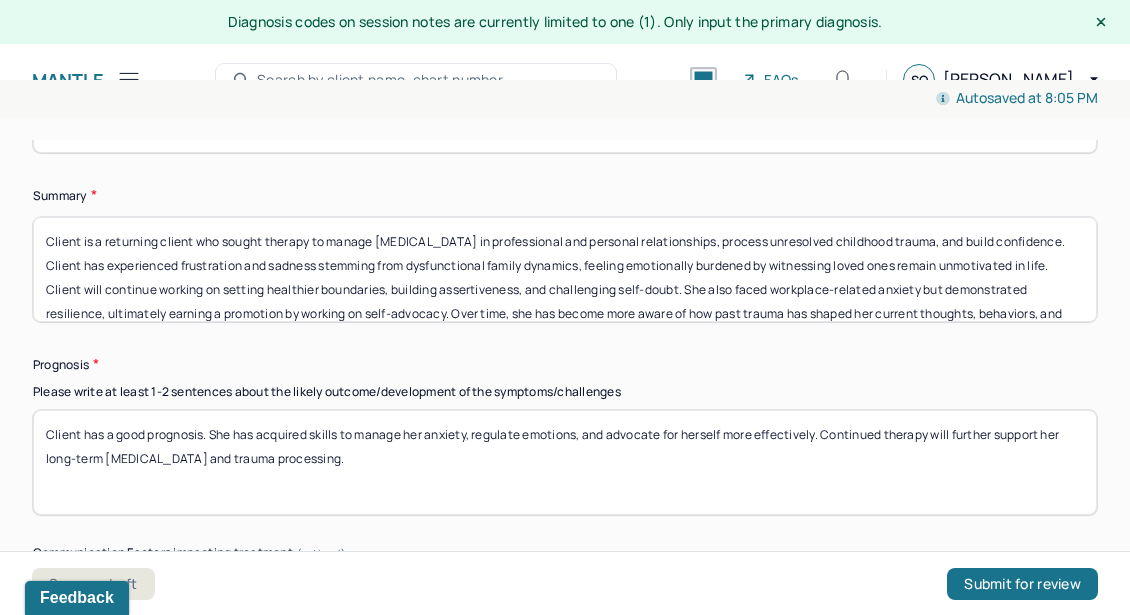 scroll, scrollTop: 10809, scrollLeft: 0, axis: vertical 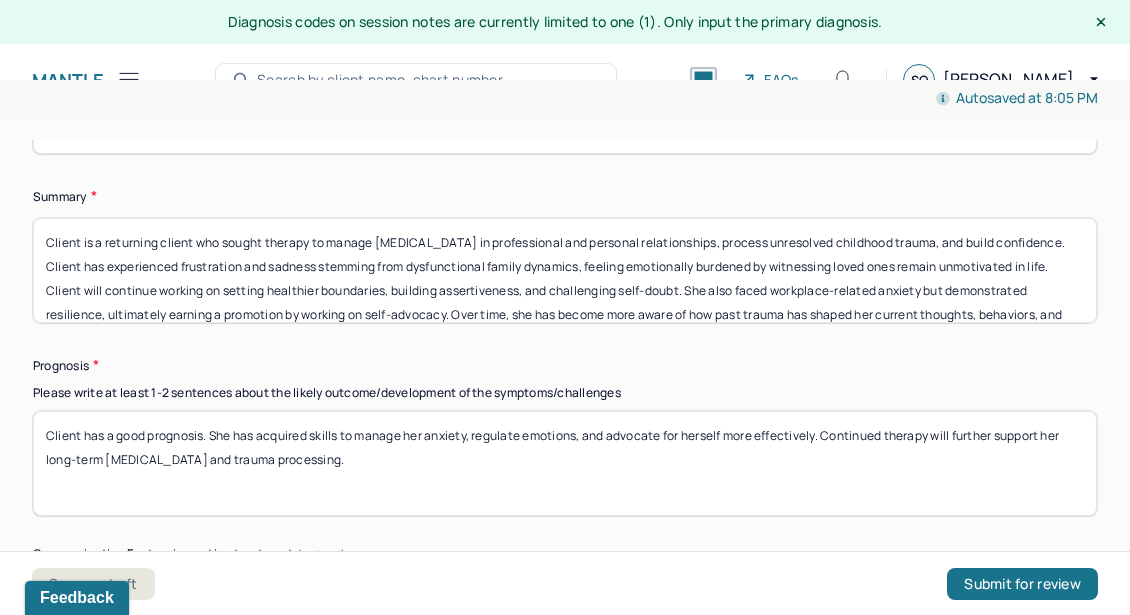 click on "Client is a returning client who sought therapy to manage [MEDICAL_DATA] in professional and personal relationships, process unresolved childhood trauma, and build confidence. Client has experienced frustration and sadness stemming from dysfunctional family dynamics, feeling emotionally burdened by witnessing loved ones remain unmotivated in life. Client will continue working on setting healthier boundaries, building assertiveness, and challenging self-doubt. She also faced workplace-related anxiety but demonstrated resilience, ultimately earning a promotion by working on self-advocacy. Over time, she has become more aware of how past trauma has shaped her current thoughts, behaviors, and interpersonal patterns, leading to intentional efforts toward emotional growth." at bounding box center [565, 270] 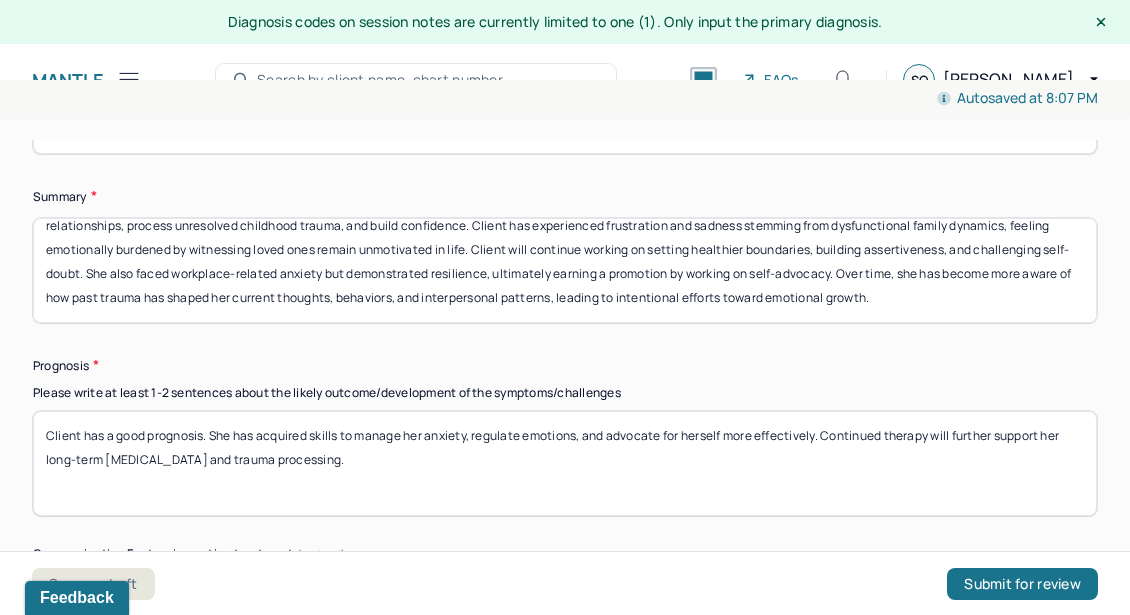 scroll, scrollTop: 44, scrollLeft: 0, axis: vertical 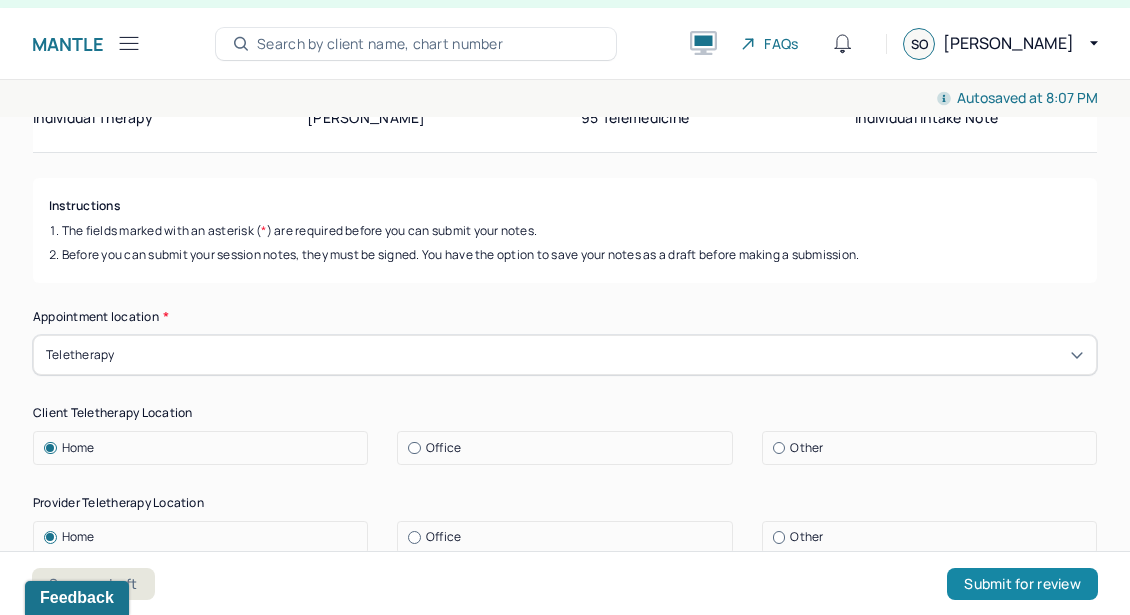 type on "Client is a [DEMOGRAPHIC_DATA] [DEMOGRAPHIC_DATA] [DEMOGRAPHIC_DATA], returning client who sought therapy to manage [MEDICAL_DATA] in professional and personal relationships, process unresolved childhood trauma, and build confidence. Client has experienced frustration and sadness stemming from dysfunctional family dynamics, feeling emotionally burdened by witnessing loved ones remain unmotivated in life. Client will continue working on setting healthier boundaries, building assertiveness, and challenging self-doubt in her relationships to decrease her anxiety. She also faced workplace-related anxiety but demonstrated resilience, ultimately earning a promotion by working on self-advocacy. Over time, she has become more aware of how past trauma has shaped her current thoughts, behaviors, and interpersonal patterns, leading to intentional efforts toward emotional growth." 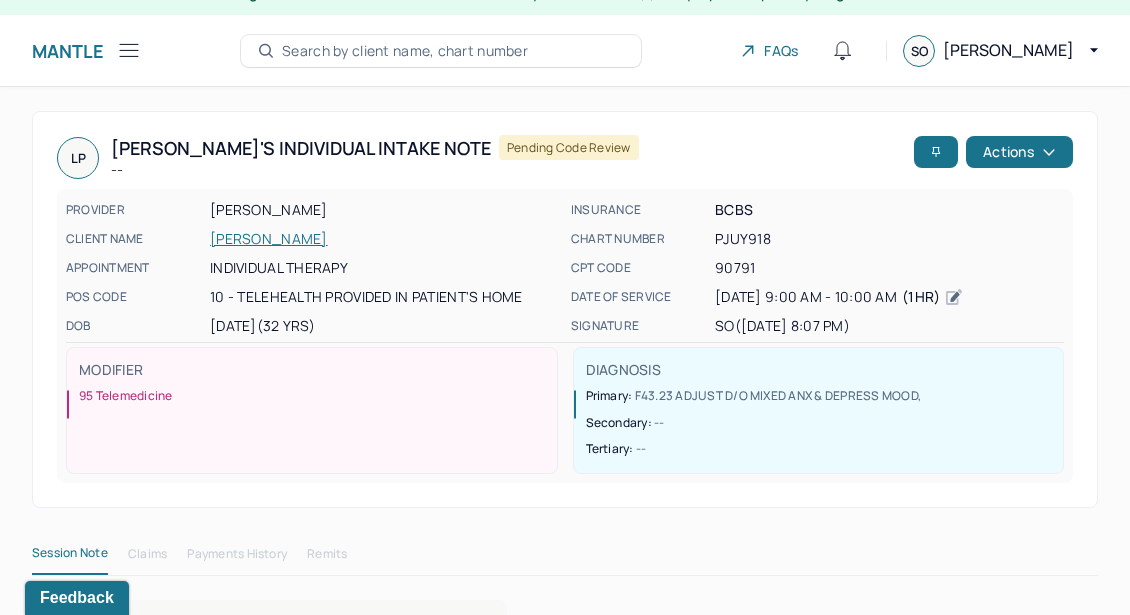 scroll, scrollTop: 0, scrollLeft: 0, axis: both 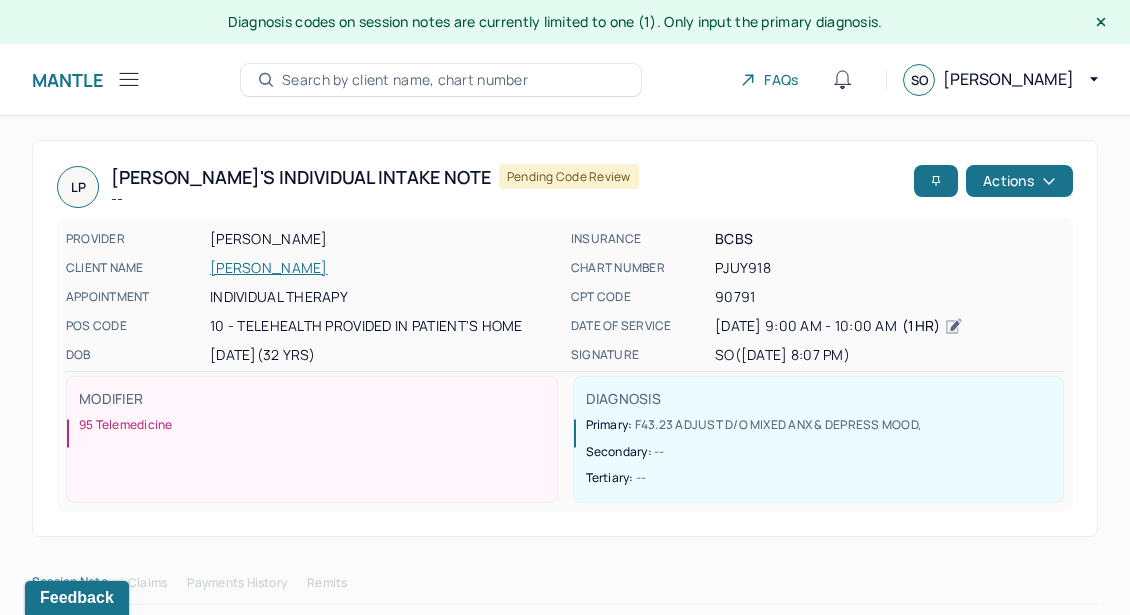 click on "Mantle" at bounding box center (68, 80) 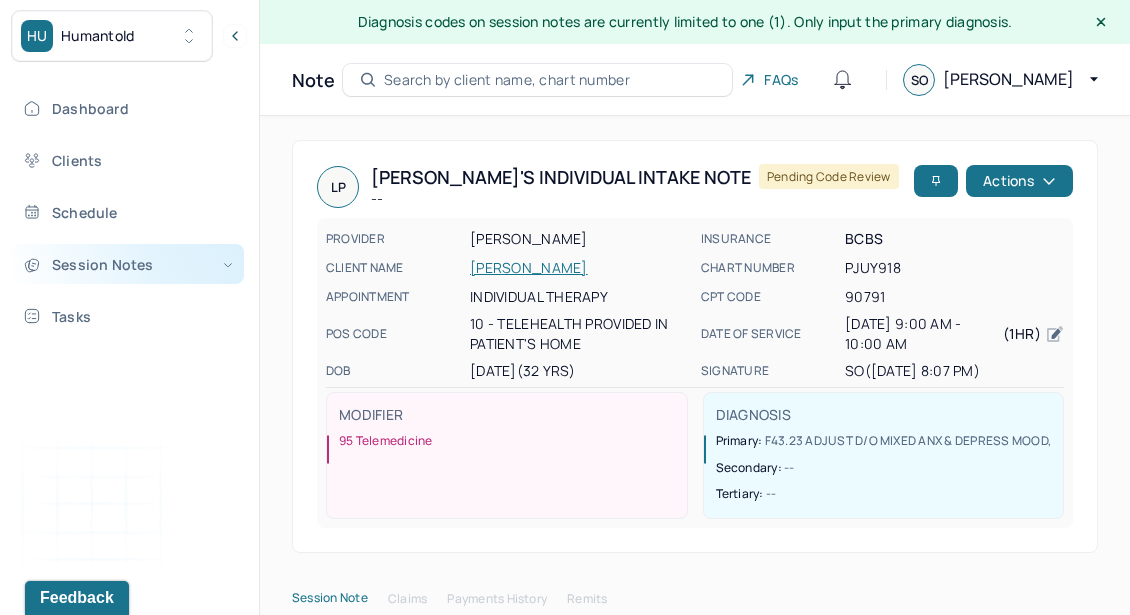 click on "Session Notes" at bounding box center [128, 264] 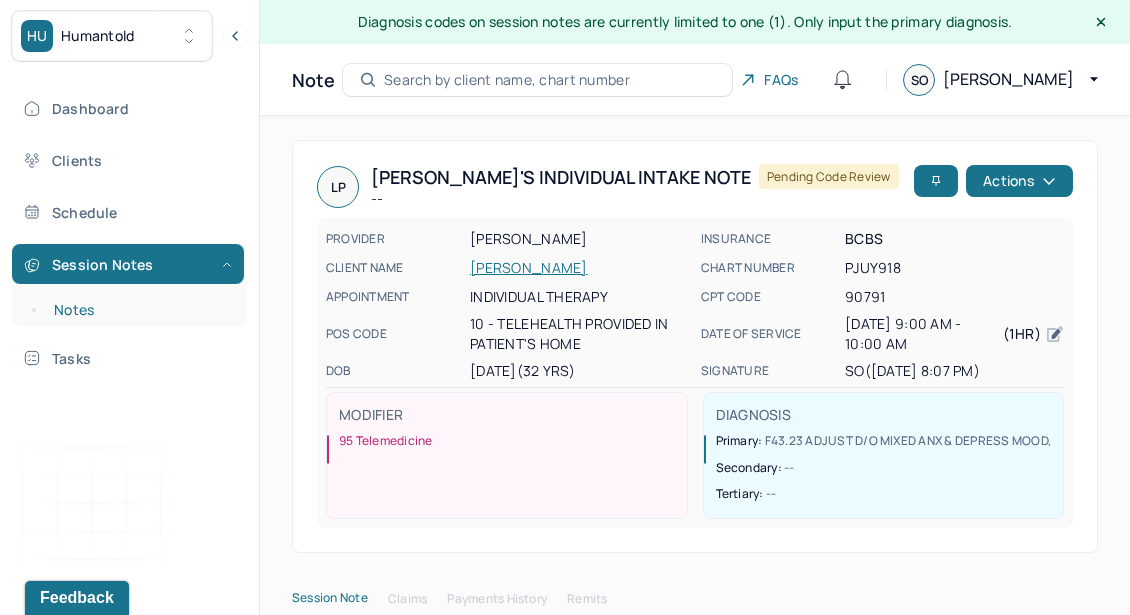 click on "Notes" at bounding box center [139, 310] 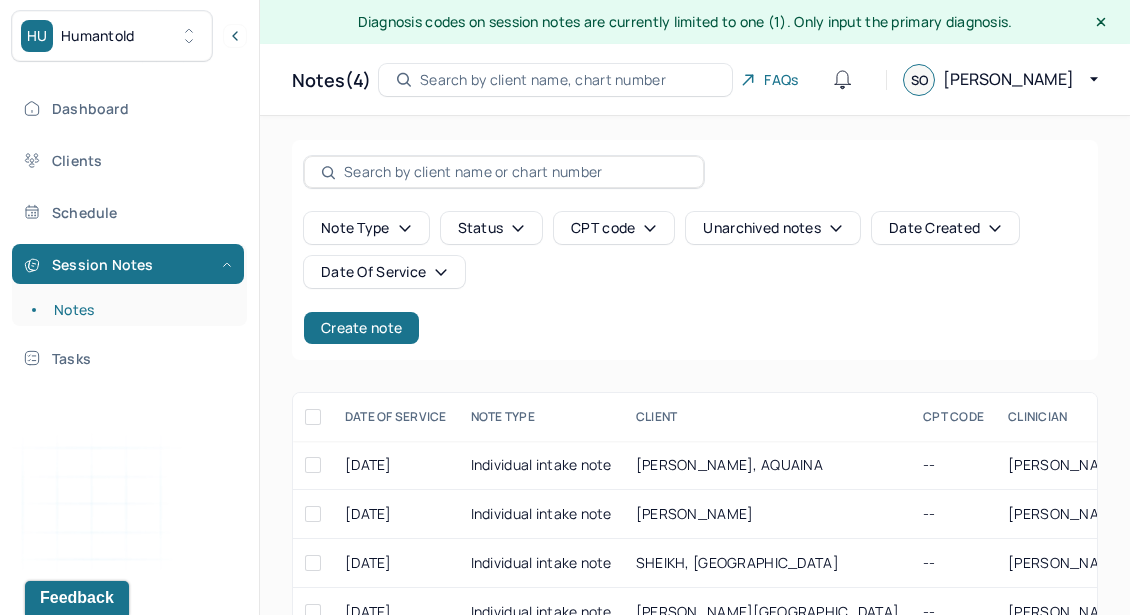 scroll, scrollTop: 47, scrollLeft: 0, axis: vertical 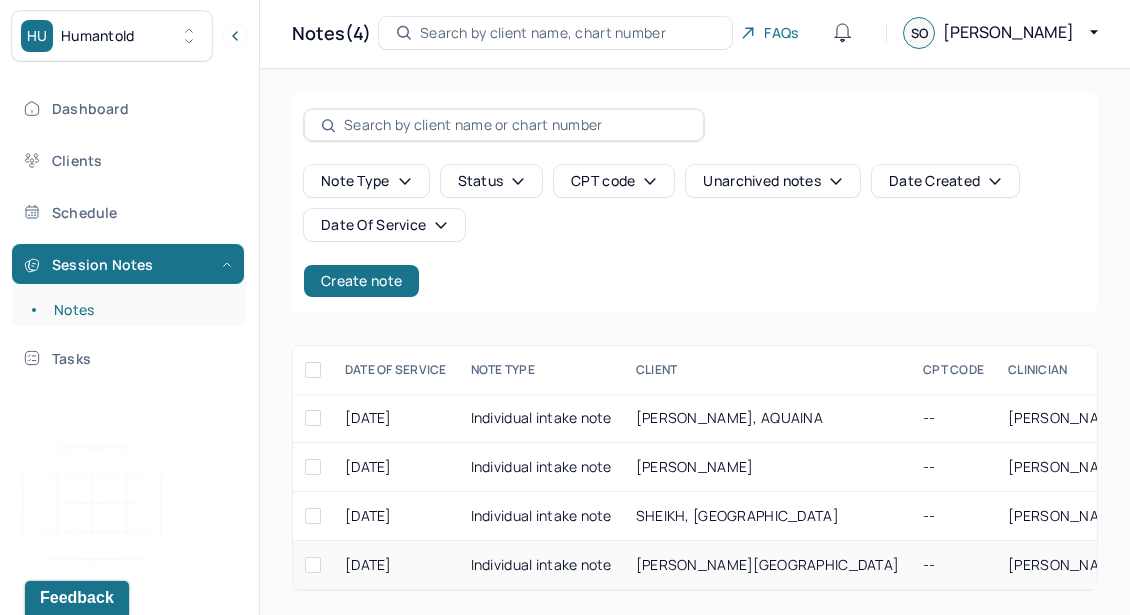 click on "Individual intake note" at bounding box center (541, 565) 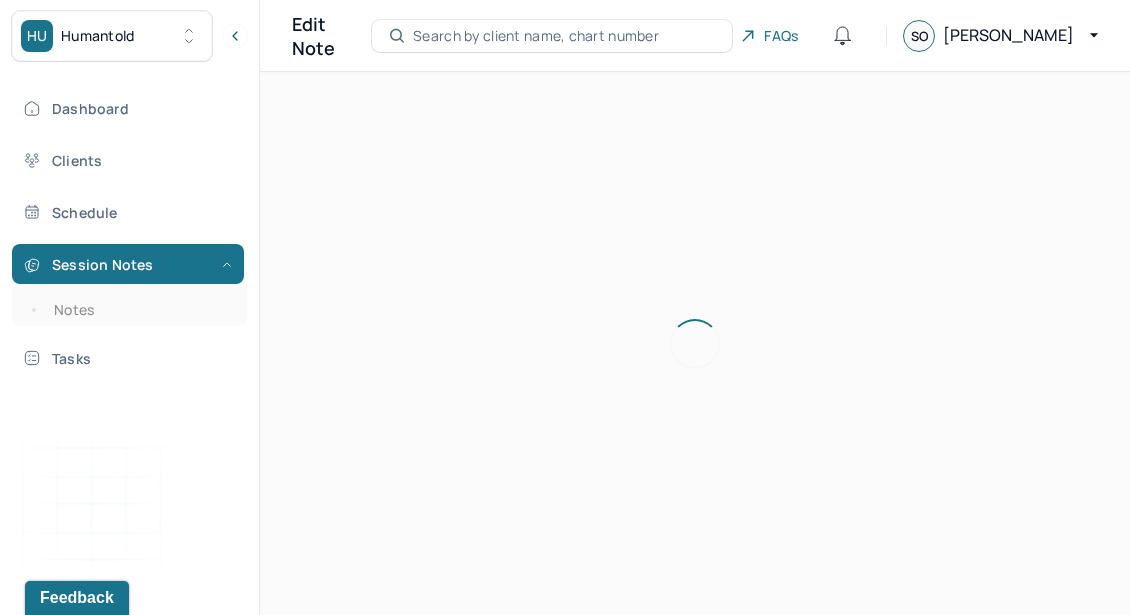 scroll, scrollTop: 36, scrollLeft: 0, axis: vertical 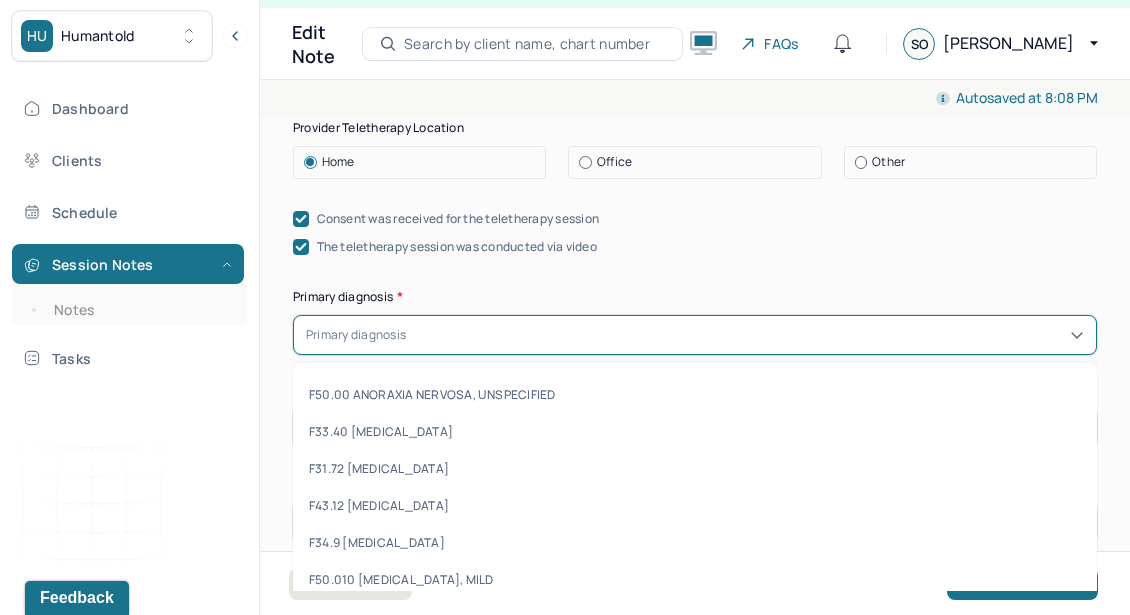 click at bounding box center (747, 335) 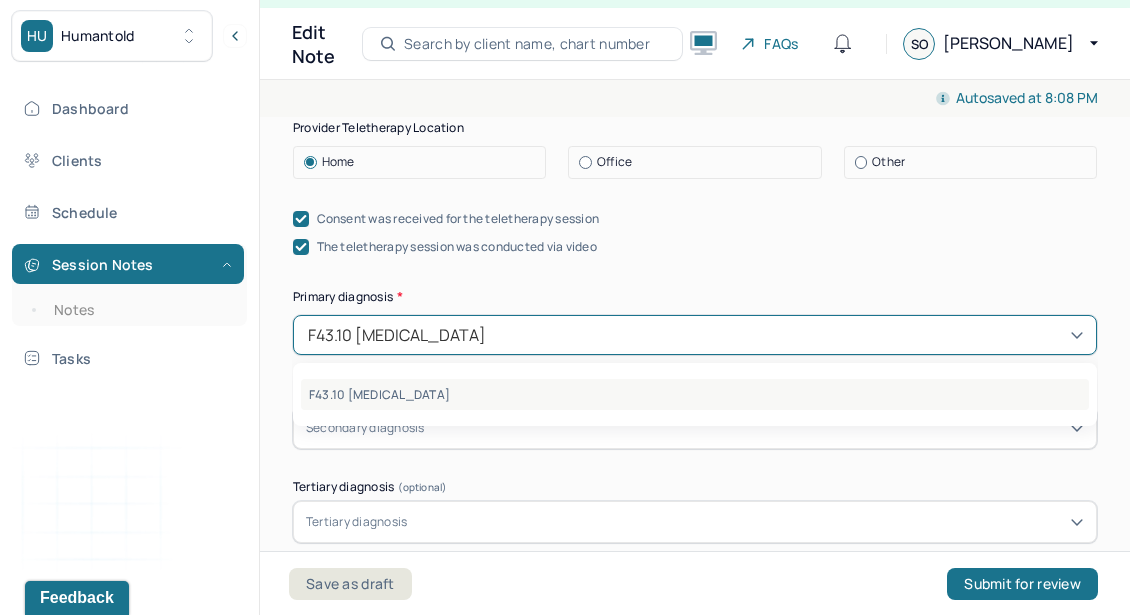 click on "F43.10 [MEDICAL_DATA]" at bounding box center [695, 394] 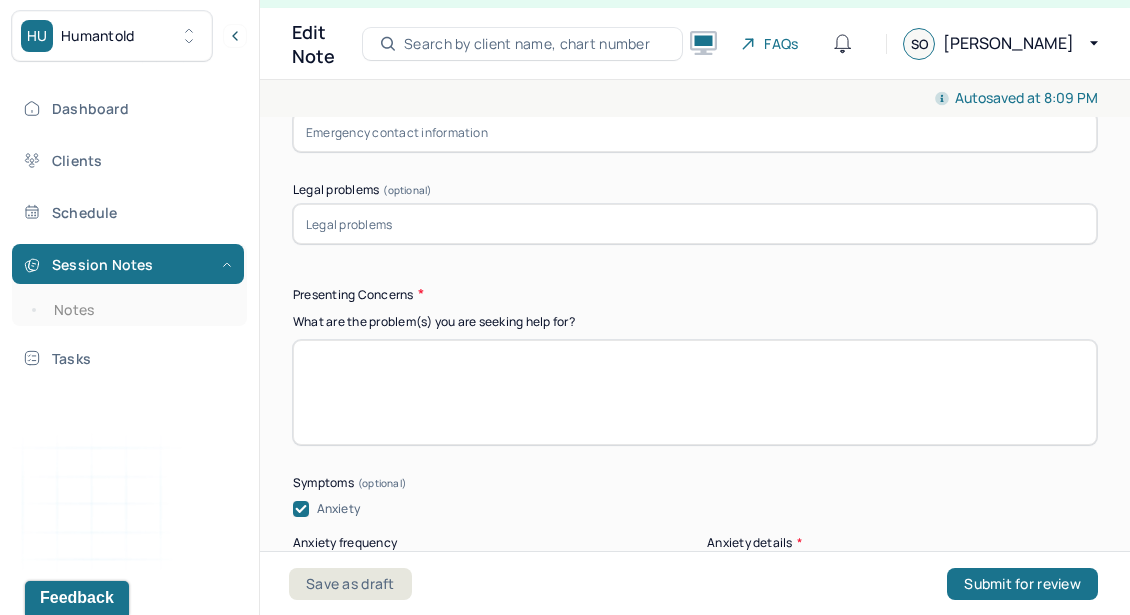 scroll, scrollTop: 2257, scrollLeft: 0, axis: vertical 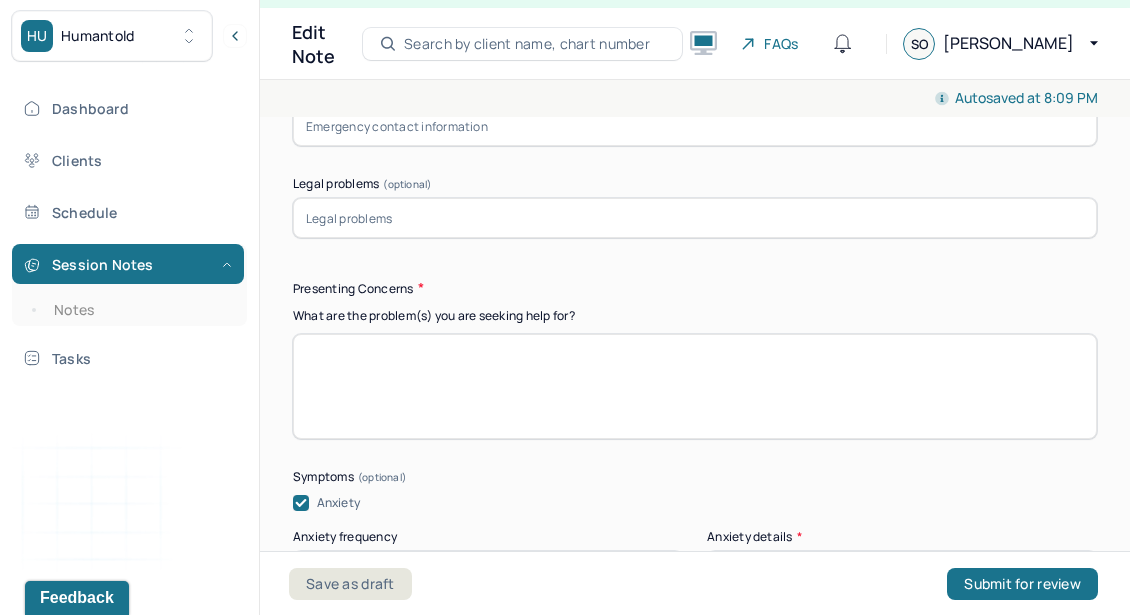 click at bounding box center (695, 386) 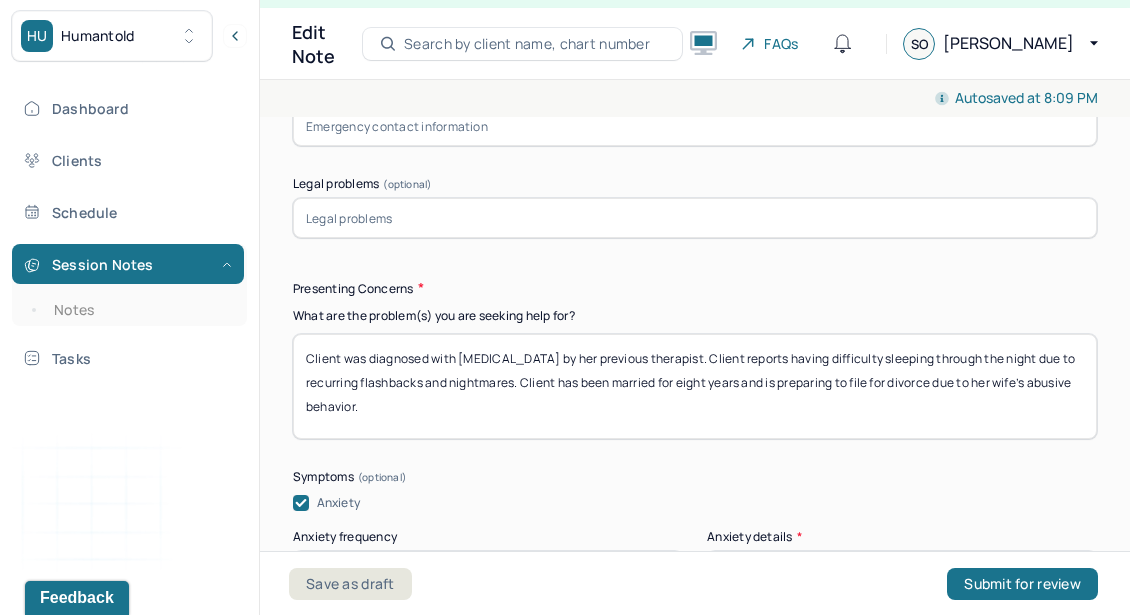 drag, startPoint x: 644, startPoint y: 353, endPoint x: 289, endPoint y: 350, distance: 355.01266 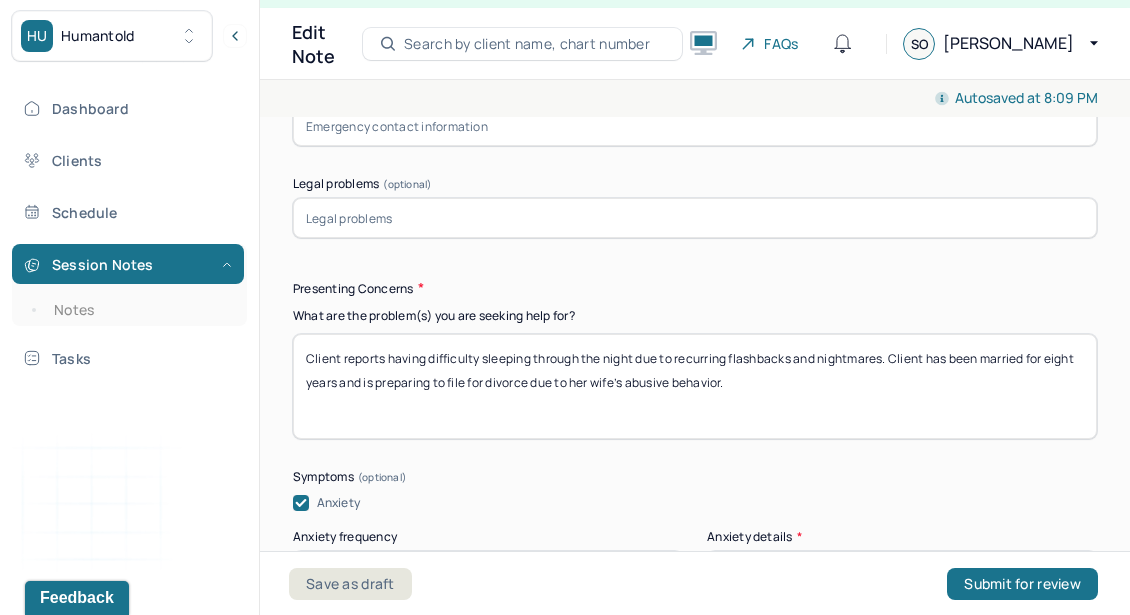 click on "Client reports having difficulty sleeping through the night due to recurring flashbacks and nightmares. Client has been married for eight years and is preparing to file for divorce due to her wife’s abusive behavior." at bounding box center (695, 386) 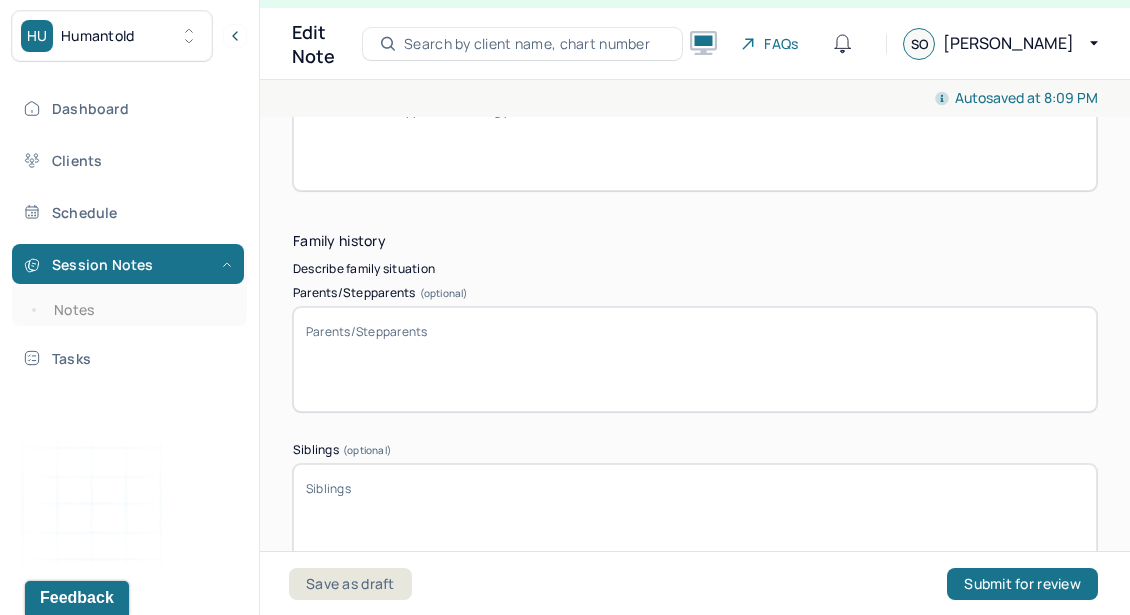 scroll, scrollTop: 3968, scrollLeft: 0, axis: vertical 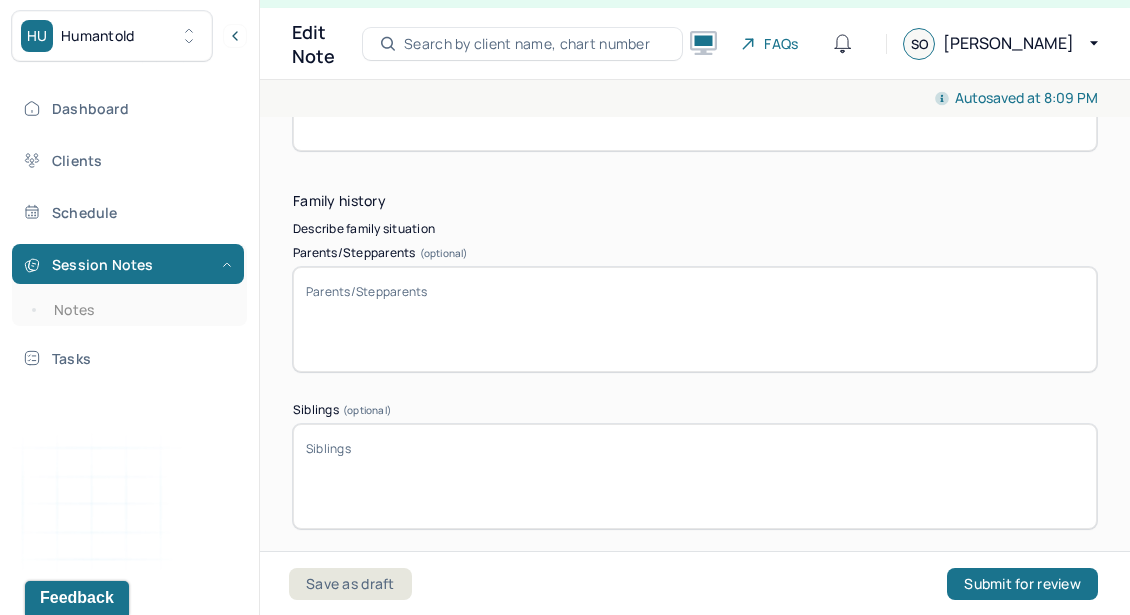 type on "Client reports having difficulty sleeping through the night due to recurring flashbacks and nightmares. Client has been married for eight years and is preparing to file for divorce due to her wife’s abusive behavior. client reports wanting to finally process her trauma." 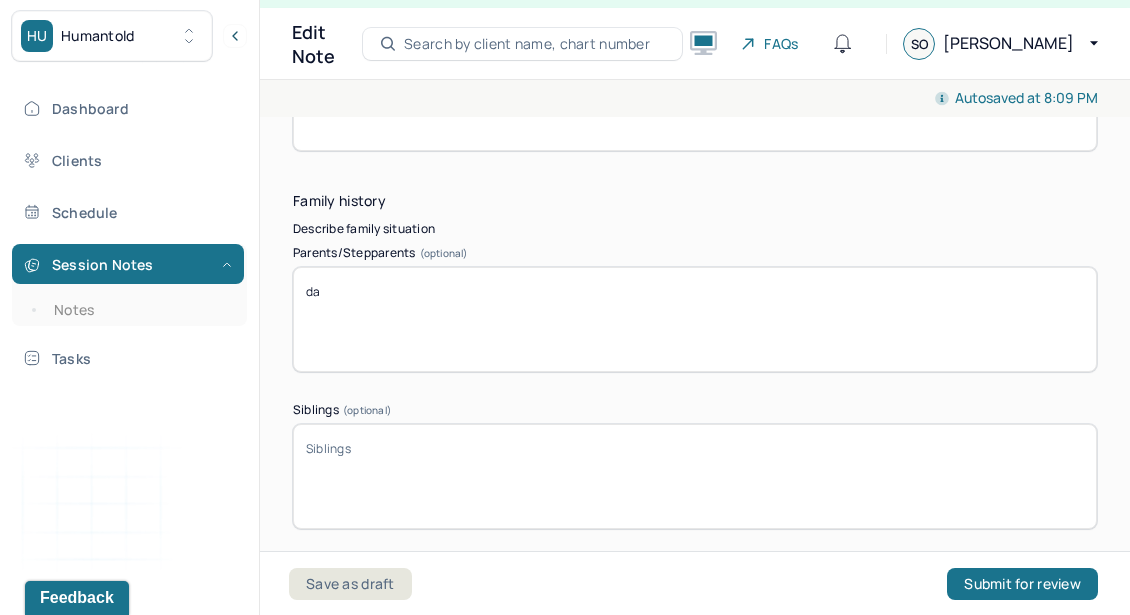 type on "d" 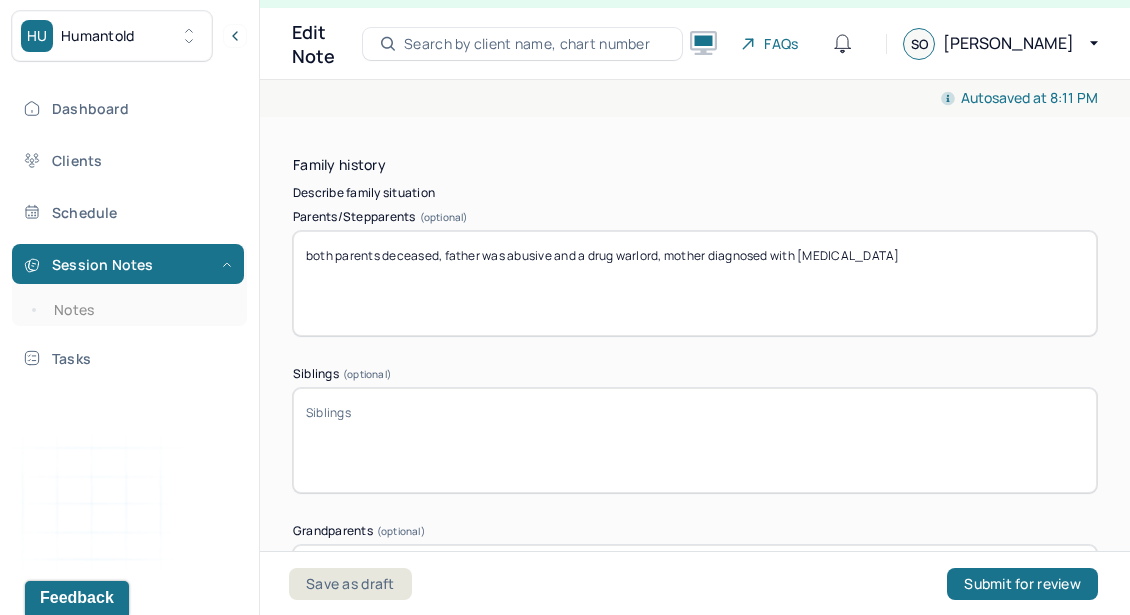 scroll, scrollTop: 4009, scrollLeft: 0, axis: vertical 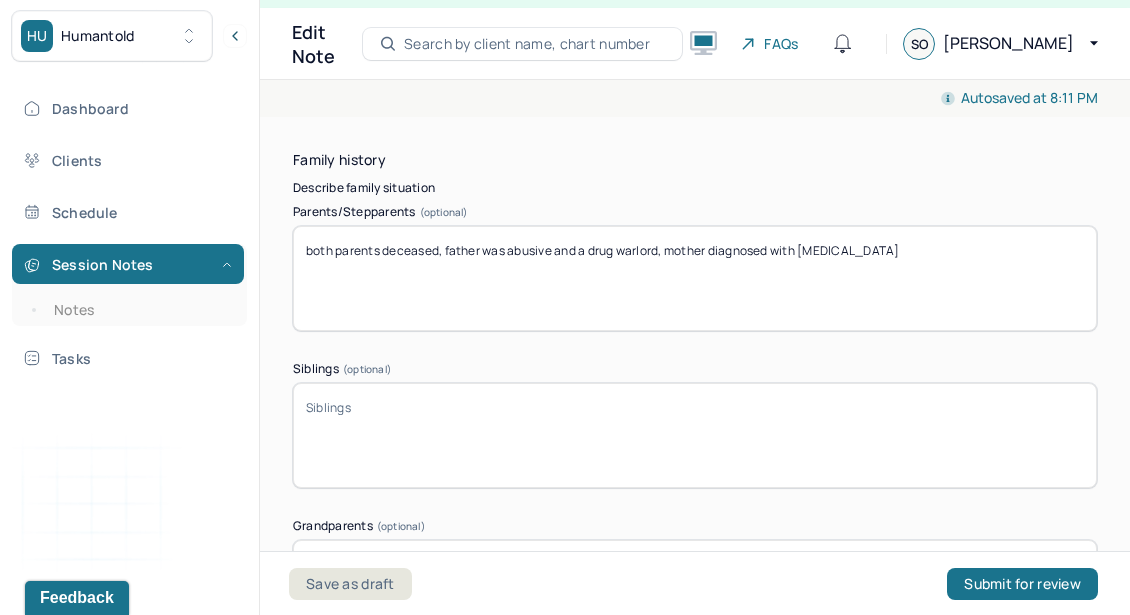 type on "both parents deceased, father was abusive and a drug warlord, mother diagnosed with [MEDICAL_DATA]" 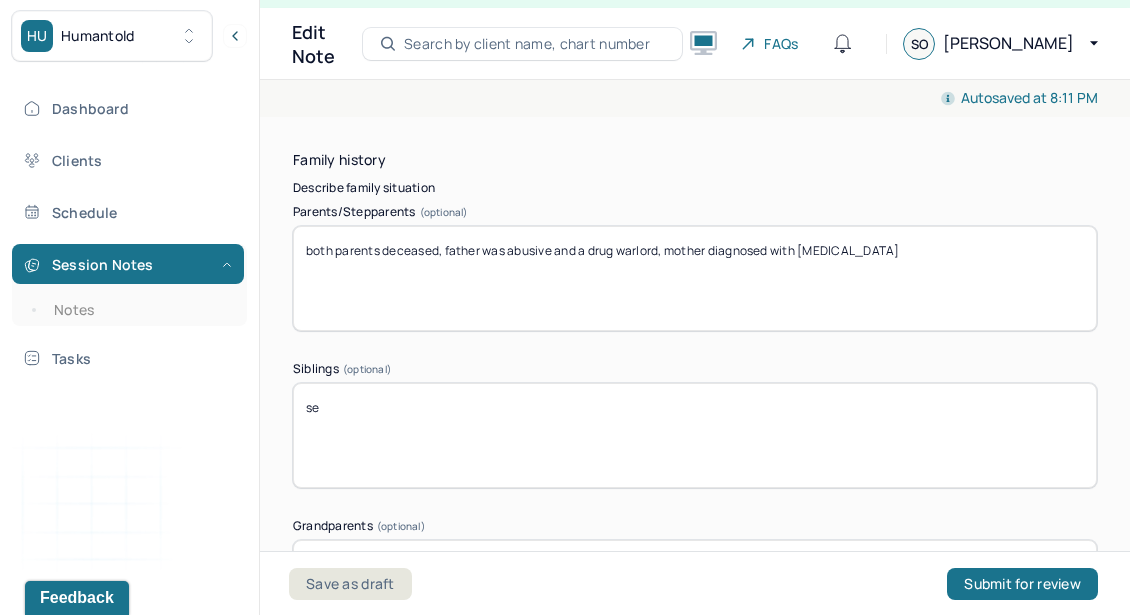 type on "s" 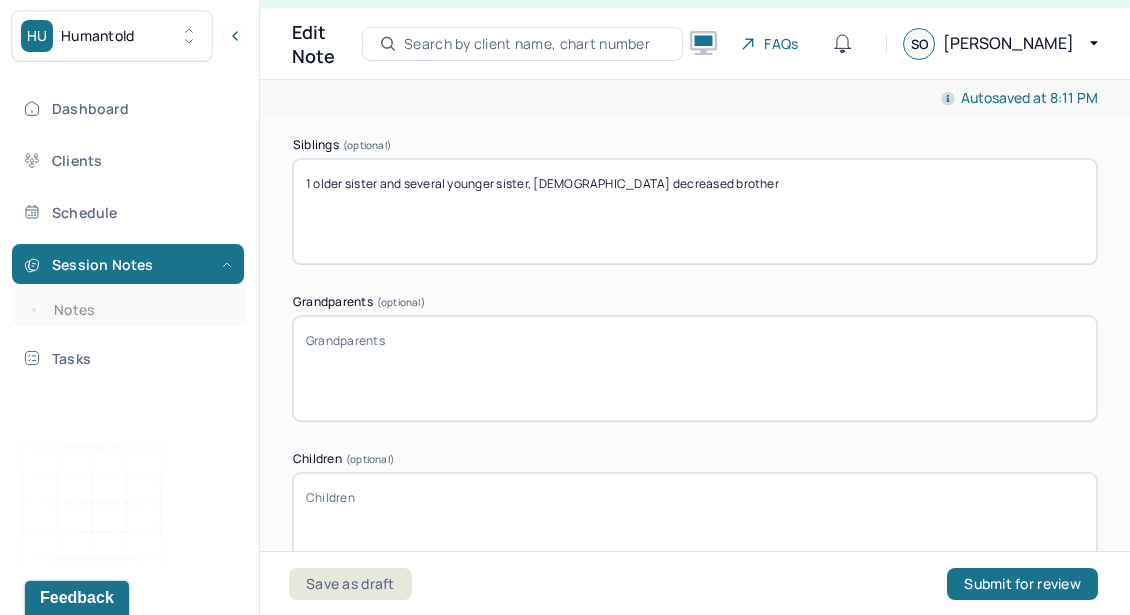 scroll, scrollTop: 4234, scrollLeft: 0, axis: vertical 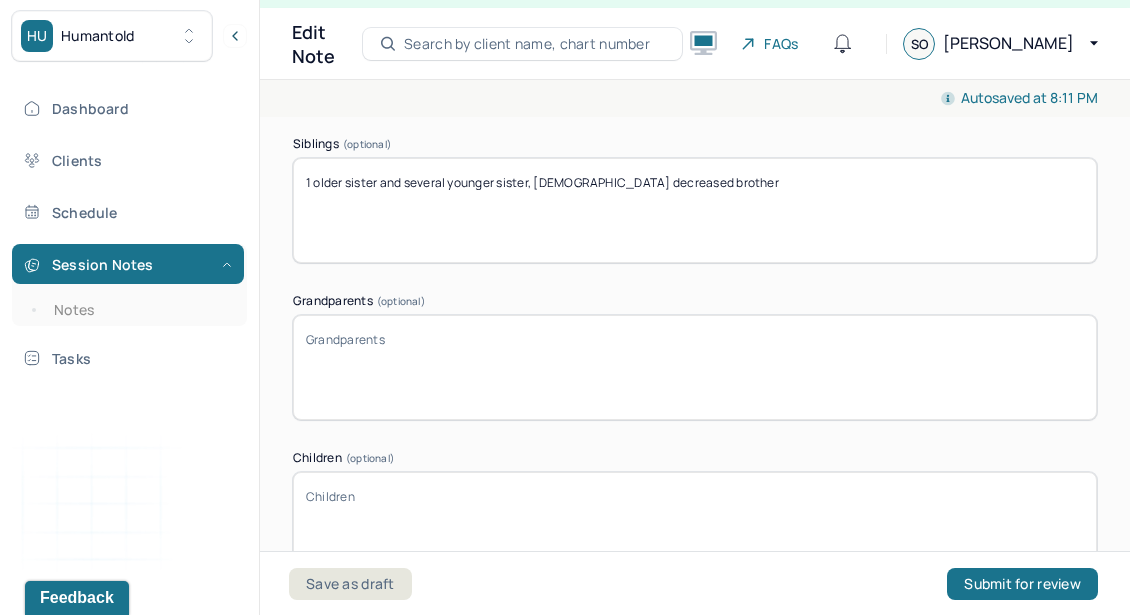 type on "1 older sister and several younger sister, [DEMOGRAPHIC_DATA] decreased brother" 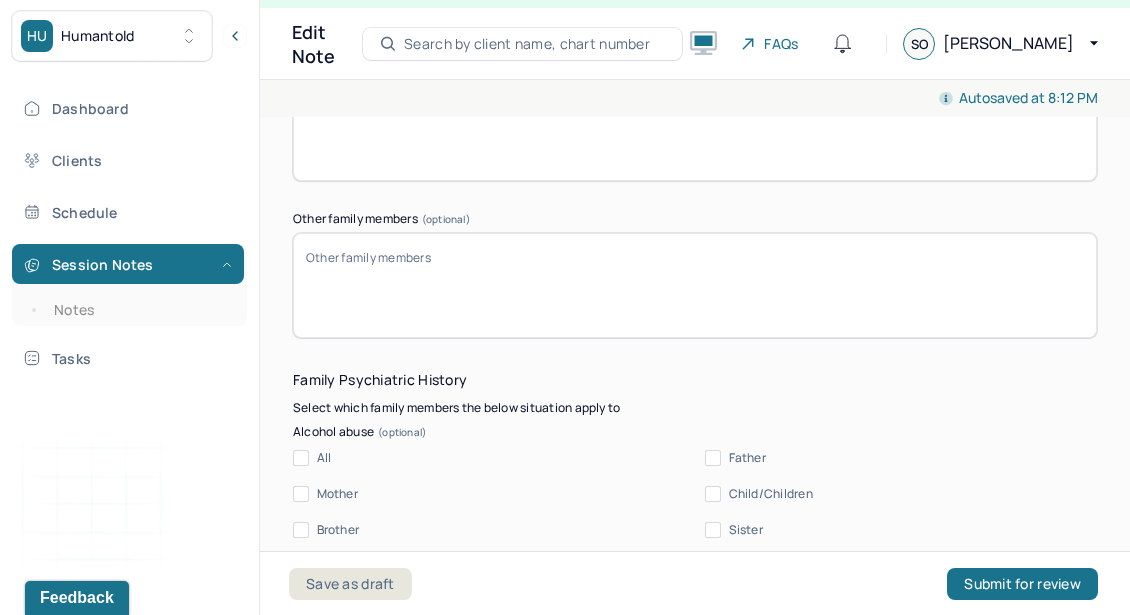 scroll, scrollTop: 4664, scrollLeft: 0, axis: vertical 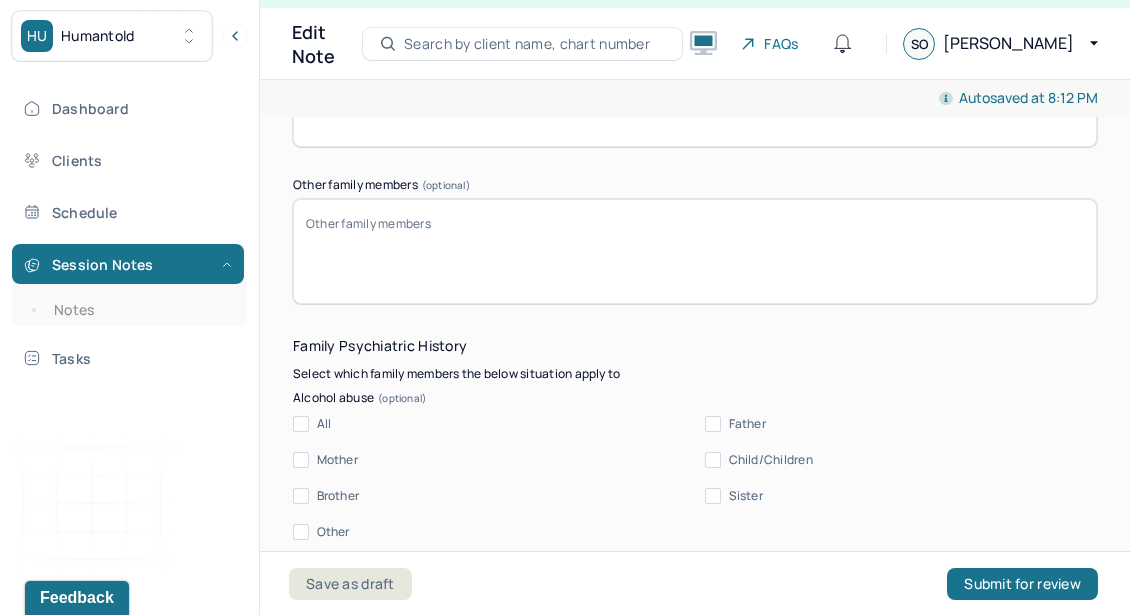 type on "1 deceased son" 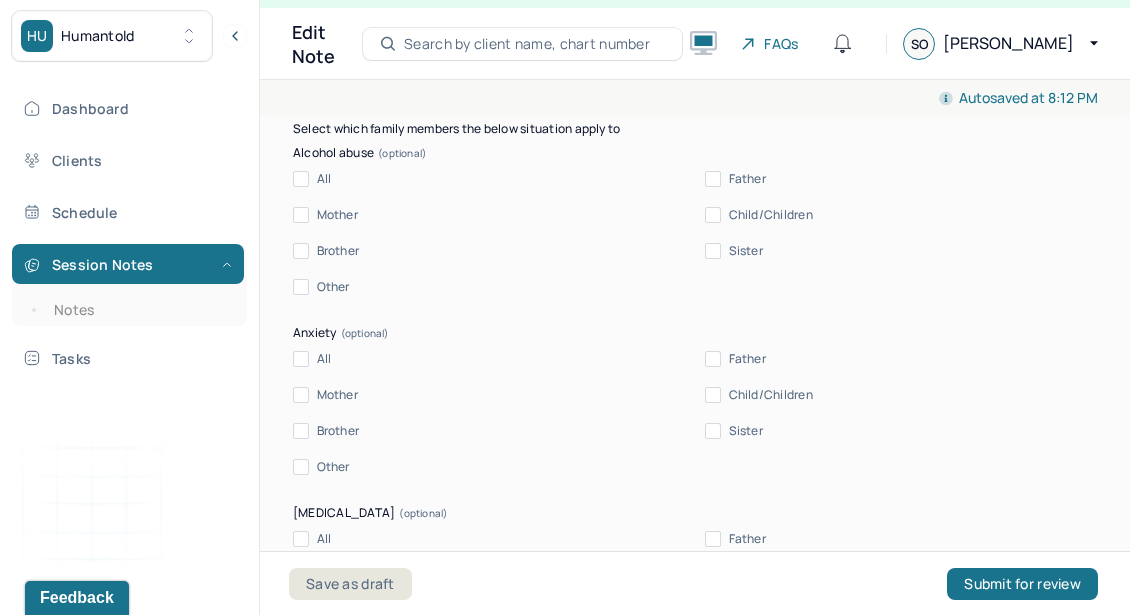 scroll, scrollTop: 4913, scrollLeft: 0, axis: vertical 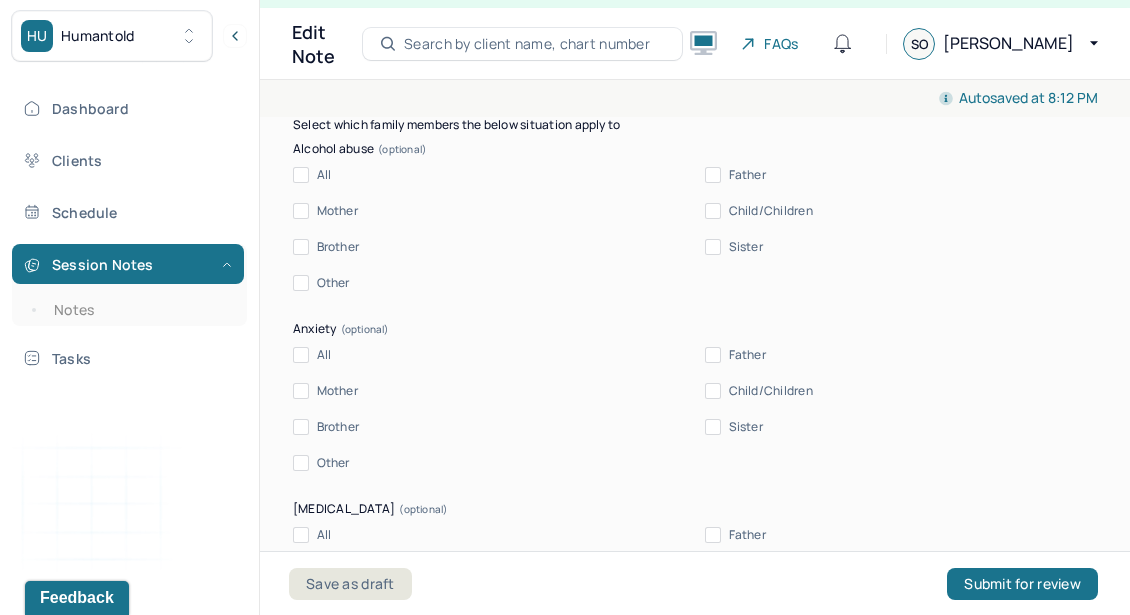 type on "family involved in crime and drugs back in [GEOGRAPHIC_DATA]" 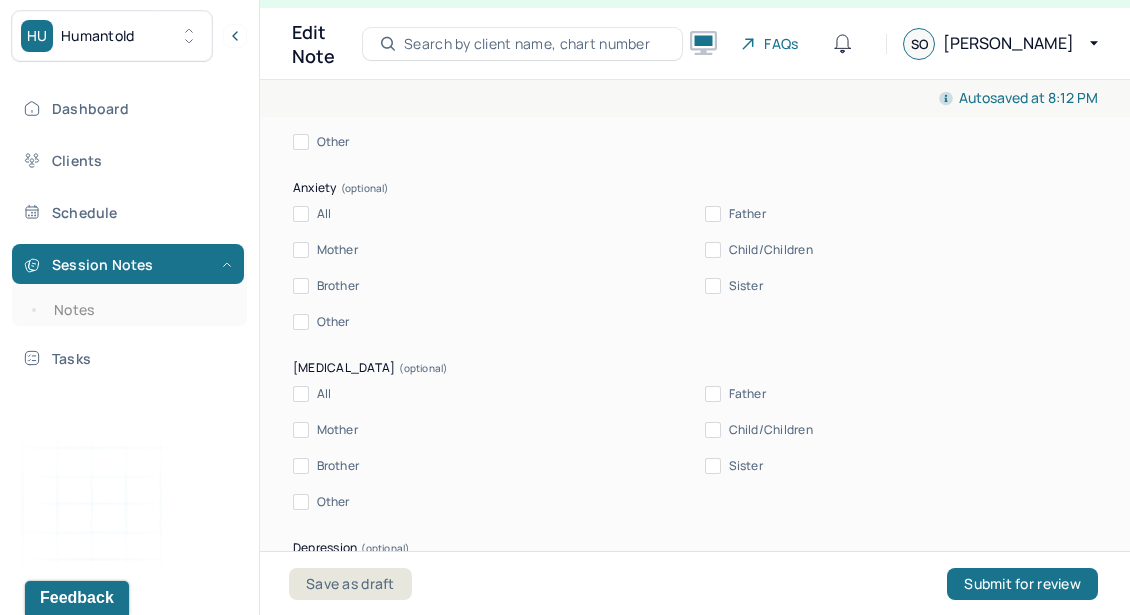 scroll, scrollTop: 5055, scrollLeft: 0, axis: vertical 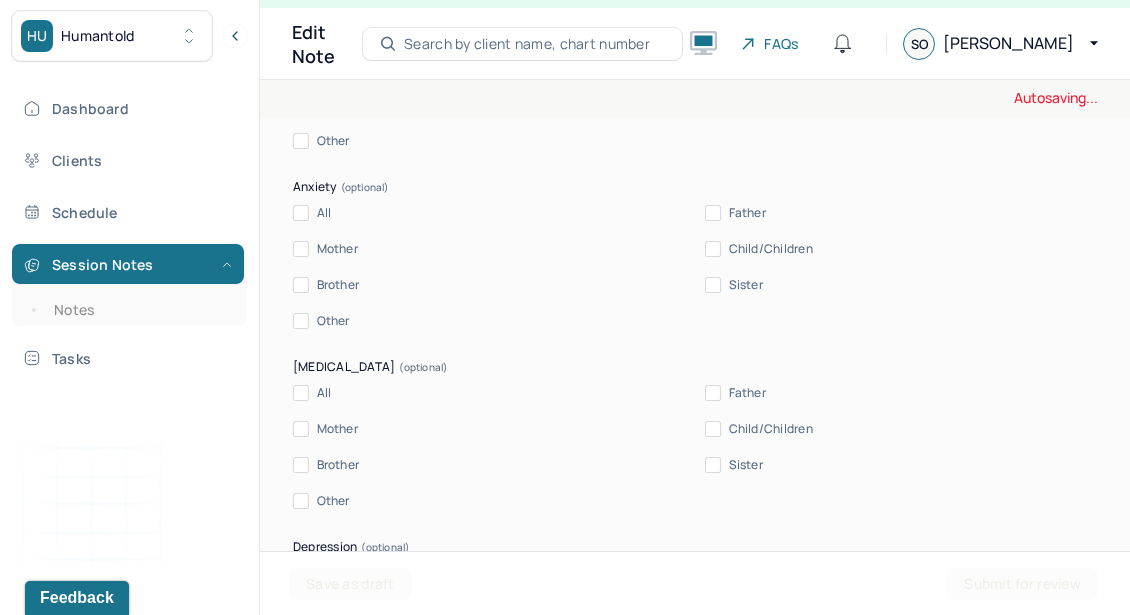 click on "Mother" at bounding box center (301, 249) 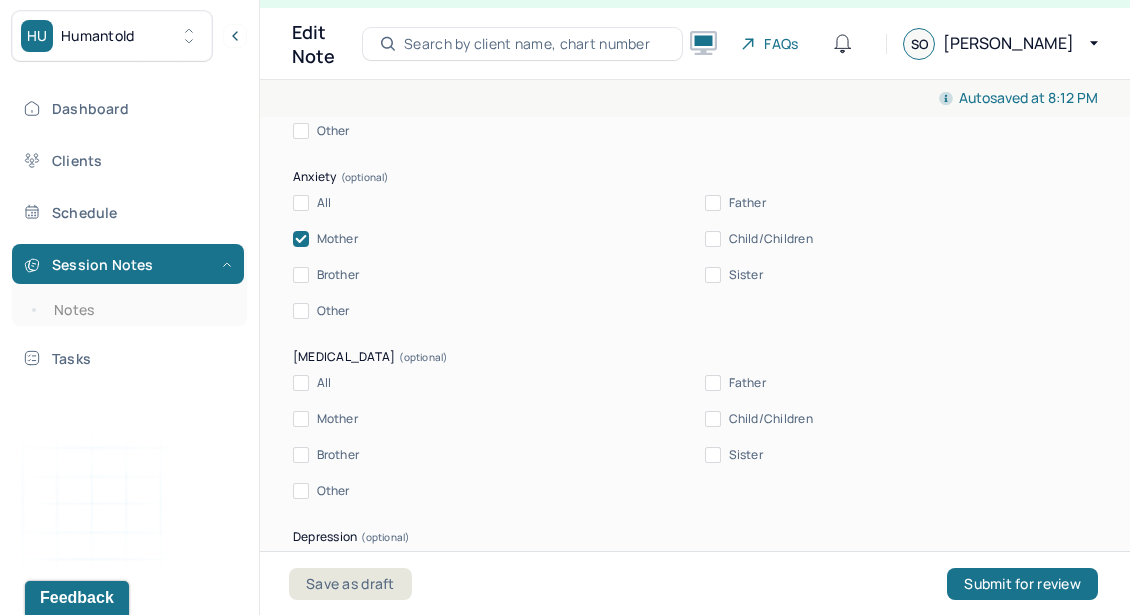 scroll, scrollTop: 5068, scrollLeft: 0, axis: vertical 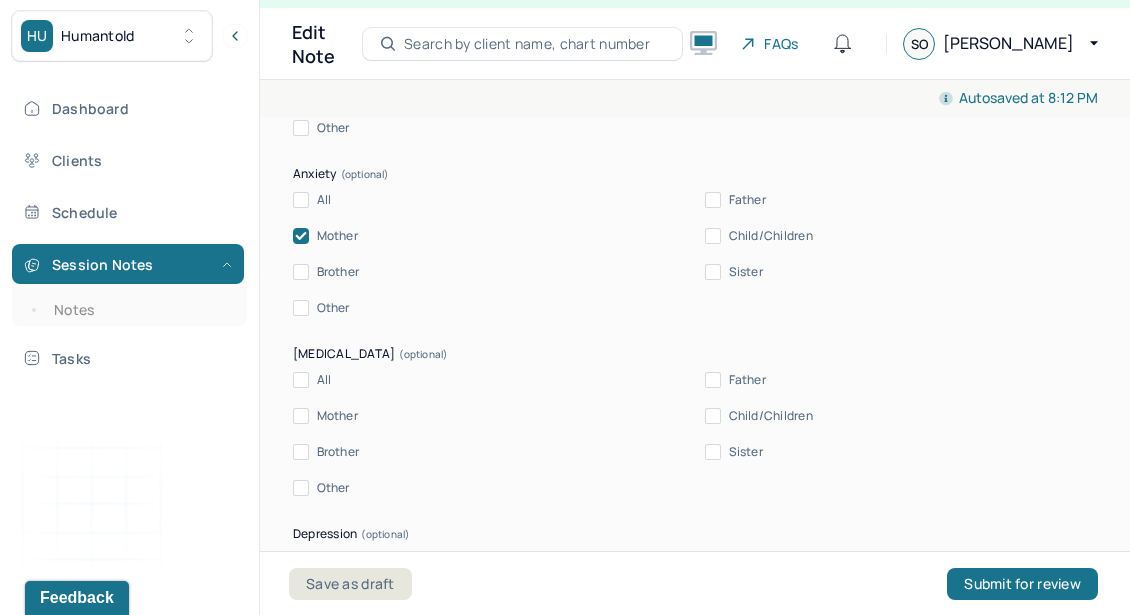 click on "Sister" at bounding box center (713, 272) 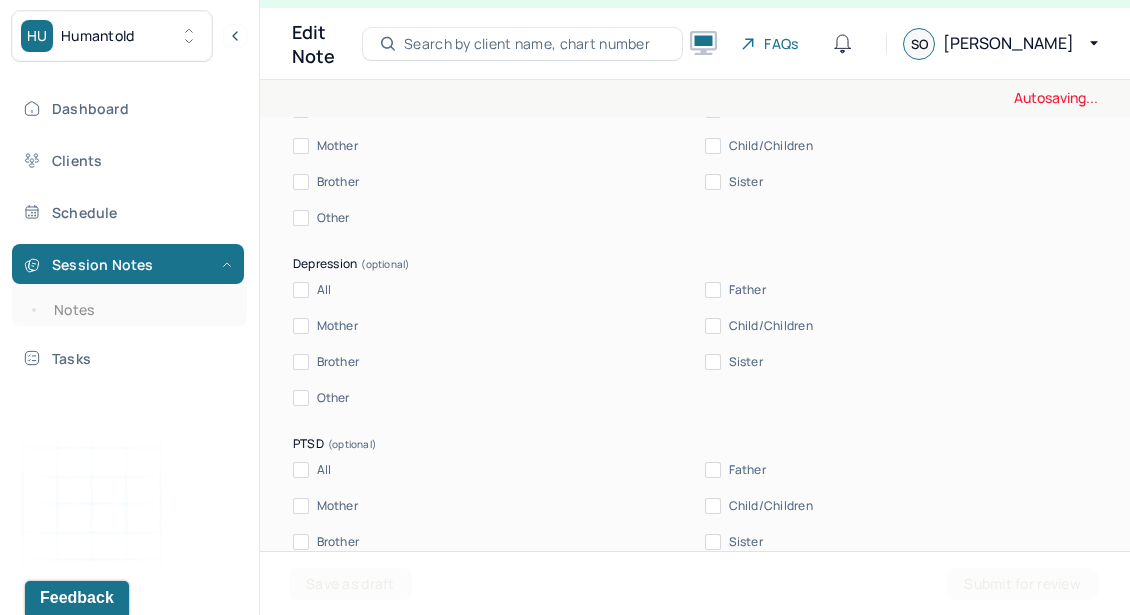 scroll, scrollTop: 5371, scrollLeft: 0, axis: vertical 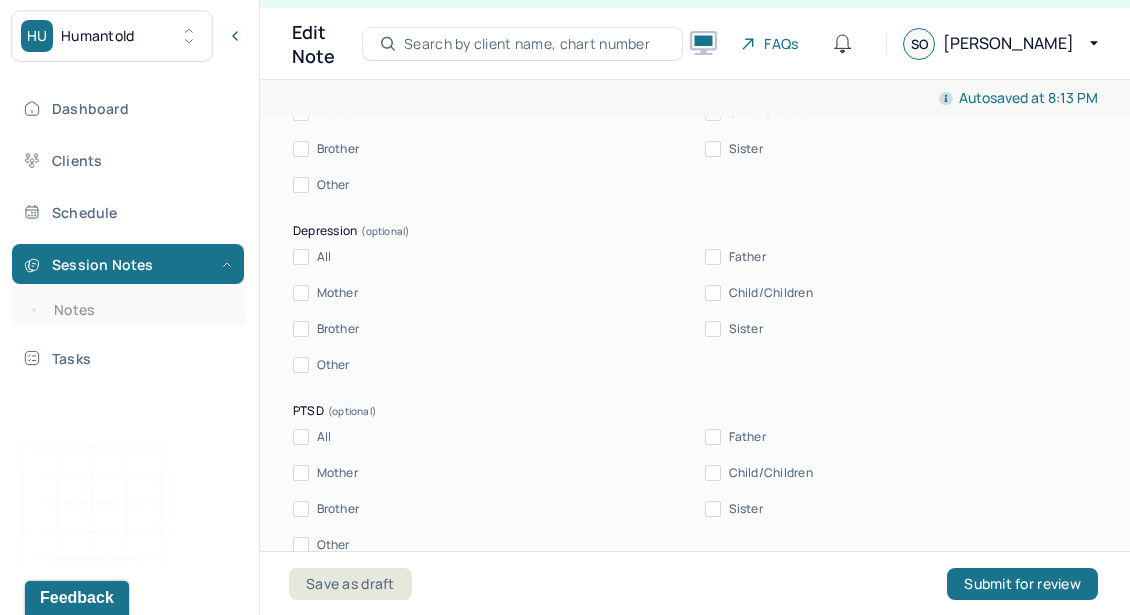 click on "Mother" at bounding box center (301, 293) 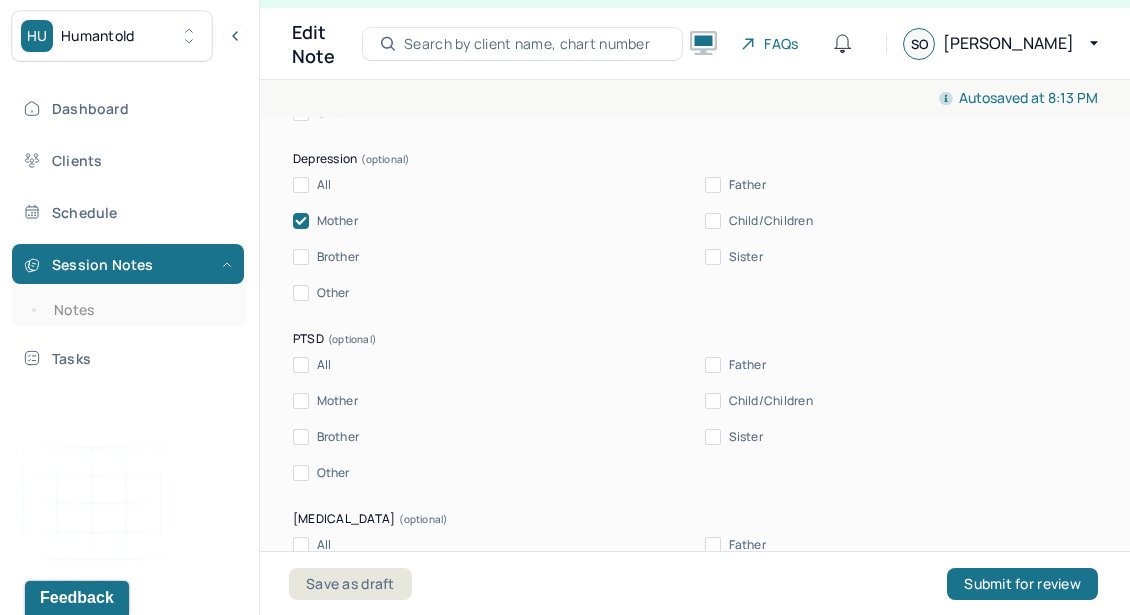 scroll, scrollTop: 5475, scrollLeft: 0, axis: vertical 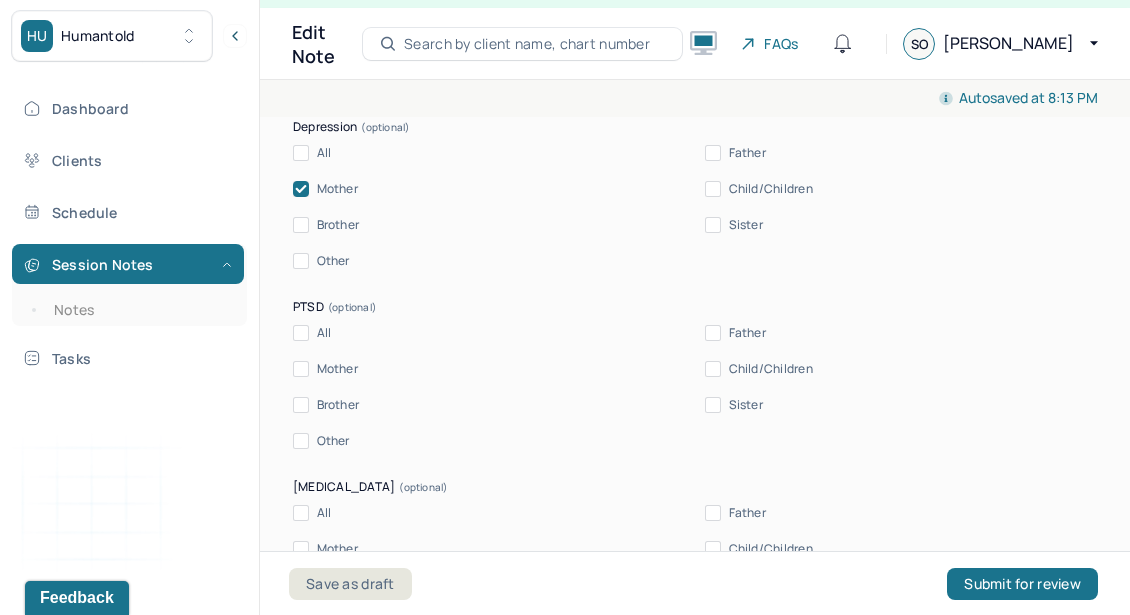 click on "Sister" at bounding box center (713, 225) 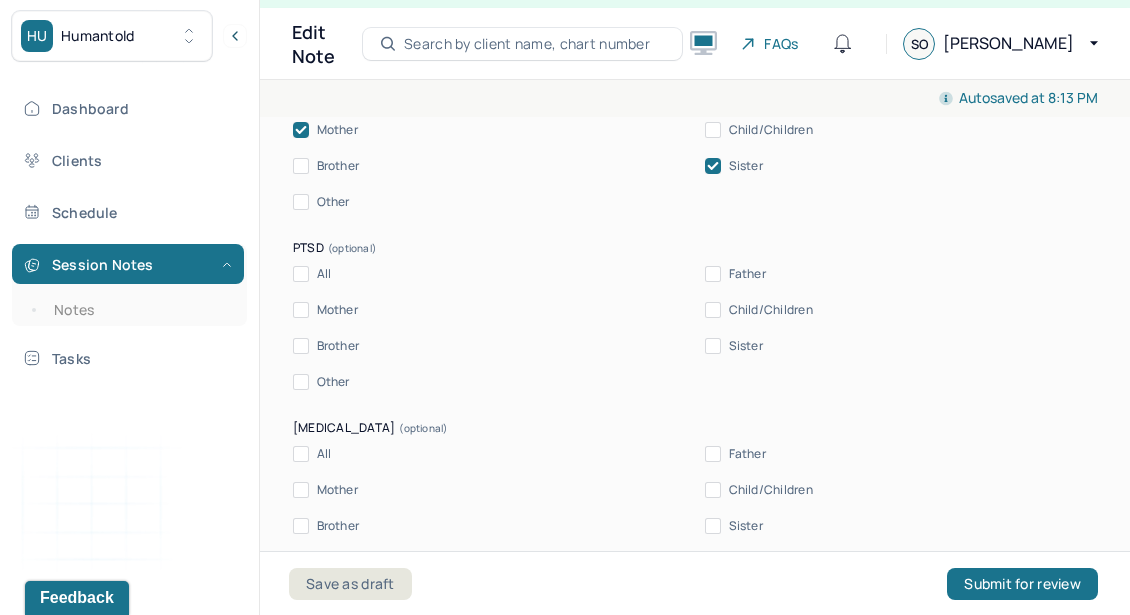 scroll, scrollTop: 5541, scrollLeft: 0, axis: vertical 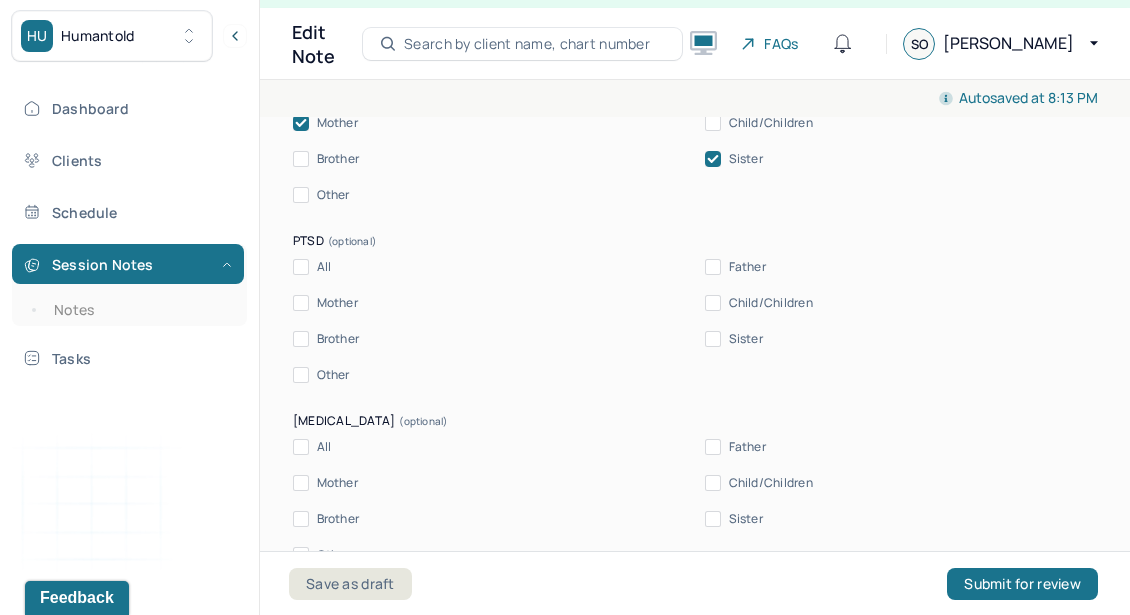 click on "All" at bounding box center [301, 267] 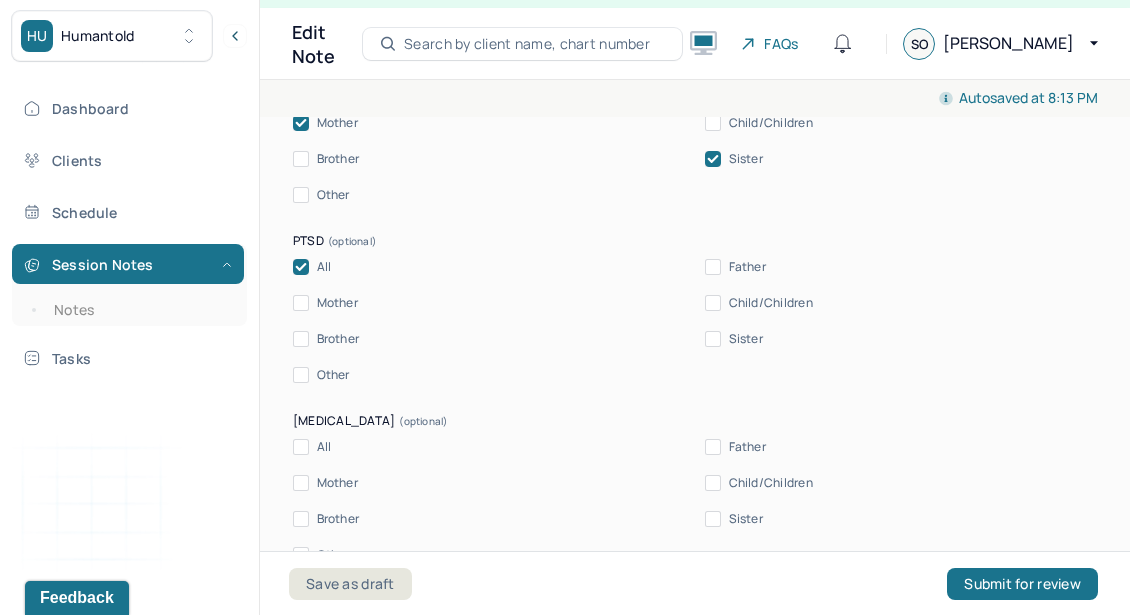 scroll, scrollTop: 5656, scrollLeft: 0, axis: vertical 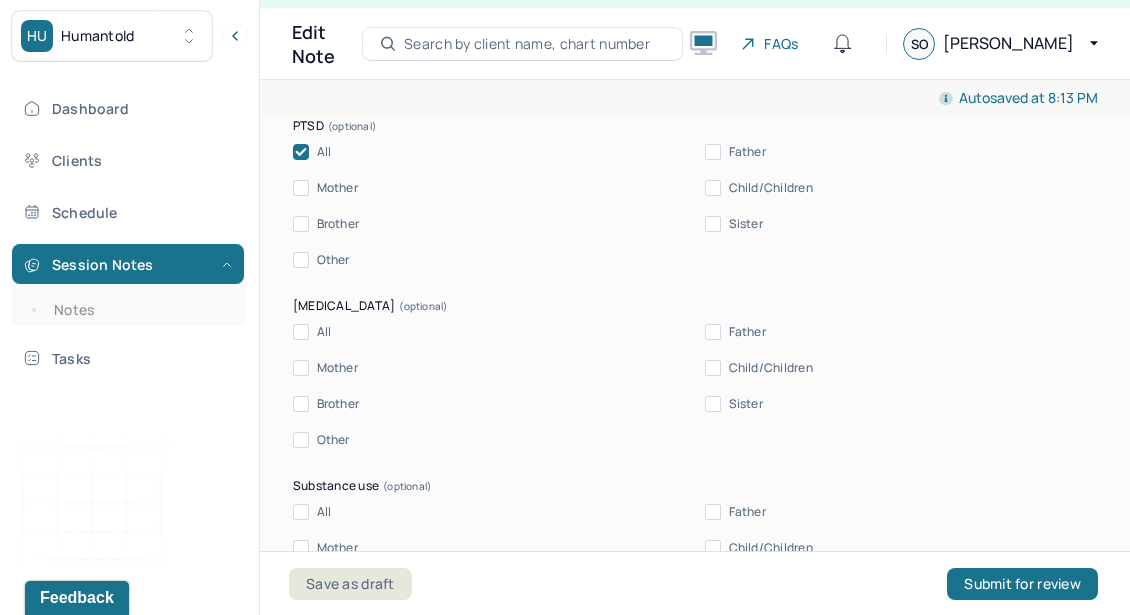 click on "Mother" at bounding box center (301, 368) 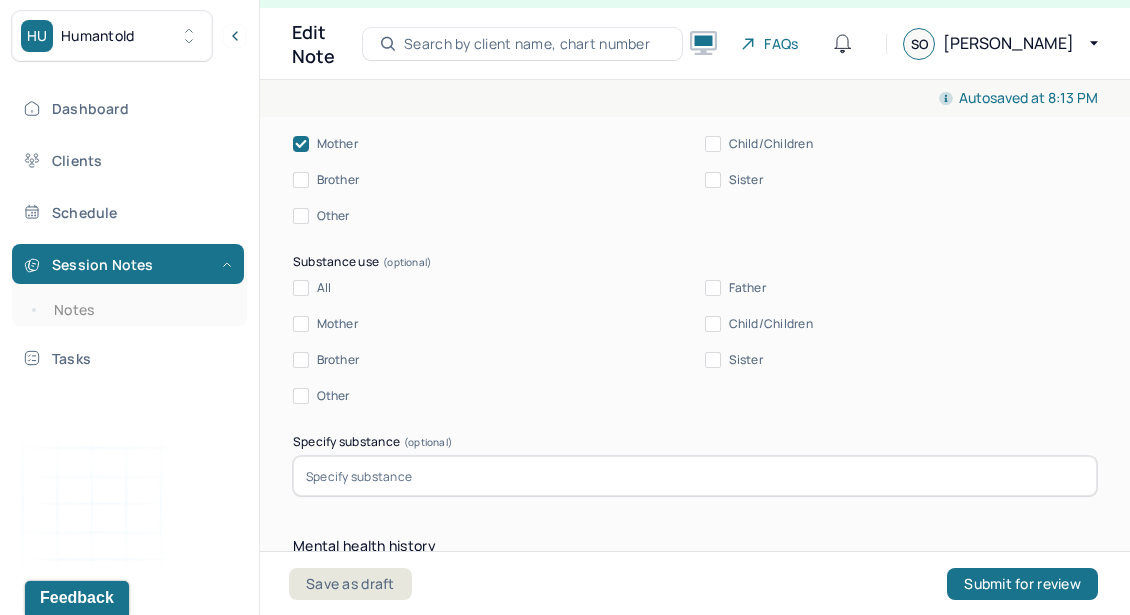 scroll, scrollTop: 5901, scrollLeft: 0, axis: vertical 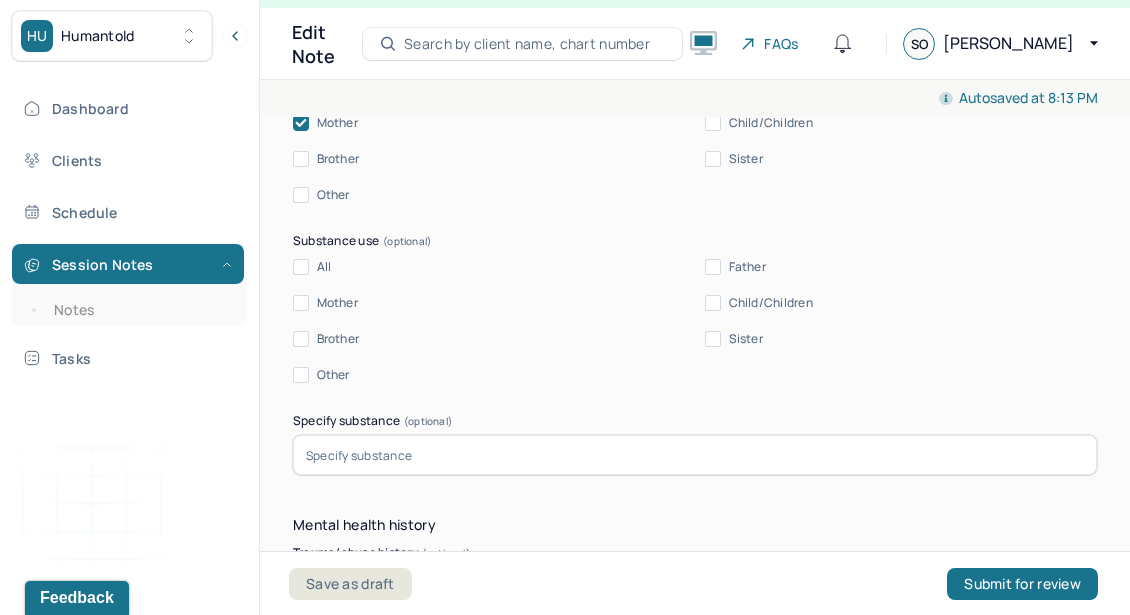 click on "Father" at bounding box center [713, 267] 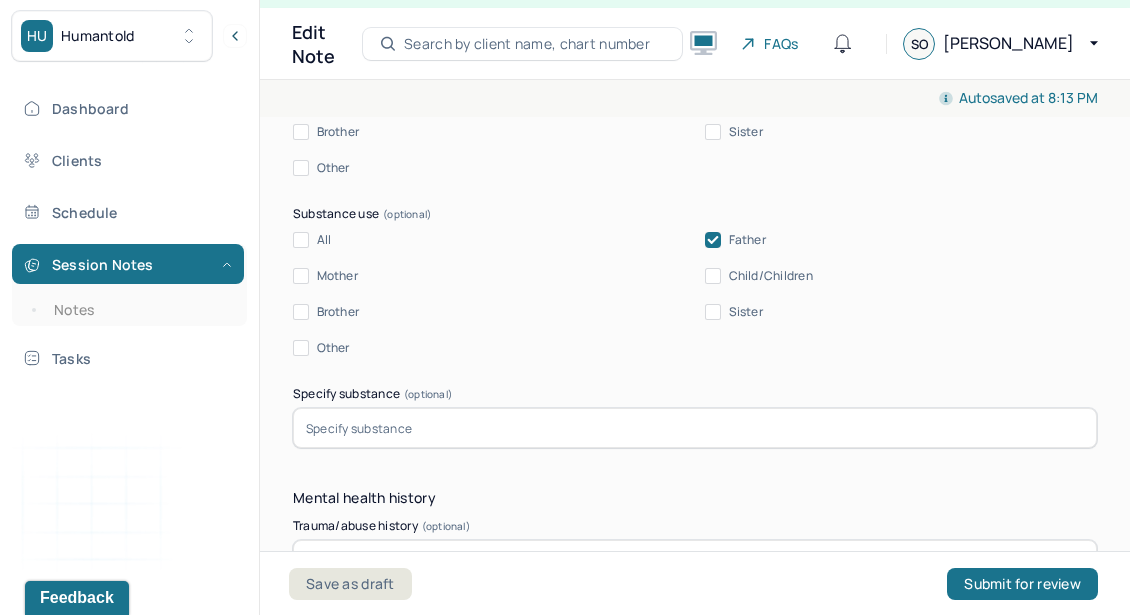 scroll, scrollTop: 5989, scrollLeft: 0, axis: vertical 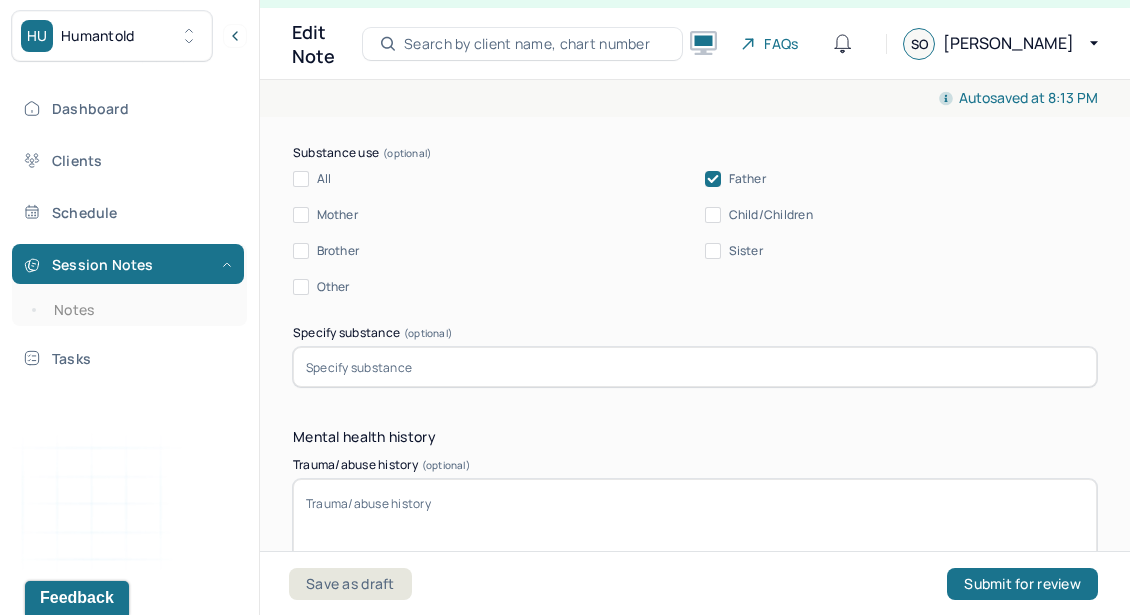 click on "Sister" at bounding box center (734, 251) 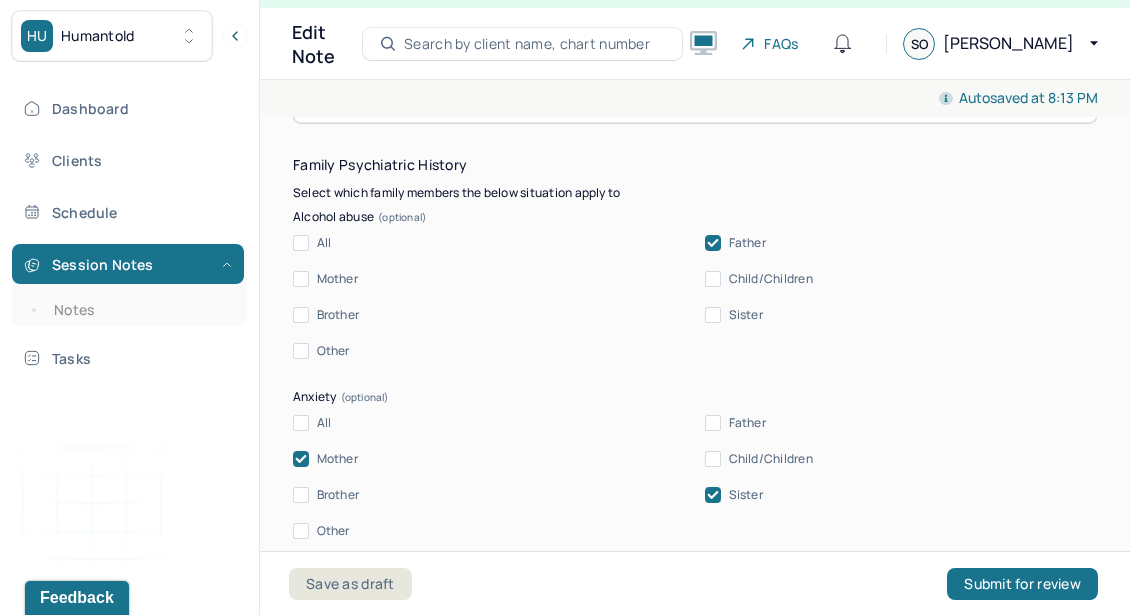 scroll, scrollTop: 4846, scrollLeft: 0, axis: vertical 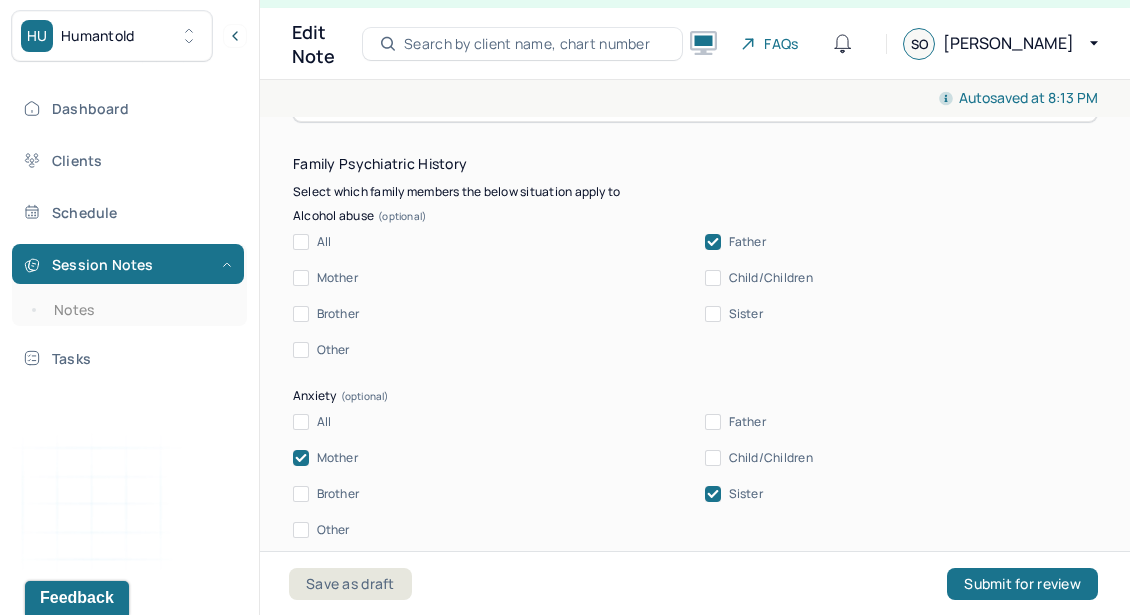 click on "Sister" at bounding box center (713, 314) 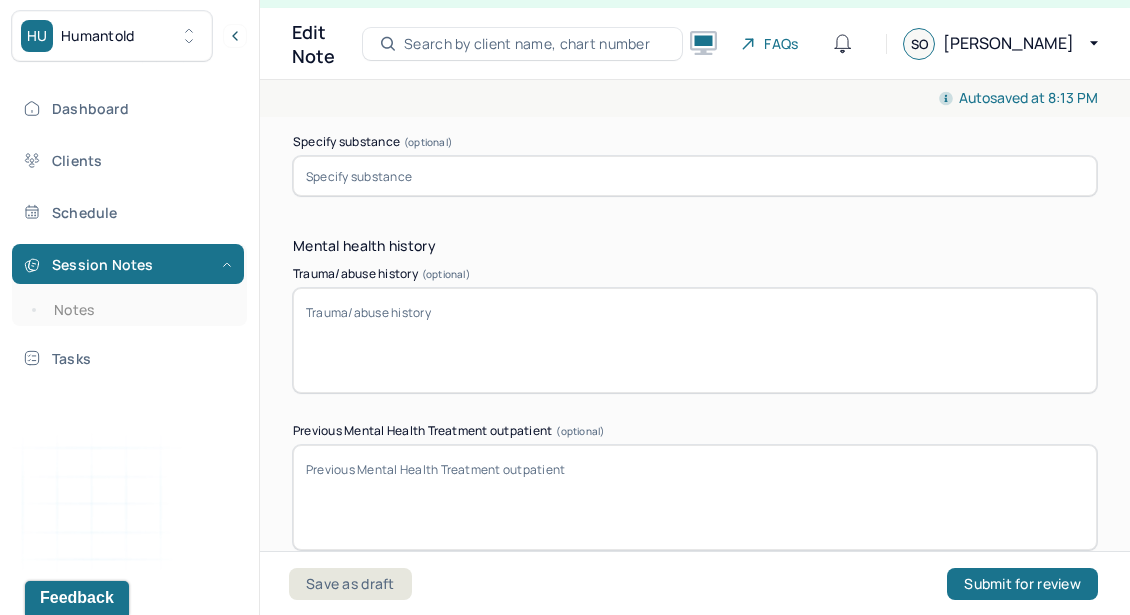 scroll, scrollTop: 6182, scrollLeft: 0, axis: vertical 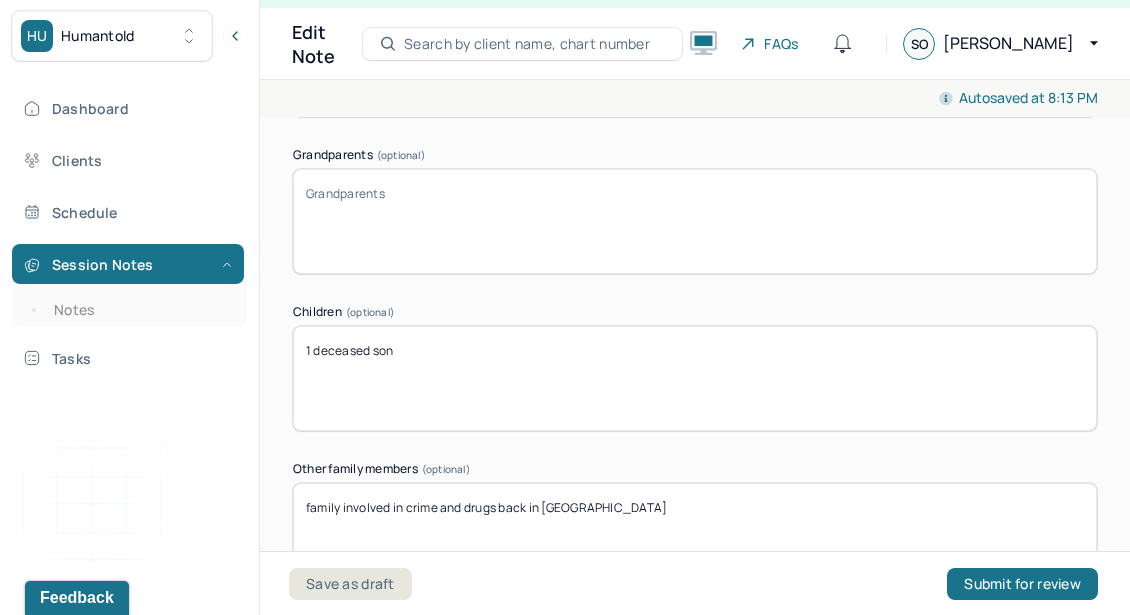 click on "1 deceased son" at bounding box center (695, 378) 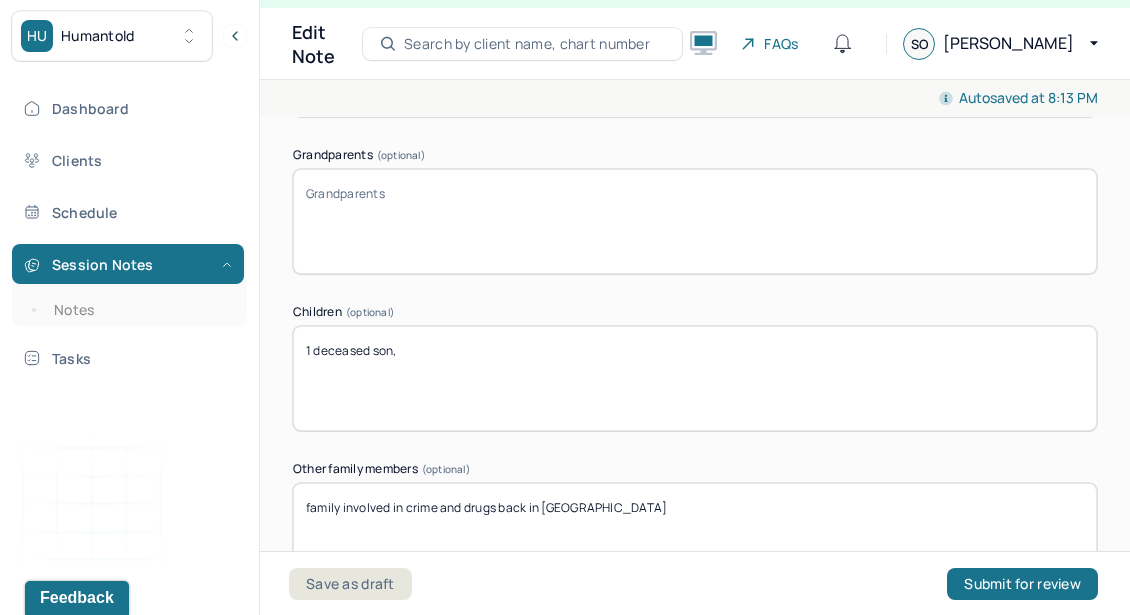 paste on "Client reports she had a son at age [DEMOGRAPHIC_DATA]/15 and he was taken away by her family in [GEOGRAPHIC_DATA]" 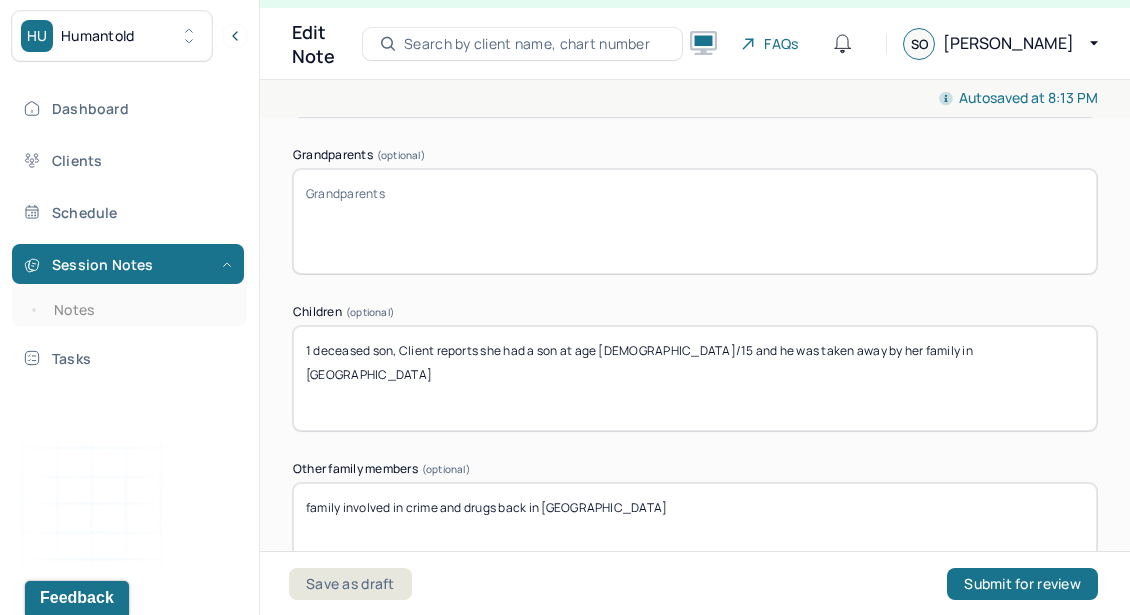 type on "1 deceased son, Client reports she had a son at age [DEMOGRAPHIC_DATA]/15 and he was taken away by her family in [GEOGRAPHIC_DATA]" 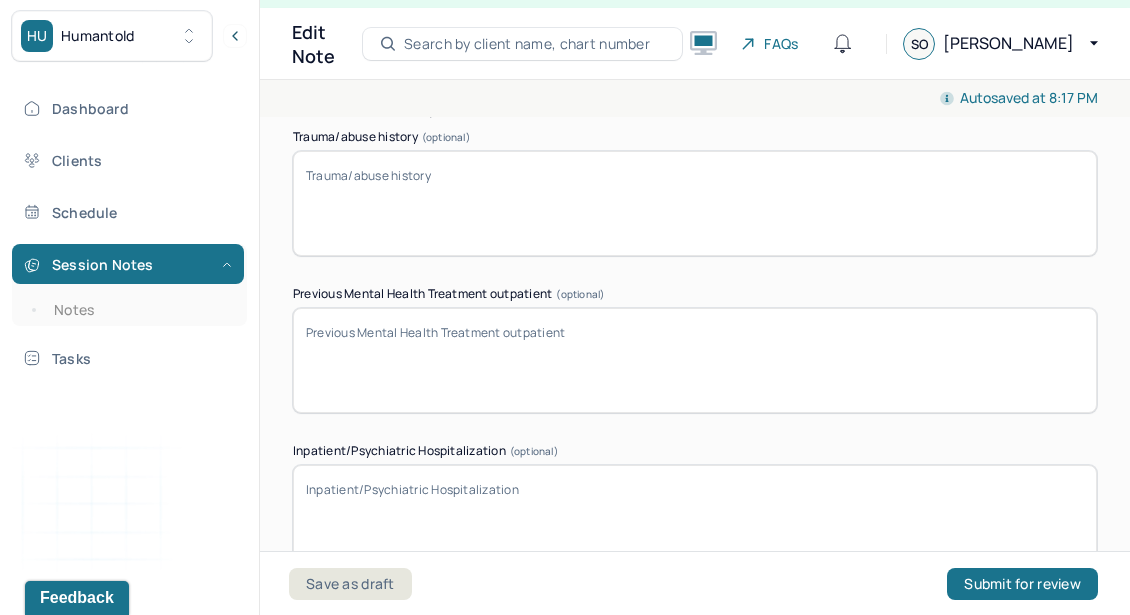 scroll, scrollTop: 6315, scrollLeft: 0, axis: vertical 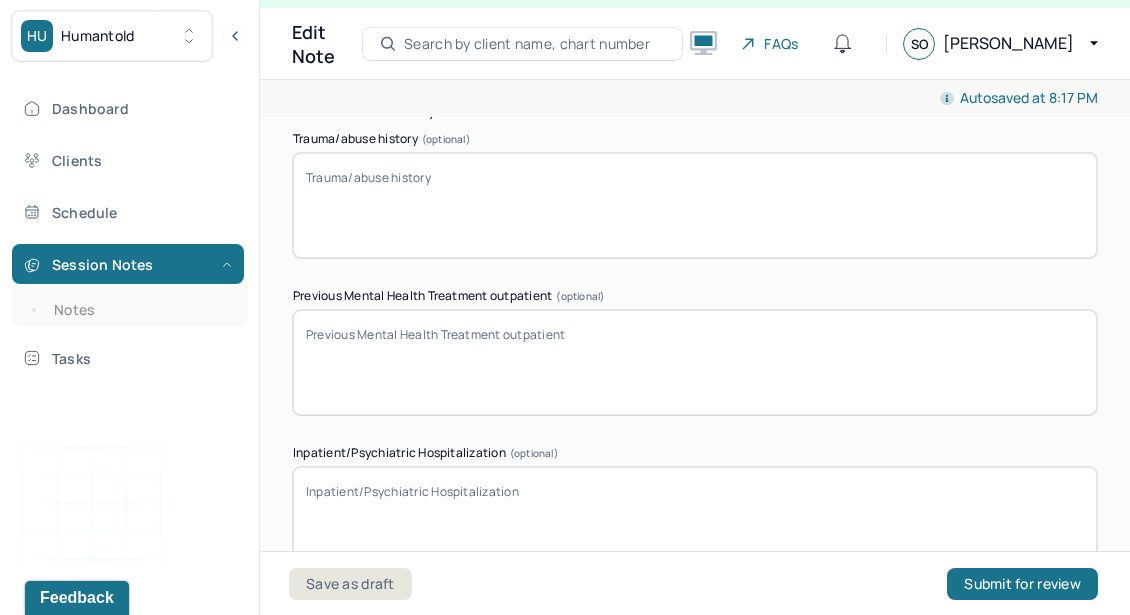 click on "Trauma/abuse history (optional)" at bounding box center [695, 205] 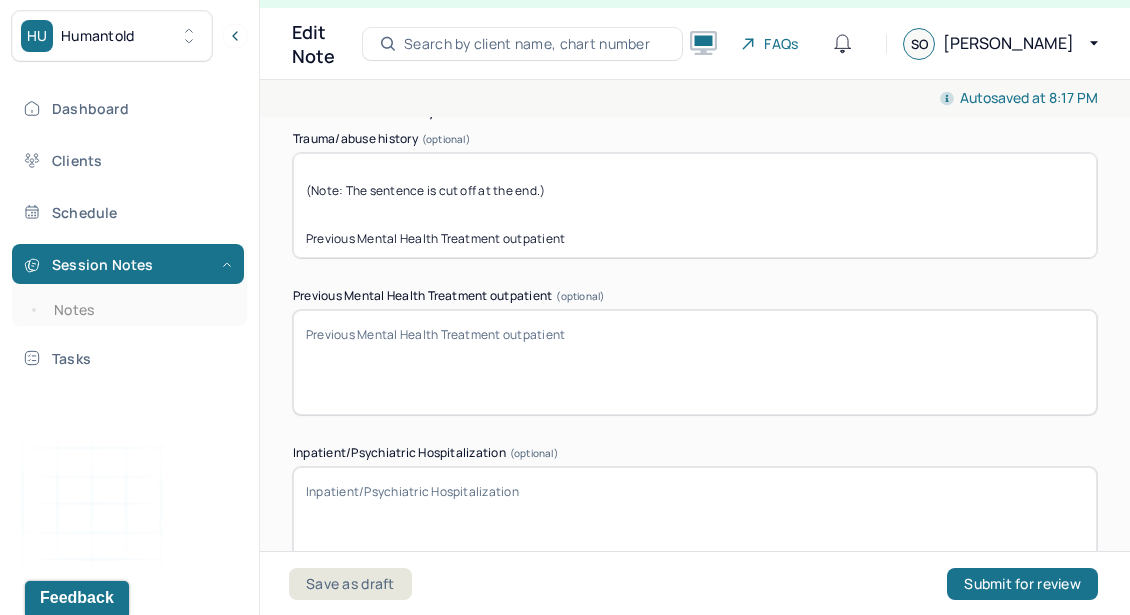 scroll, scrollTop: 154, scrollLeft: 0, axis: vertical 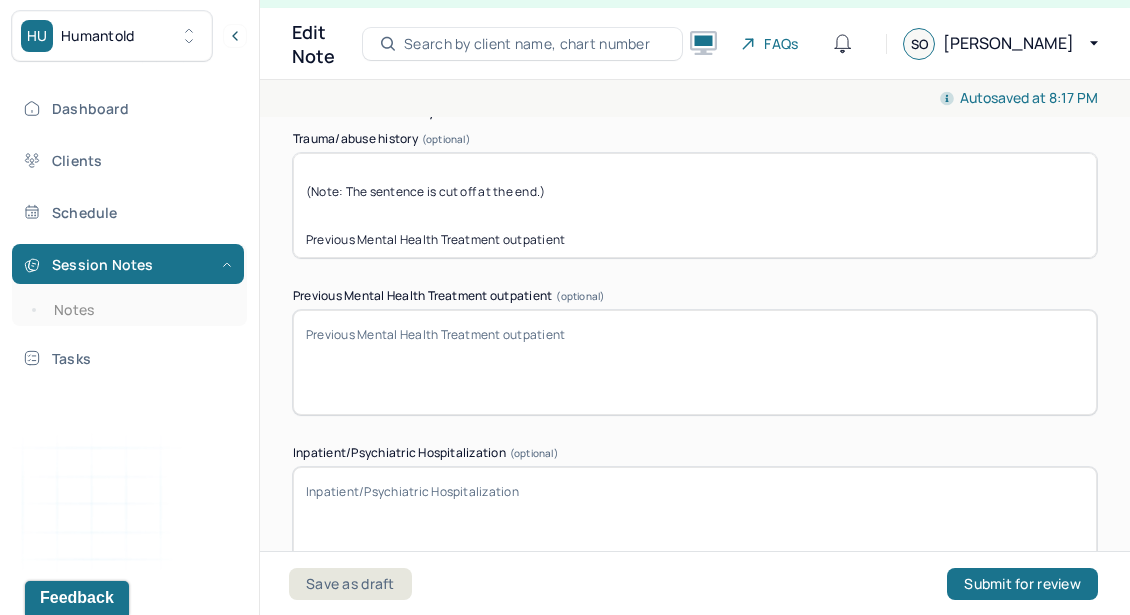 click on "Client reports history of trauma and abuse. Client reports being in [PERSON_NAME] care from 8–16 going to 50+ houses within that time. Client reports being sexually abused by her father while her mother was forced to watch. Client also reports multiple rapes and molestation while in and out of [PERSON_NAME] homes. Client reports she also became pregnant for her father and was locked in a room for 9 months to grow the child. Client reports her son was taken away once born and she never saw him again. Client reports a hx of family drug use, shooting and cartel and being exposed to criminal lifestyle as a child living in [GEOGRAPHIC_DATA]. Client reports being urinated on and passed along with
(Note: The sentence is cut off at the end.)
Previous Mental Health Treatment outpatient" at bounding box center (695, 205) 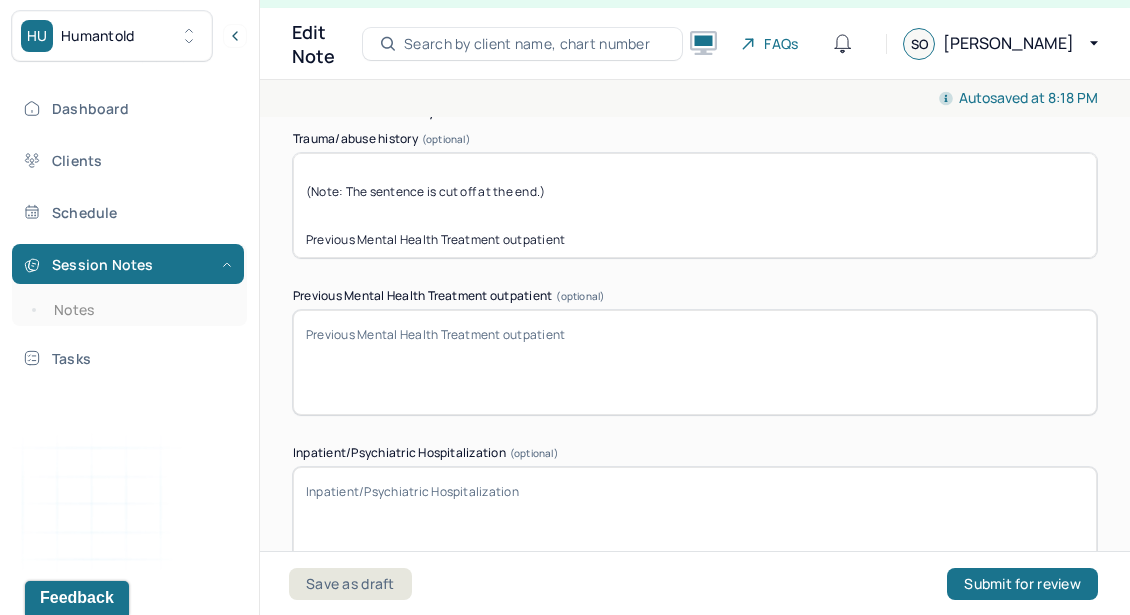 click on "Client reports history of trauma and abuse. Client reports being in [PERSON_NAME] care from 8–16 going to 50+ houses within that time. Client reports being sexually abused by her father while her mother was forced to watch. Client also reports multiple rapes and molestation while in and out of [PERSON_NAME] homes. Client reports she also became pregnant for her father and was locked in a room for 9 months to grow the child. Client reports her son was taken away once born and she never saw him again. Client reports a hx of family drug use, shooting and cartel and being exposed to criminal lifestyle as a child living in [GEOGRAPHIC_DATA]. Client reports being urinated on and passed along with
(Note: The sentence is cut off at the end.)
Previous Mental Health Treatment outpatient" at bounding box center [695, 205] 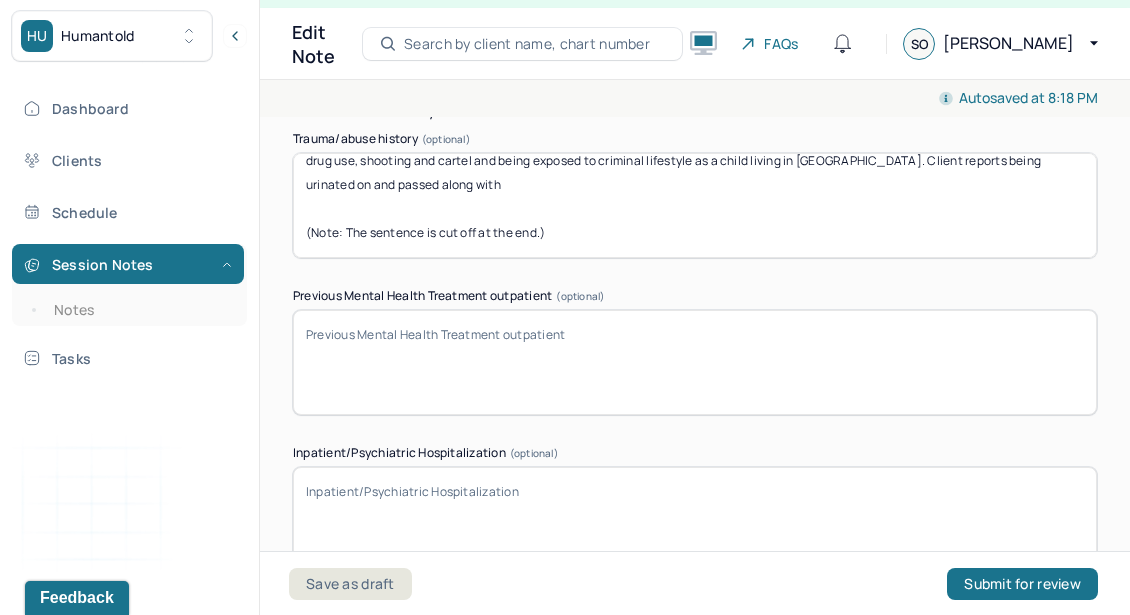 scroll, scrollTop: 136, scrollLeft: 0, axis: vertical 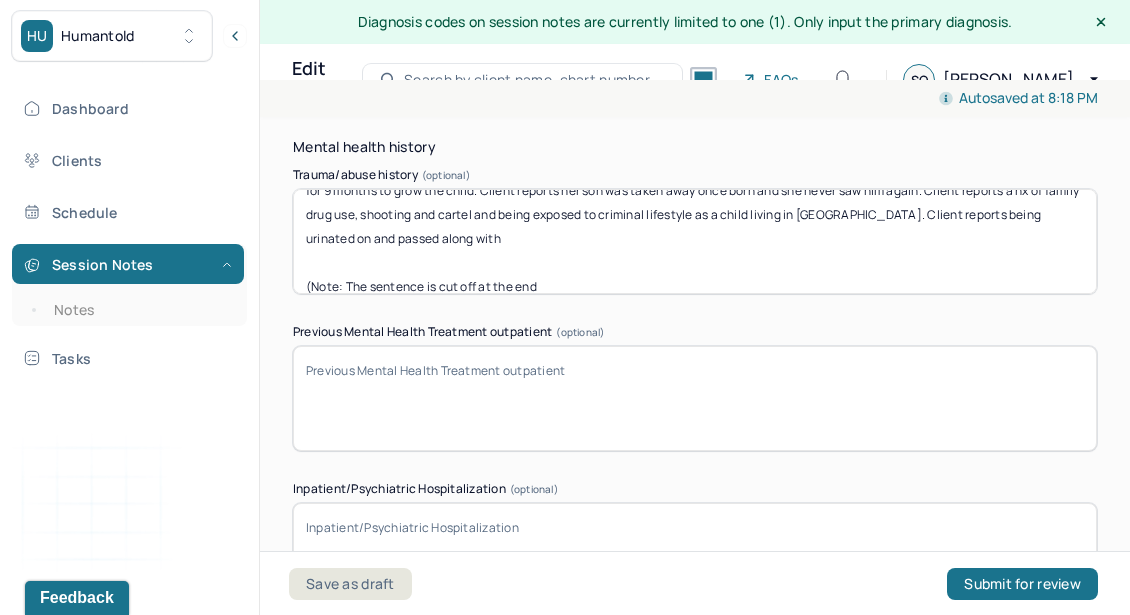 click on "Client reports history of trauma and abuse. Client reports being in [PERSON_NAME] care from 8–16 going to 50+ houses within that time. Client reports being sexually abused by her father while her mother was forced to watch. Client also reports multiple rapes and molestation while in and out of [PERSON_NAME] homes. Client reports she also became pregnant for her father and was locked in a room for 9 months to grow the child. Client reports her son was taken away once born and she never saw him again. Client reports a hx of family drug use, shooting and cartel and being exposed to criminal lifestyle as a child living in [GEOGRAPHIC_DATA]. Client reports being urinated on and passed along with
(Note: The sentence is cut off at the end" at bounding box center (695, 241) 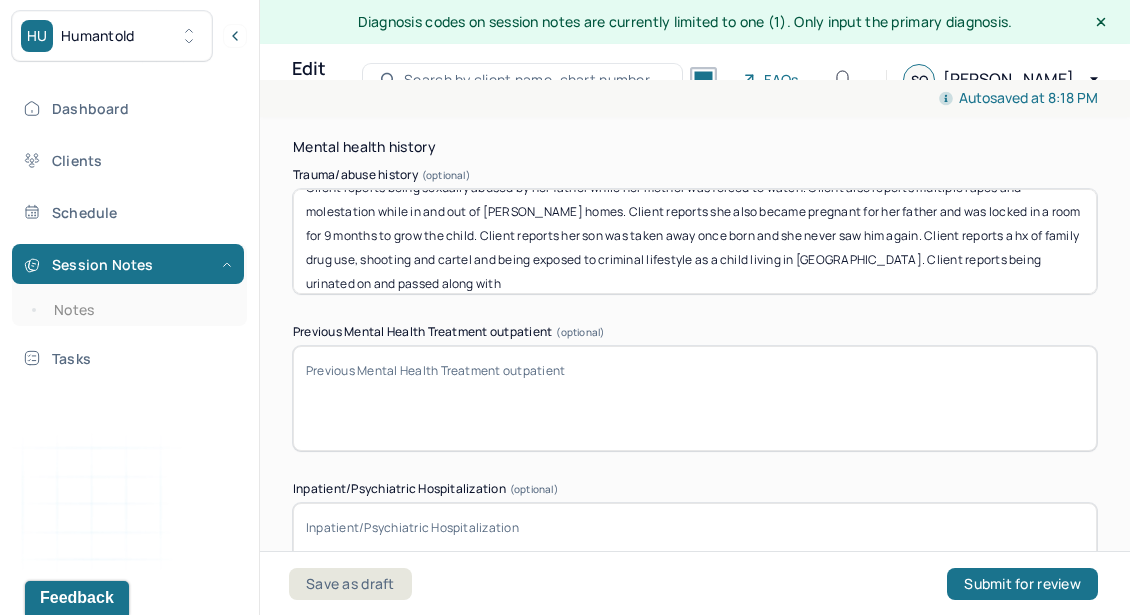 scroll, scrollTop: 49, scrollLeft: 0, axis: vertical 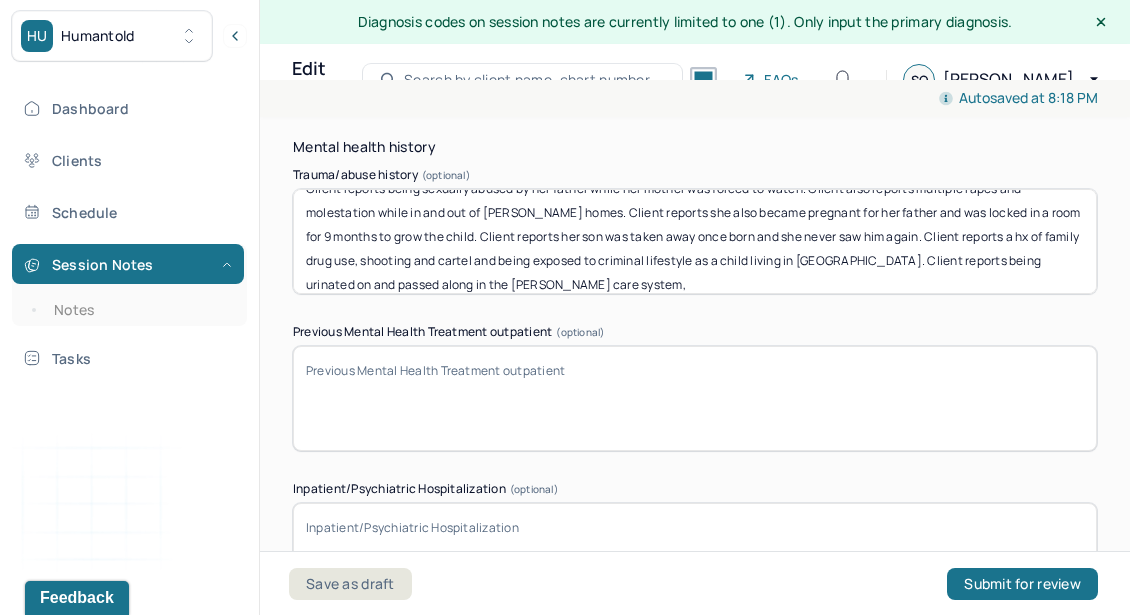 type on "Client reports history of trauma and abuse. Client reports being in [PERSON_NAME] care from 8–16 going to 50+ houses within that time. Client reports being sexually abused by her father while her mother was forced to watch. Client also reports multiple rapes and molestation while in and out of [PERSON_NAME] homes. Client reports she also became pregnant for her father and was locked in a room for 9 months to grow the child. Client reports her son was taken away once born and she never saw him again. Client reports a hx of family drug use, shooting and cartel and being exposed to criminal lifestyle as a child living in [GEOGRAPHIC_DATA]. Client reports being urinated on and passed along in the [PERSON_NAME] care system," 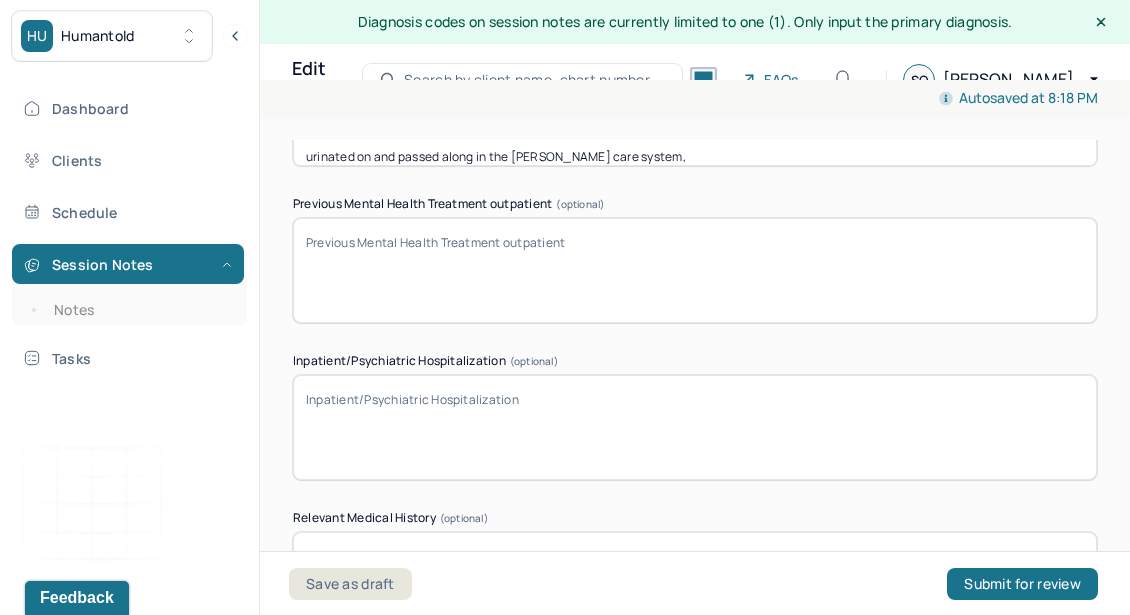scroll, scrollTop: 6445, scrollLeft: 0, axis: vertical 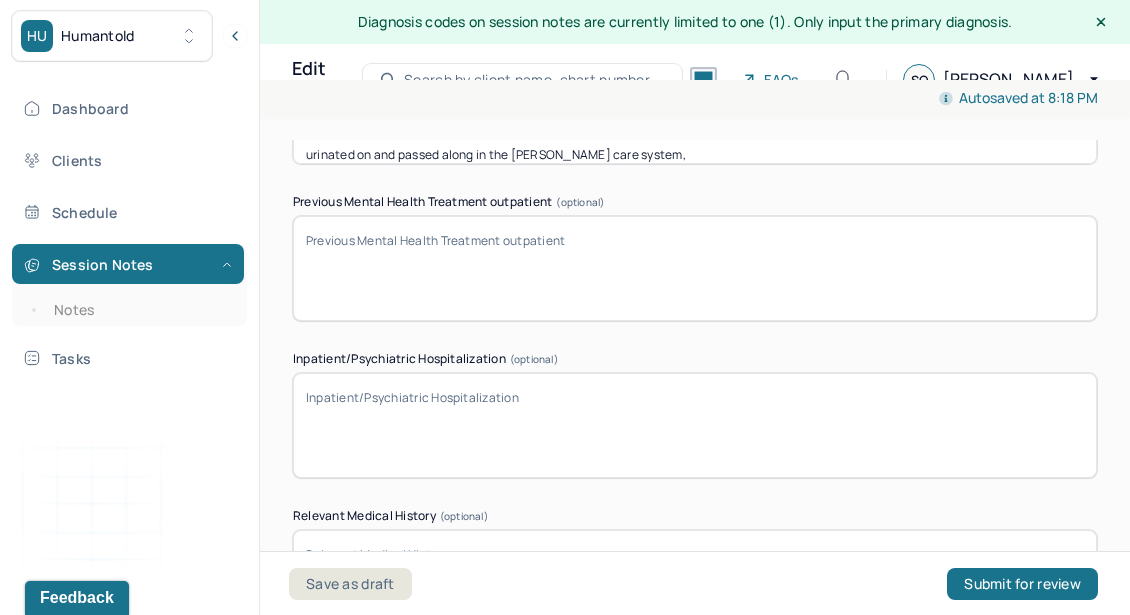 click on "Previous Mental Health Treatment outpatient (optional)" at bounding box center [695, 268] 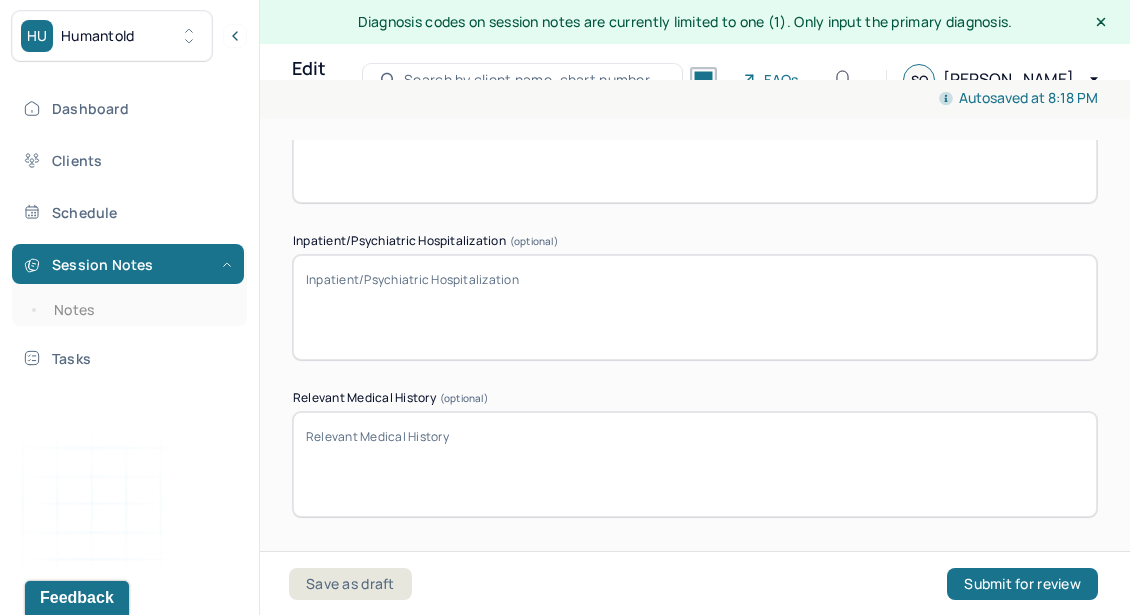 scroll, scrollTop: 6566, scrollLeft: 0, axis: vertical 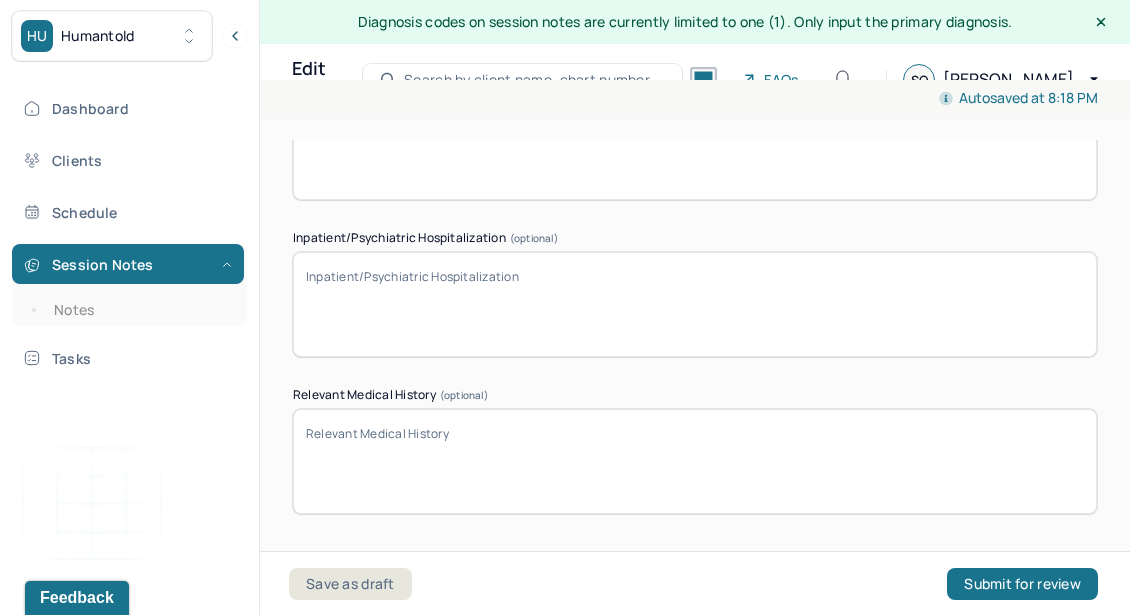 type on "briefly during [MEDICAL_DATA] treatment, seen at humantold since [DATE]" 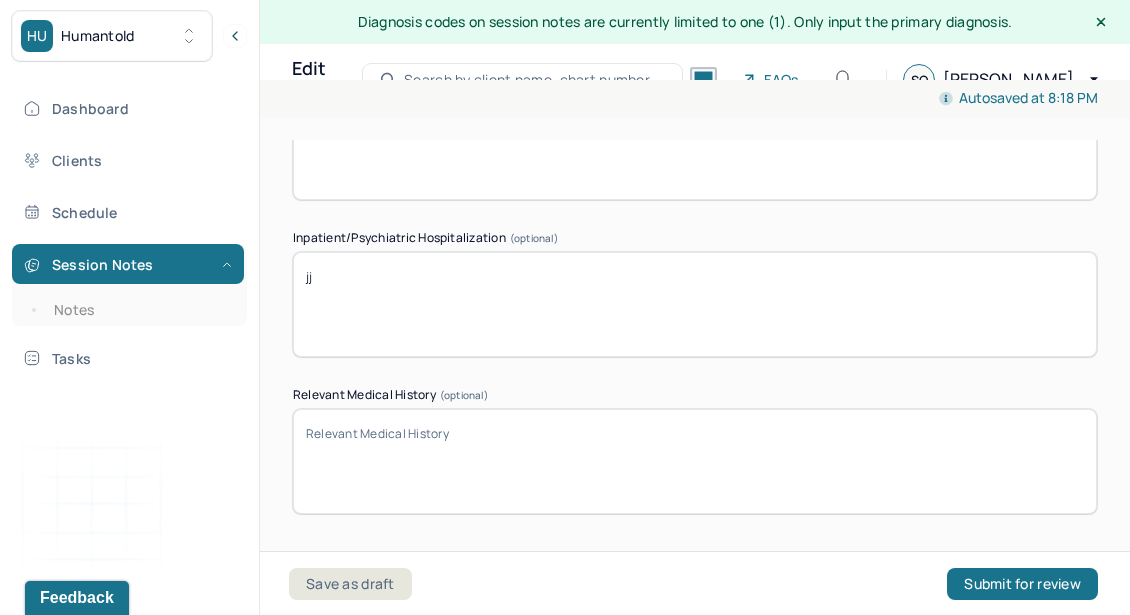 type on "j" 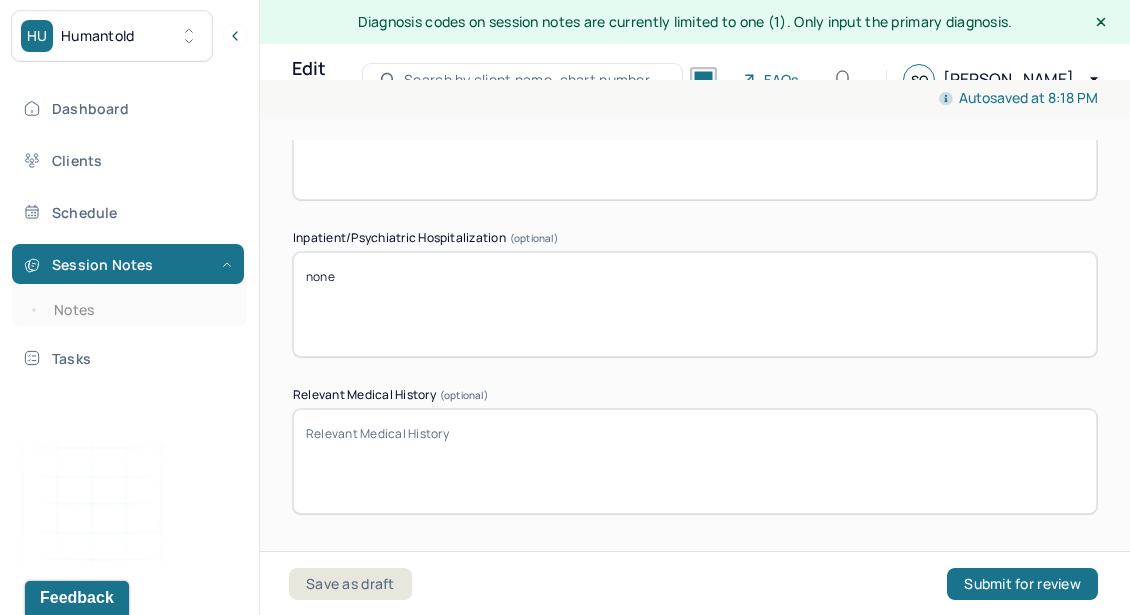 type on "none" 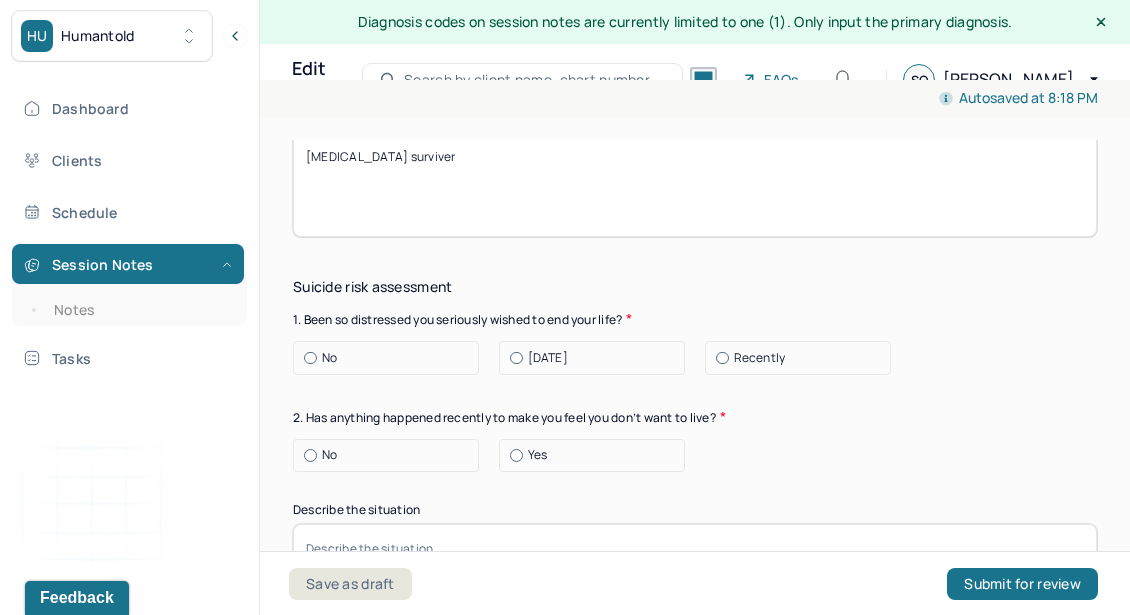 scroll, scrollTop: 6859, scrollLeft: 0, axis: vertical 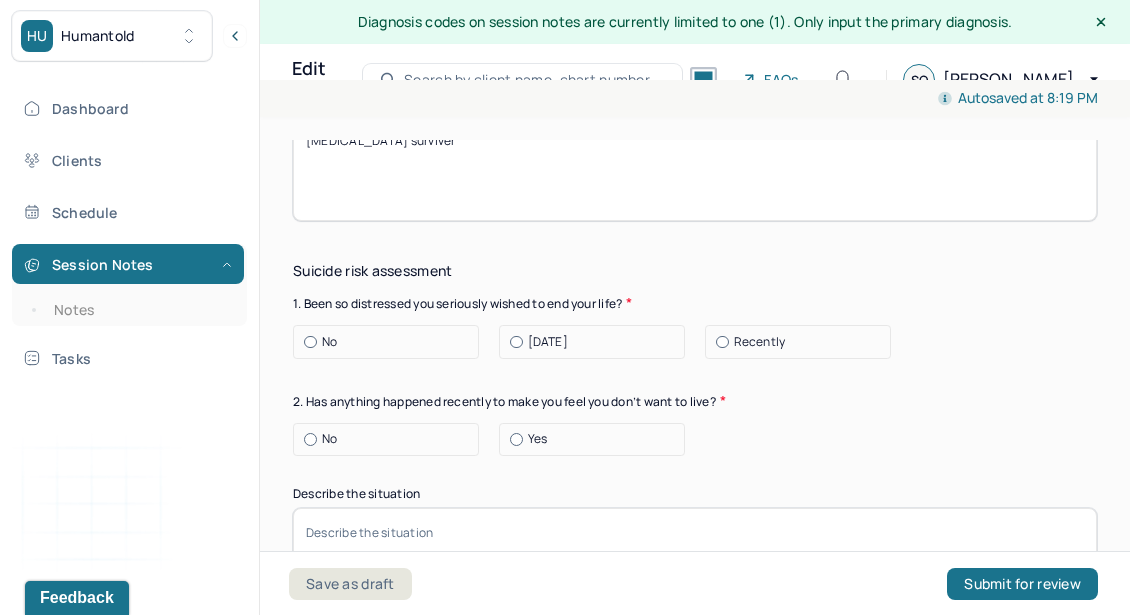 type on "[MEDICAL_DATA] surviver" 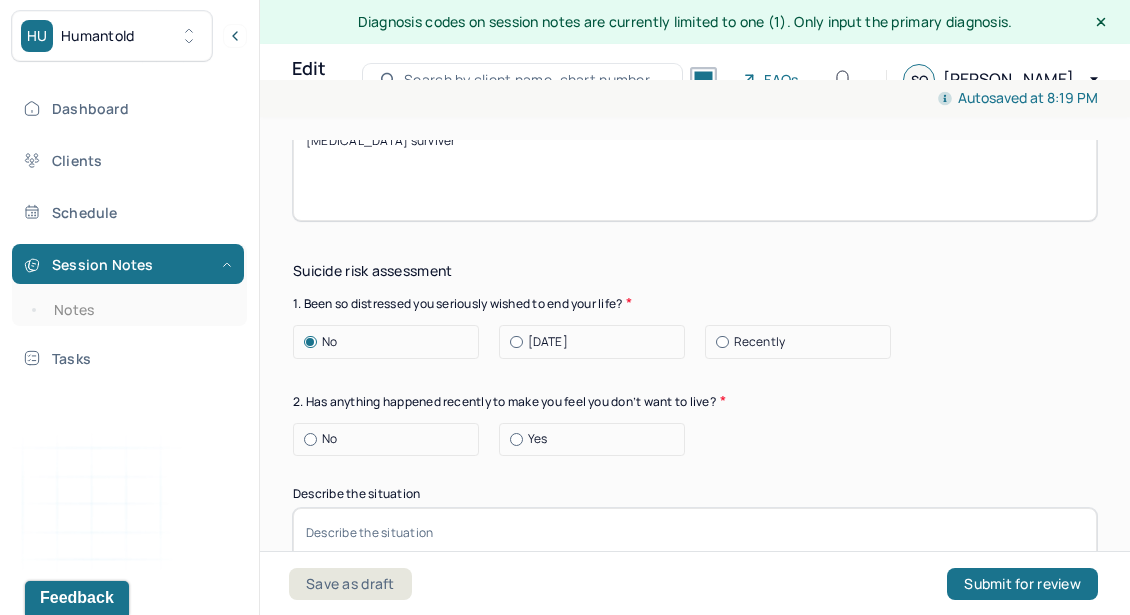 click on "No" at bounding box center [391, 439] 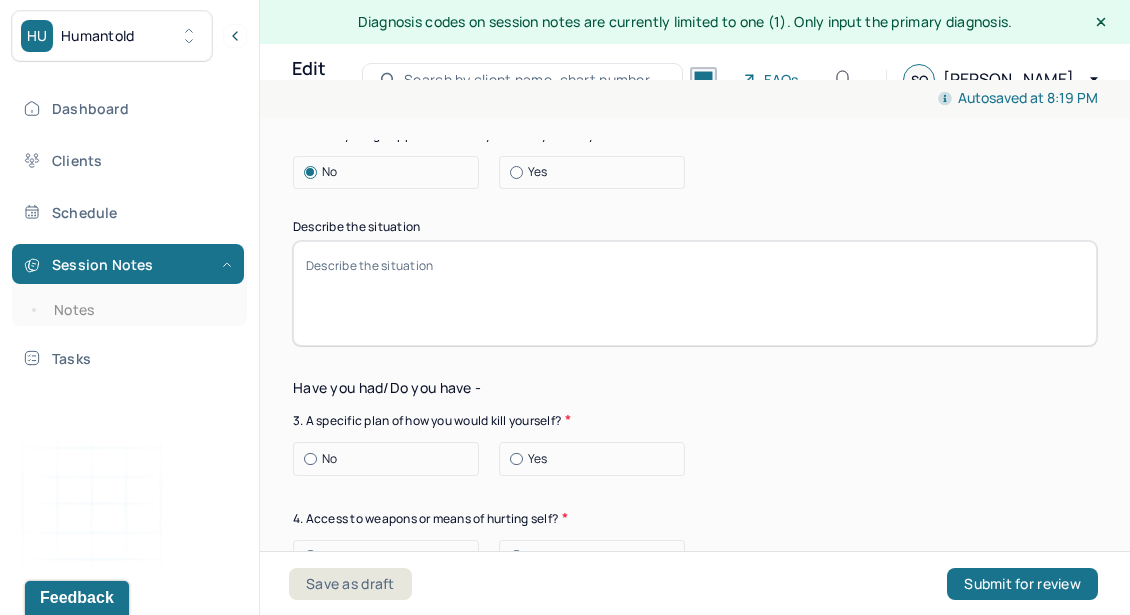 click on "No" at bounding box center [391, 459] 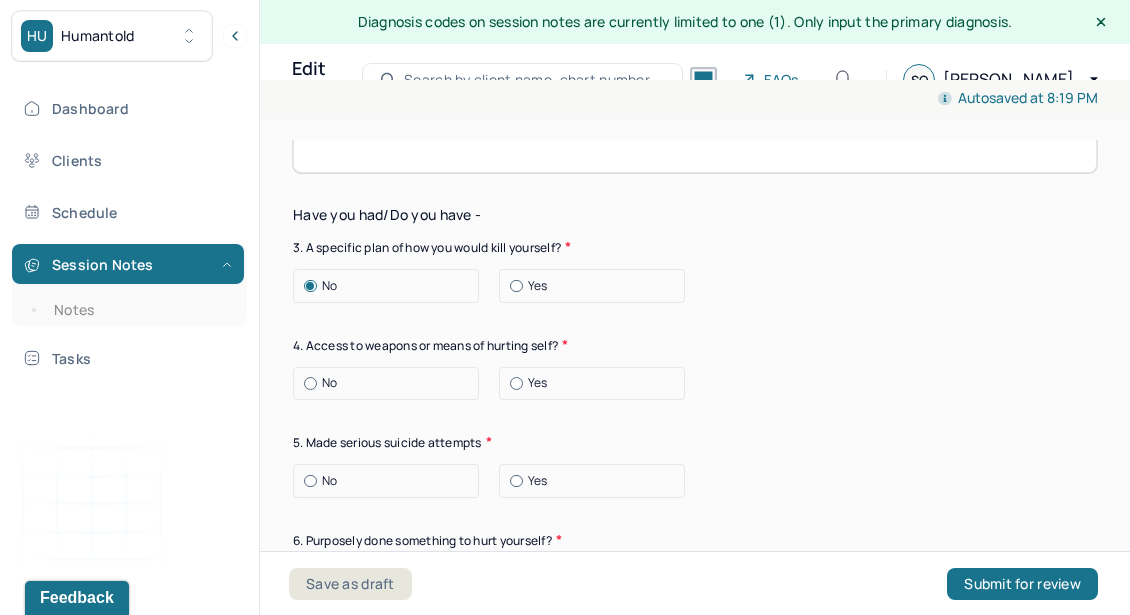 scroll, scrollTop: 7302, scrollLeft: 0, axis: vertical 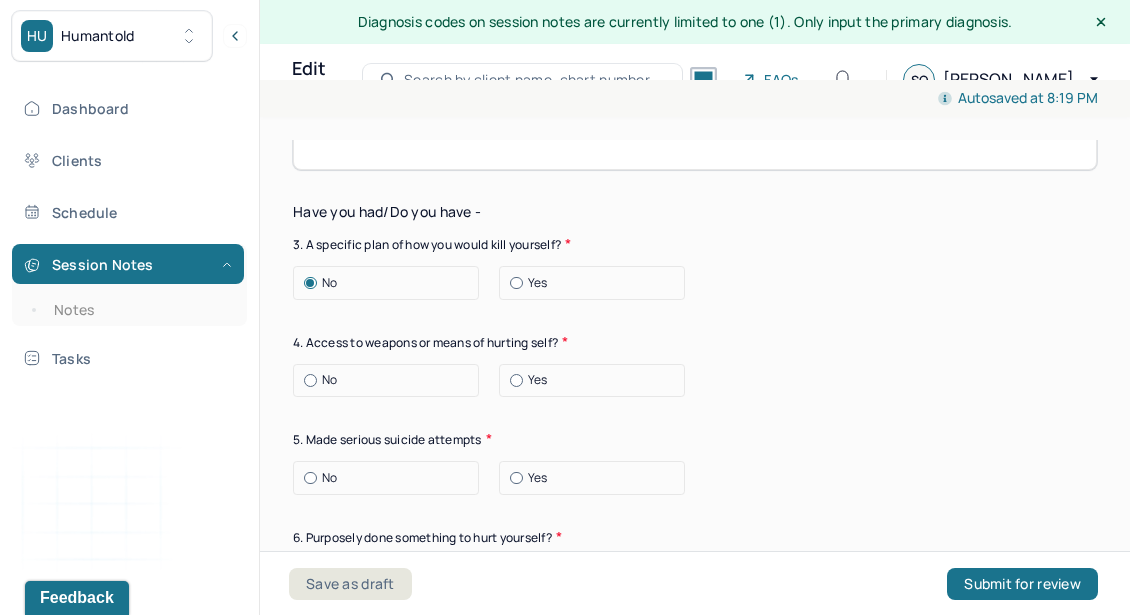 click on "No" at bounding box center [391, 380] 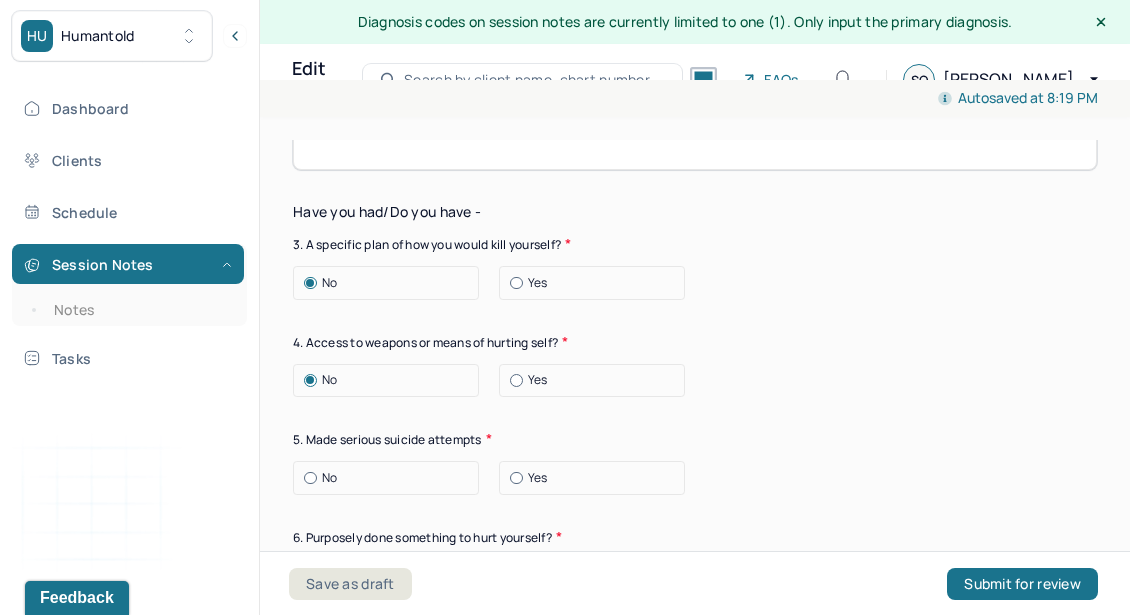 click on "No" at bounding box center [391, 478] 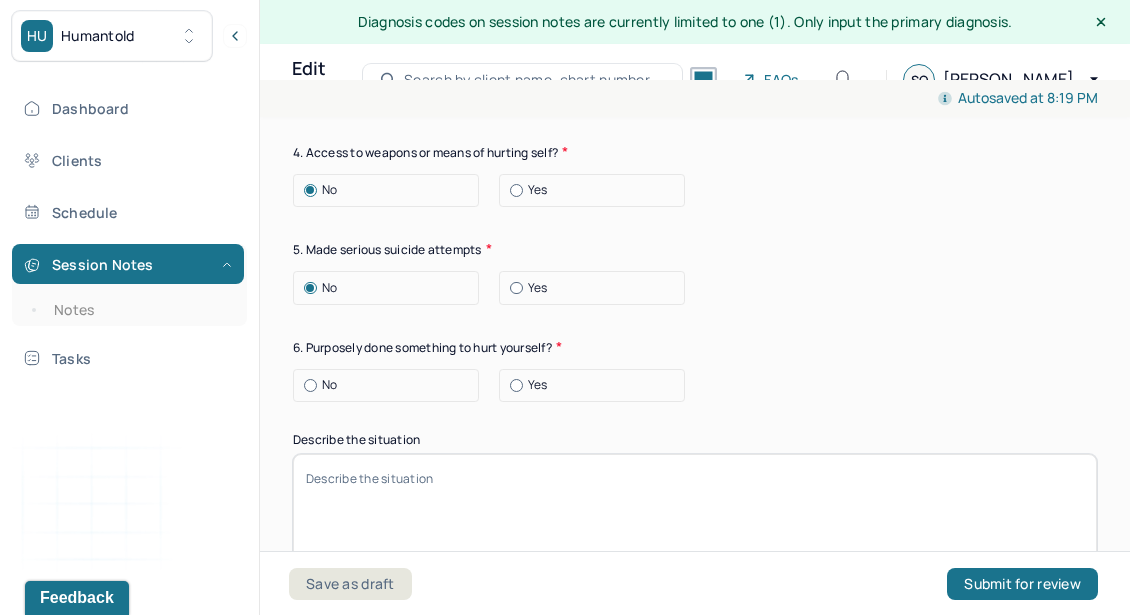 scroll, scrollTop: 7514, scrollLeft: 0, axis: vertical 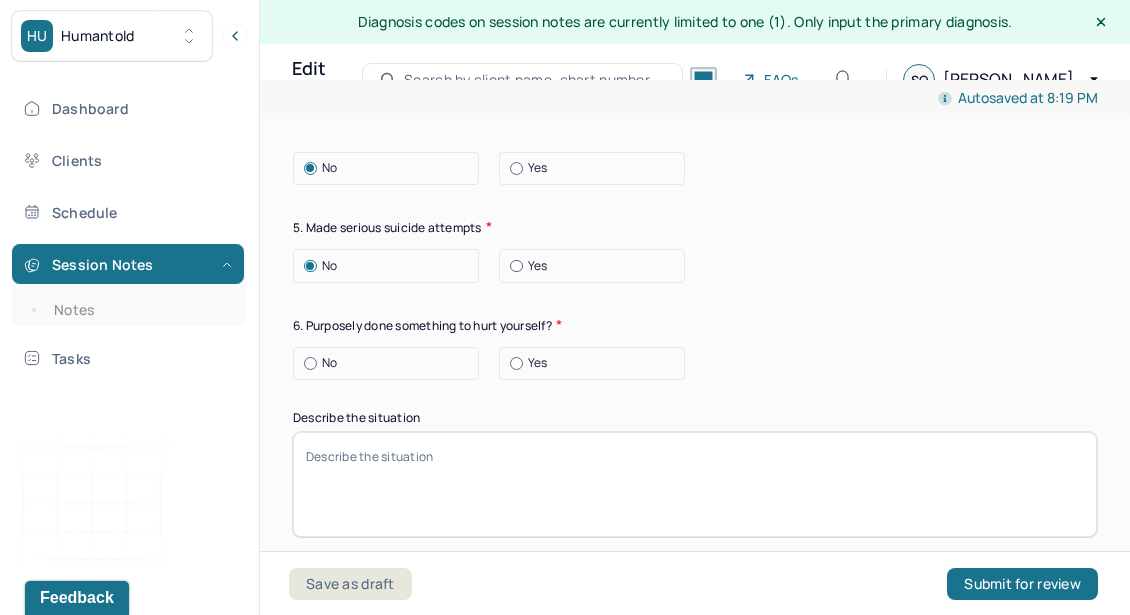 click on "No" at bounding box center (391, 363) 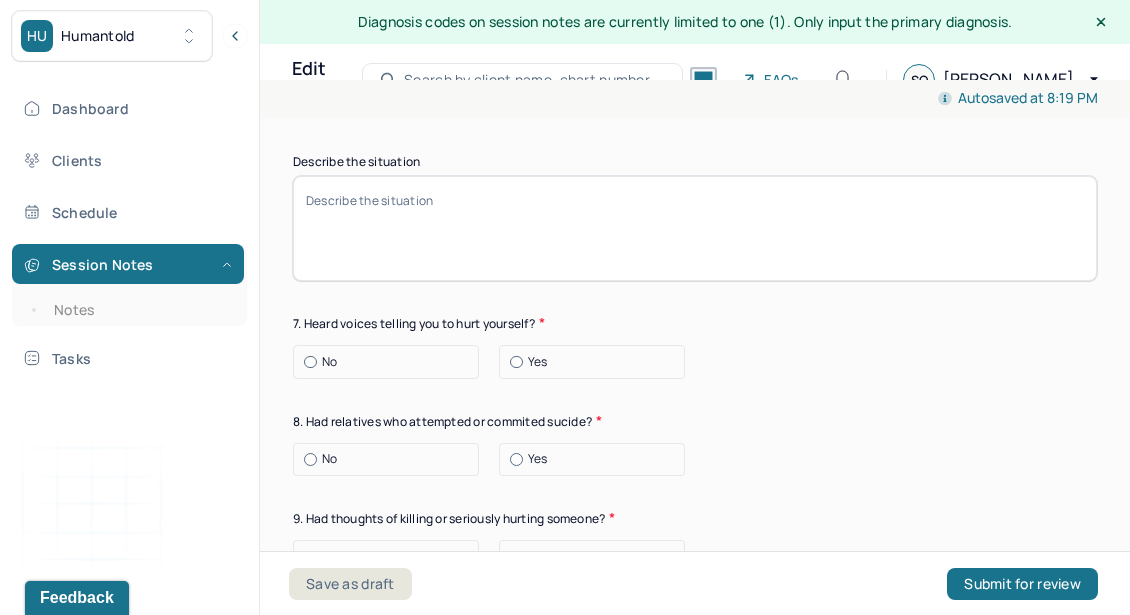 scroll, scrollTop: 7775, scrollLeft: 0, axis: vertical 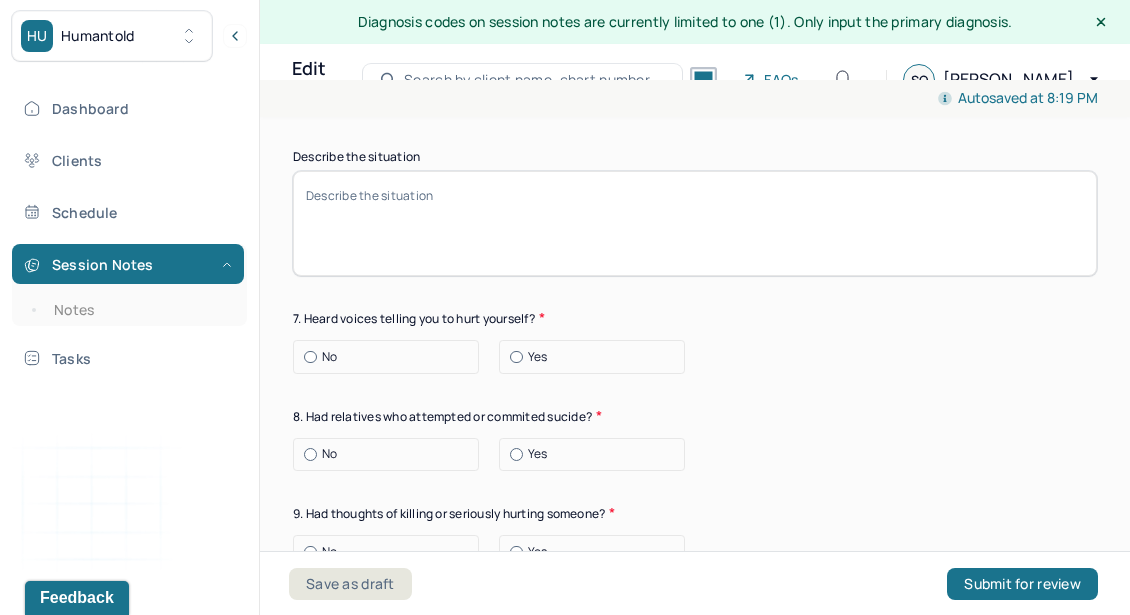 click on "No" at bounding box center [391, 357] 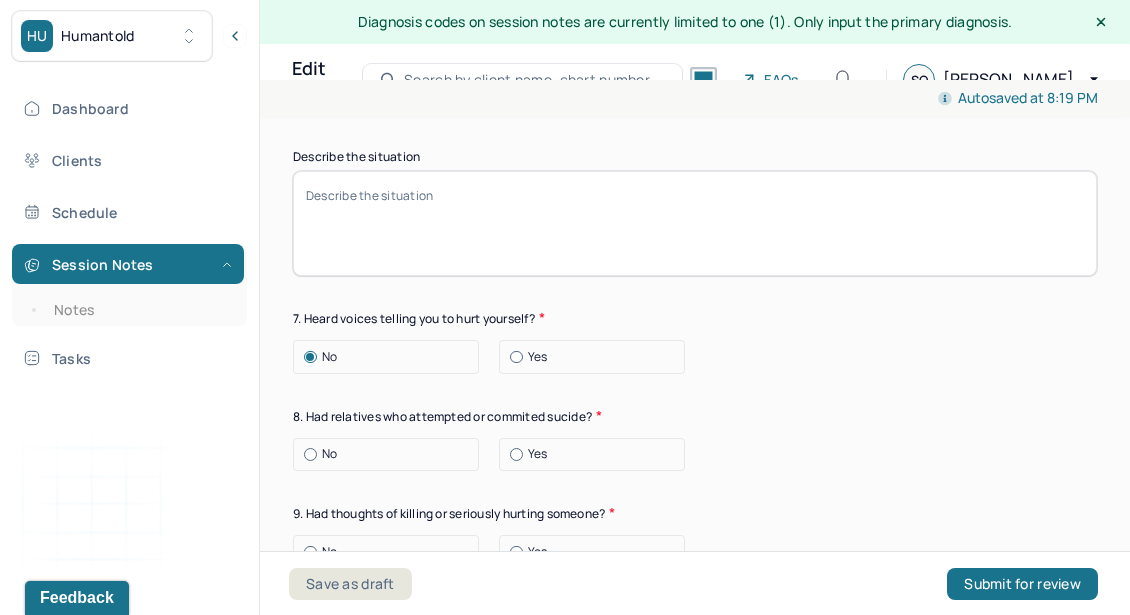 click on "No" at bounding box center (391, 454) 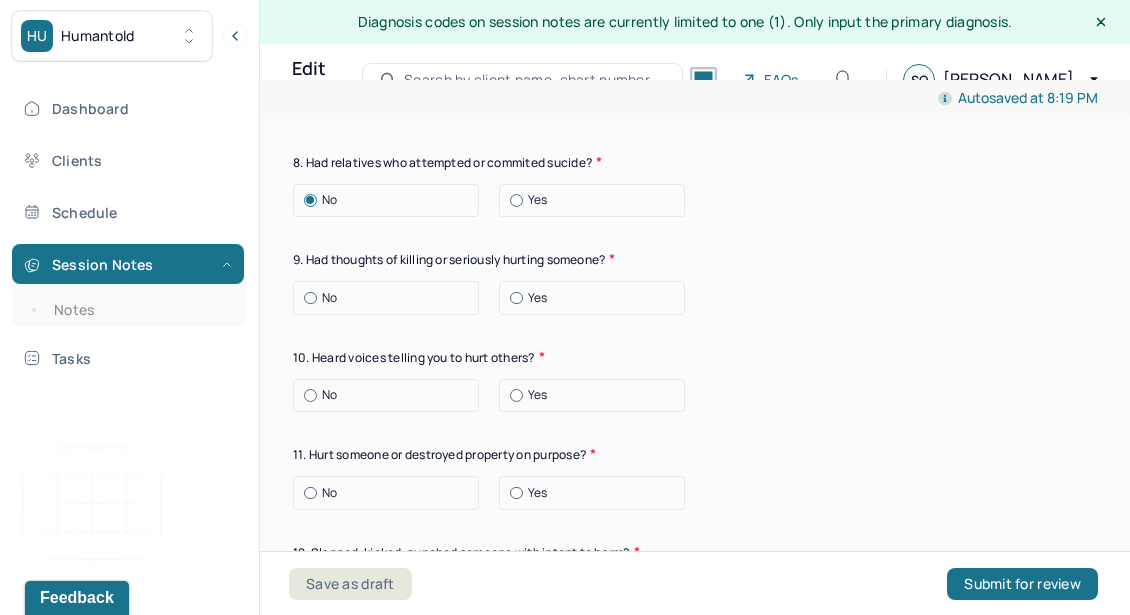 scroll, scrollTop: 8039, scrollLeft: 0, axis: vertical 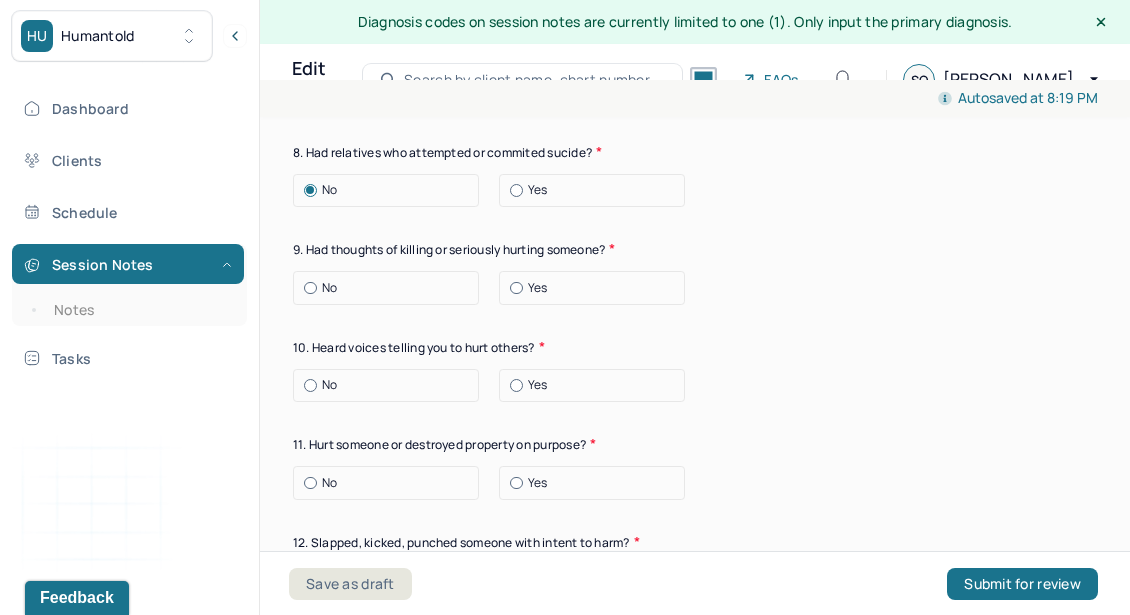 click on "No" at bounding box center (391, 288) 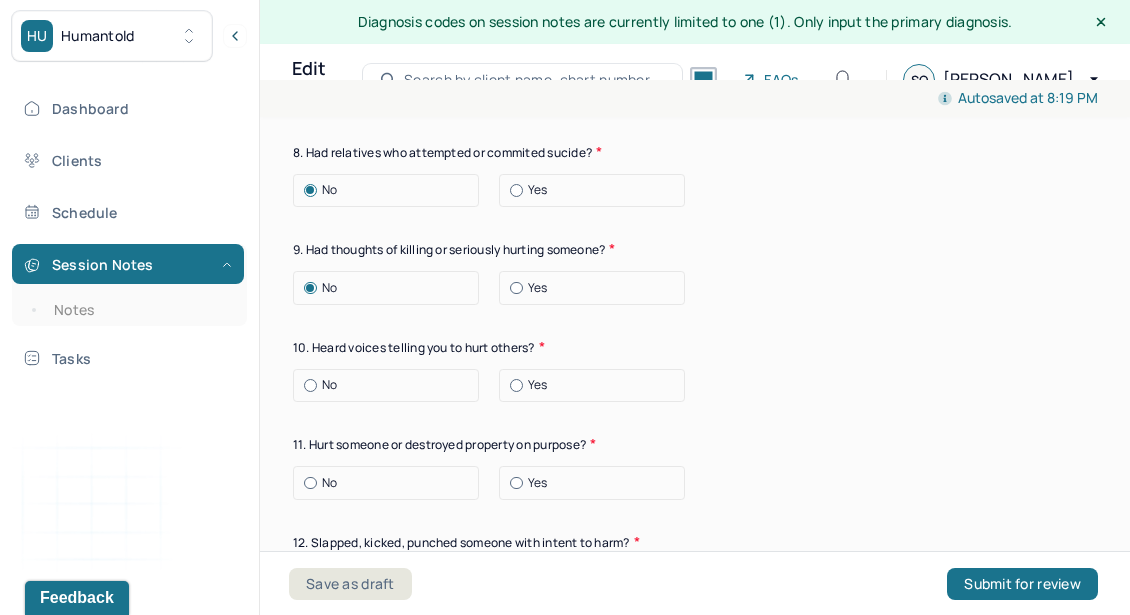 click on "No" at bounding box center [391, 385] 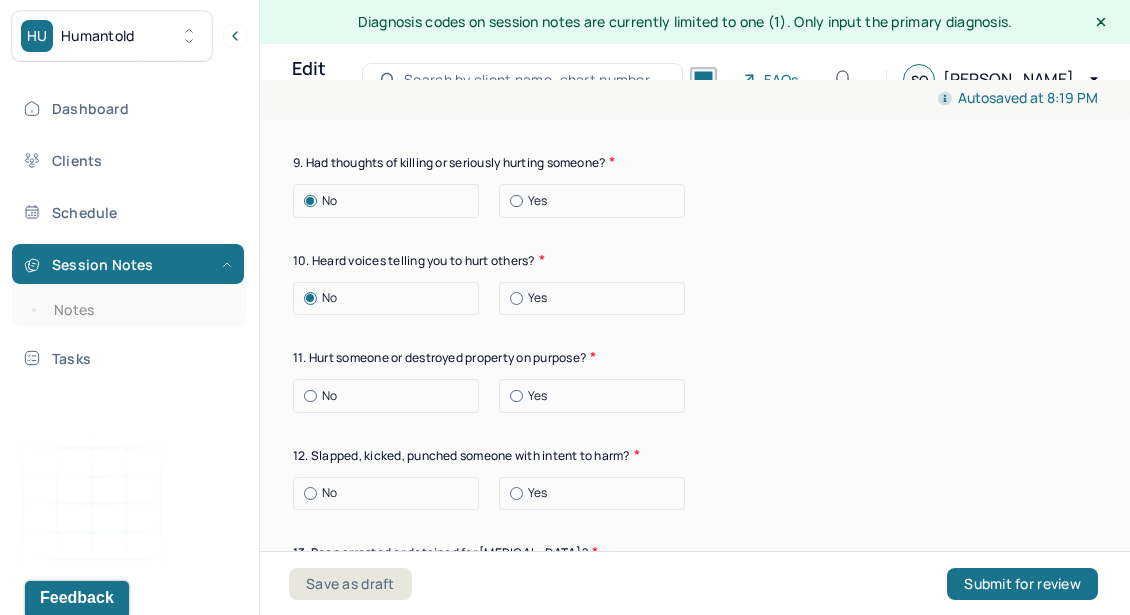 scroll, scrollTop: 8168, scrollLeft: 0, axis: vertical 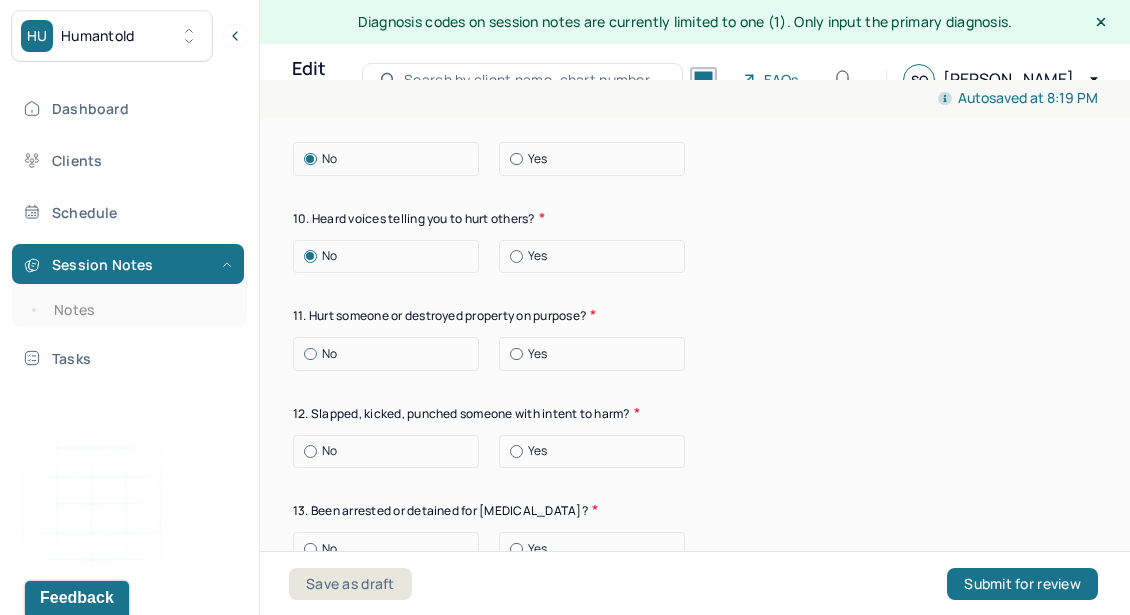click on "No" at bounding box center [391, 354] 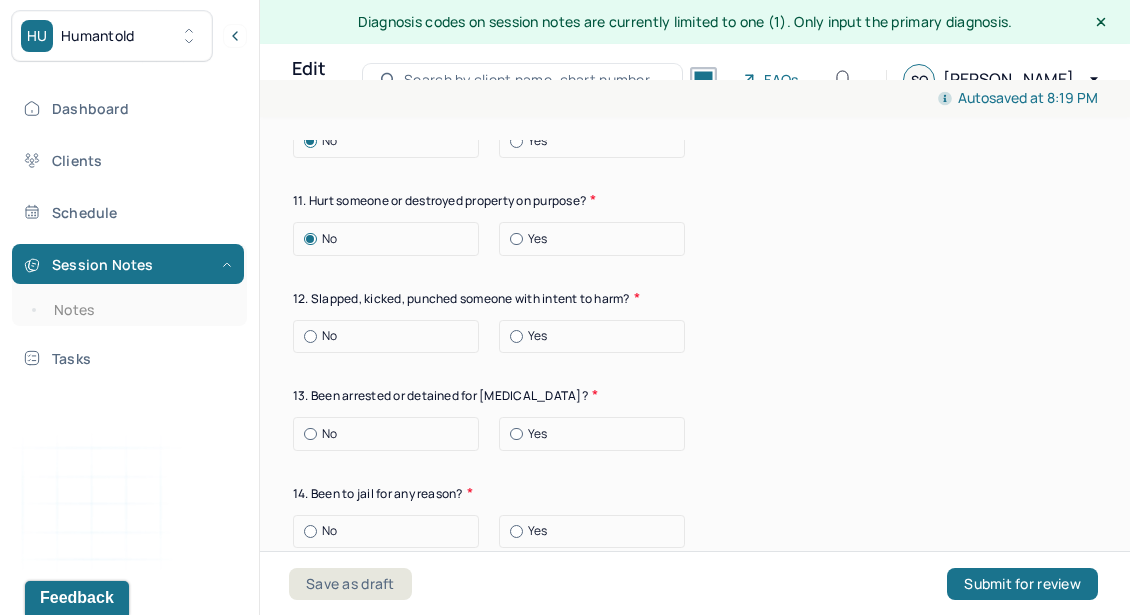 scroll, scrollTop: 8282, scrollLeft: 0, axis: vertical 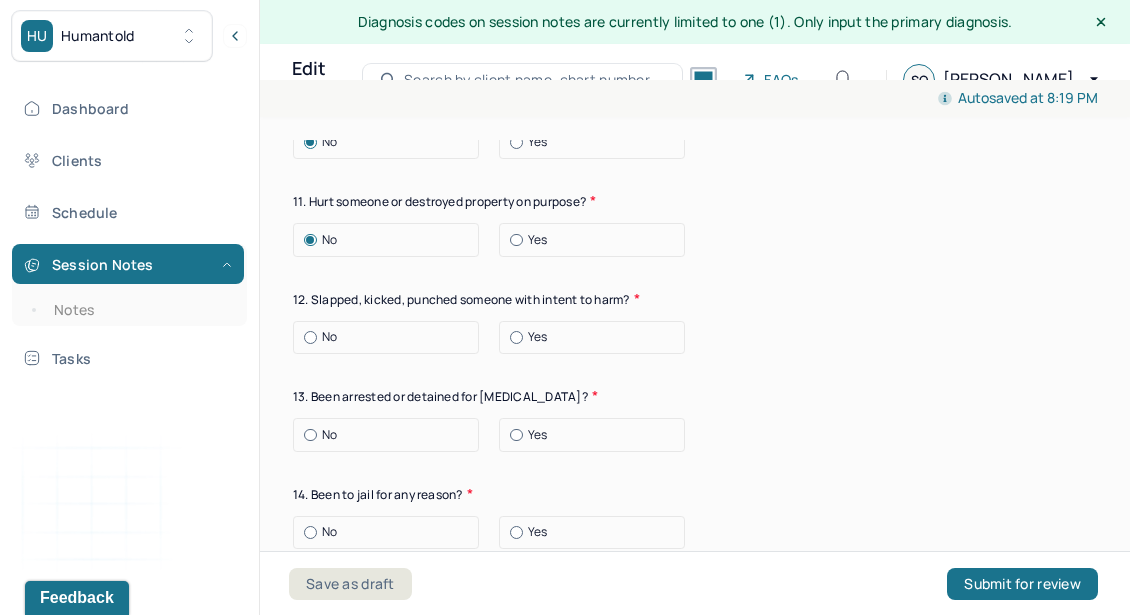 click on "No" at bounding box center [391, 337] 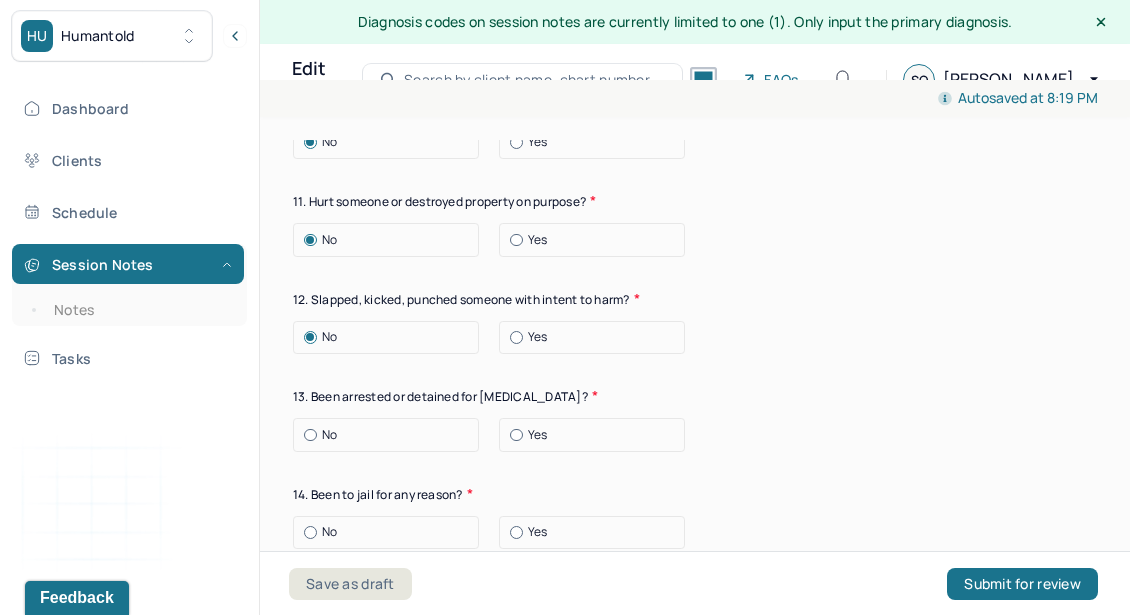 click on "No" at bounding box center [391, 435] 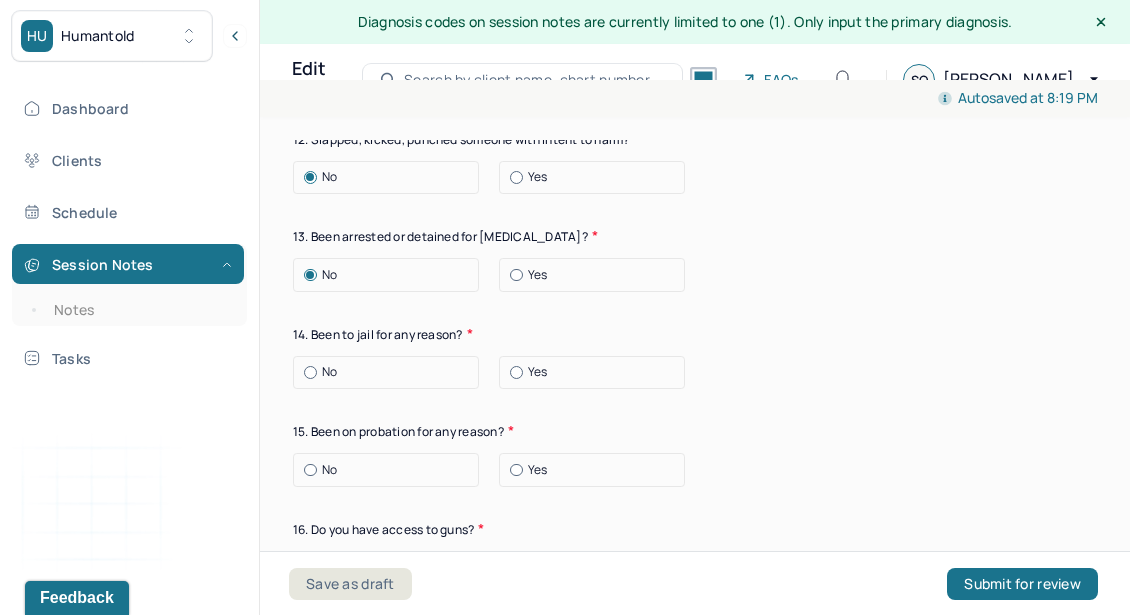 scroll, scrollTop: 8445, scrollLeft: 0, axis: vertical 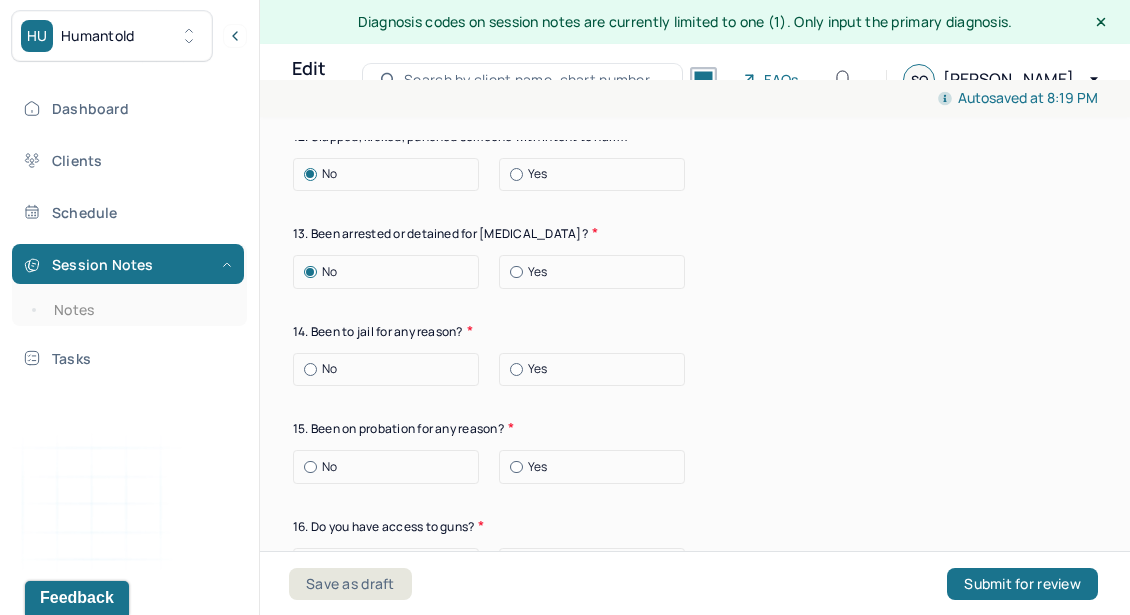 click on "Suicide risk assessment 1. Been so distressed you seriously wished to end your life? No [DATE] Recently 2. Has anything happened recently to make you feel you don’t want to live? No Yes Describe the situation Have you had/Do you have - 3. A specific plan of how you would kill yourself? No Yes 4. Access to weapons or means of hurting self? No Yes 5. Made serious suicide attempts No Yes 6. Purposely done something to hurt yourself? No Yes Describe the situation 7. Heard voices telling you to hurt yourself? No Yes 8. Had relatives who attempted or commited sucide? No Yes 9. Had thoughts of killing or seriously hurting someone? No Yes 10. Heard voices telling you to hurt others? No Yes 11. Hurt someone or destroyed property on purpose? No Yes 12. Slapped, kicked, punched someone with intent to harm? No Yes 13. Been arrested or detained for [MEDICAL_DATA]? No Yes 14. Been to jail for any reason? No Yes 15. Been on probation for any reason? No Yes 16. Do you have access to guns? No Yes" at bounding box center (695, -372) 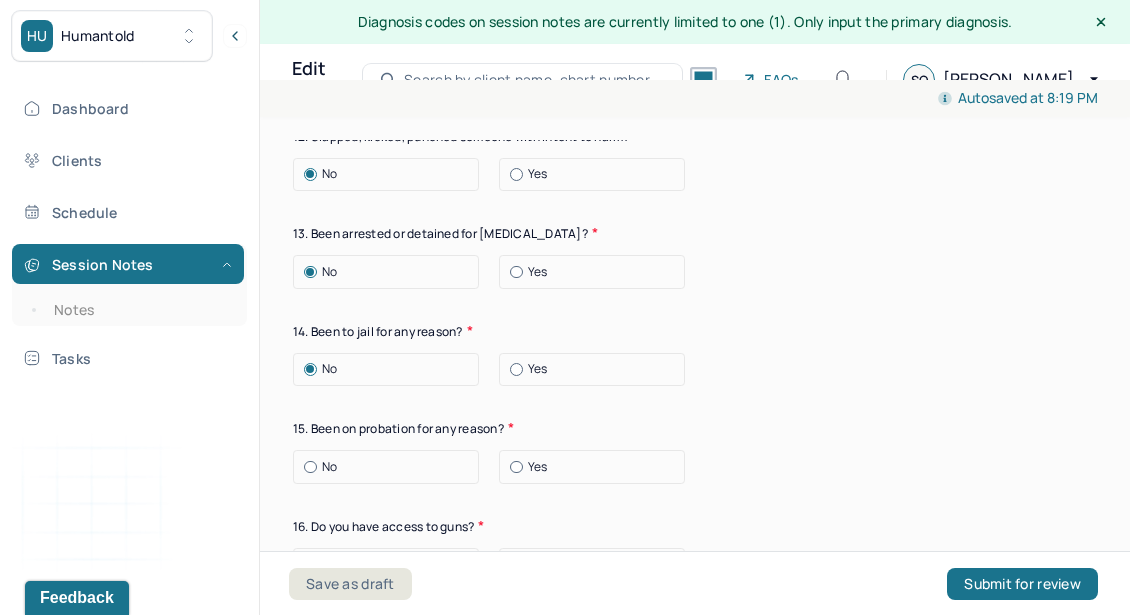click on "No" at bounding box center (391, 467) 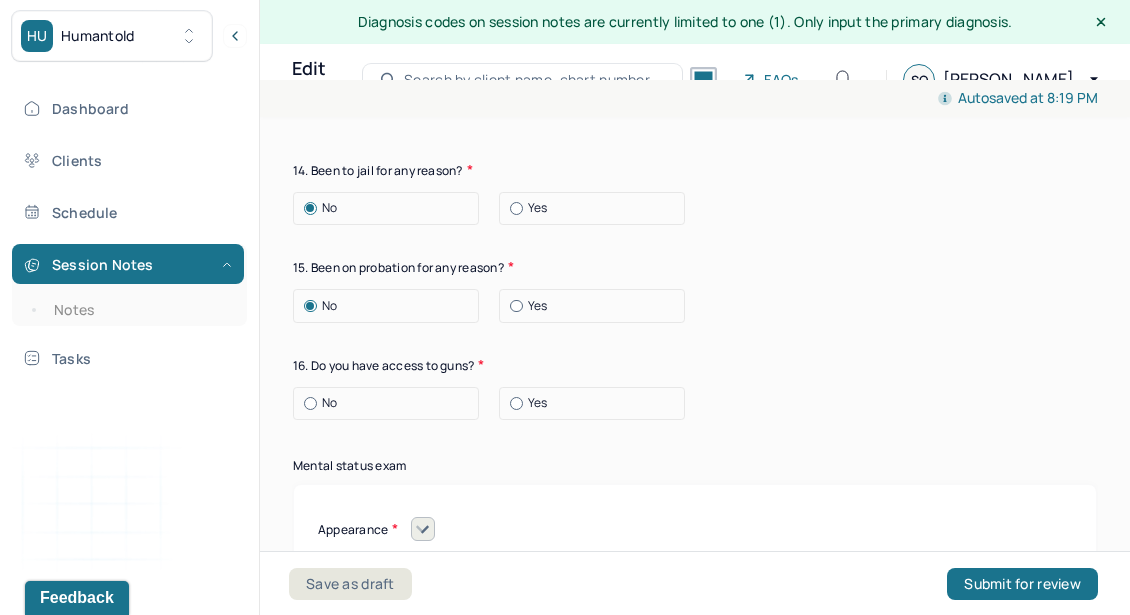 scroll, scrollTop: 8608, scrollLeft: 0, axis: vertical 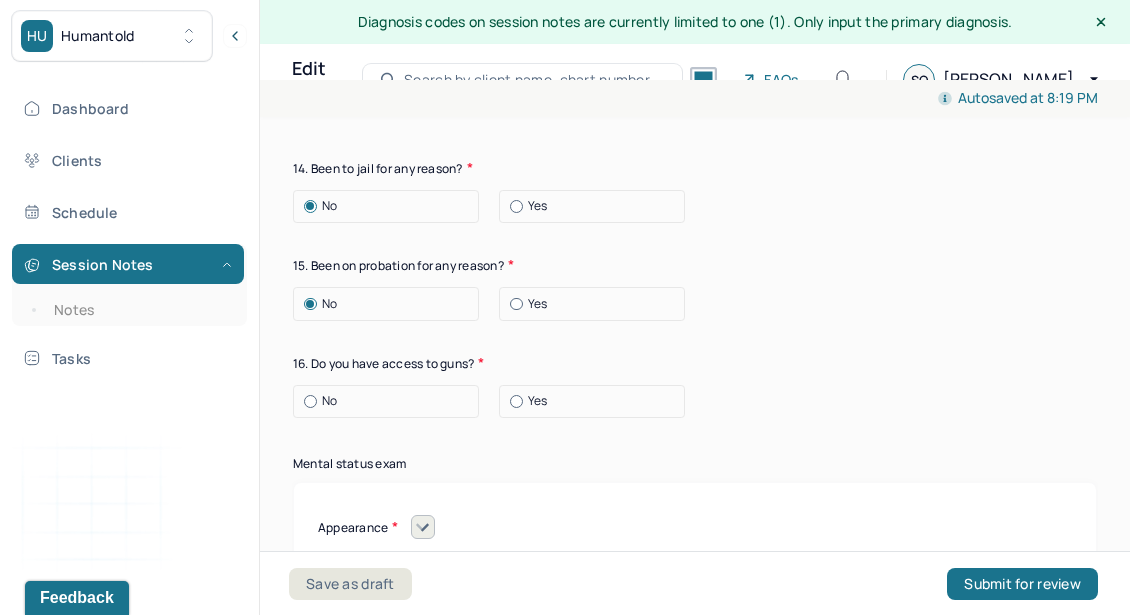 click on "No" at bounding box center [391, 401] 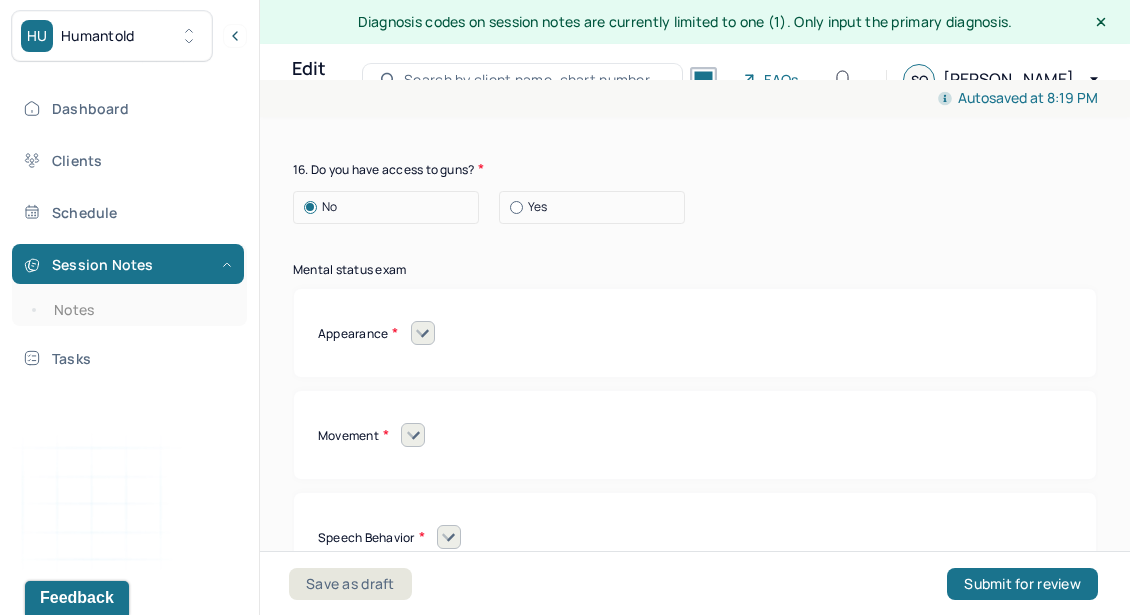 scroll, scrollTop: 8801, scrollLeft: 0, axis: vertical 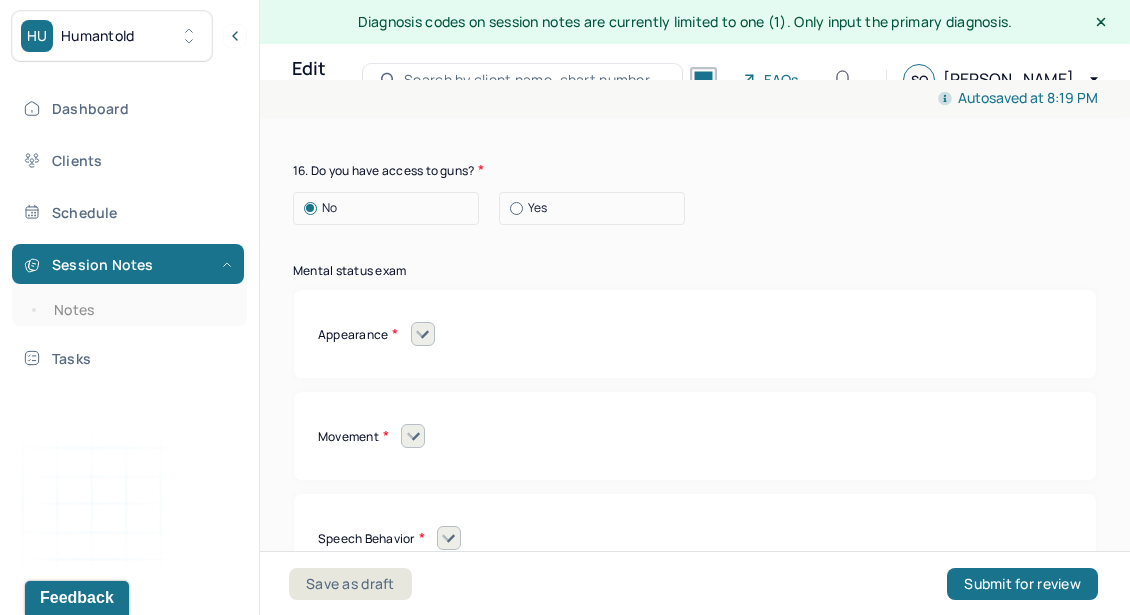 click 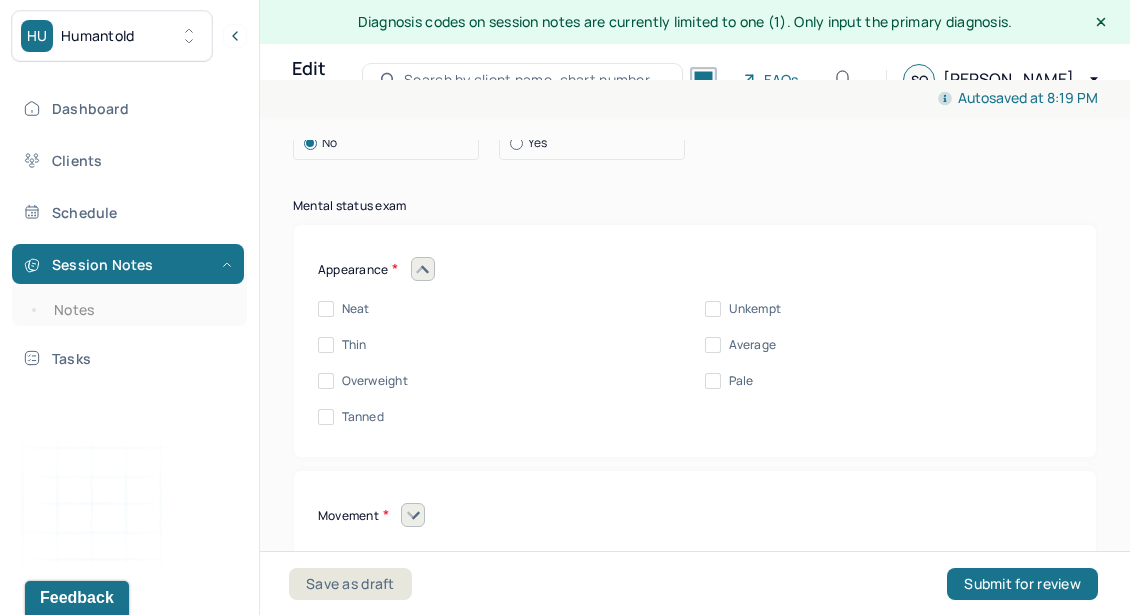 scroll, scrollTop: 8867, scrollLeft: 0, axis: vertical 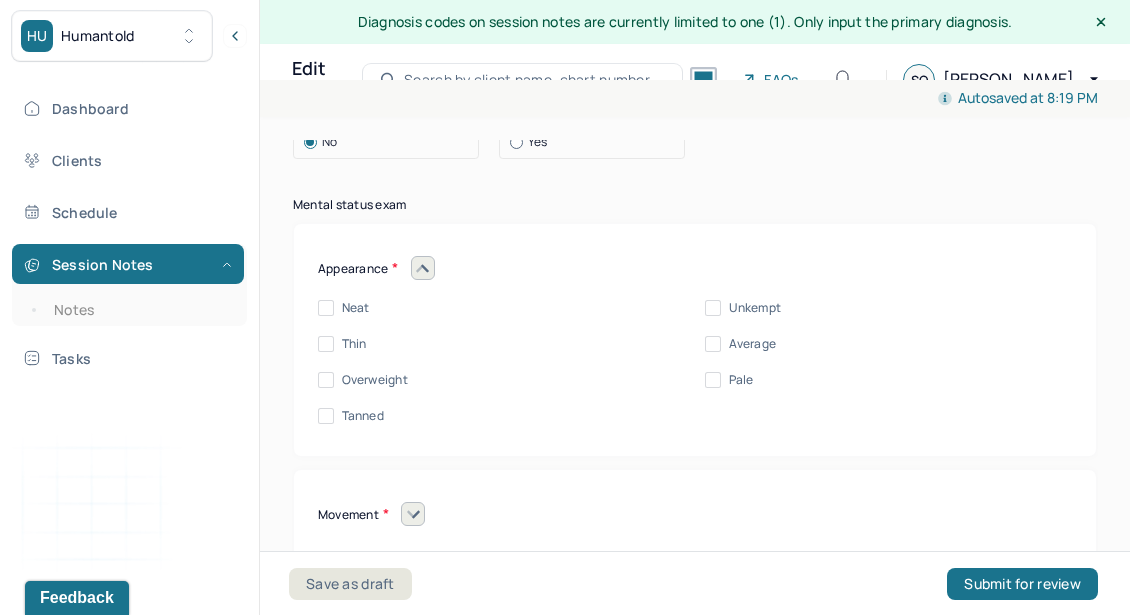 click on "Overweight" at bounding box center (375, 380) 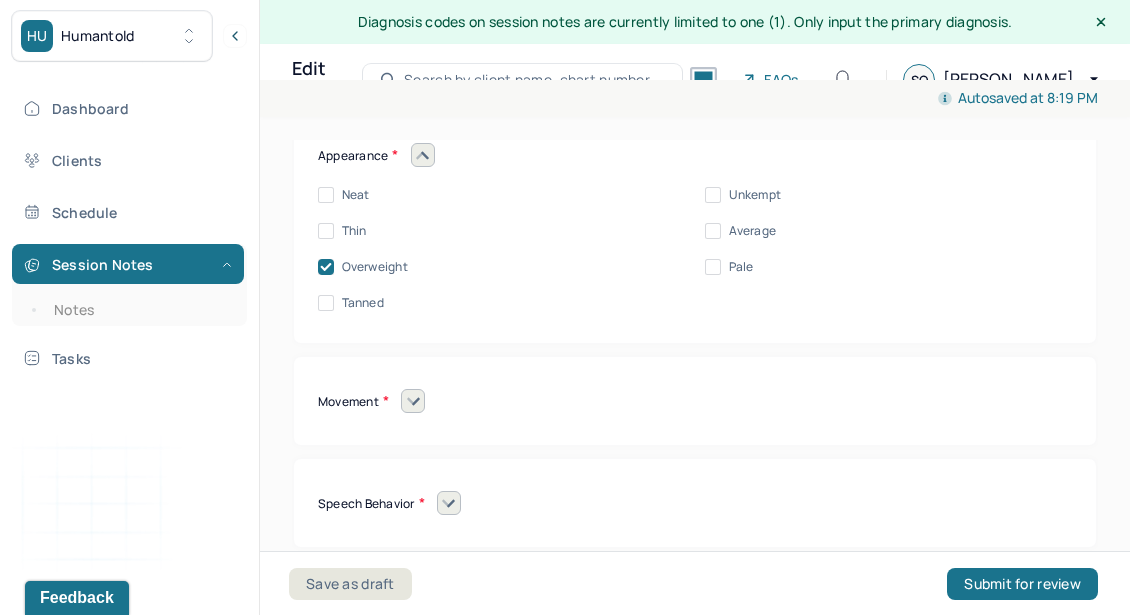 scroll, scrollTop: 9035, scrollLeft: 0, axis: vertical 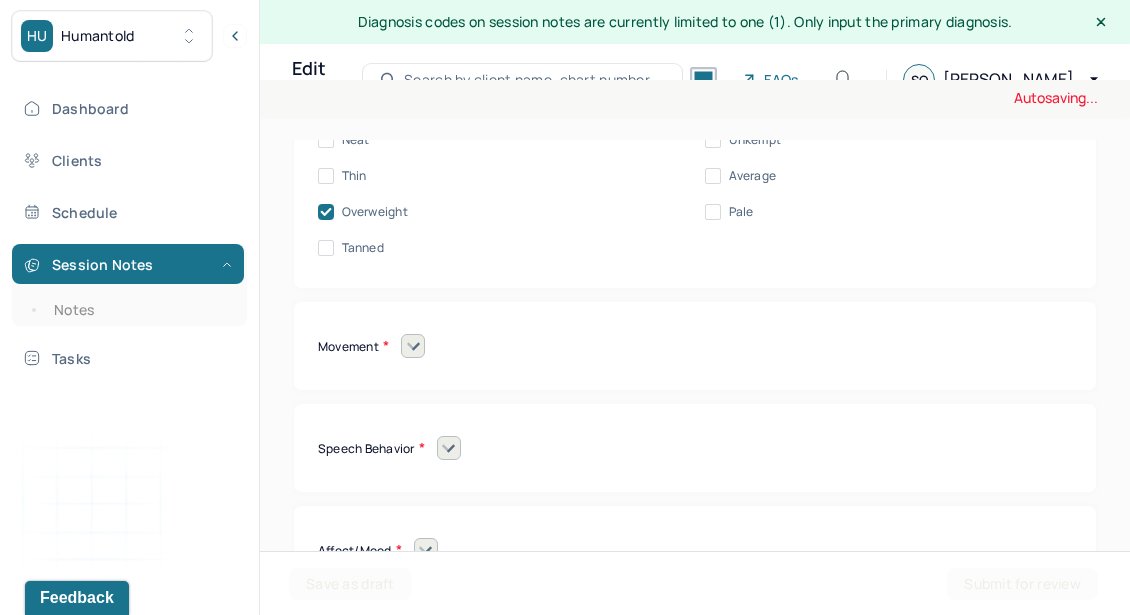 click 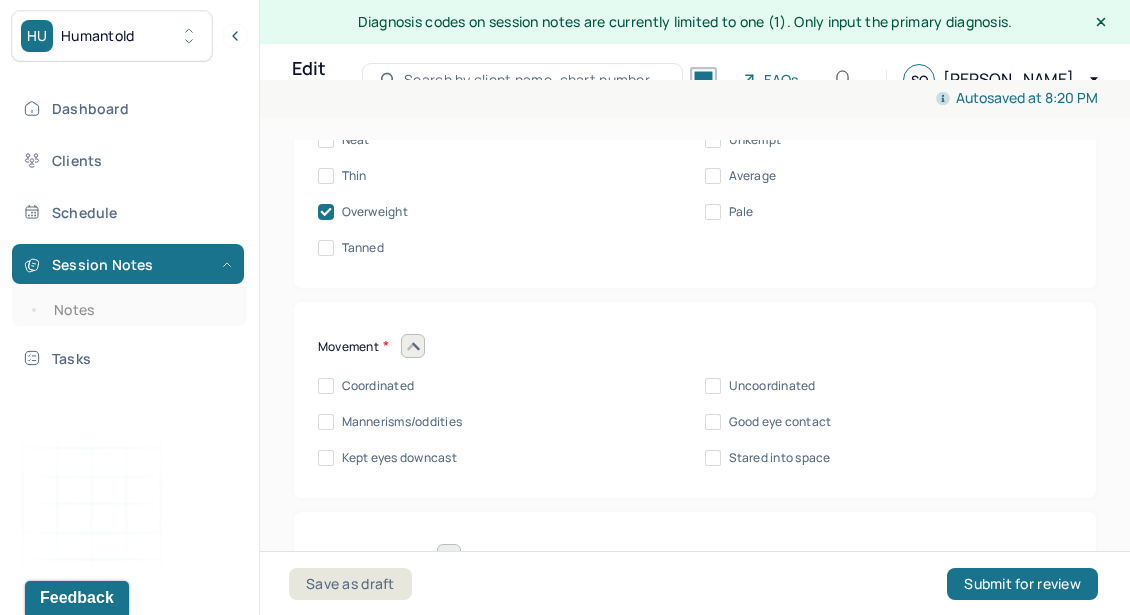 scroll, scrollTop: 9090, scrollLeft: 0, axis: vertical 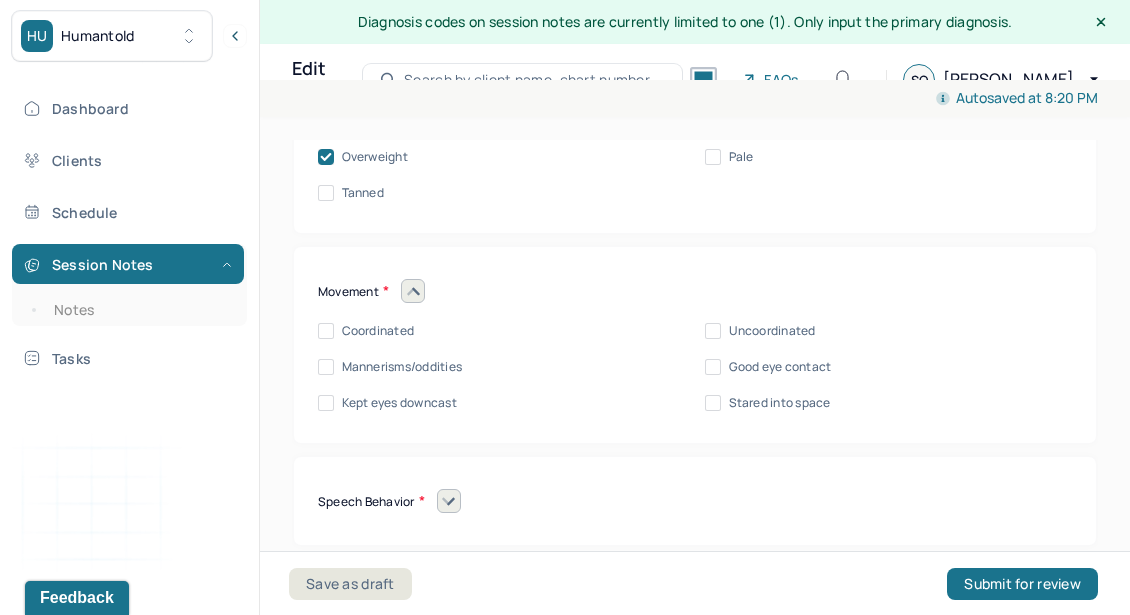 click on "Coordinated" at bounding box center [378, 331] 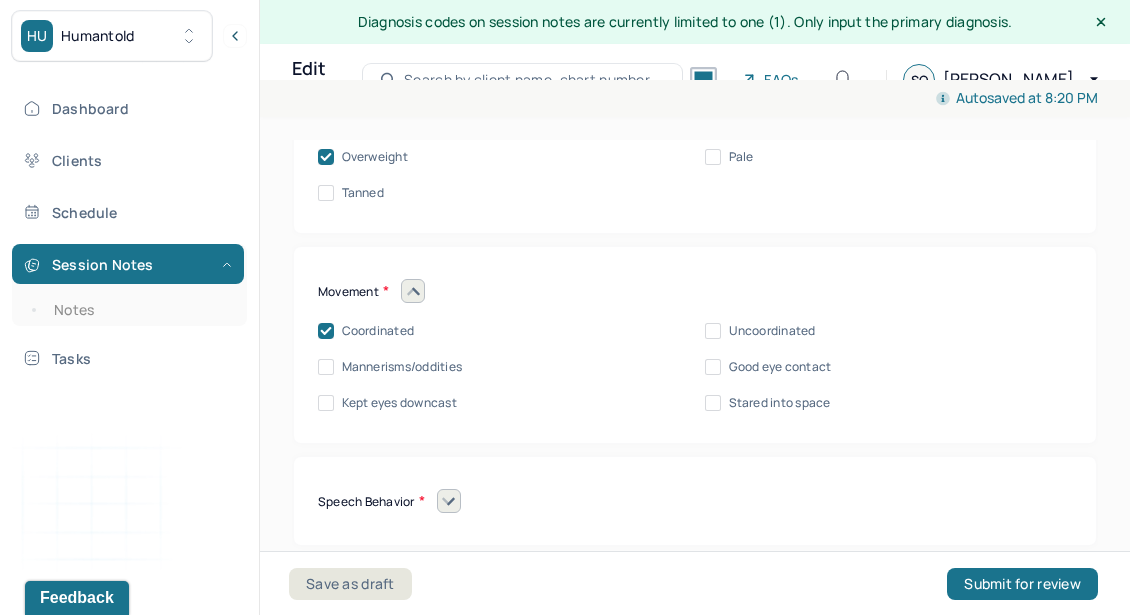 click on "Good eye contact" at bounding box center (780, 367) 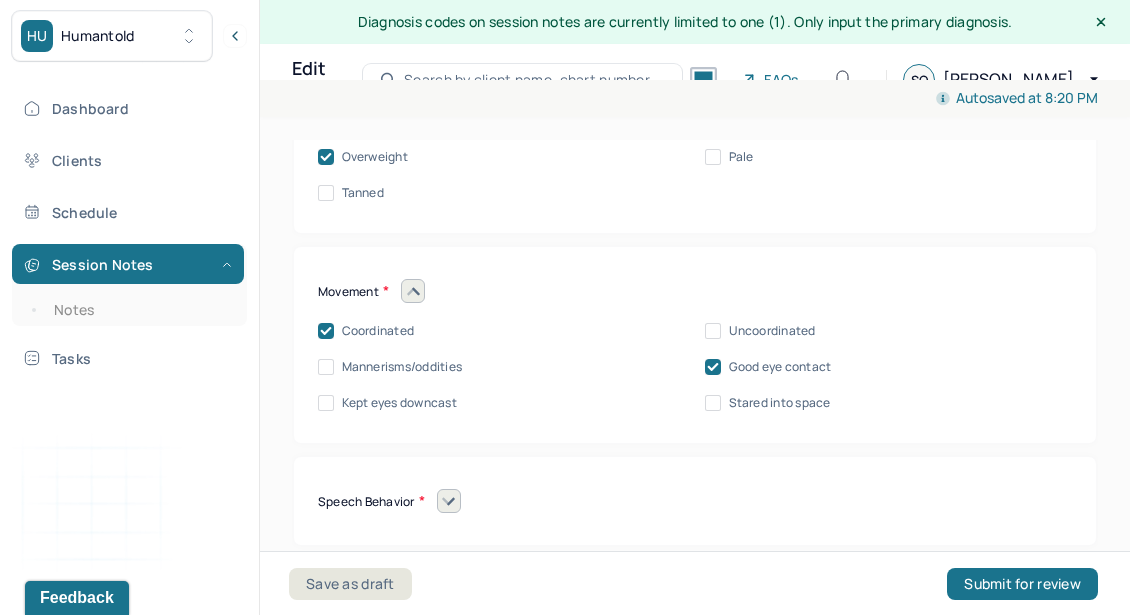 scroll, scrollTop: 9191, scrollLeft: 0, axis: vertical 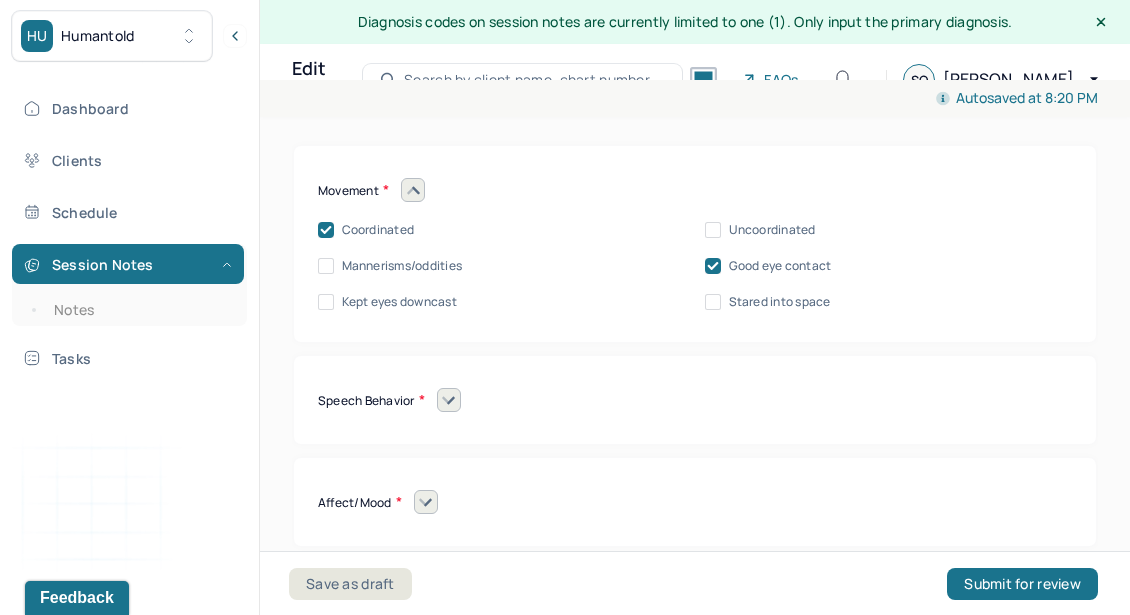 click 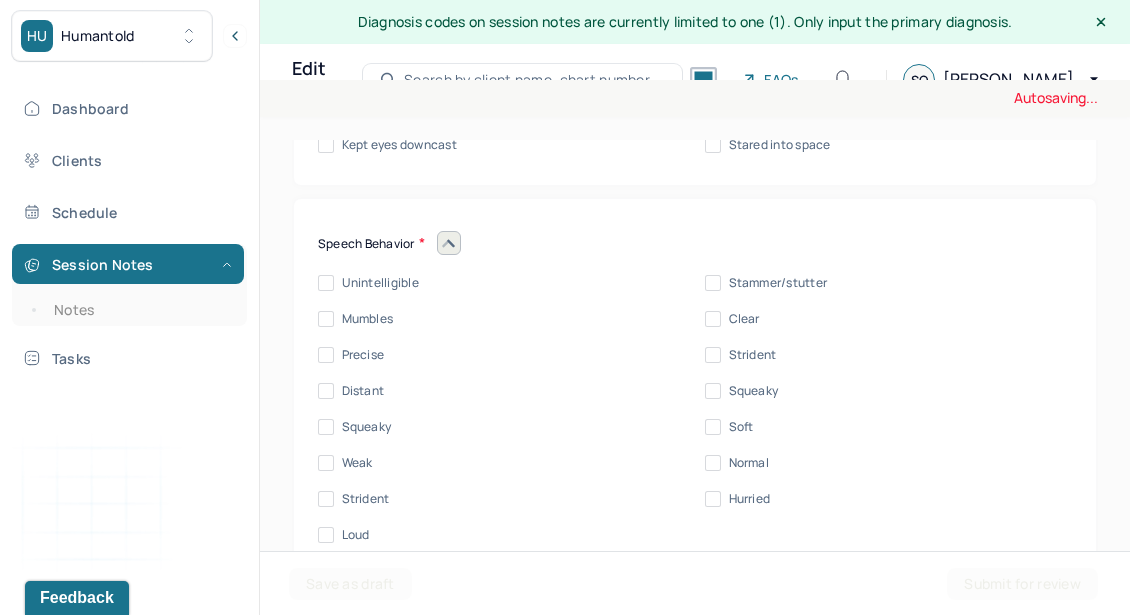 scroll, scrollTop: 9352, scrollLeft: 0, axis: vertical 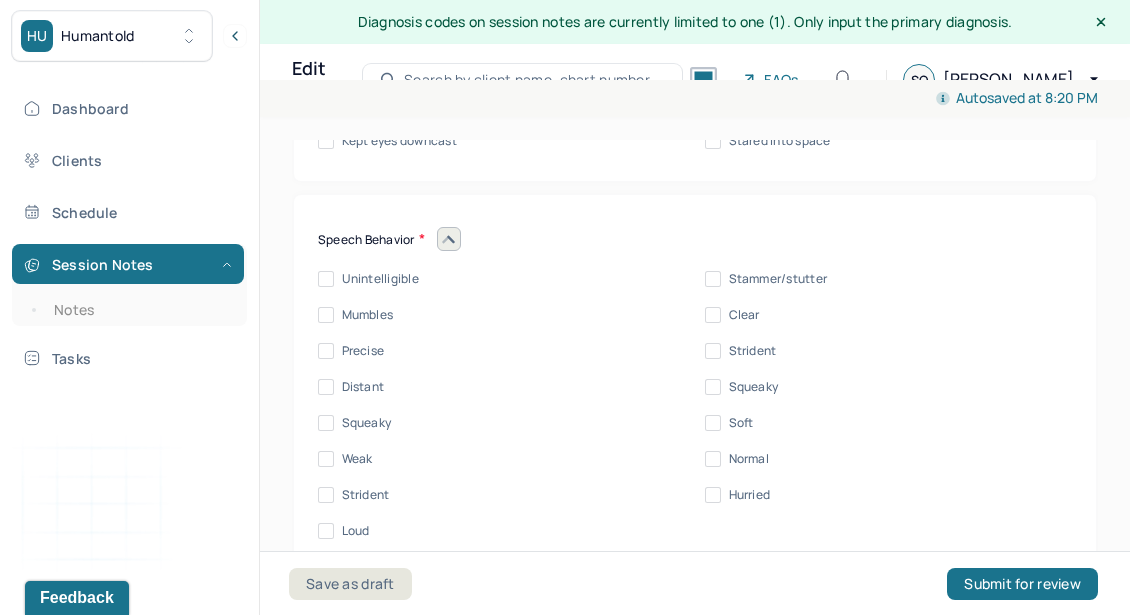click on "Normal" at bounding box center (749, 459) 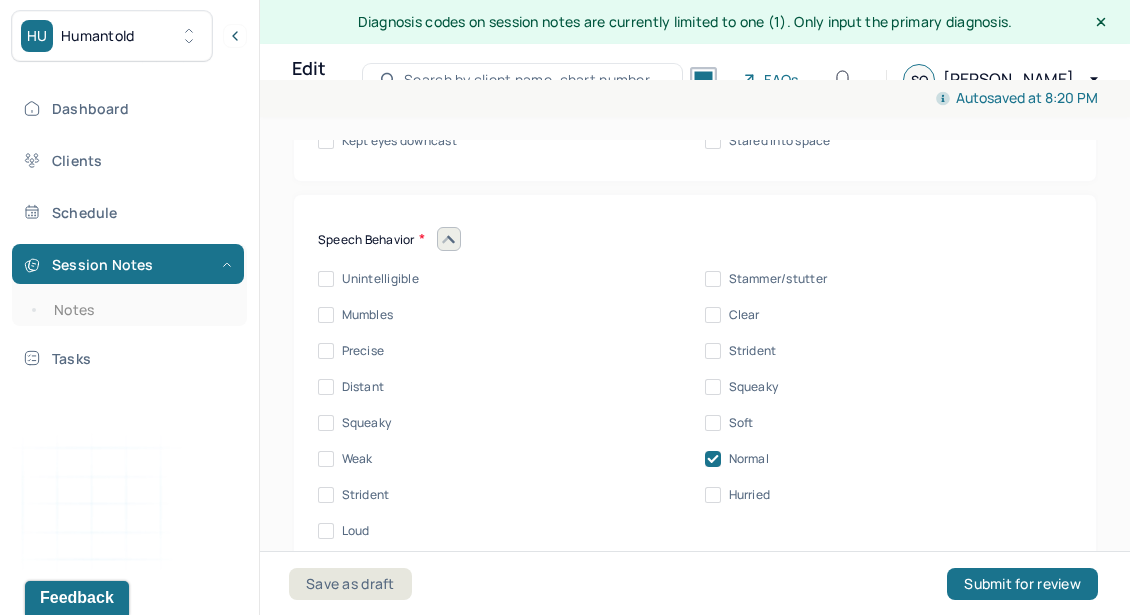 click on "Clear" at bounding box center (744, 315) 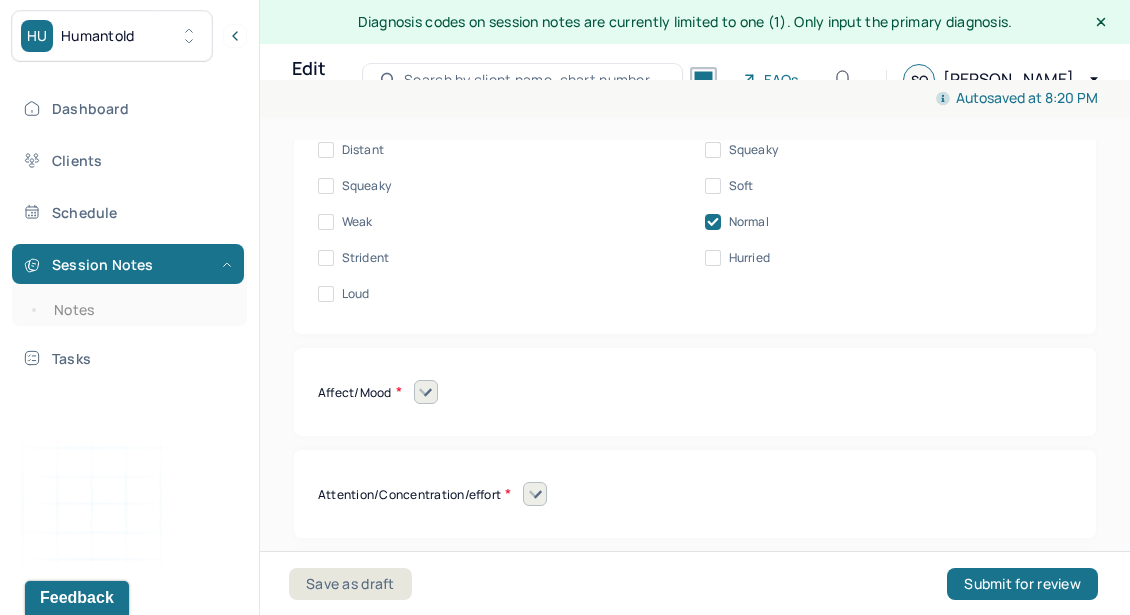 scroll, scrollTop: 9589, scrollLeft: 0, axis: vertical 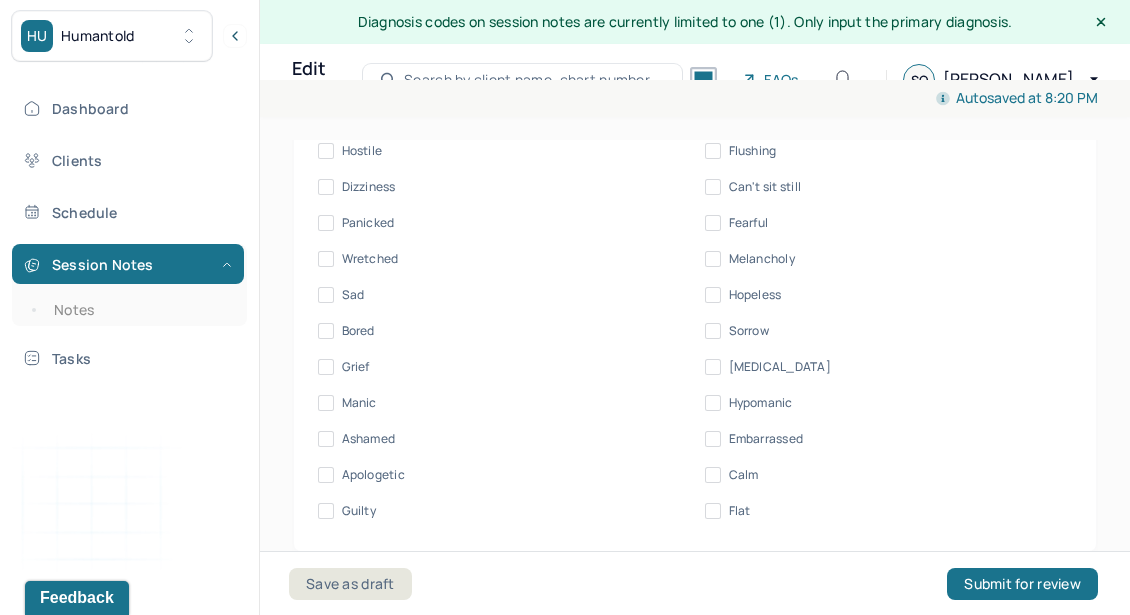 click on "Embarrassed" at bounding box center (766, 439) 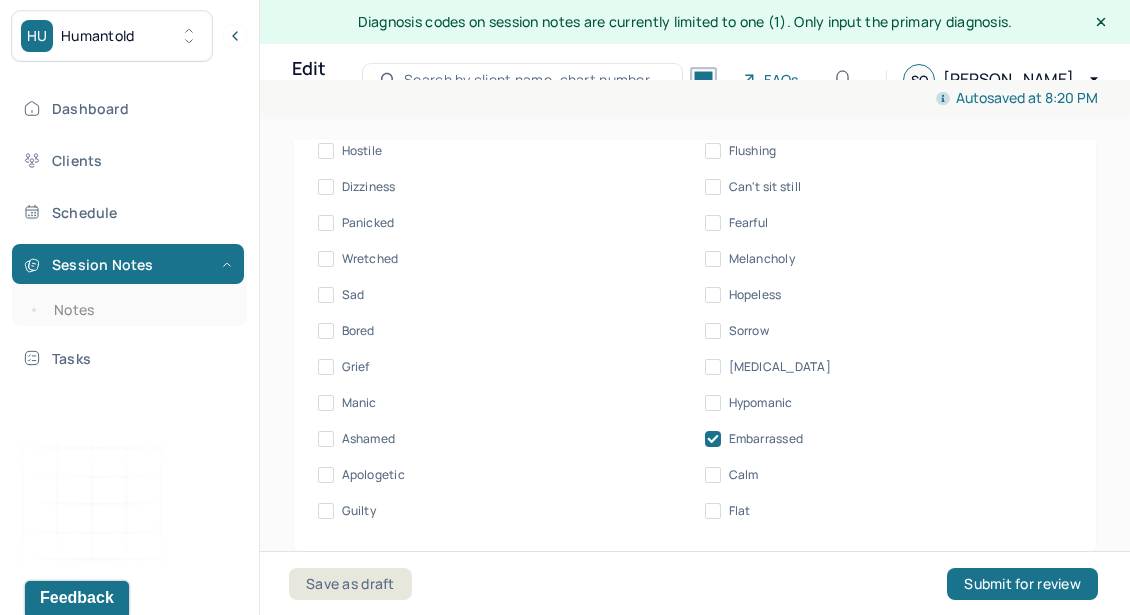 scroll, scrollTop: 9978, scrollLeft: 0, axis: vertical 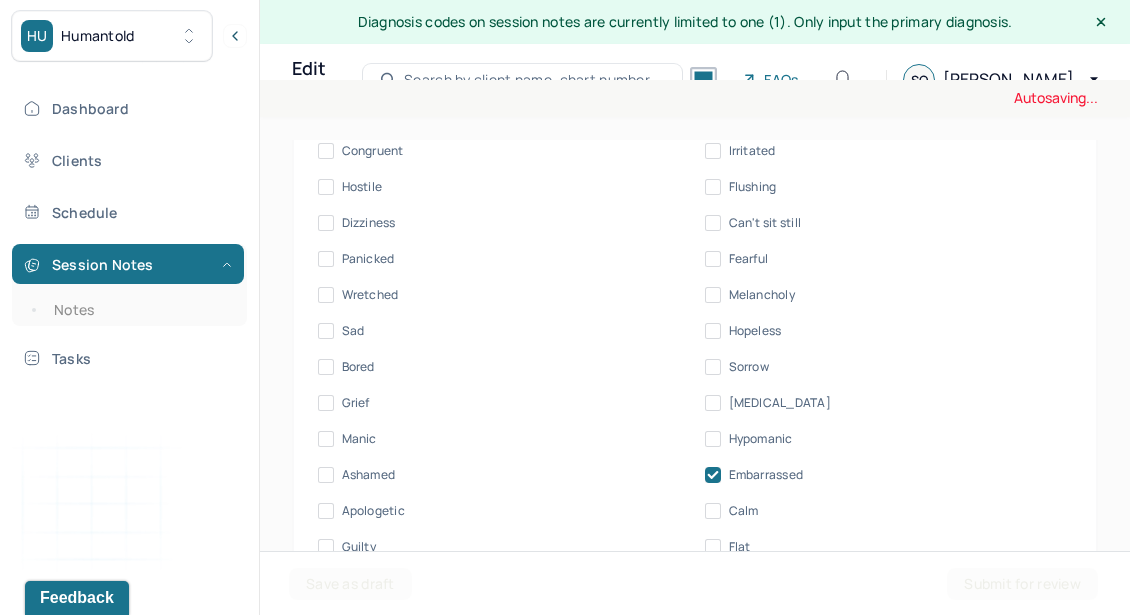 click on "Affect/Mood Blunted Constricted Normal Broad Inappropriate Indifferent to problems Congruent Irritated Hostile Flushing Dizziness Can't sit still Panicked Fearful Wretched Melancholy Sad Hopeless Bored Sorrow Grief [MEDICAL_DATA] Manic Hypomanic Ashamed Embarrassed Apologetic Calm Guilty Flat" at bounding box center [695, 273] 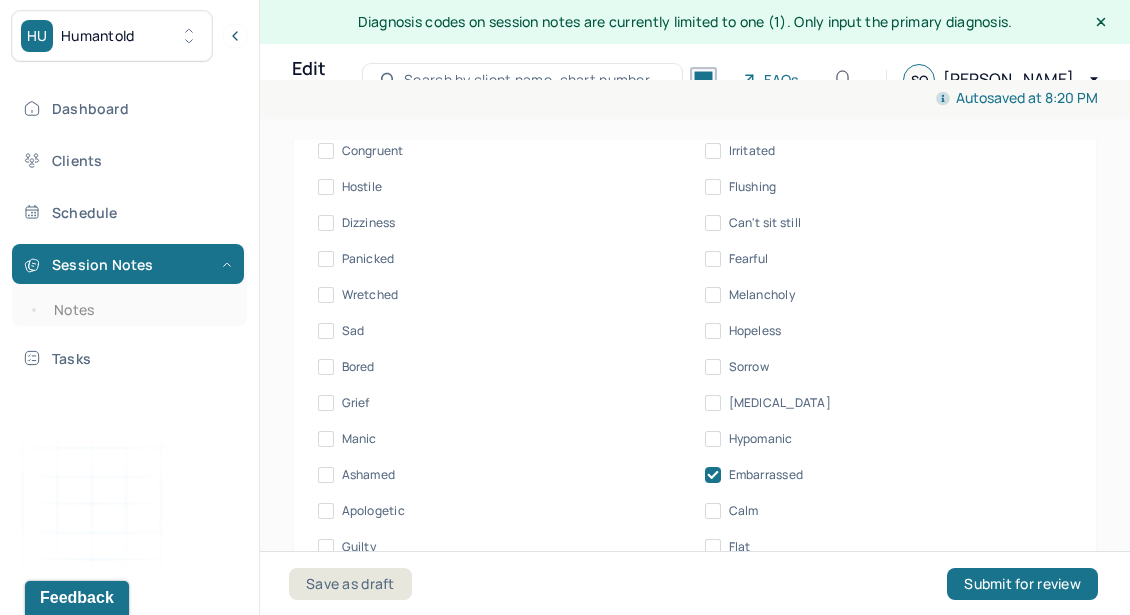 click on "Guilty" at bounding box center [359, 547] 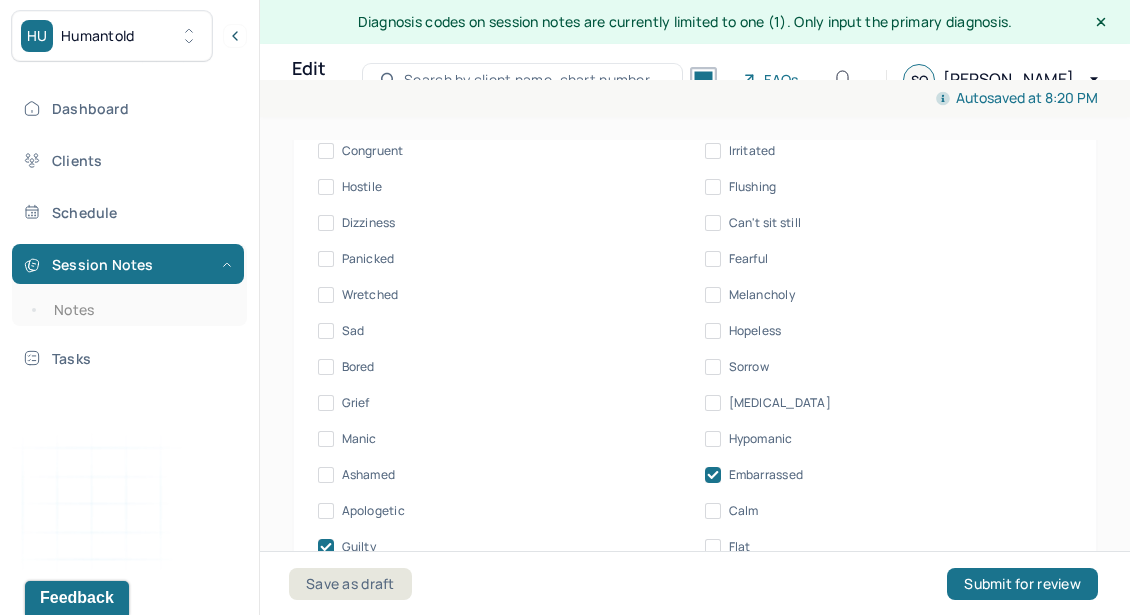 click on "Ashamed" at bounding box center [369, 475] 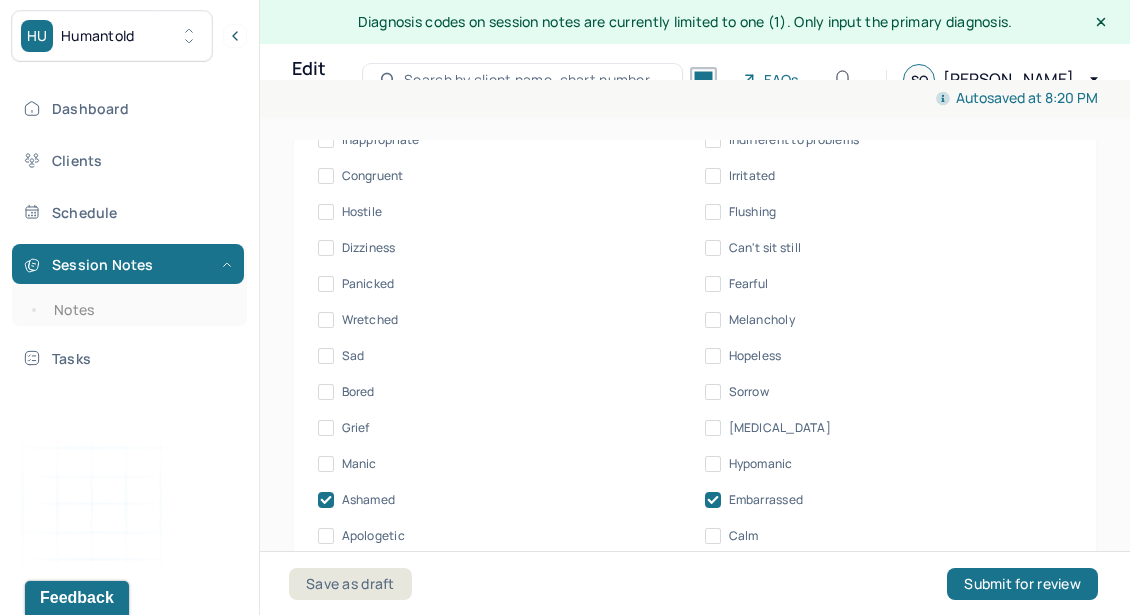 scroll, scrollTop: 9954, scrollLeft: 0, axis: vertical 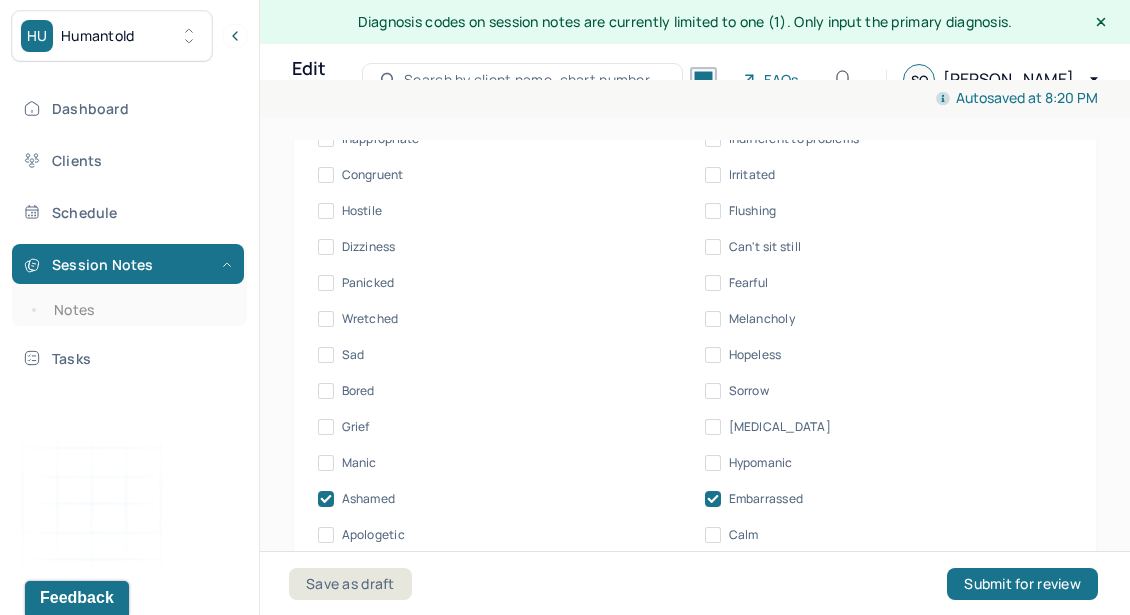 click on "Sad" at bounding box center (353, 355) 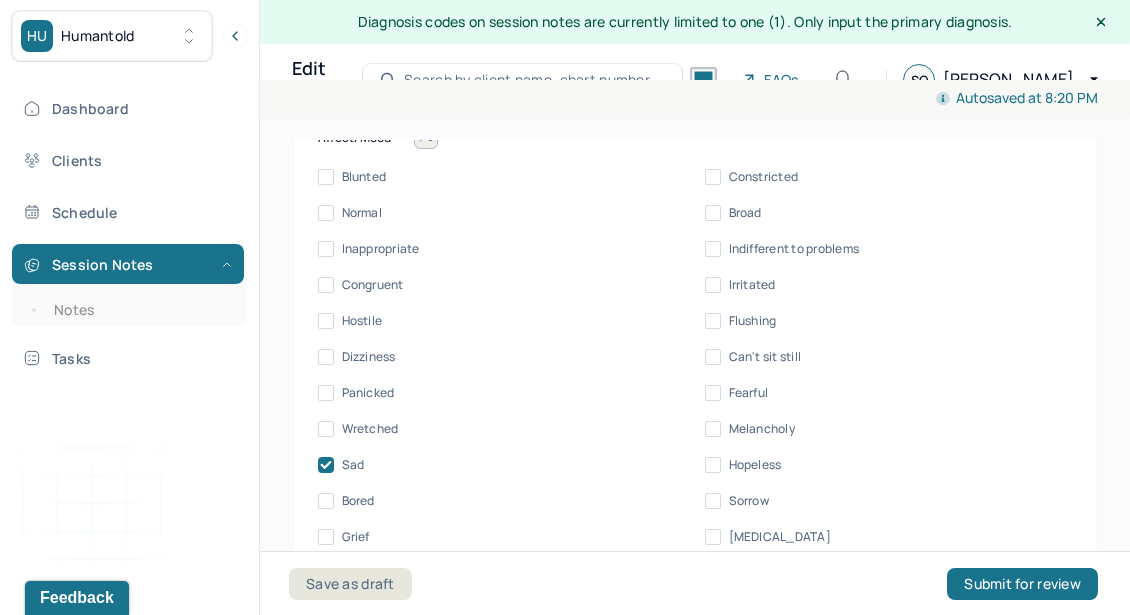 scroll, scrollTop: 9828, scrollLeft: 0, axis: vertical 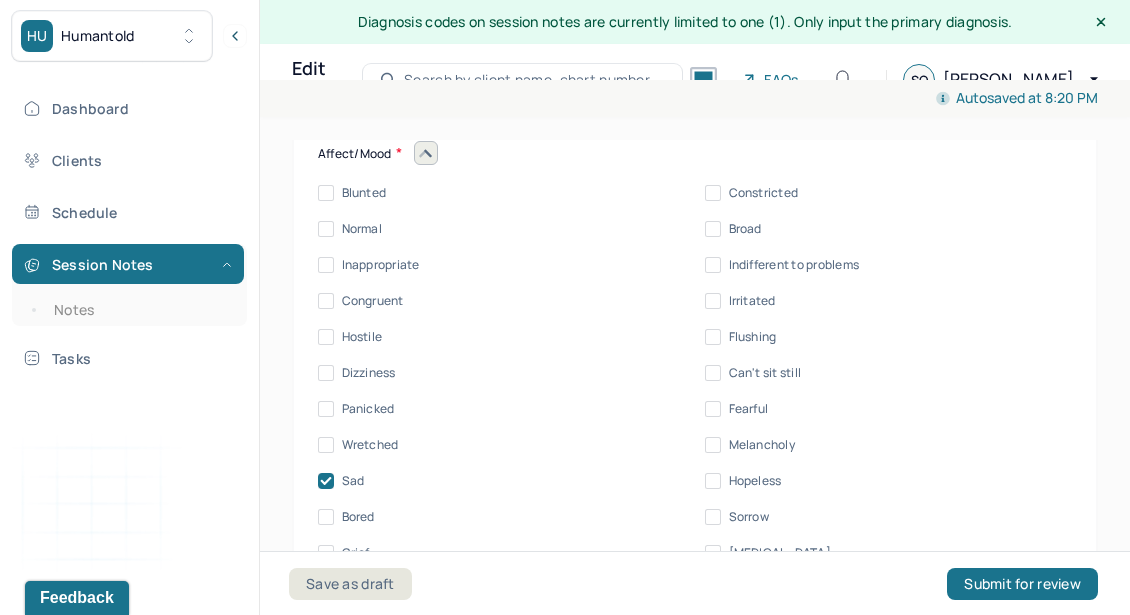 click on "Blunted Constricted Normal Broad Inappropriate Indifferent to problems Congruent Irritated Hostile Flushing Dizziness Can't sit still Panicked Fearful Wretched Melancholy Sad Hopeless Bored Sorrow Grief [MEDICAL_DATA] Manic Hypomanic Ashamed Embarrassed Apologetic Calm Guilty Flat" at bounding box center [695, 445] 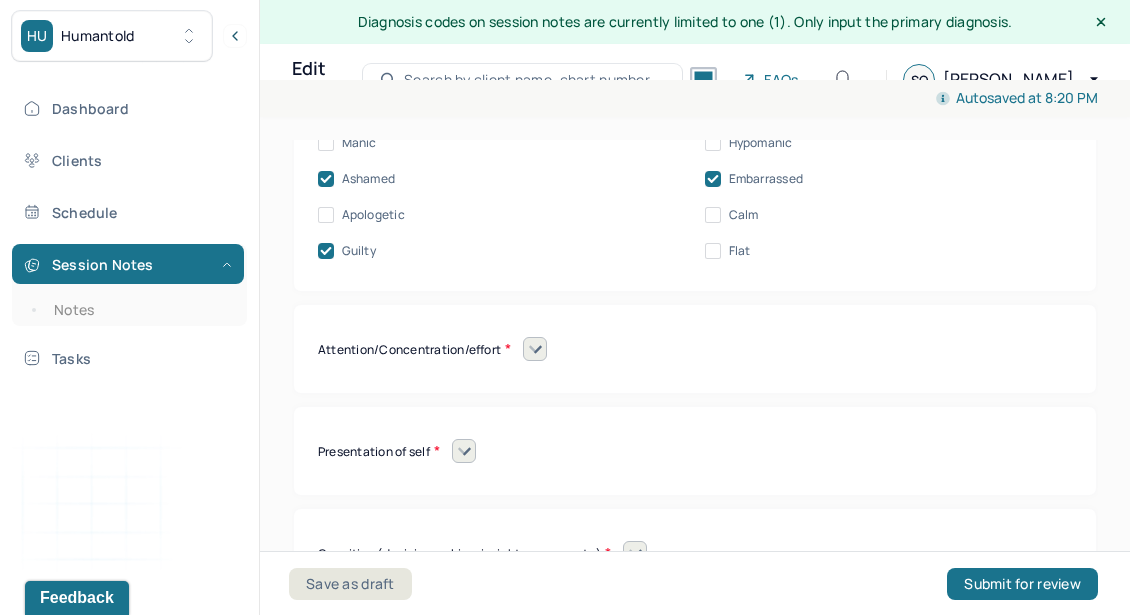 scroll, scrollTop: 10309, scrollLeft: 0, axis: vertical 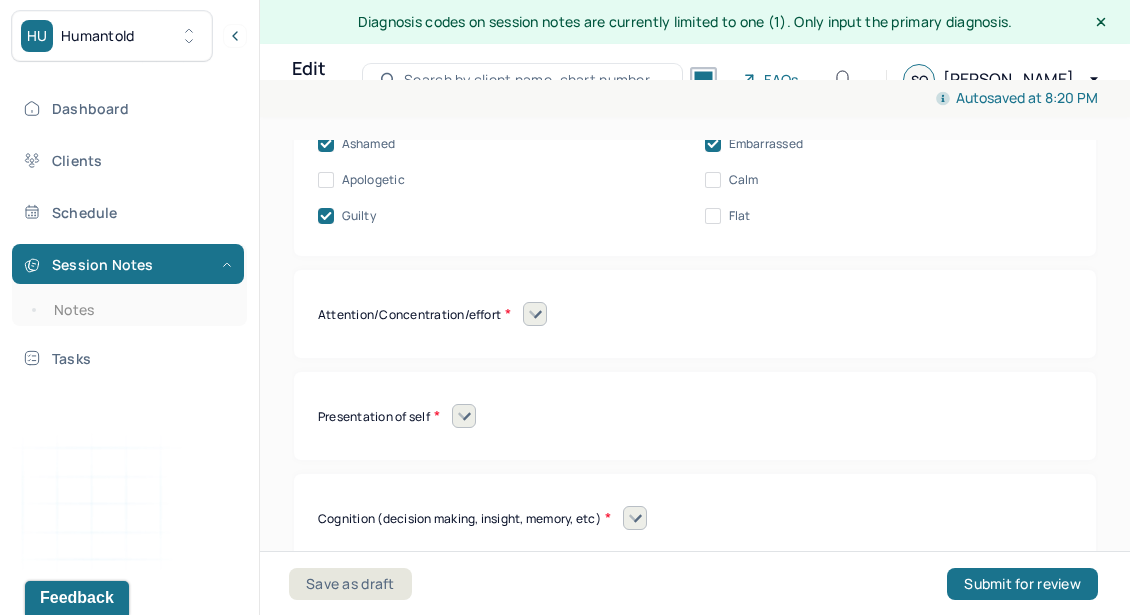 click 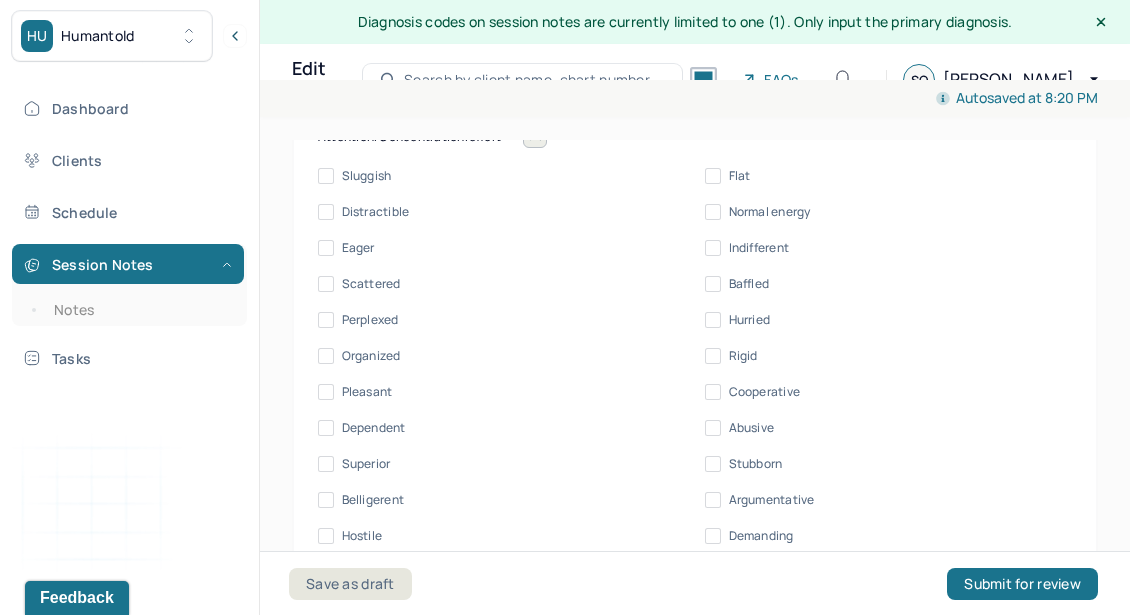 scroll, scrollTop: 10477, scrollLeft: 0, axis: vertical 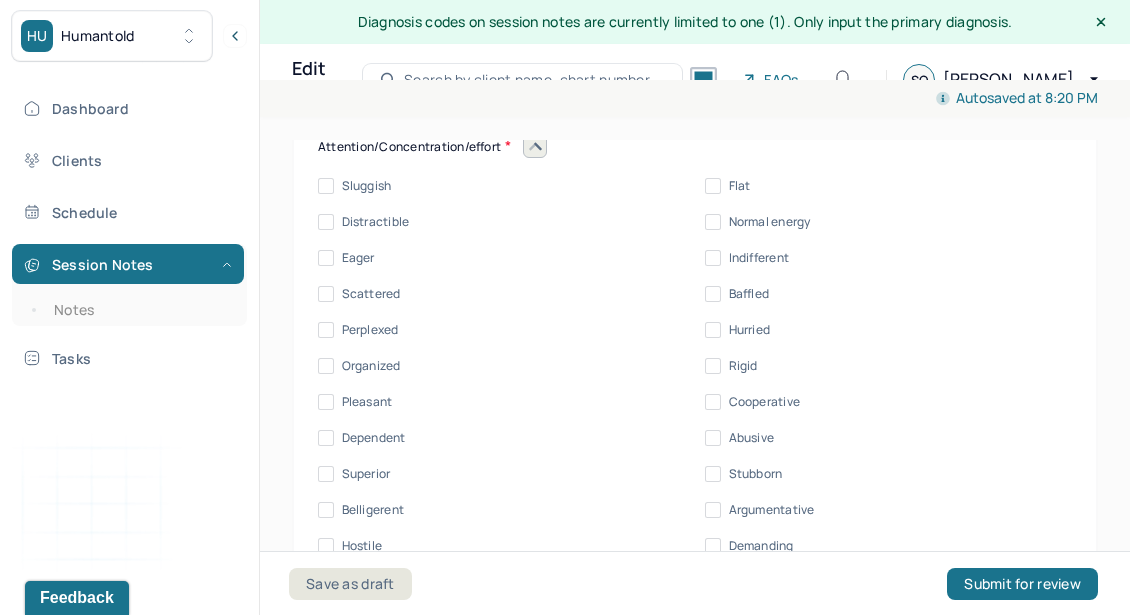 click on "Normal energy" at bounding box center [770, 222] 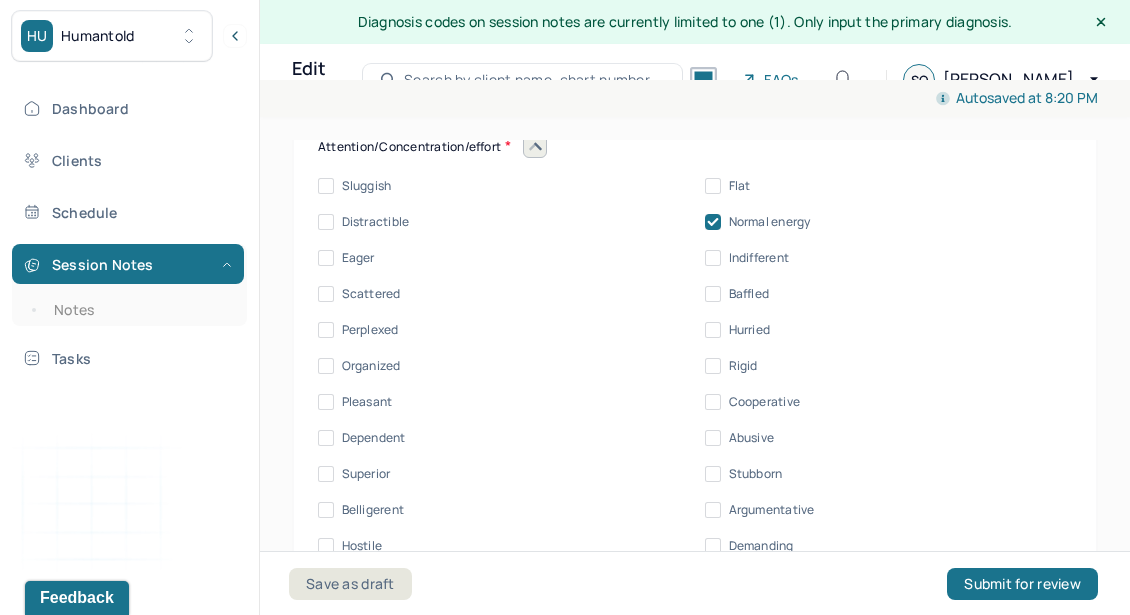 click on "Cooperative" at bounding box center (765, 402) 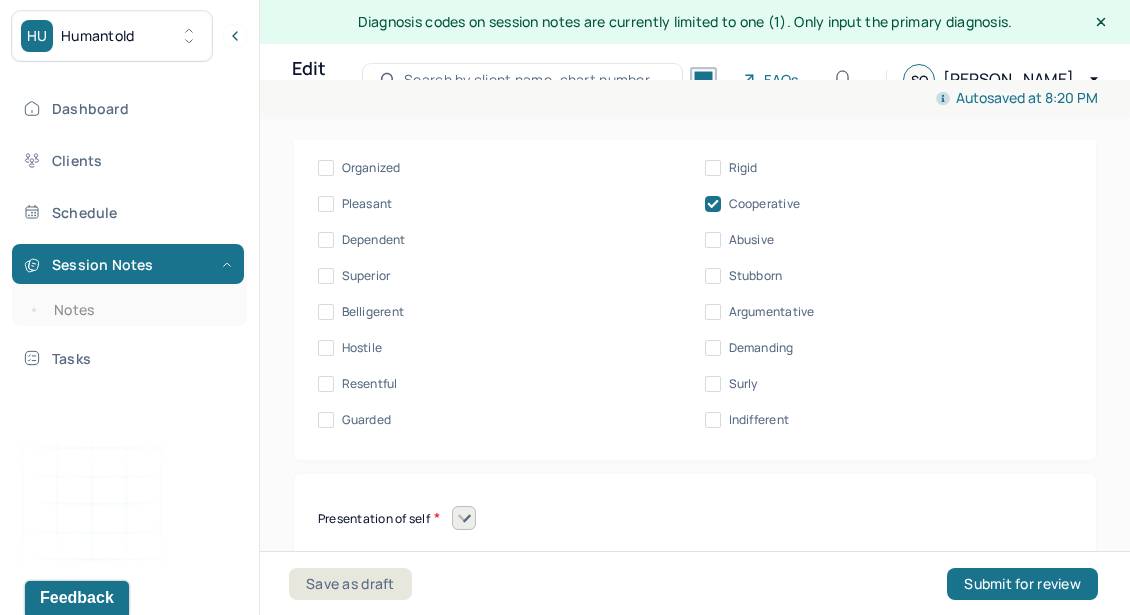 scroll, scrollTop: 10785, scrollLeft: 0, axis: vertical 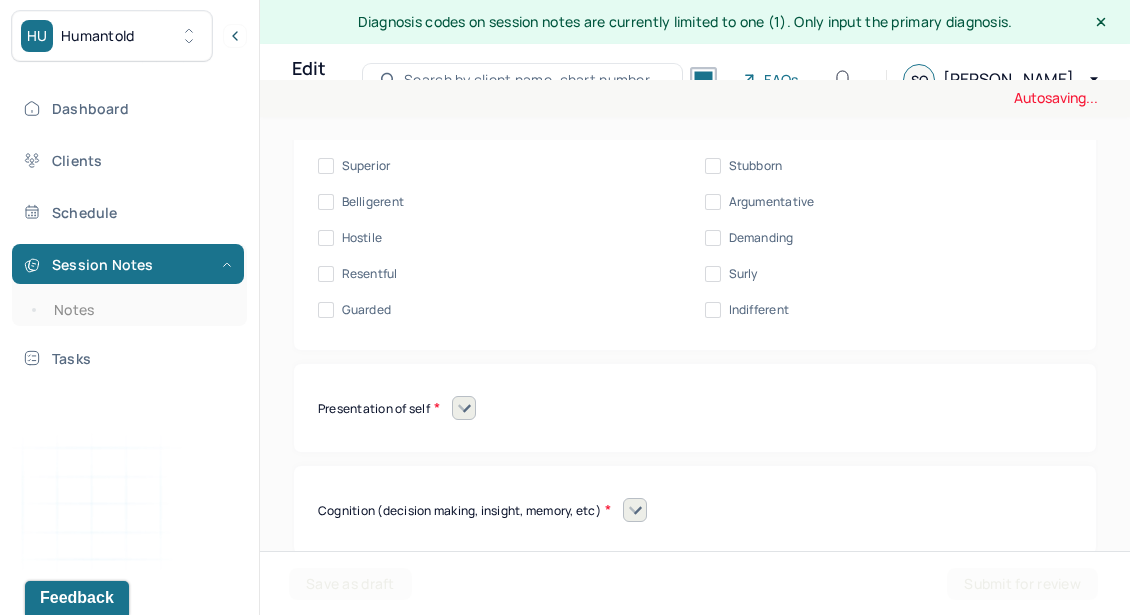 click 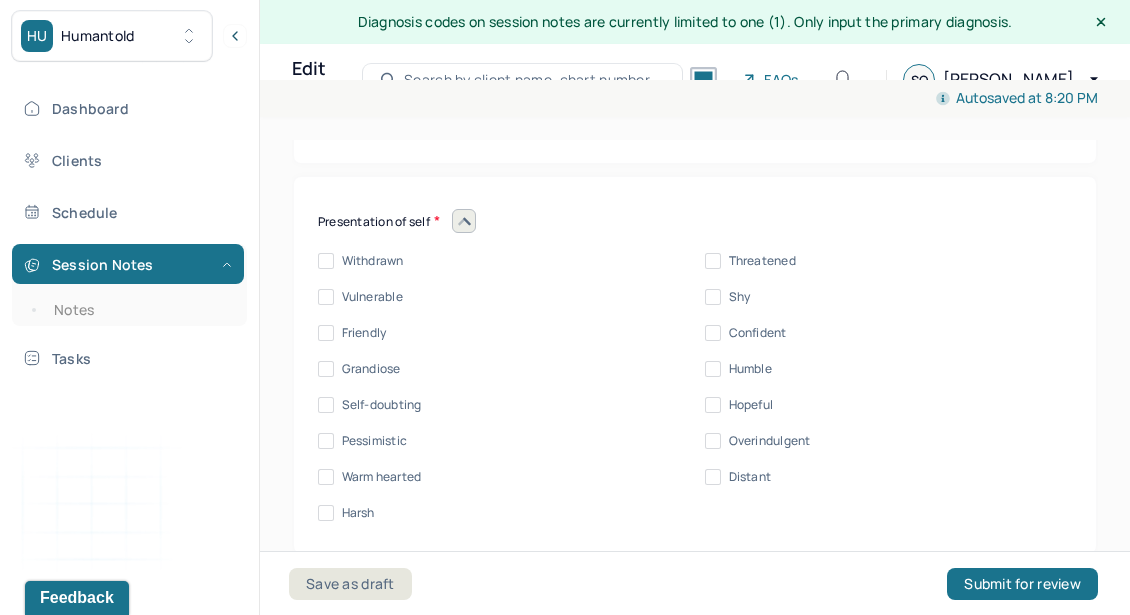 scroll, scrollTop: 10976, scrollLeft: 0, axis: vertical 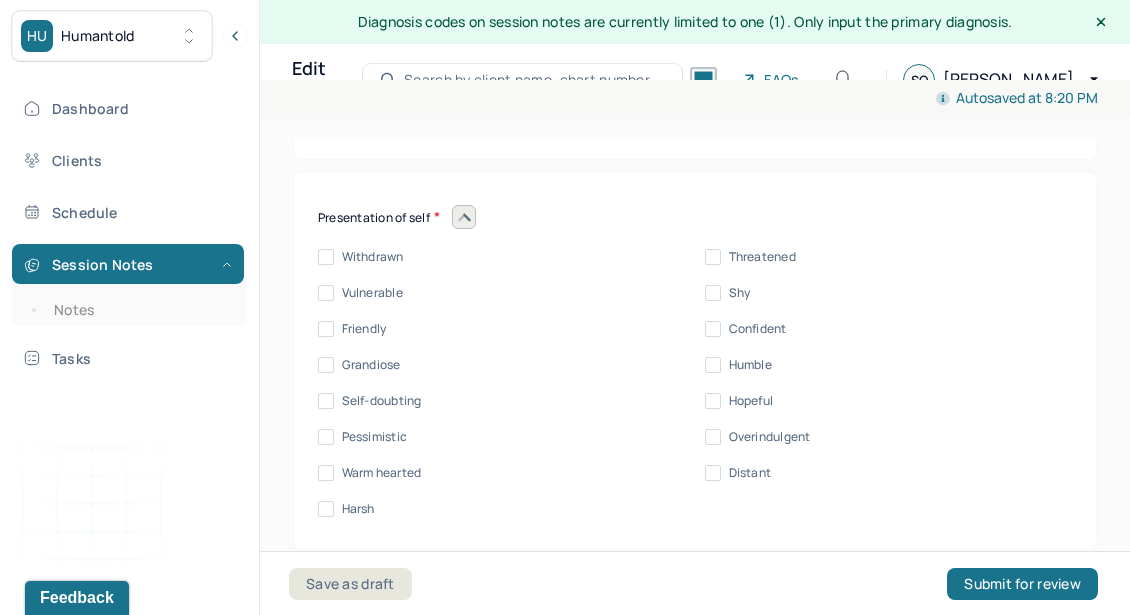 click on "Vulnerable" at bounding box center (372, 293) 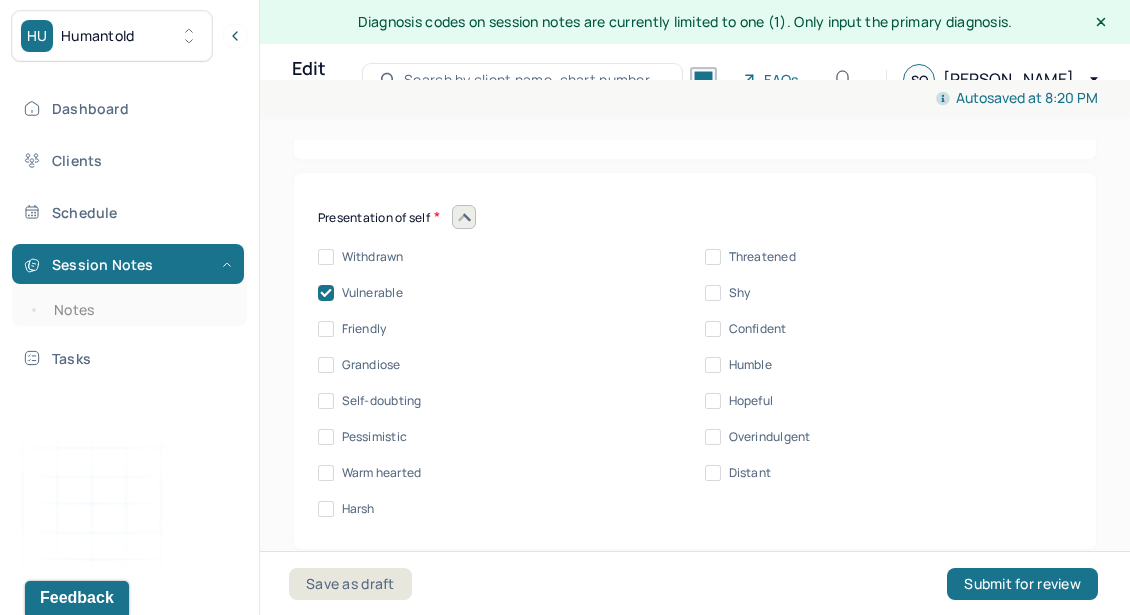click on "Humble" at bounding box center (750, 365) 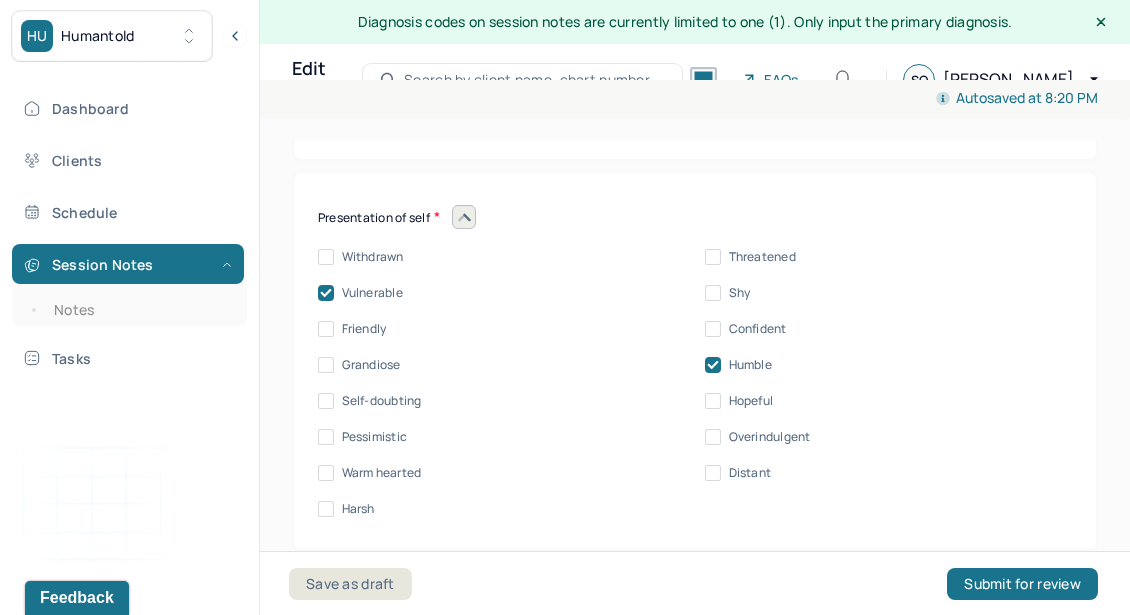 click on "Self-doubting" at bounding box center [382, 401] 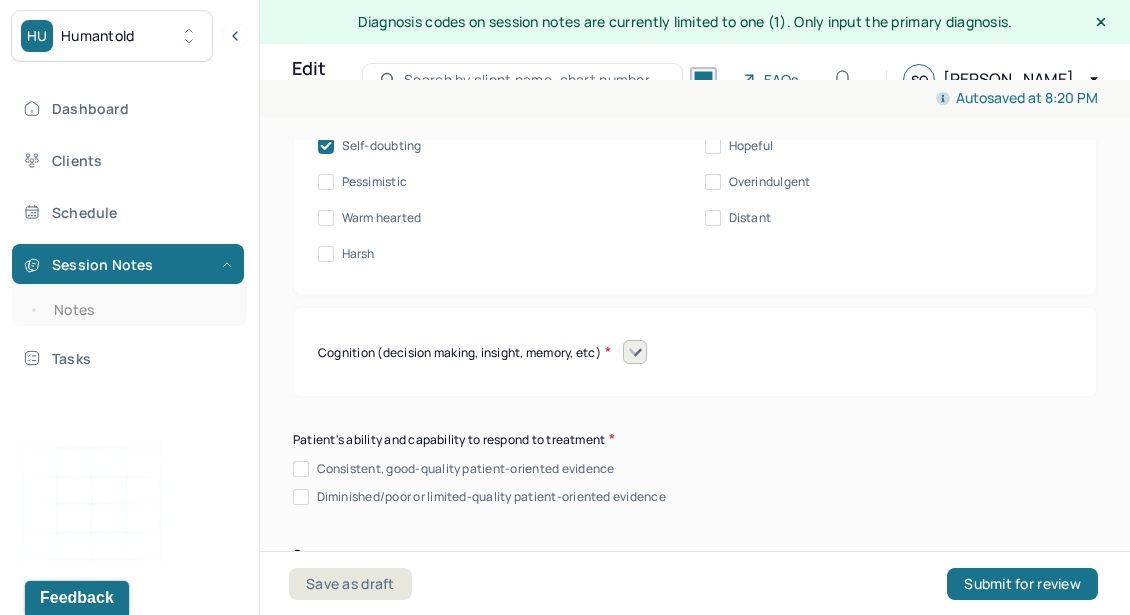 scroll, scrollTop: 11237, scrollLeft: 0, axis: vertical 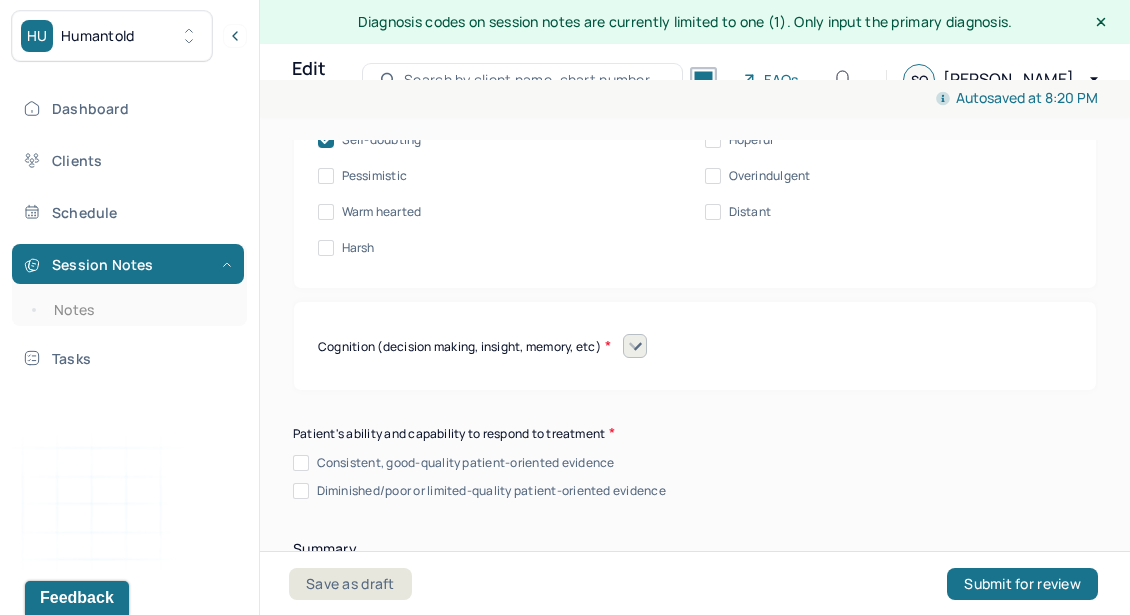 click 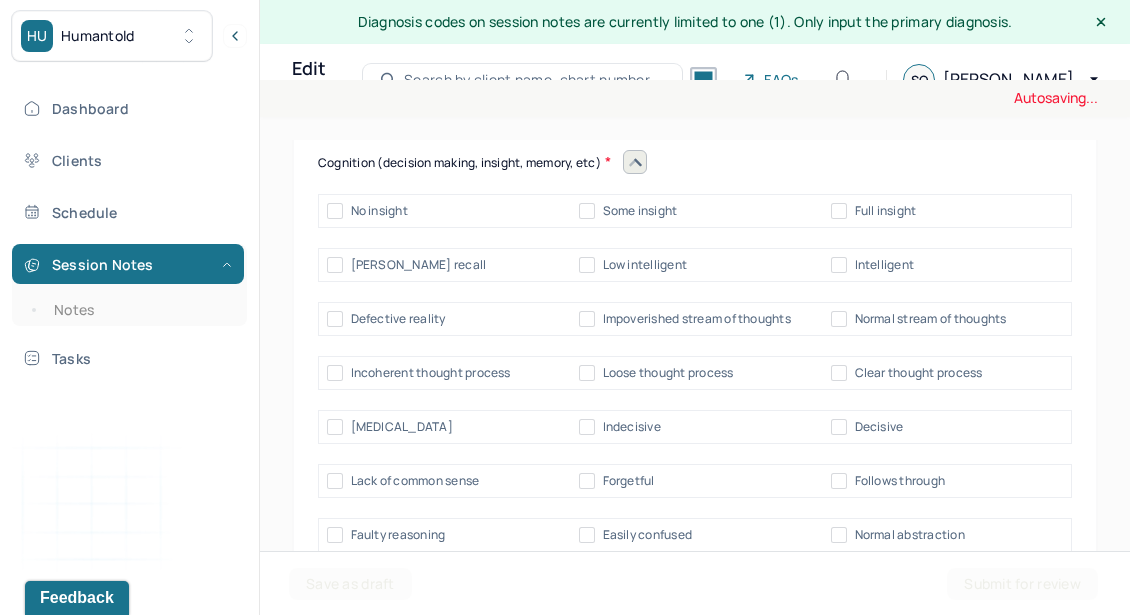 scroll, scrollTop: 11428, scrollLeft: 0, axis: vertical 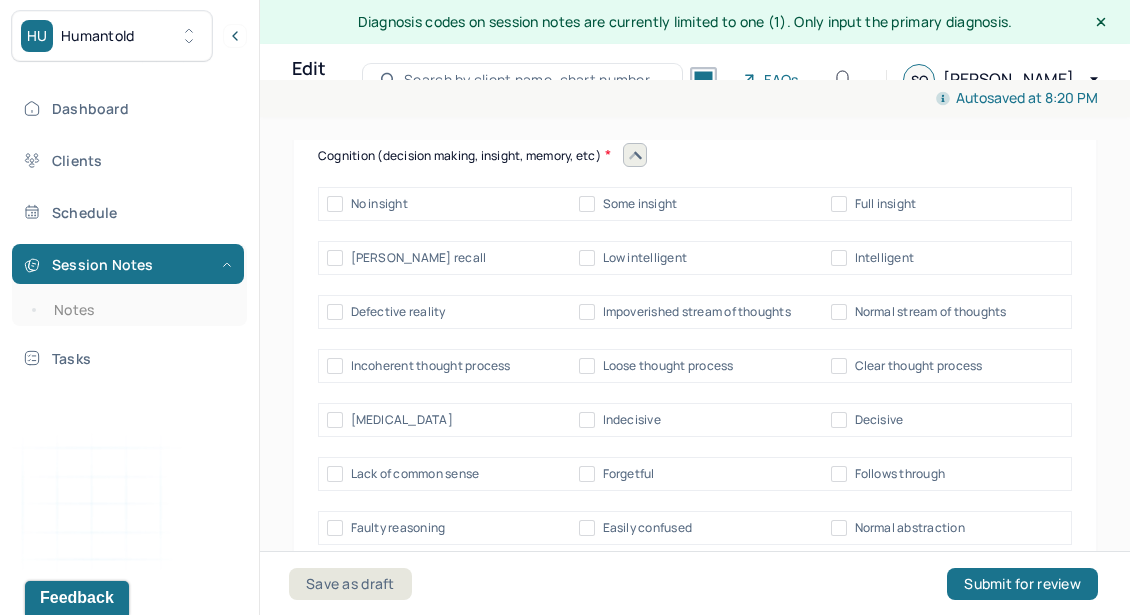 click on "Some insight" at bounding box center [640, 204] 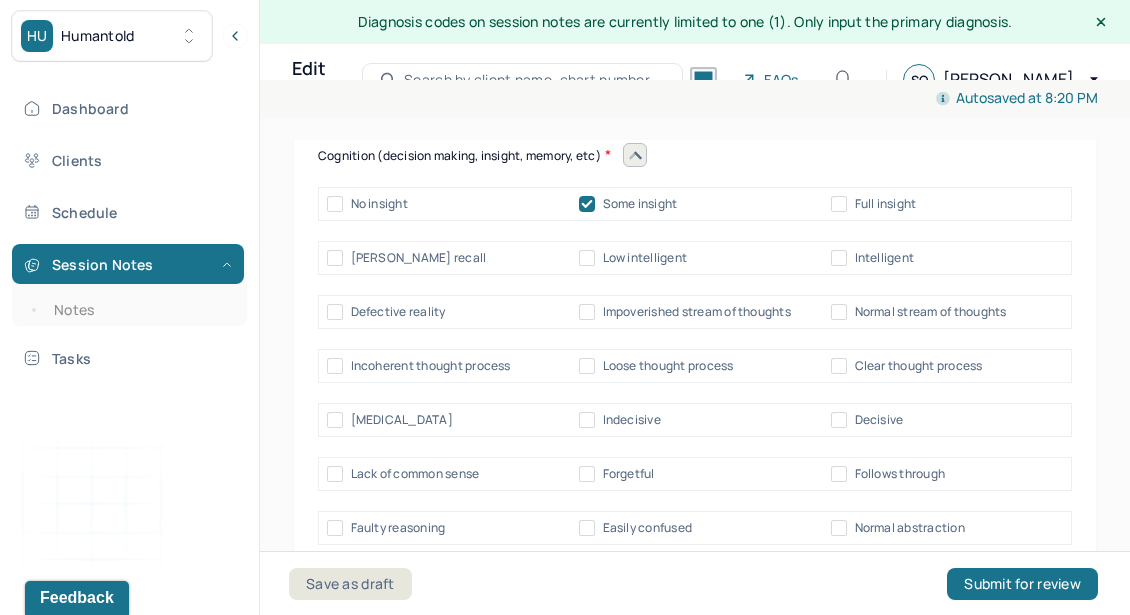 click on "Intelligent" at bounding box center [885, 258] 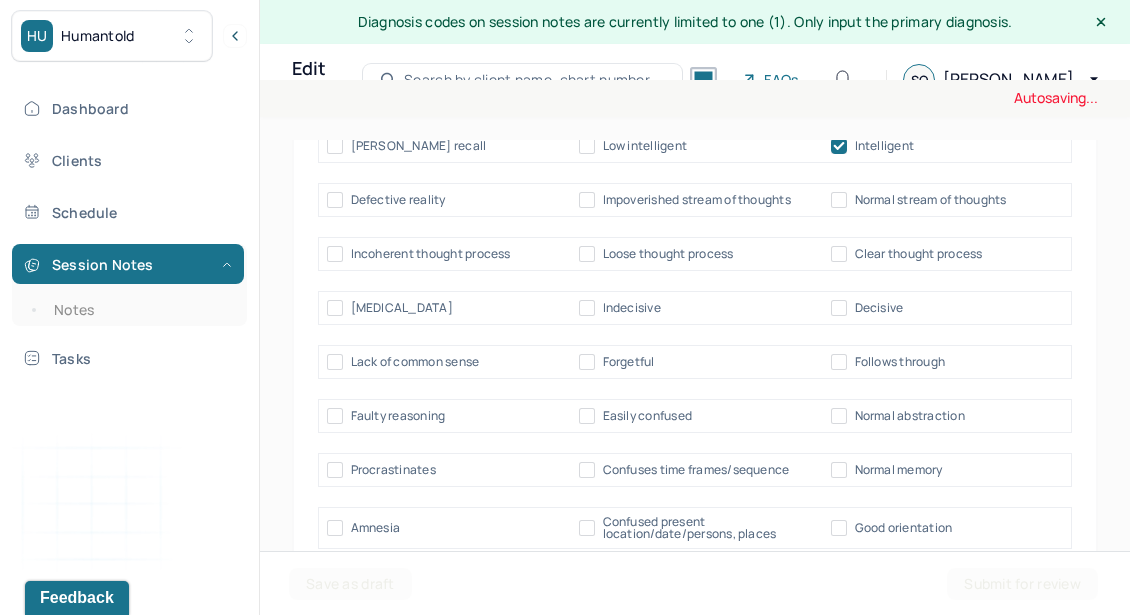 scroll, scrollTop: 11543, scrollLeft: 0, axis: vertical 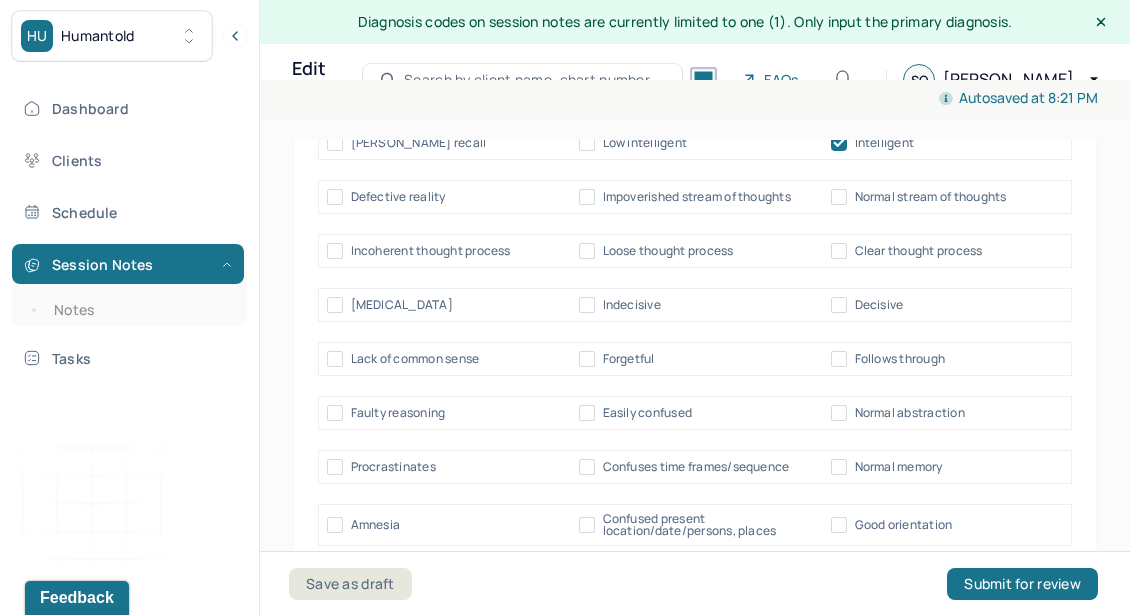 click on "Follows through" at bounding box center (900, 359) 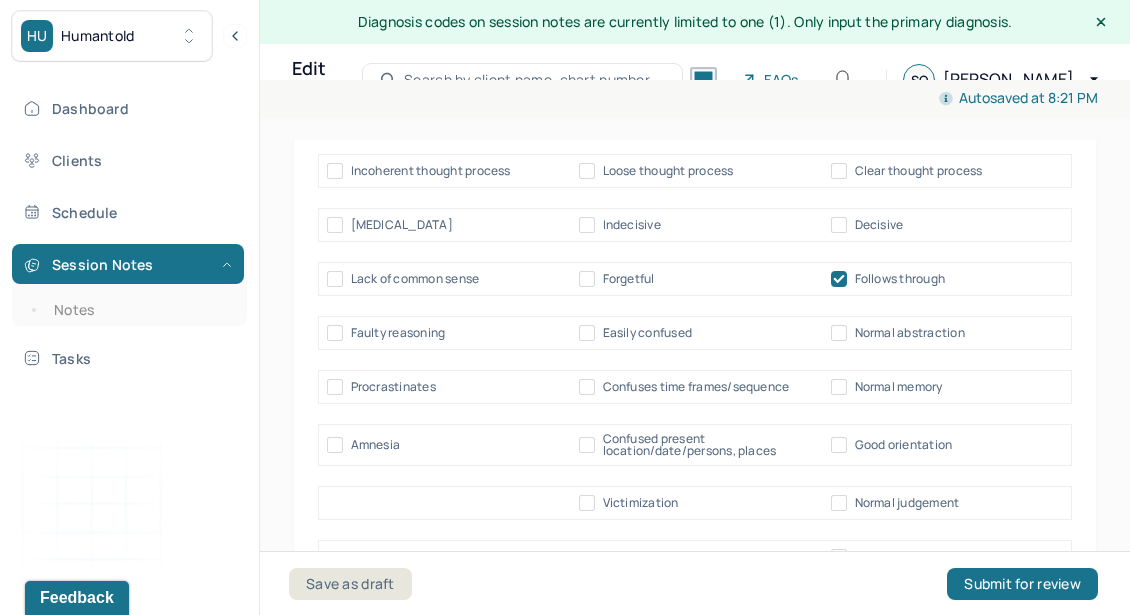 scroll, scrollTop: 11625, scrollLeft: 0, axis: vertical 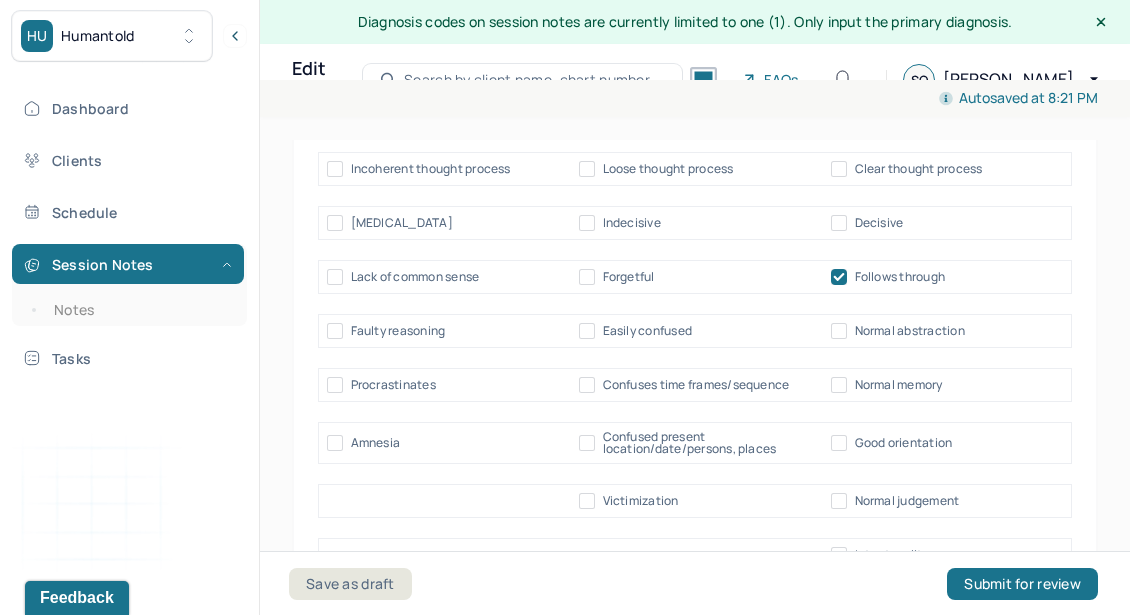 click on "Normal abstraction" at bounding box center (910, 331) 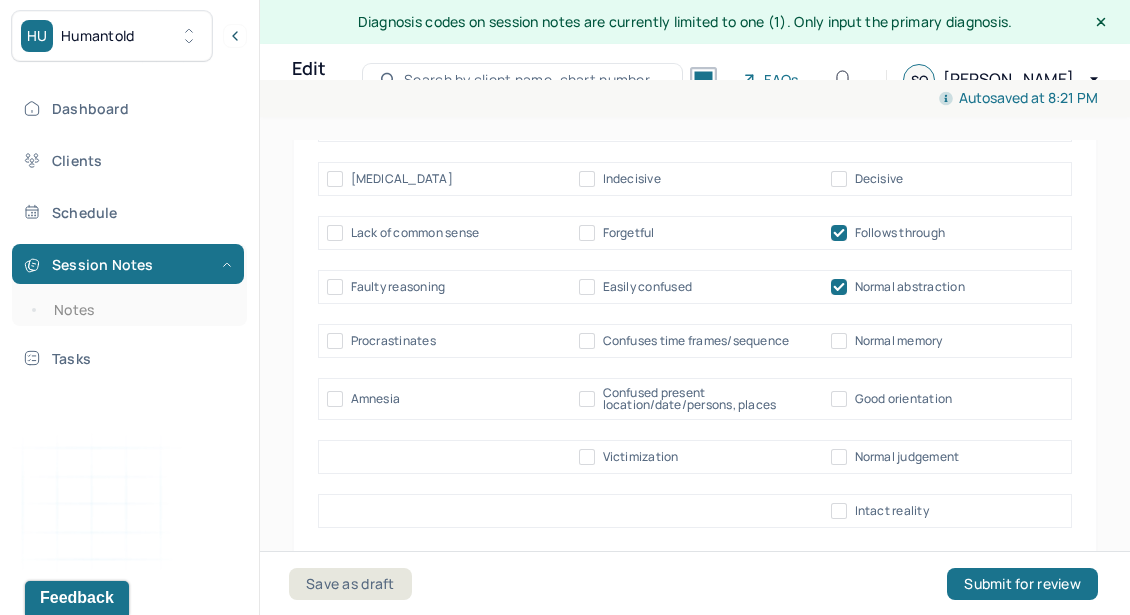scroll, scrollTop: 11674, scrollLeft: 0, axis: vertical 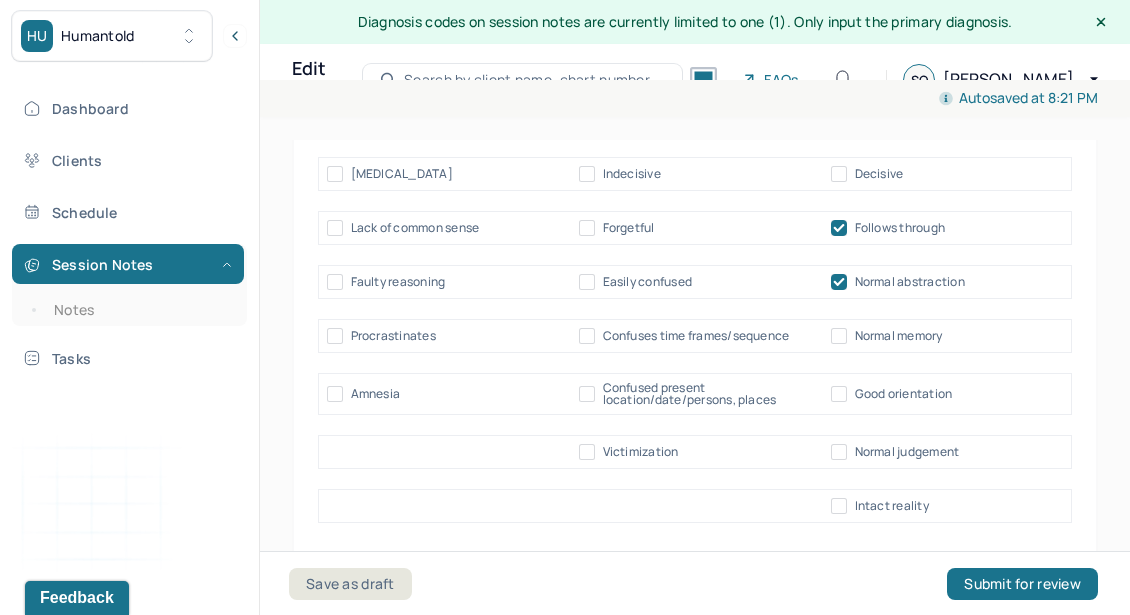 click on "Normal memory" at bounding box center (899, 336) 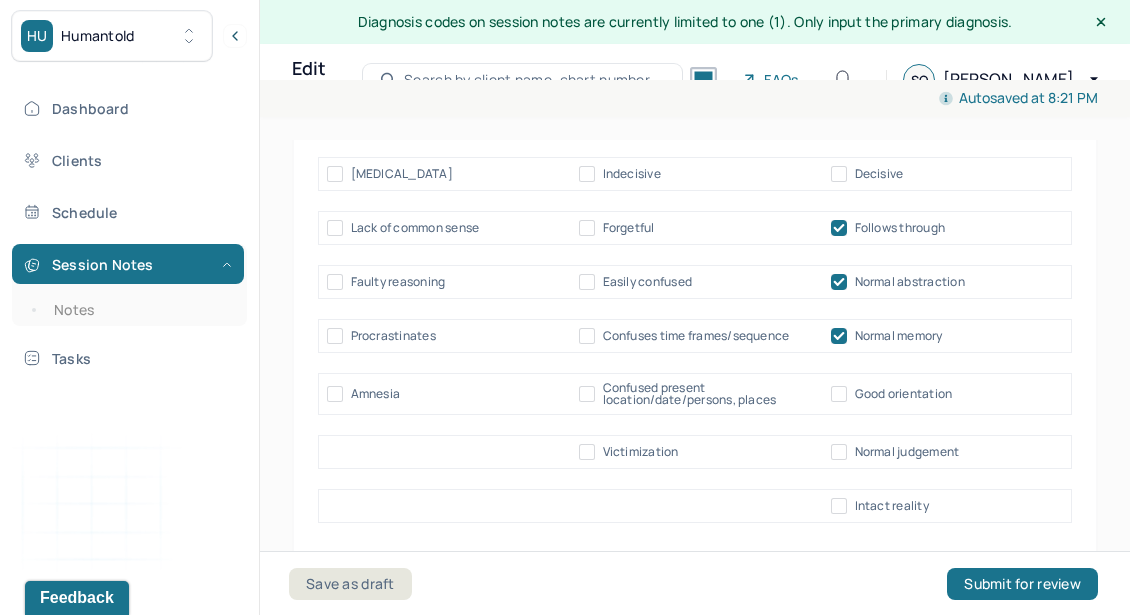 click on "Good orientation" at bounding box center (904, 394) 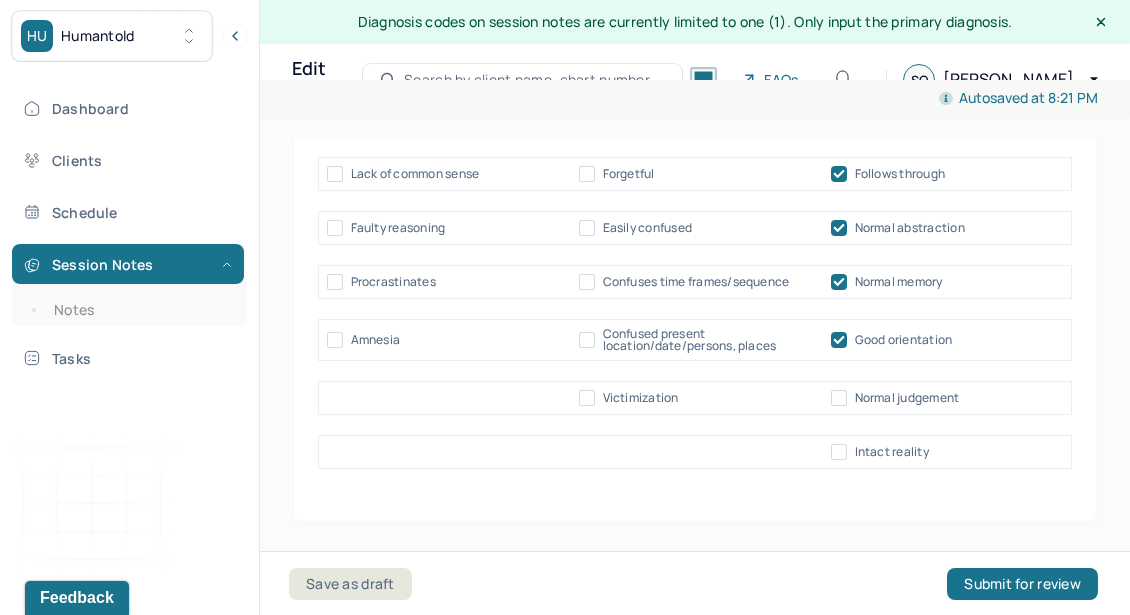 scroll, scrollTop: 11729, scrollLeft: 0, axis: vertical 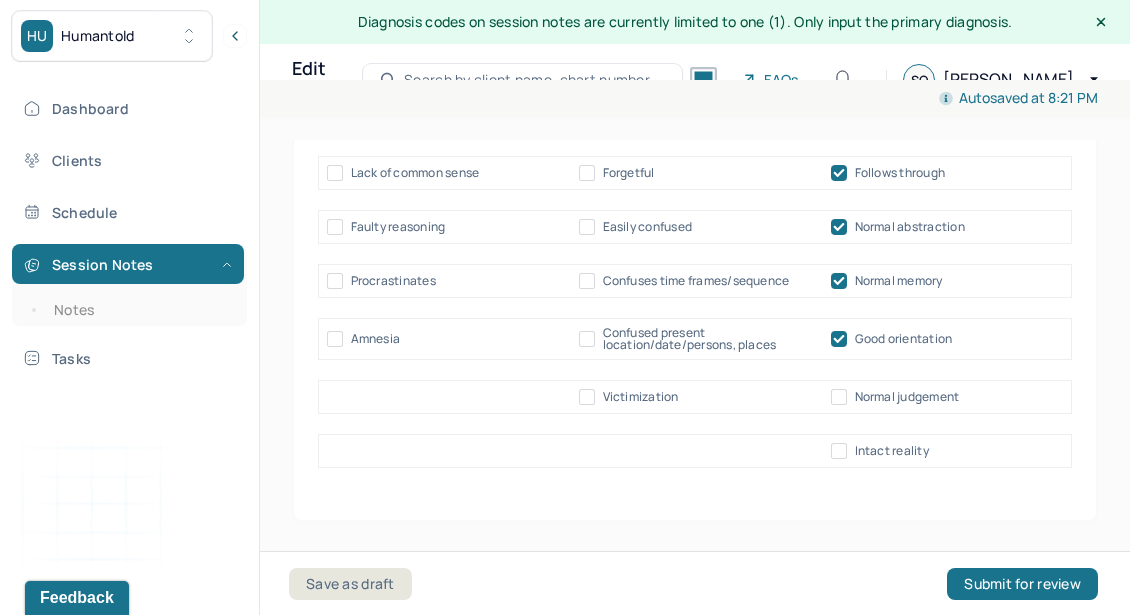 click on "Intact reality" at bounding box center [892, 451] 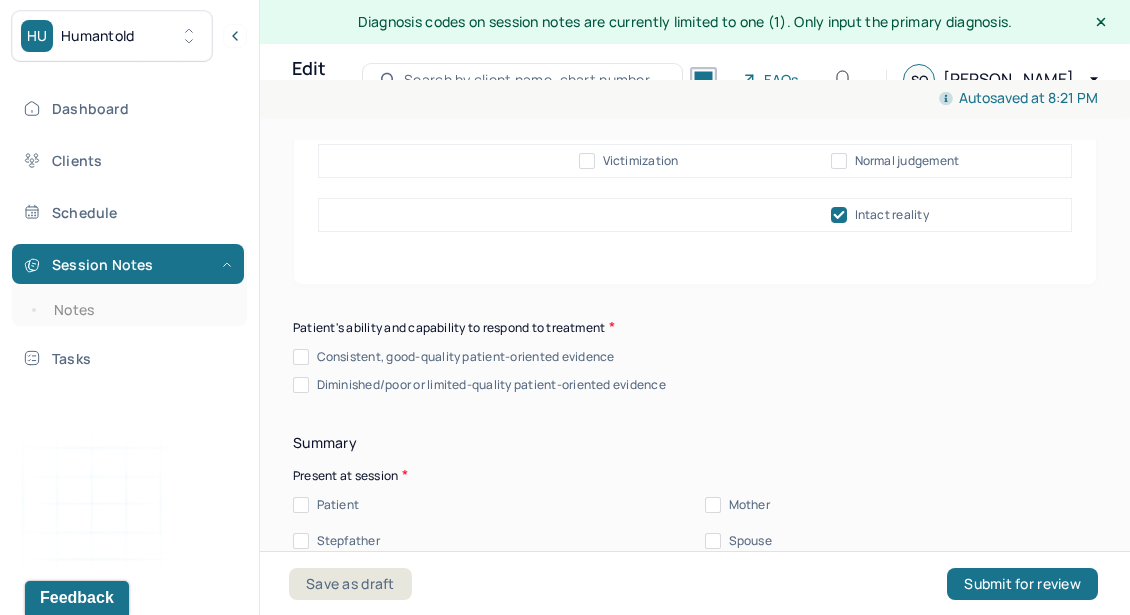 scroll, scrollTop: 11998, scrollLeft: 0, axis: vertical 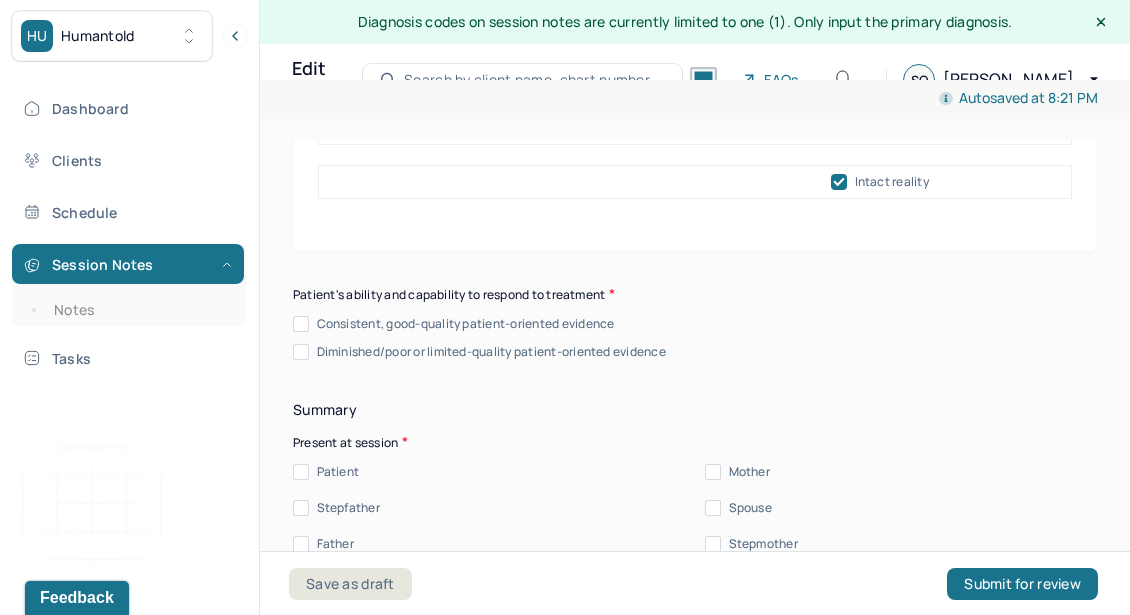 click on "Consistent, good-quality patient-oriented evidence" at bounding box center (466, 324) 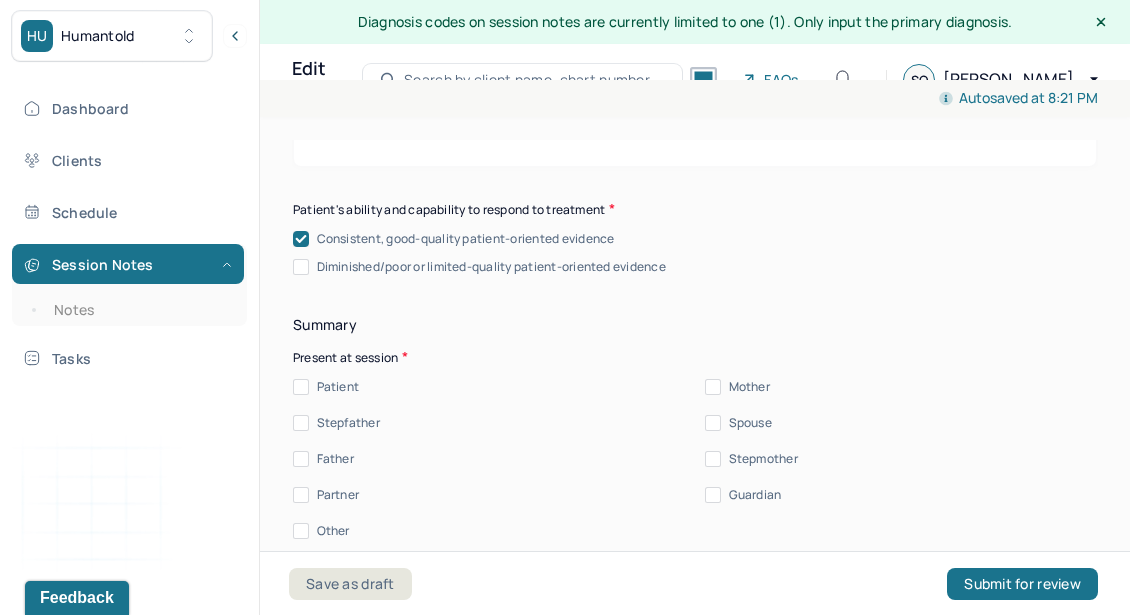scroll, scrollTop: 12085, scrollLeft: 0, axis: vertical 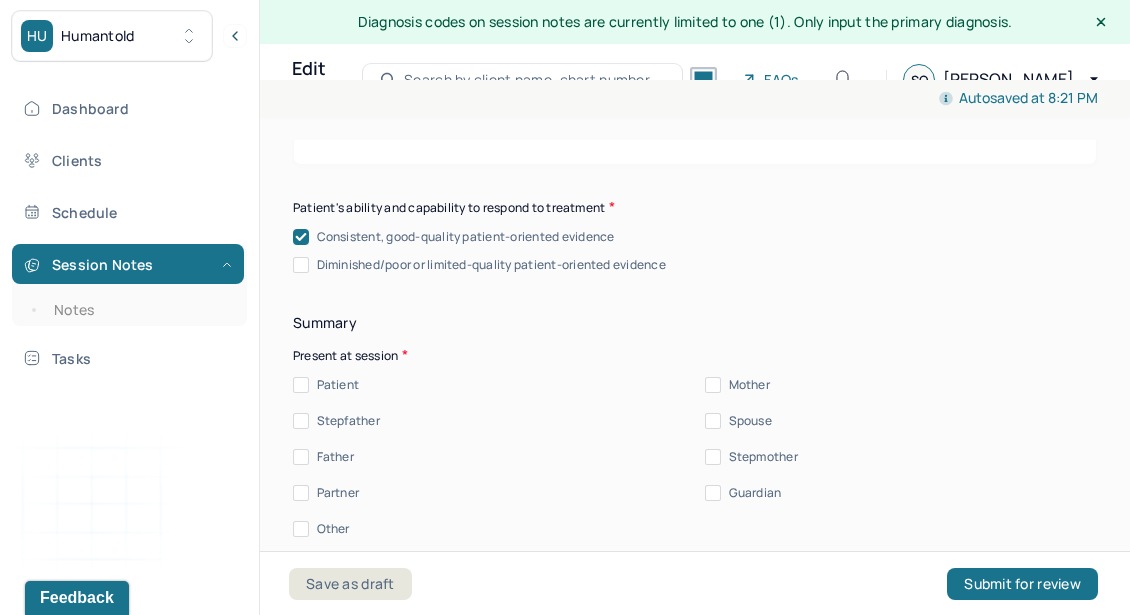 click on "Patient" at bounding box center [338, 385] 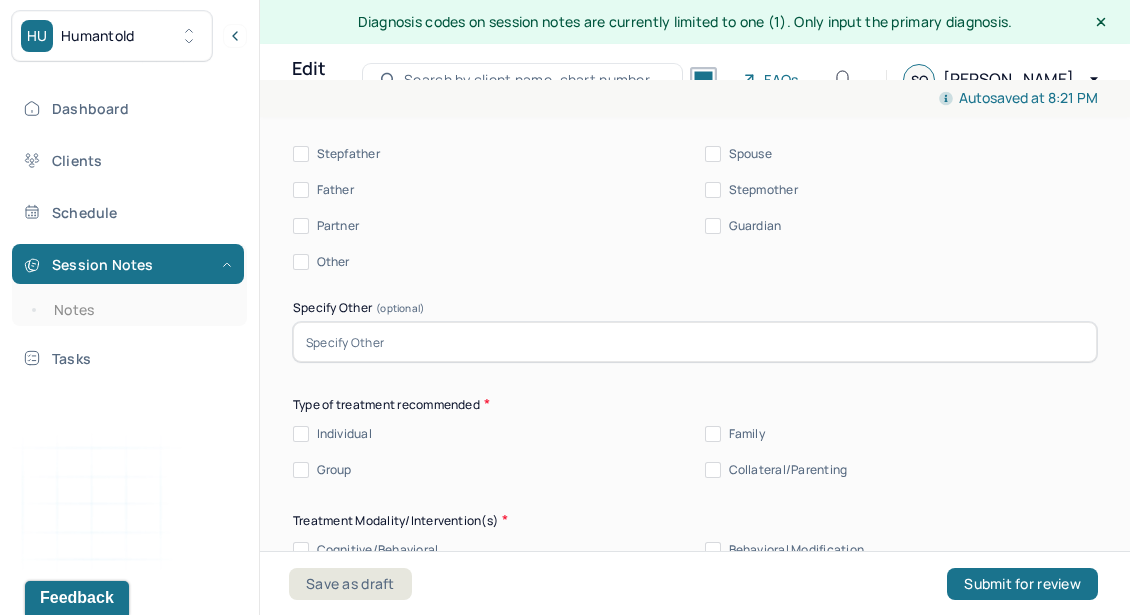 scroll, scrollTop: 12351, scrollLeft: 0, axis: vertical 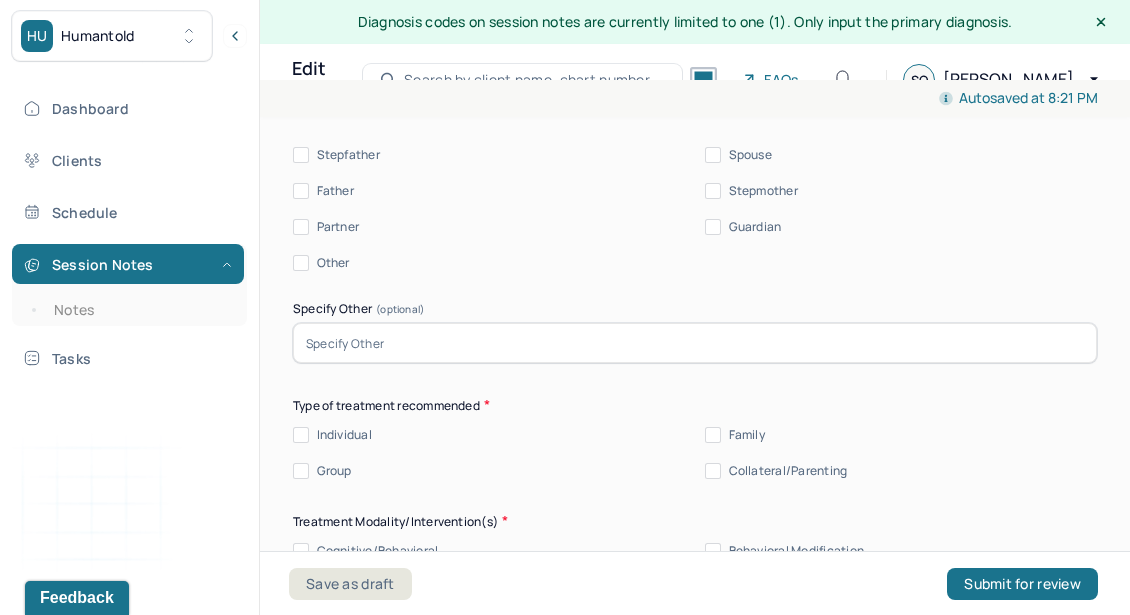 click on "Individual" at bounding box center [344, 435] 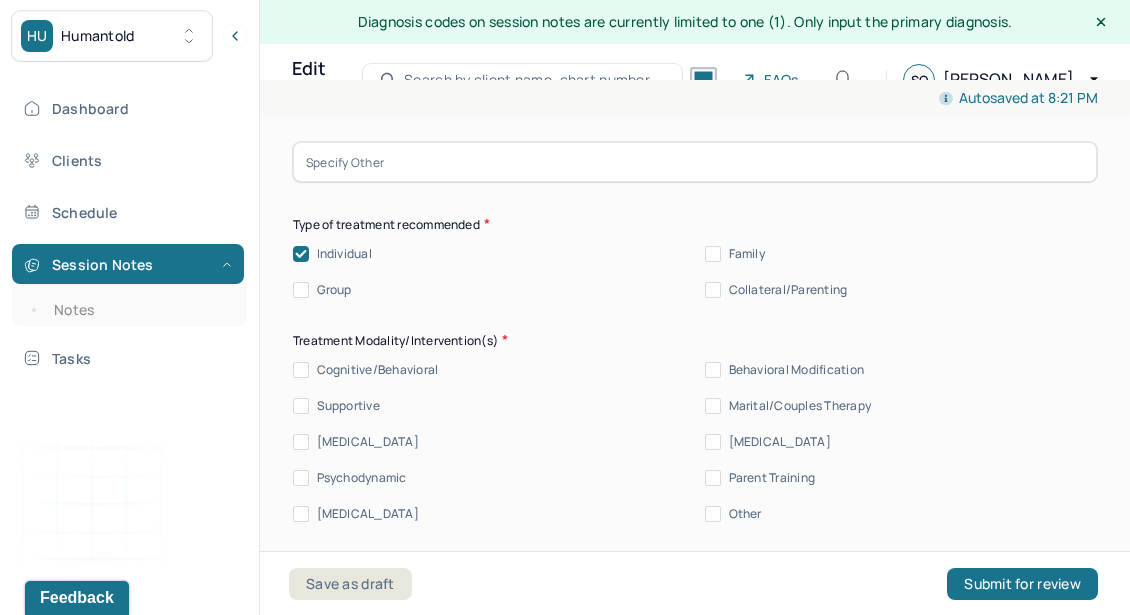 scroll, scrollTop: 12536, scrollLeft: 0, axis: vertical 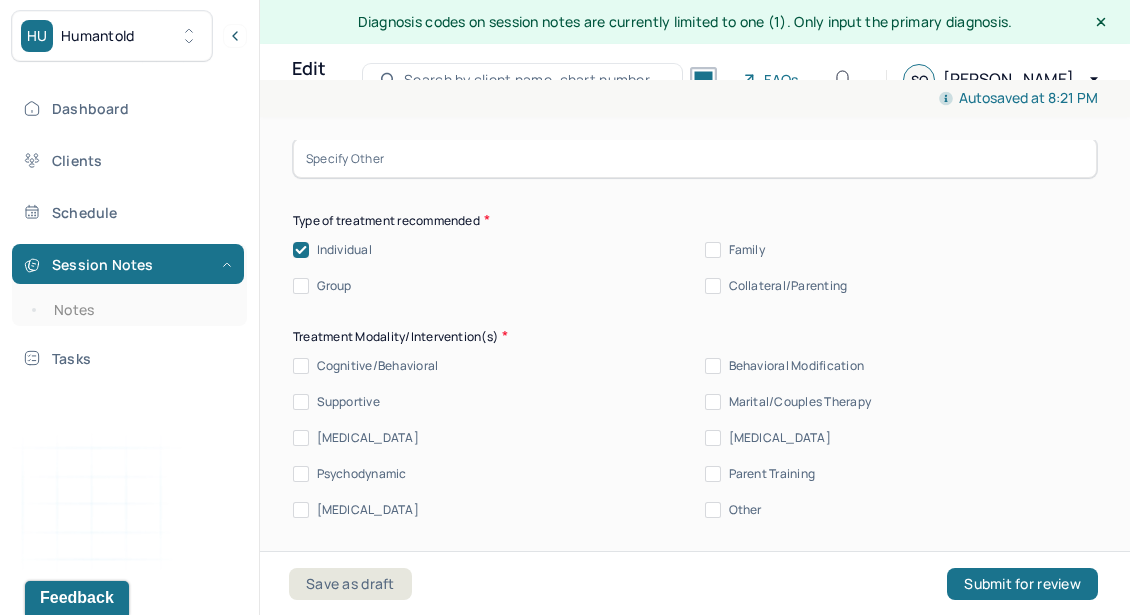 click on "Cognitive/Behavioral" at bounding box center (378, 366) 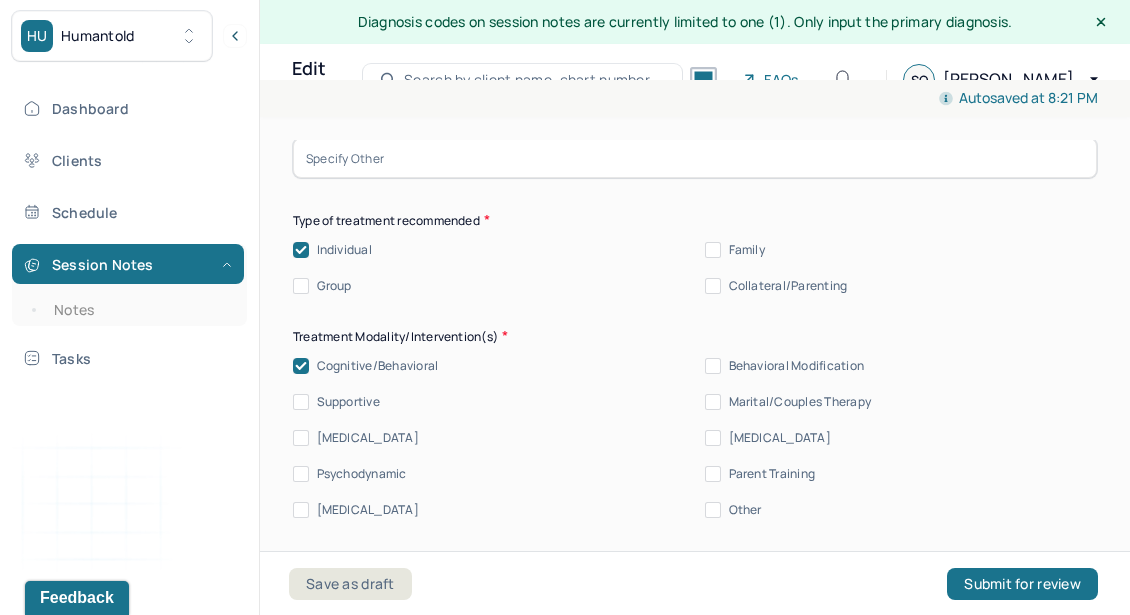 click on "Supportive" at bounding box center (348, 402) 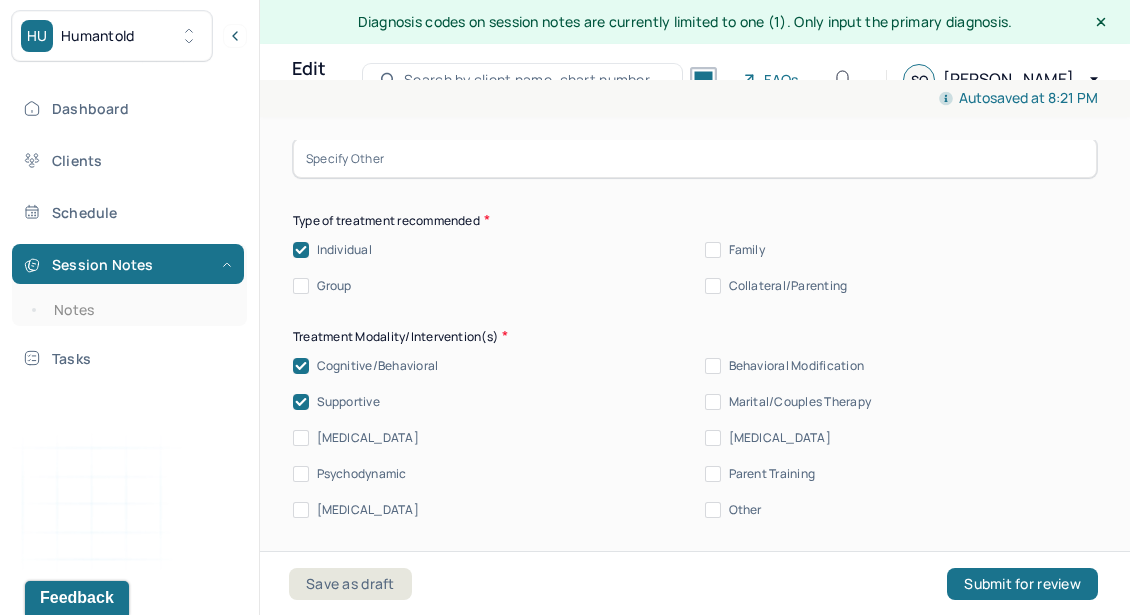 click on "[MEDICAL_DATA]" at bounding box center [368, 510] 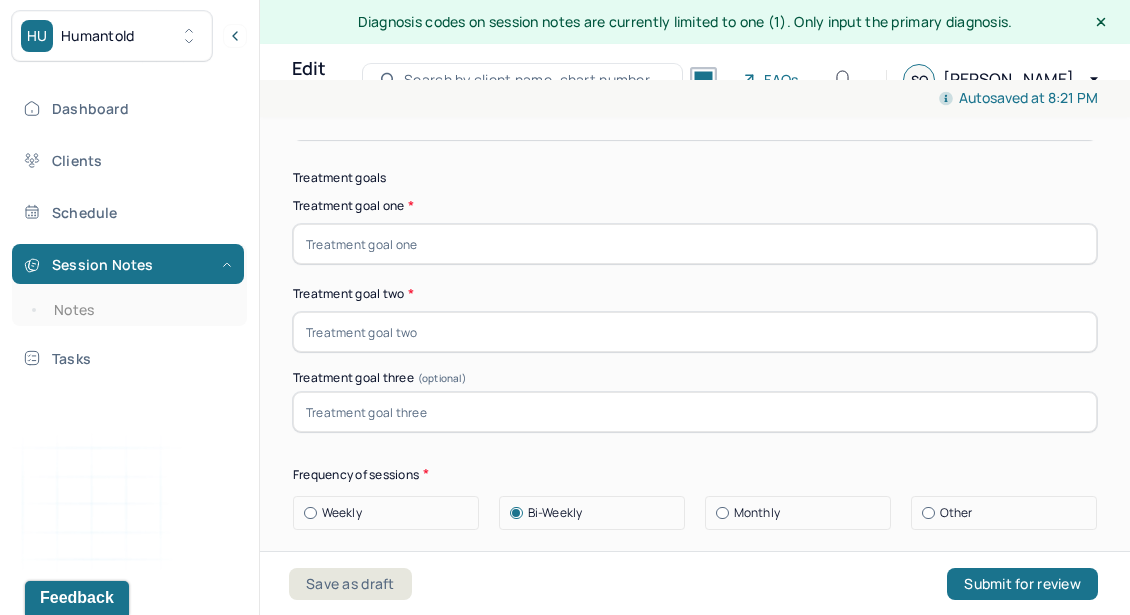 scroll, scrollTop: 12993, scrollLeft: 0, axis: vertical 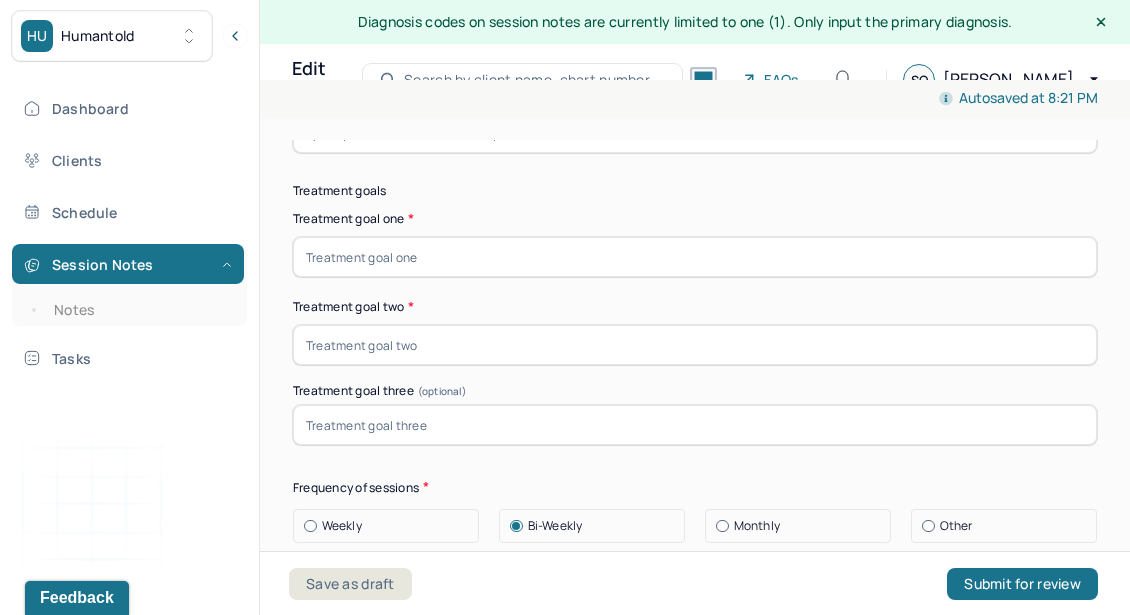 click at bounding box center (695, 257) 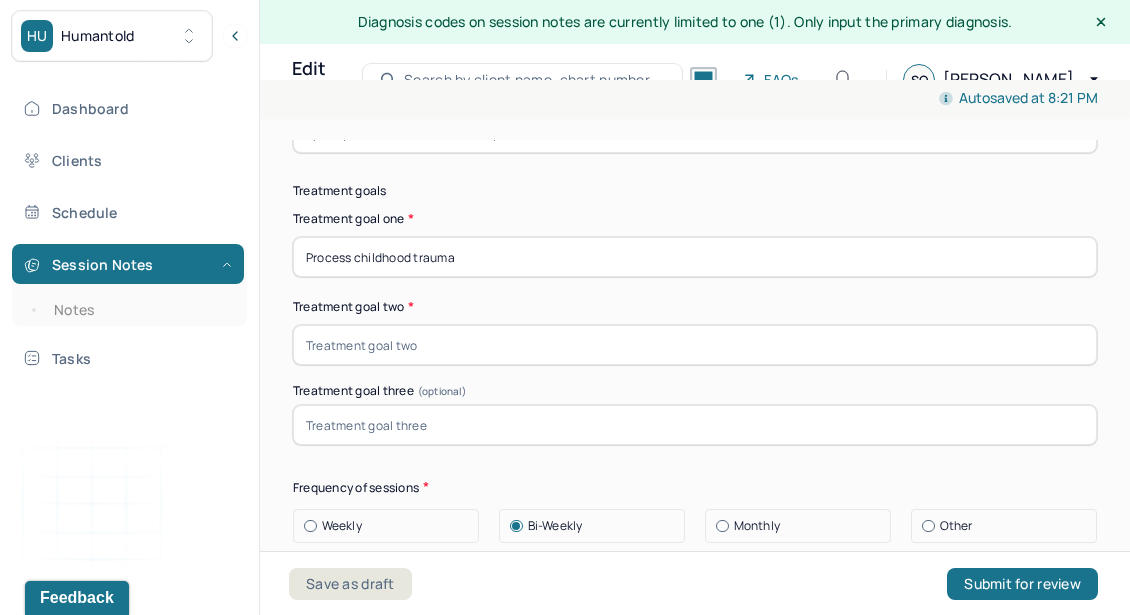 type on "Process childhood trauma" 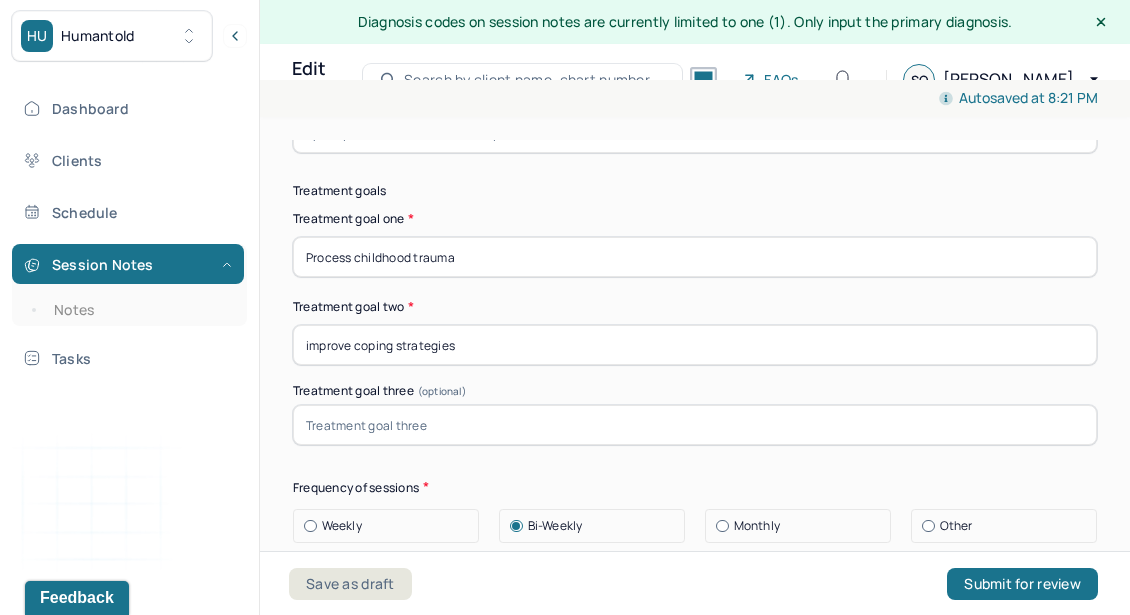 type on "improve coping strategies" 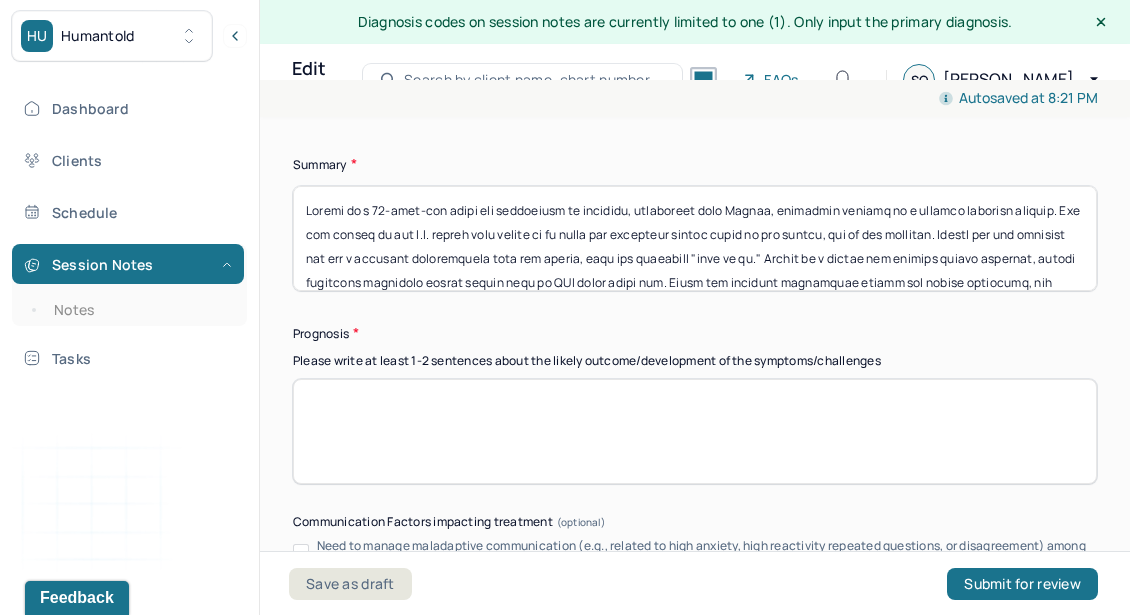 scroll, scrollTop: 13723, scrollLeft: 0, axis: vertical 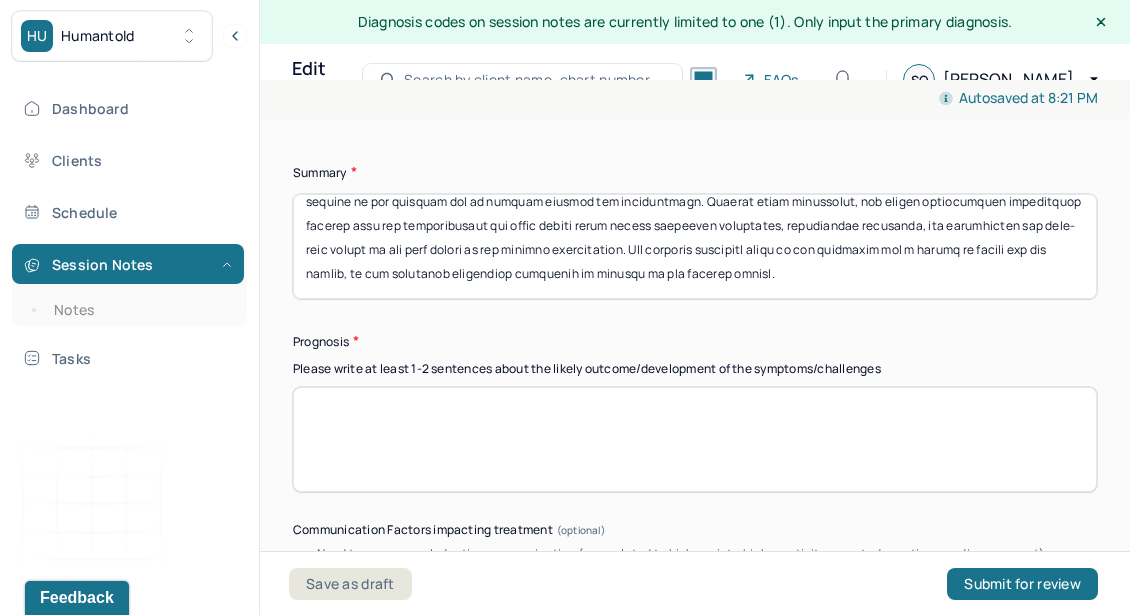 type on "Improve emotional regulation skills" 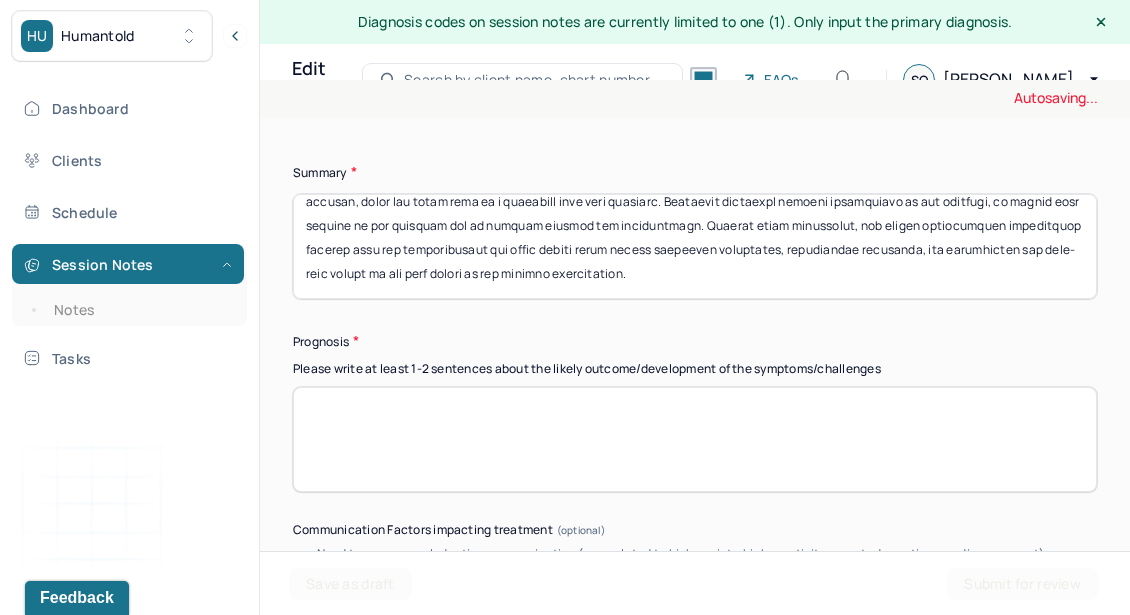 scroll, scrollTop: 256, scrollLeft: 0, axis: vertical 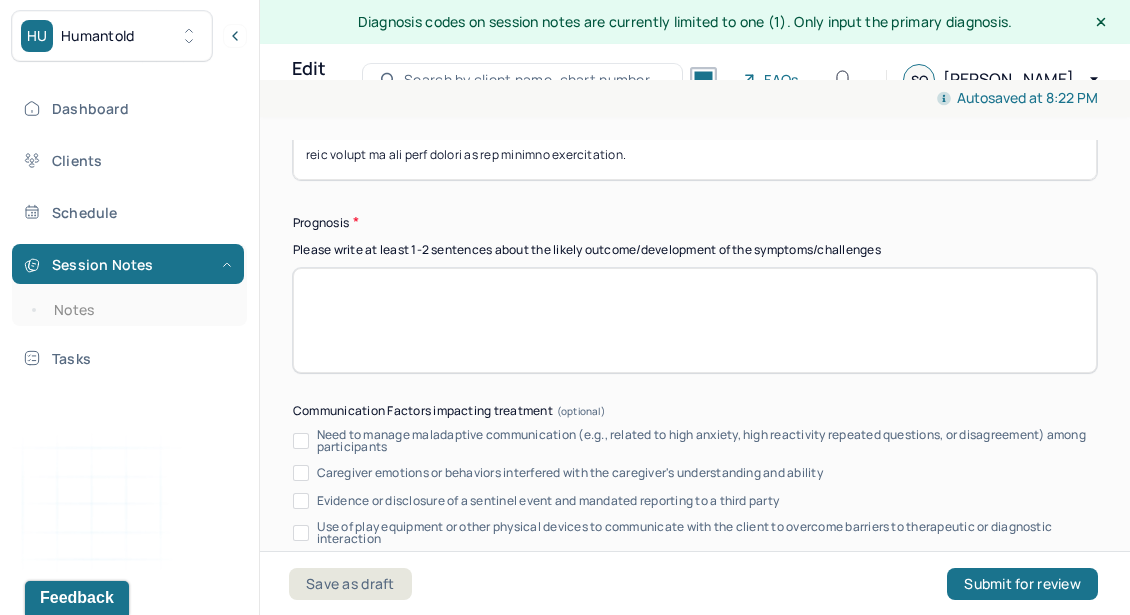 type on "Client is a [DEMOGRAPHIC_DATA] woman who identifies as [DEMOGRAPHIC_DATA], originally from [GEOGRAPHIC_DATA], currently working as a college academic advisor. She was placed in the U.S. [PERSON_NAME] care system at an early age following [MEDICAL_DATA] by her father, who is now deceased. Client has six siblings and has a strained relationship with her mother, whom she considers "dead to me." Client is a breast and [MEDICAL_DATA] survivor, having completed treatment before moving back to [GEOGRAPHIC_DATA] [DATE]. While she received counseling during her [MEDICAL_DATA] treatment, she reported it was not as in-depth as her current therapy experience. Client initially presented with symptoms of [MEDICAL_DATA], [MEDICAL_DATA], and anxiety, primarily related to childhood trauma, ongoing verbal mistreatment in her marriage, and financial instability preventing her from leaving an unhealthy relationship. Throughout therapy, client explored the emotional exhaustion caused by her wife's mistreatment, cycles of self-doubt, and the internalized guilt that led her to question her o..." 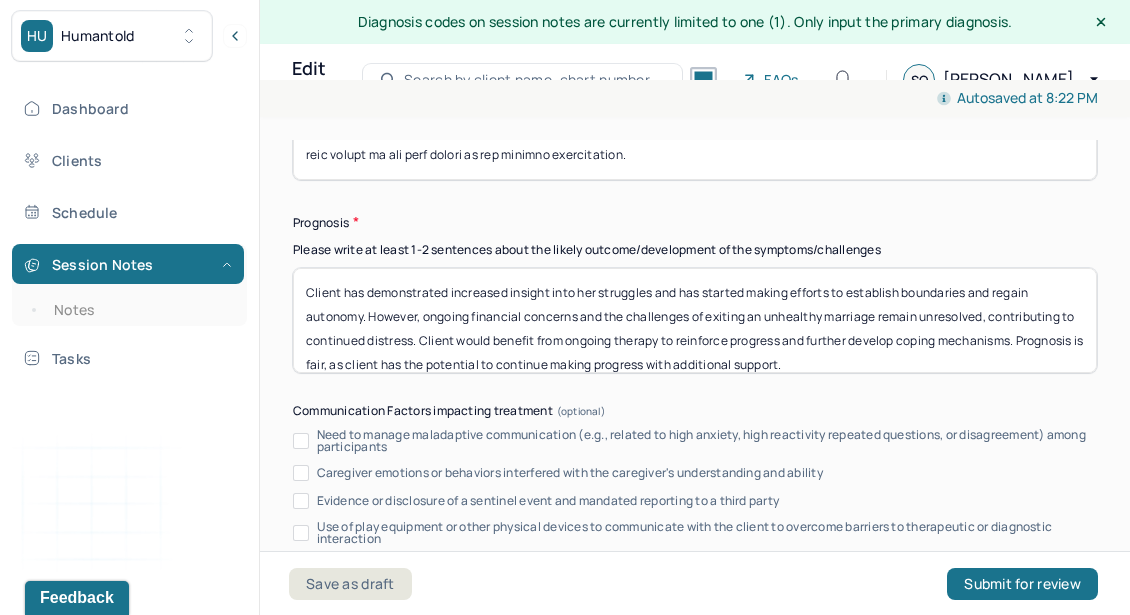 scroll, scrollTop: 24, scrollLeft: 0, axis: vertical 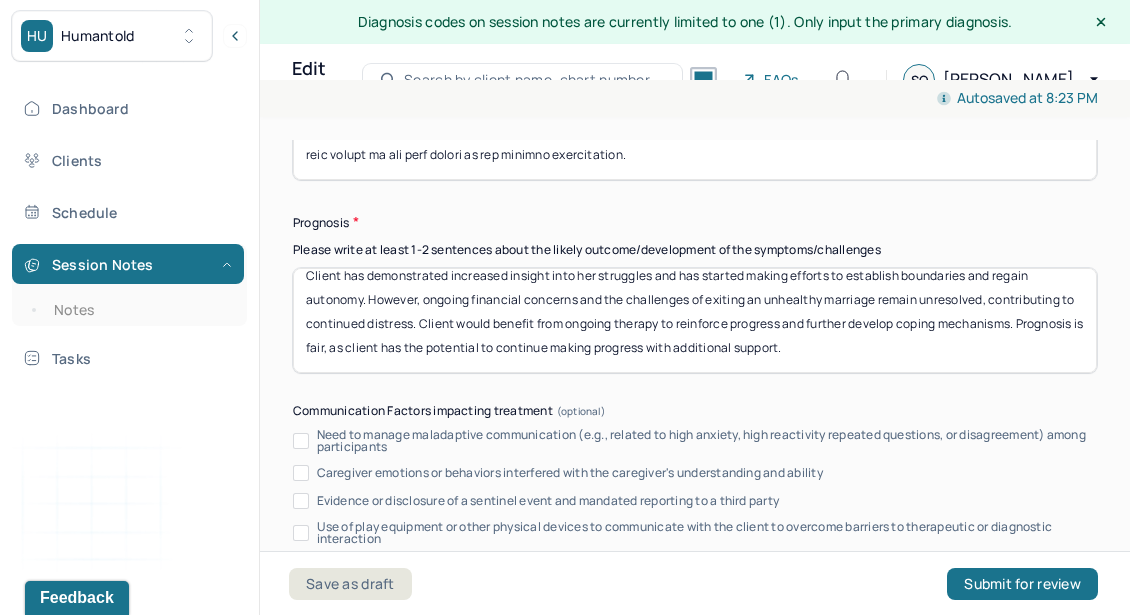 drag, startPoint x: 342, startPoint y: 319, endPoint x: 728, endPoint y: 343, distance: 386.7454 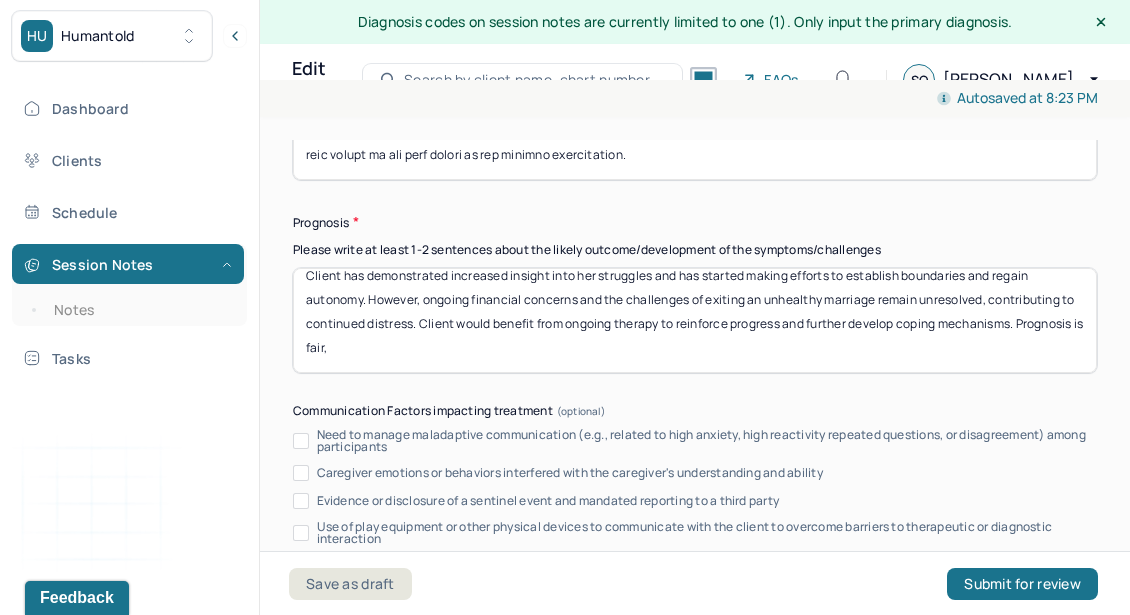 scroll, scrollTop: 16, scrollLeft: 0, axis: vertical 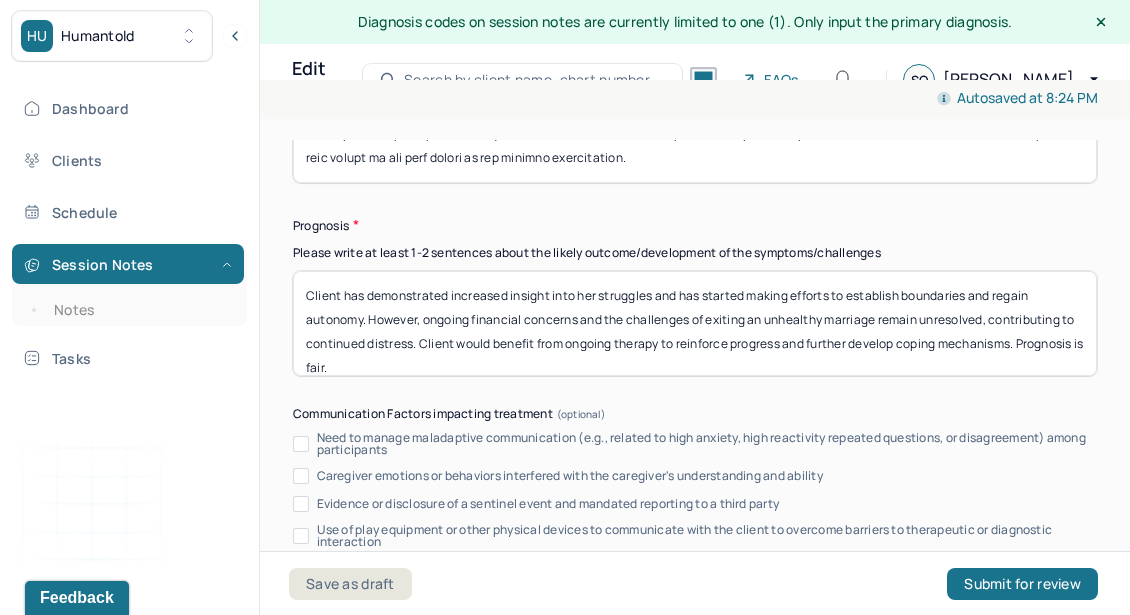 type on "Client has demonstrated increased insight into her struggles and has started making efforts to establish boundaries and regain autonomy. However, ongoing financial concerns and the challenges of exiting an unhealthy marriage remain unresolved, contributing to continued distress. Client would benefit from ongoing therapy to reinforce progress and further develop coping mechanisms. Prognosis is fair." 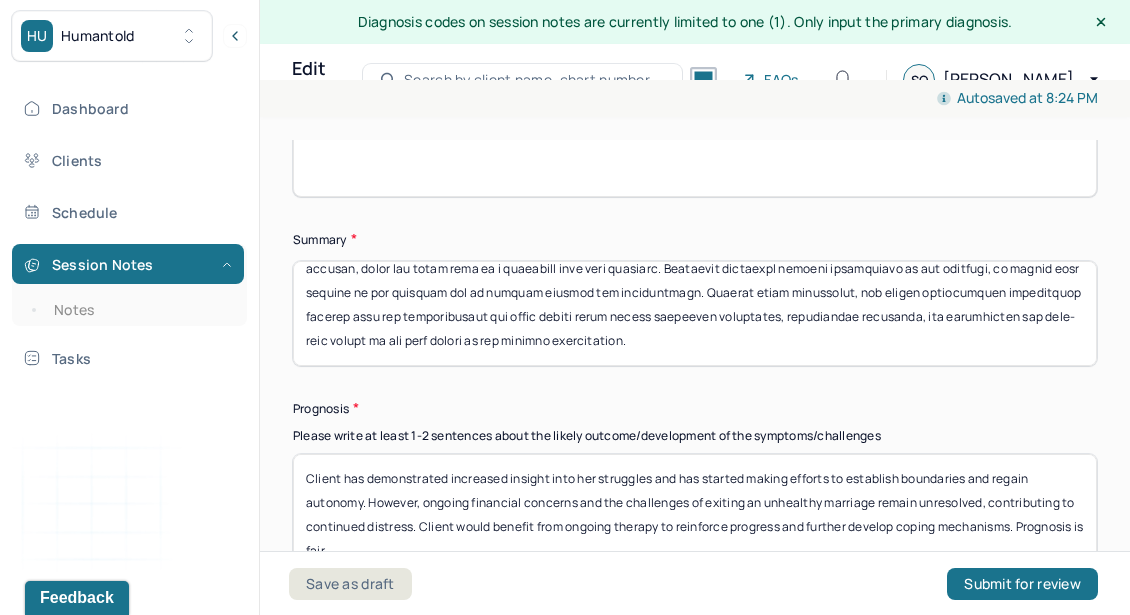 scroll, scrollTop: 13654, scrollLeft: 0, axis: vertical 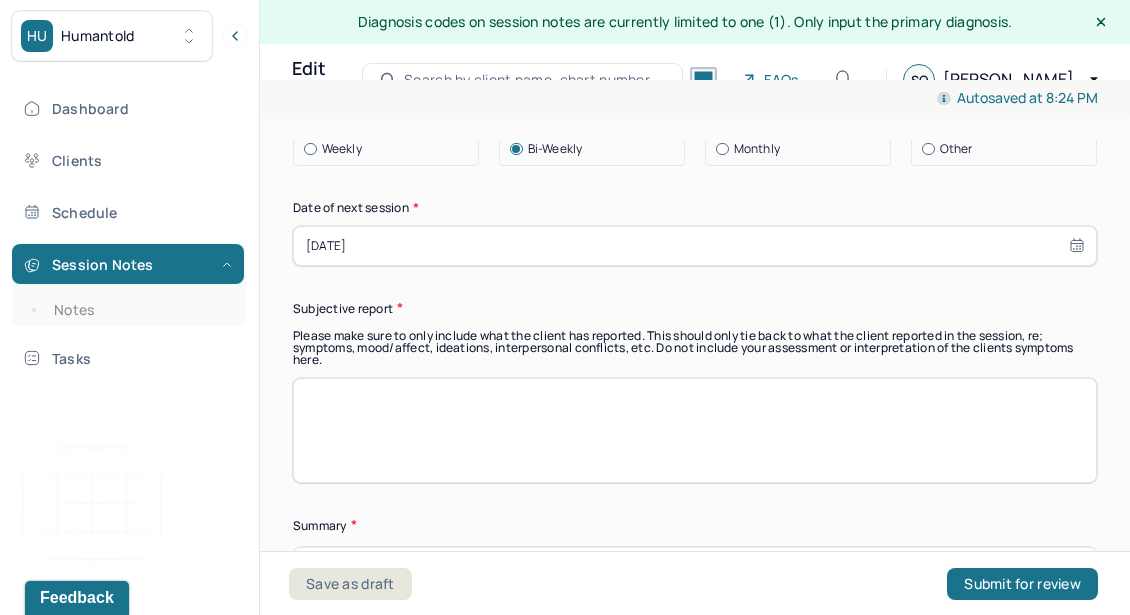 click at bounding box center [695, 430] 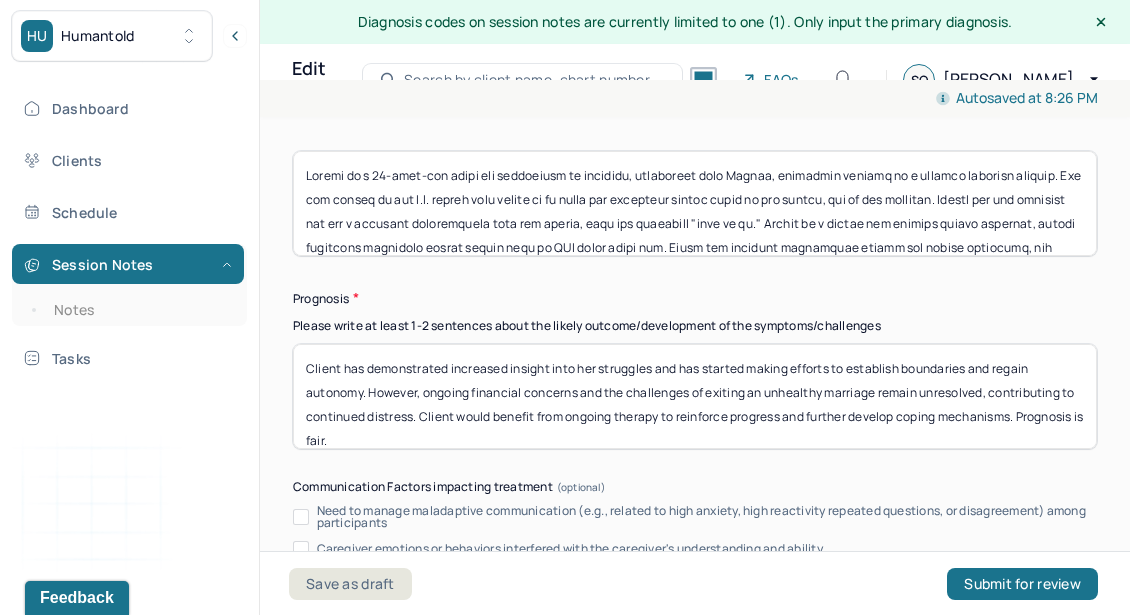 scroll, scrollTop: 13799, scrollLeft: 0, axis: vertical 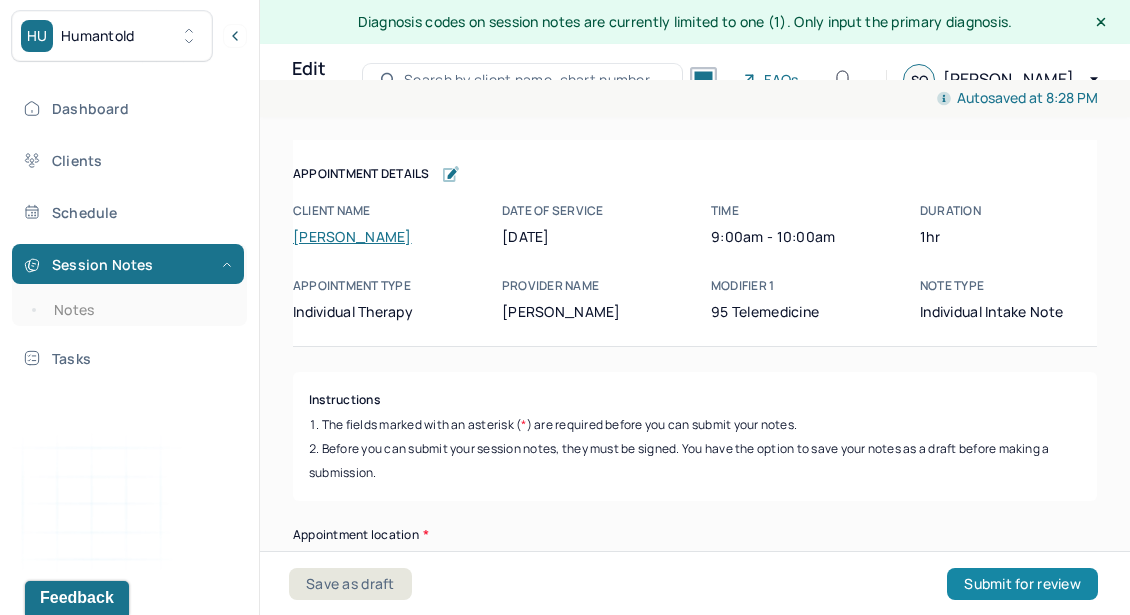 type on "Client discussed her last couple of months in therapy and reports she is still struggling with depressed mood, nightmares and anxiety over her marriage and finances." 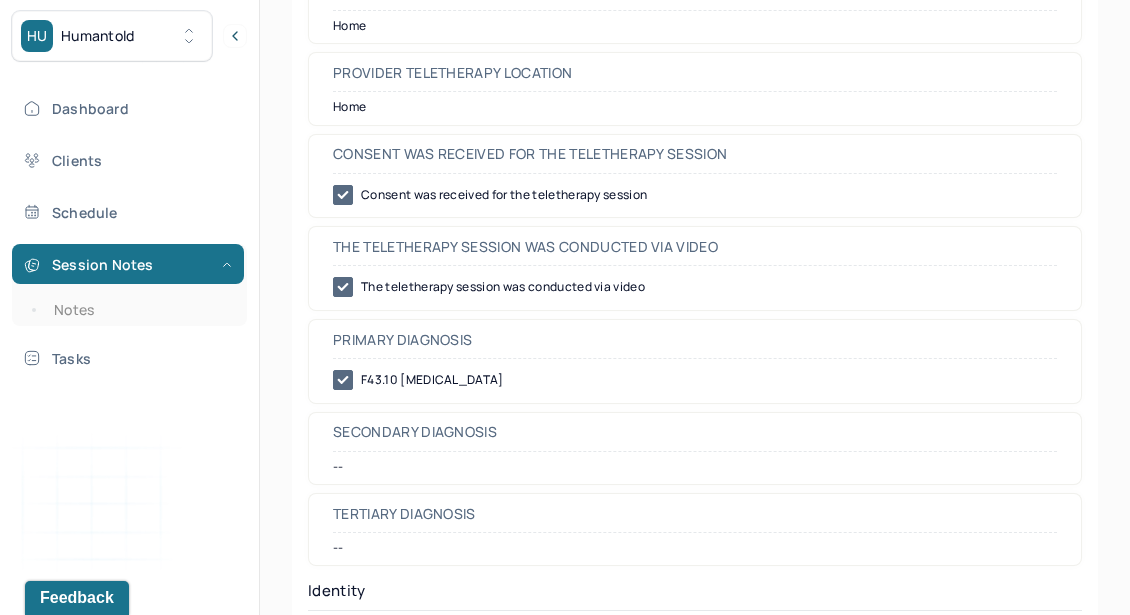 scroll, scrollTop: 0, scrollLeft: 0, axis: both 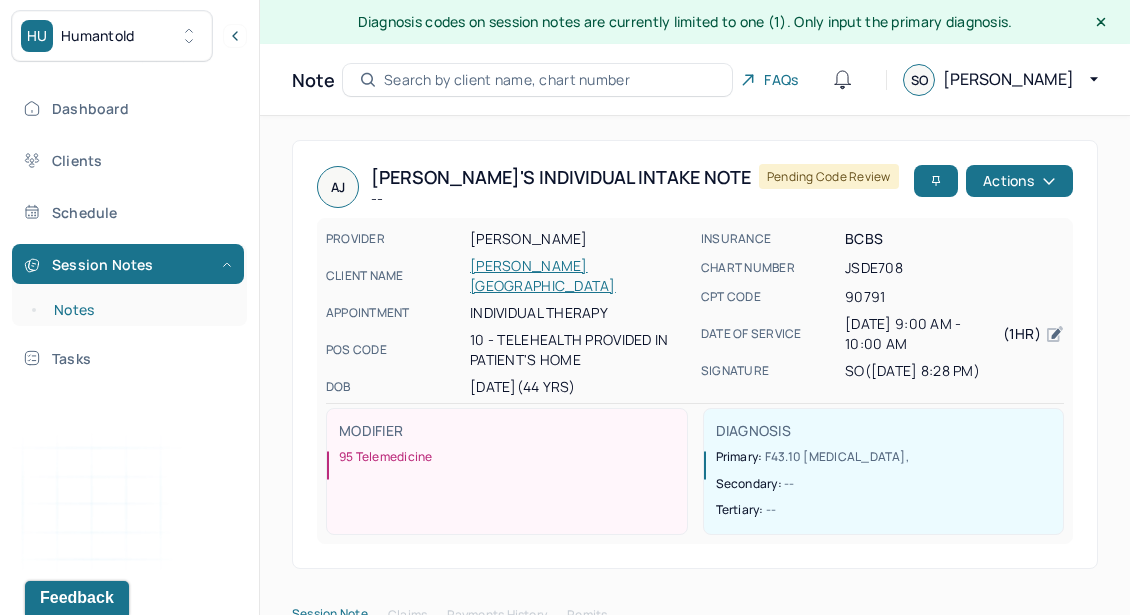 click on "Notes" at bounding box center (139, 310) 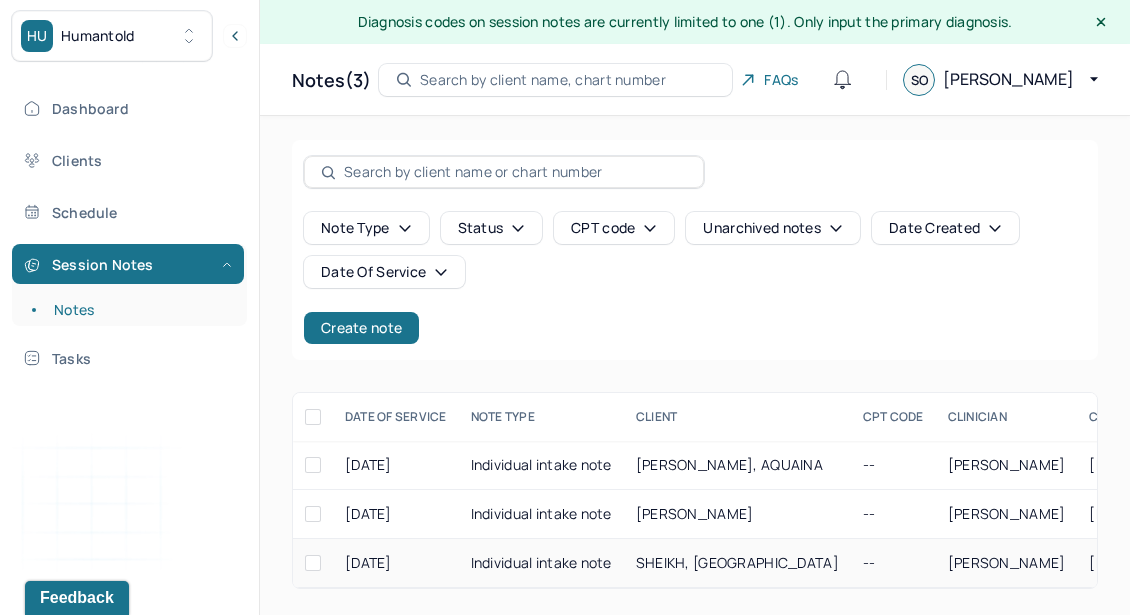 click on "Individual intake note" at bounding box center (541, 563) 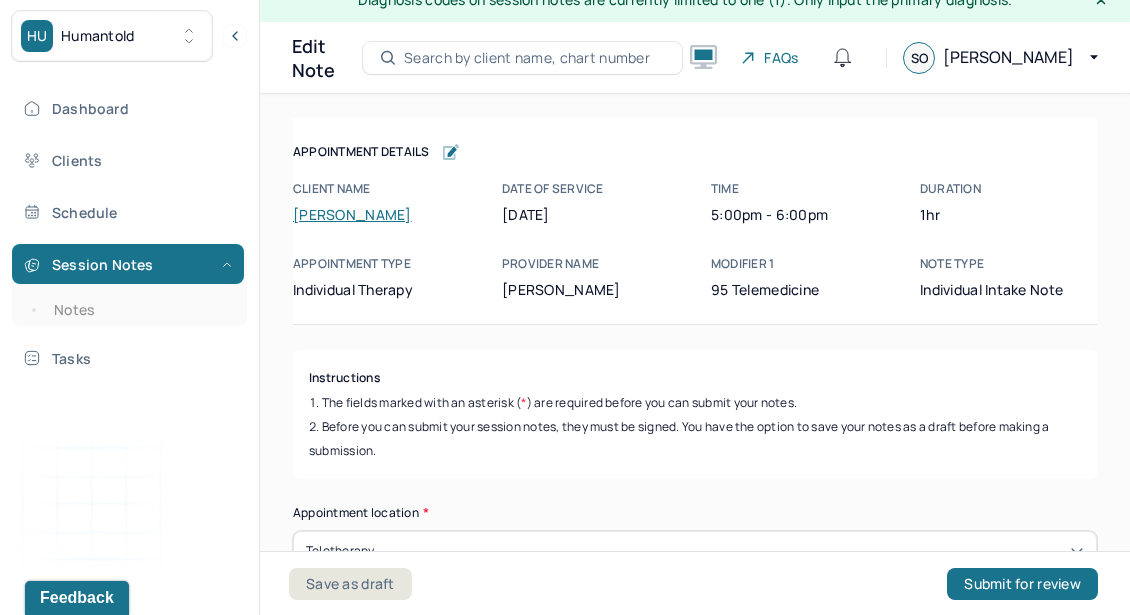 scroll, scrollTop: 36, scrollLeft: 0, axis: vertical 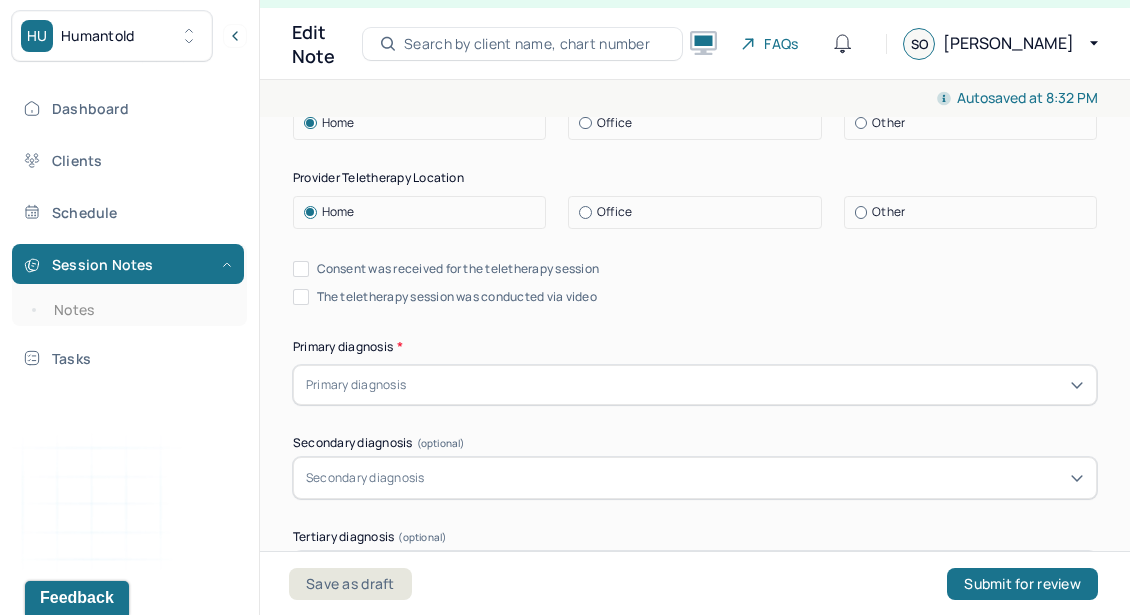 click on "Consent was received for the teletherapy session The teletherapy session was conducted via video" at bounding box center (695, 283) 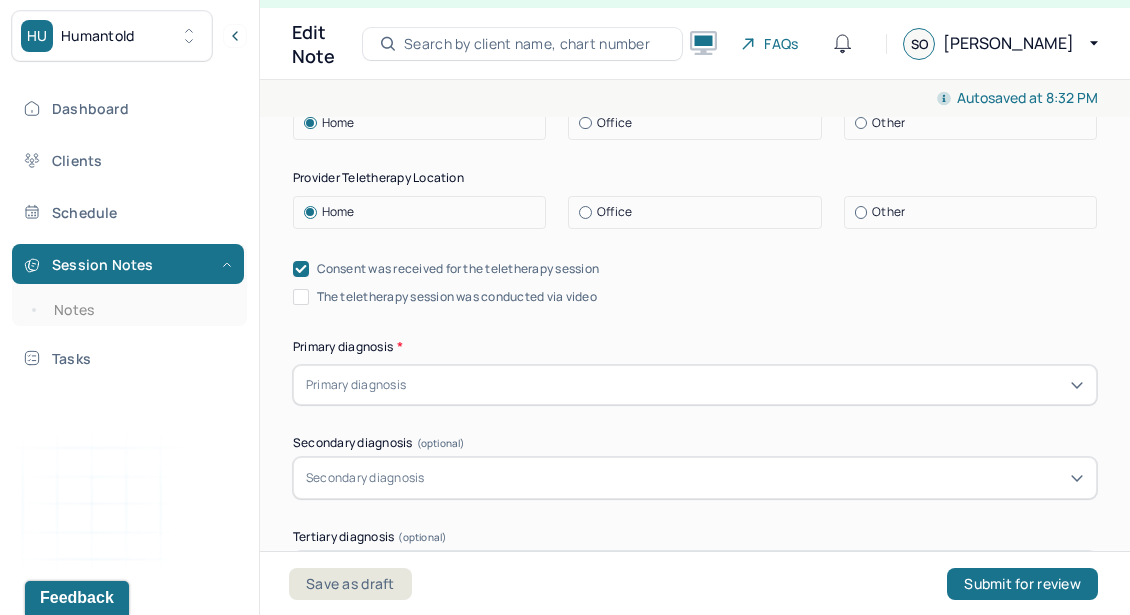 click on "Consent was received for the teletherapy session The teletherapy session was conducted via video" at bounding box center (695, 283) 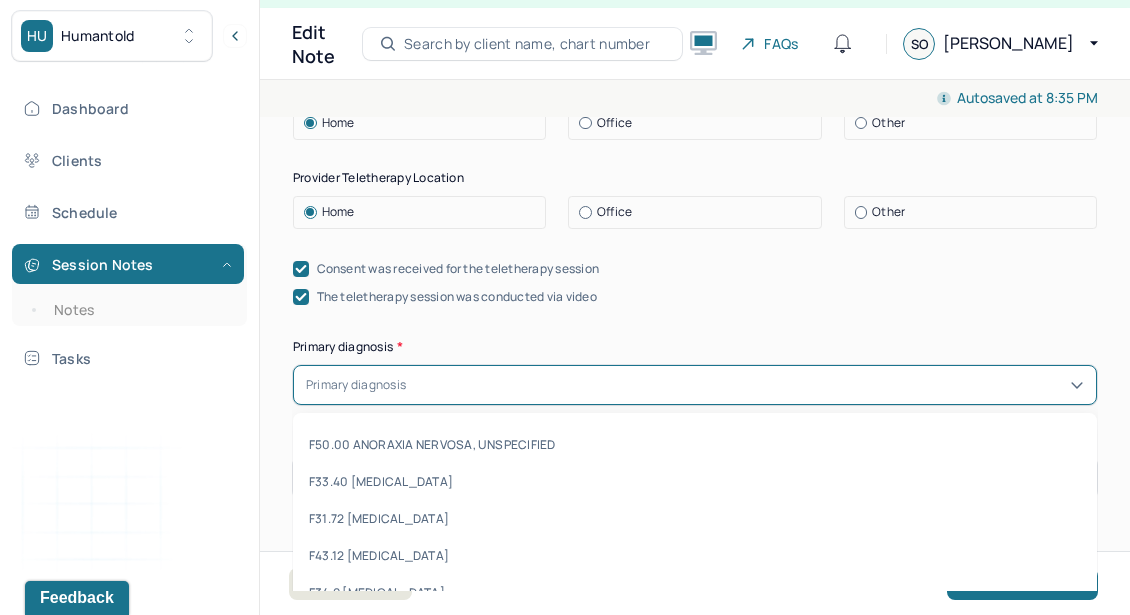 click at bounding box center (413, 385) 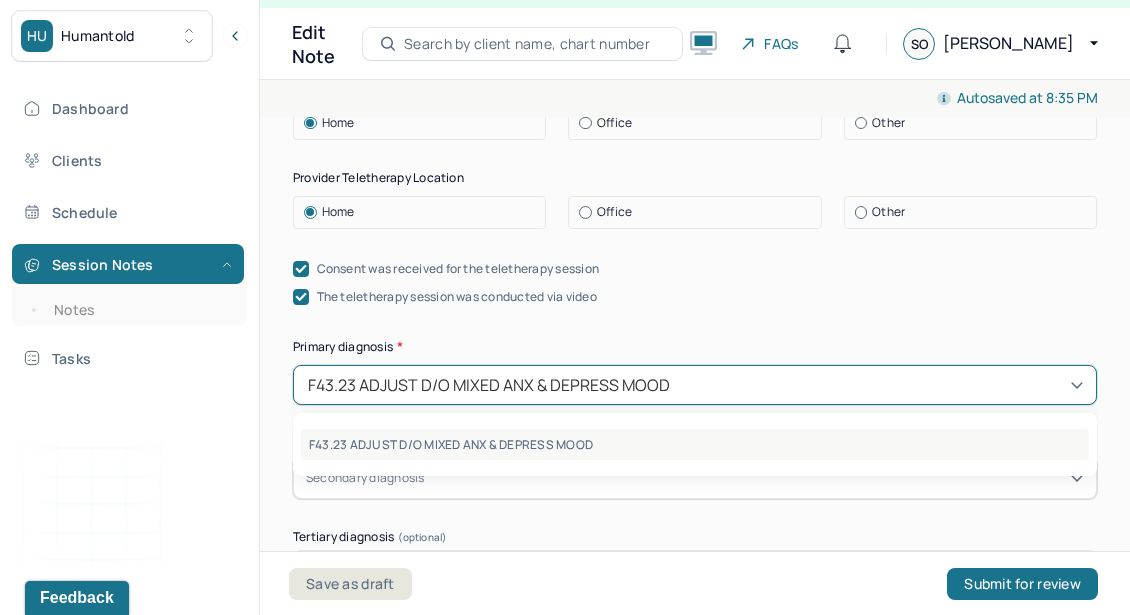 click on "F43.23 ADJUST D/O MIXED ANX & DEPRESS MOOD" at bounding box center [695, 444] 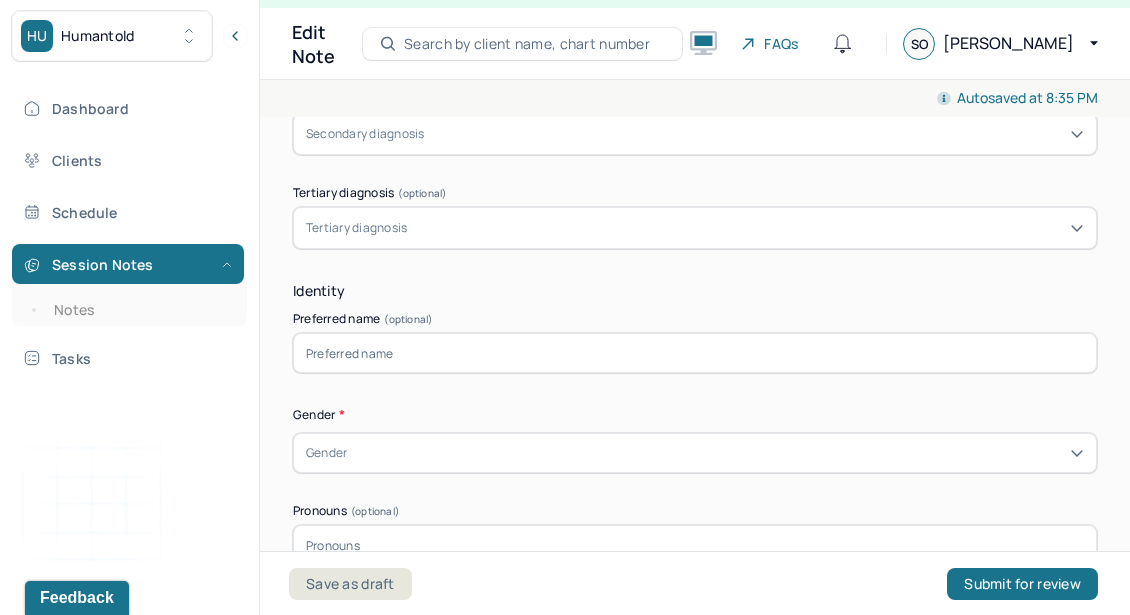 scroll, scrollTop: 854, scrollLeft: 0, axis: vertical 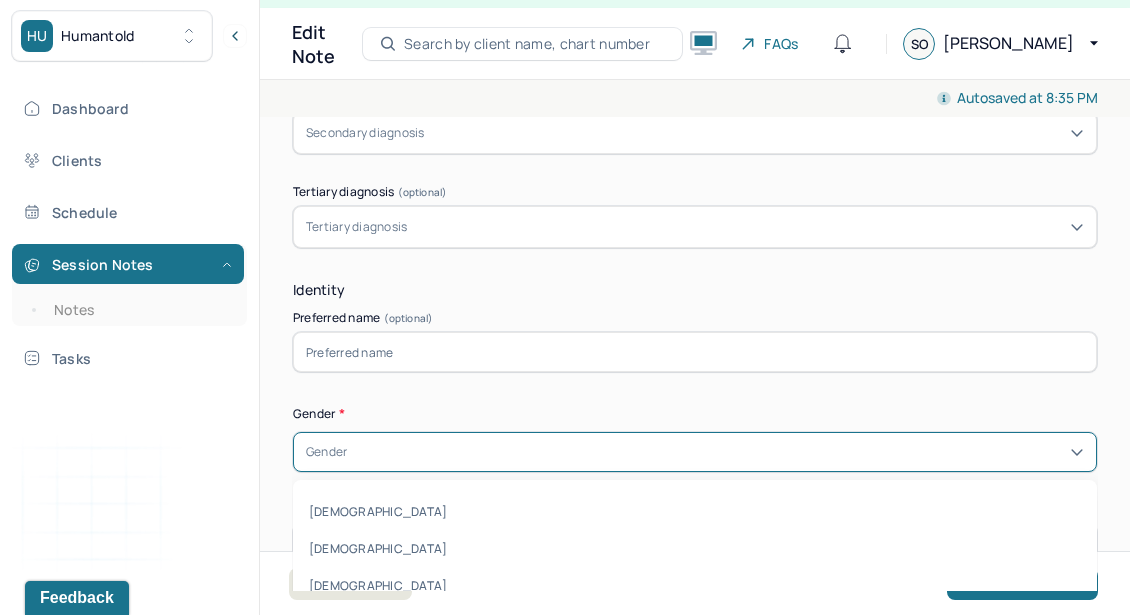 click on "Gender" at bounding box center (695, 452) 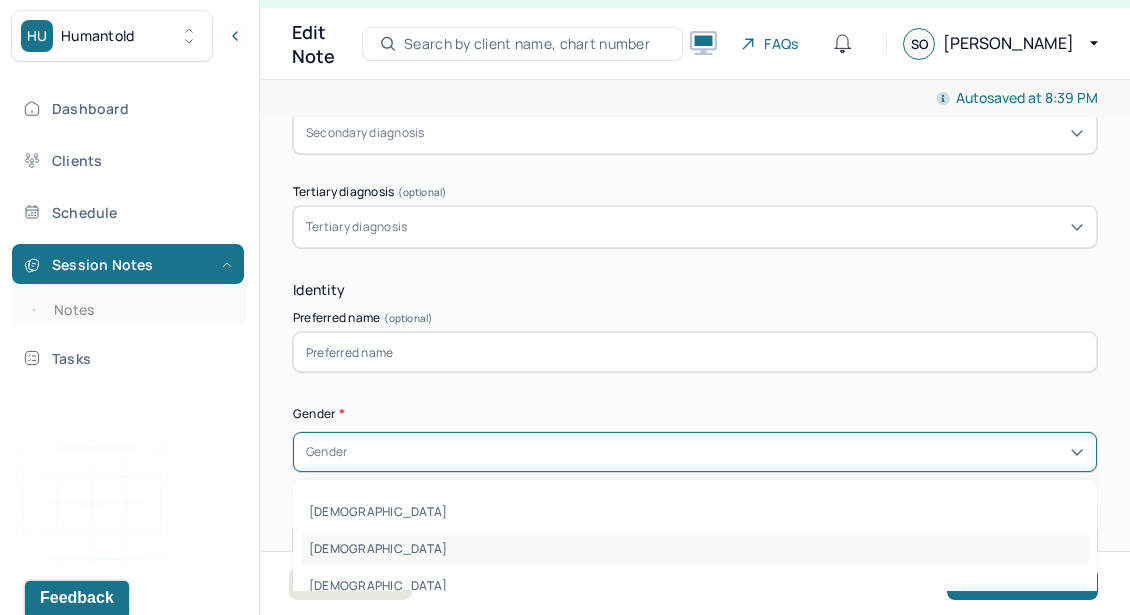 click on "[DEMOGRAPHIC_DATA]" at bounding box center [695, 548] 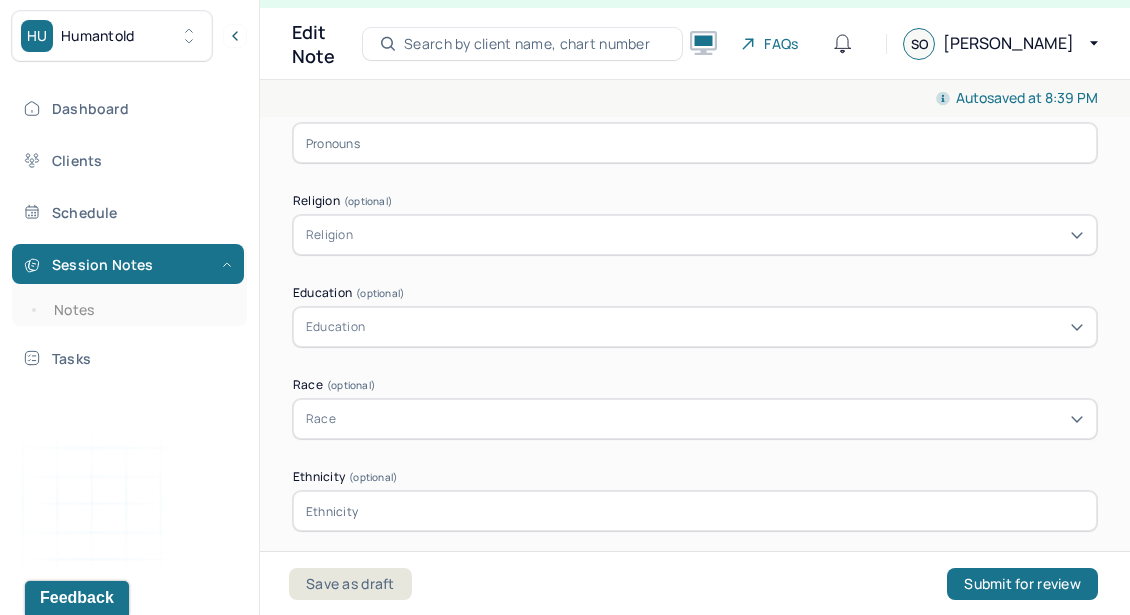 scroll, scrollTop: 1254, scrollLeft: 0, axis: vertical 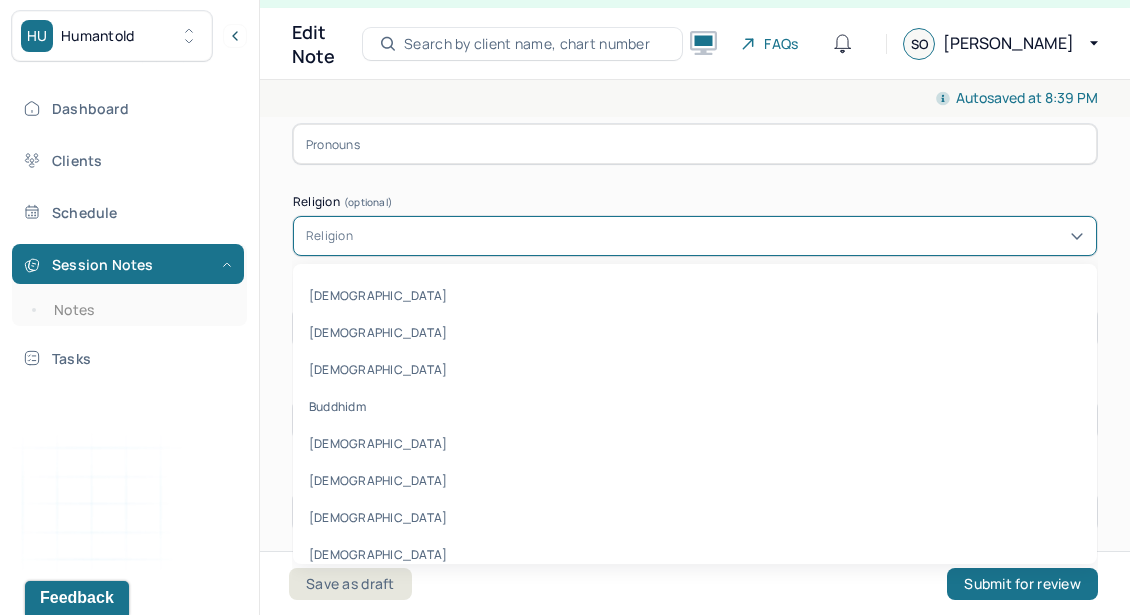 click on "Religion" at bounding box center [695, 236] 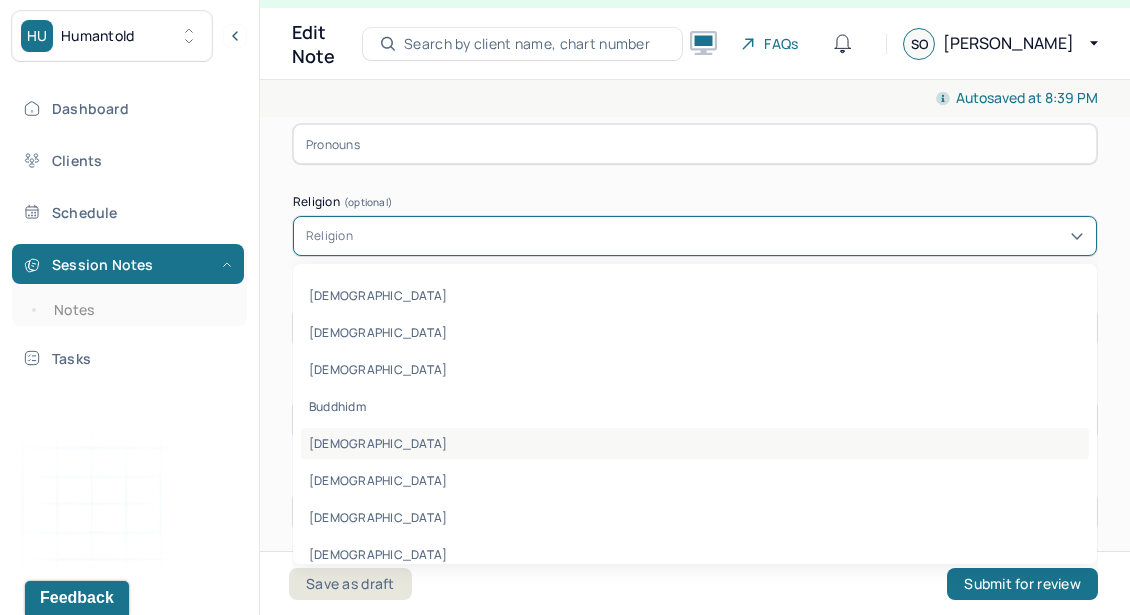 click on "[DEMOGRAPHIC_DATA]" at bounding box center (695, 443) 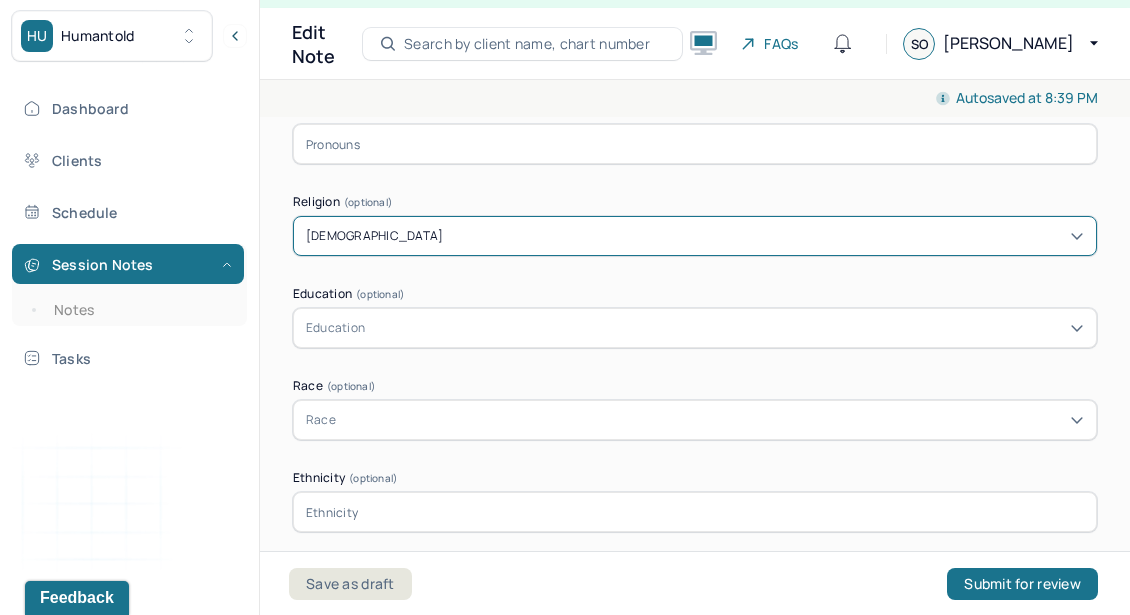 scroll, scrollTop: 1302, scrollLeft: 0, axis: vertical 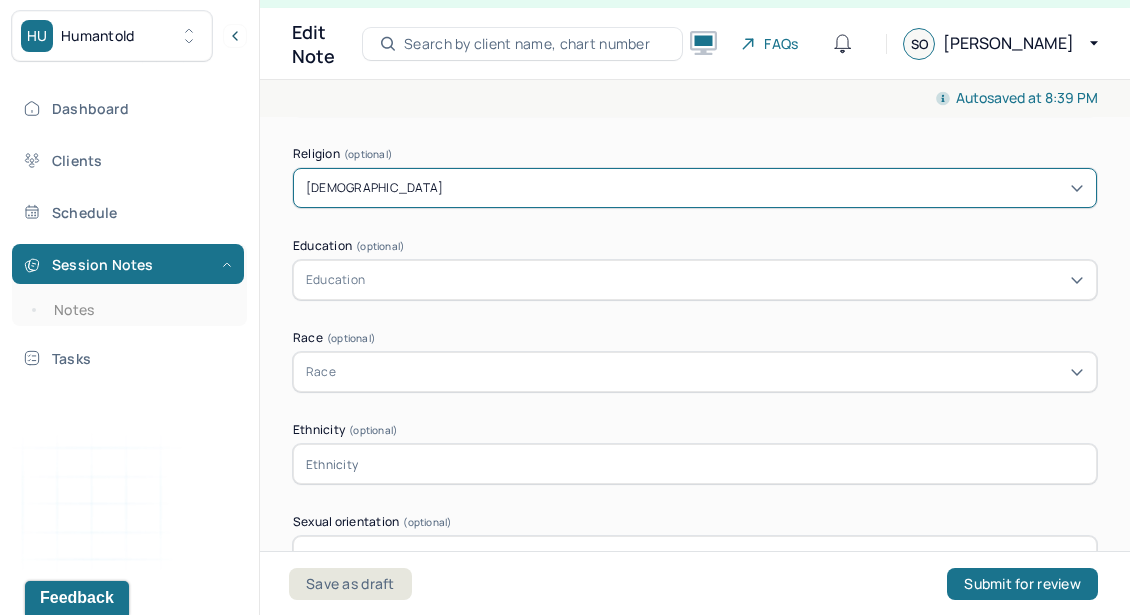 click on "Education" at bounding box center [695, 280] 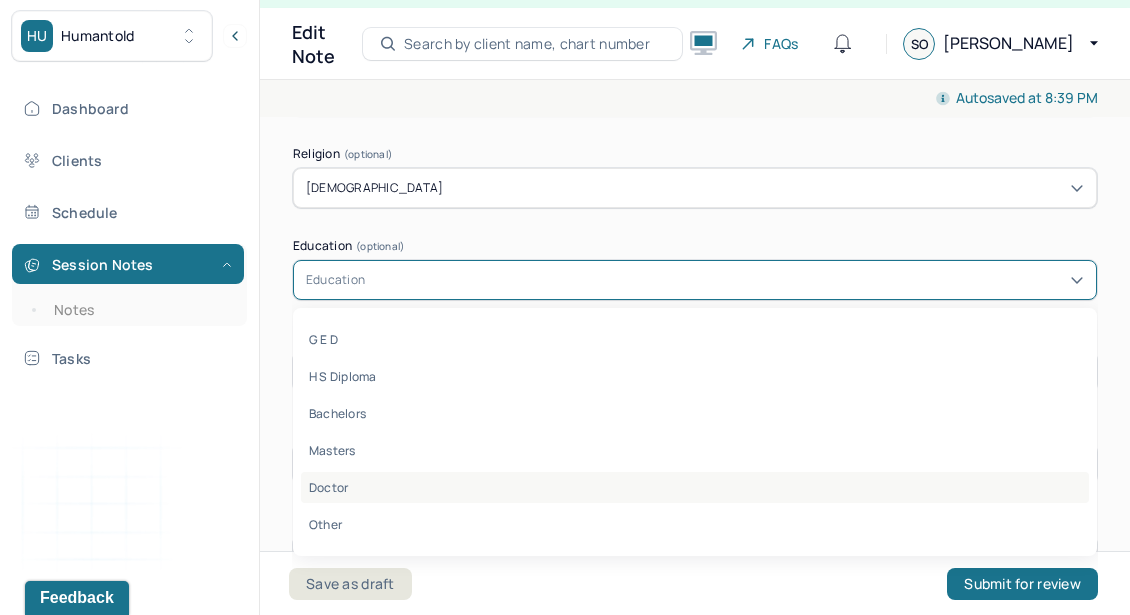 click on "Doctor" at bounding box center [695, 487] 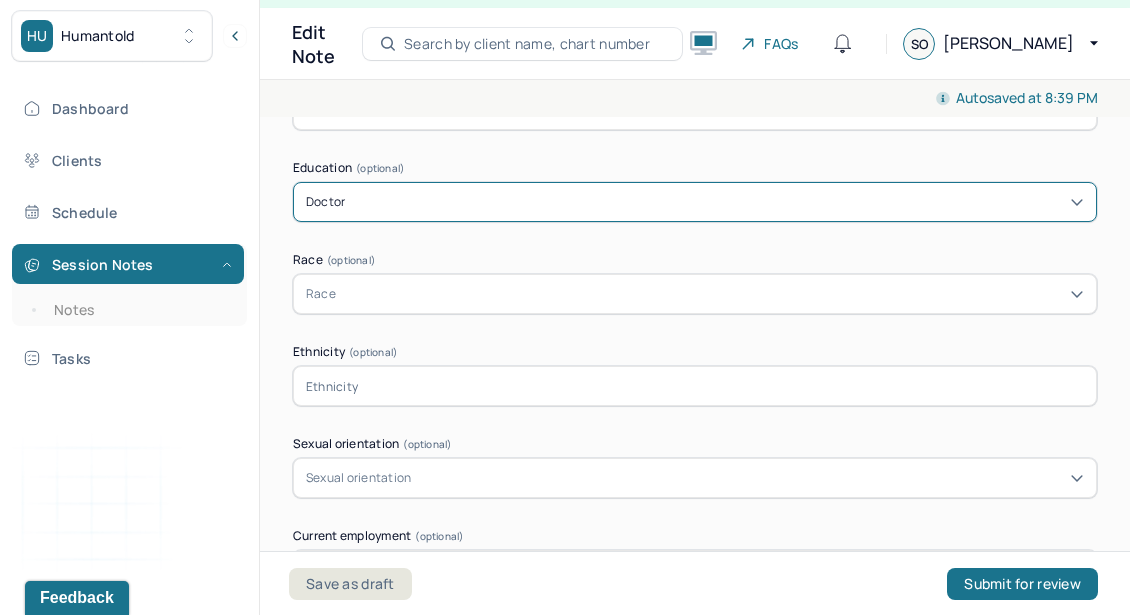 scroll, scrollTop: 1378, scrollLeft: 0, axis: vertical 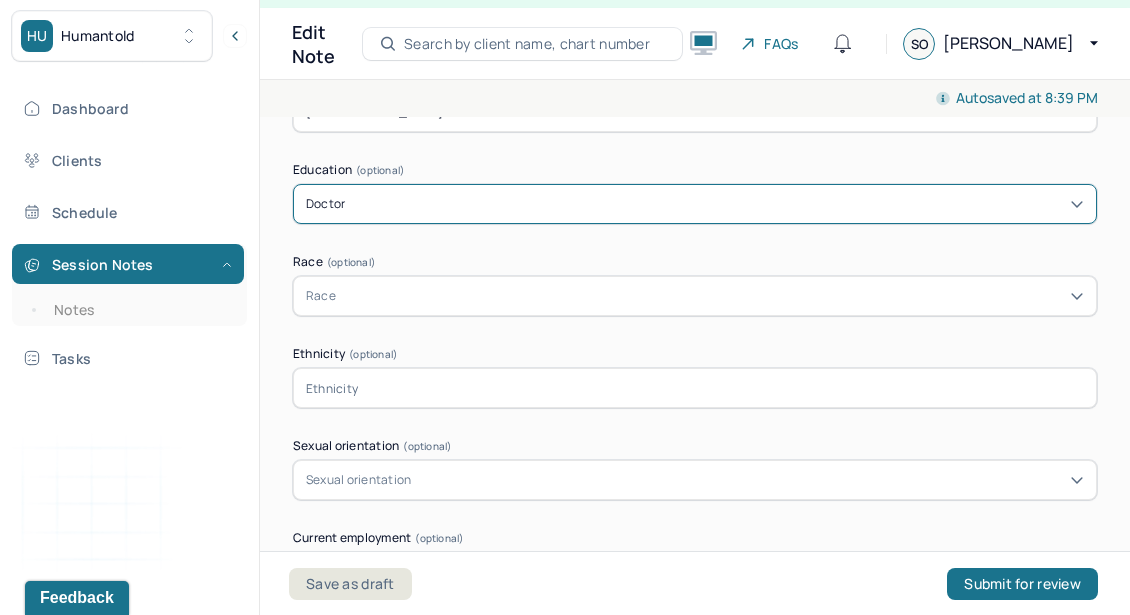 click on "Race" at bounding box center (695, 296) 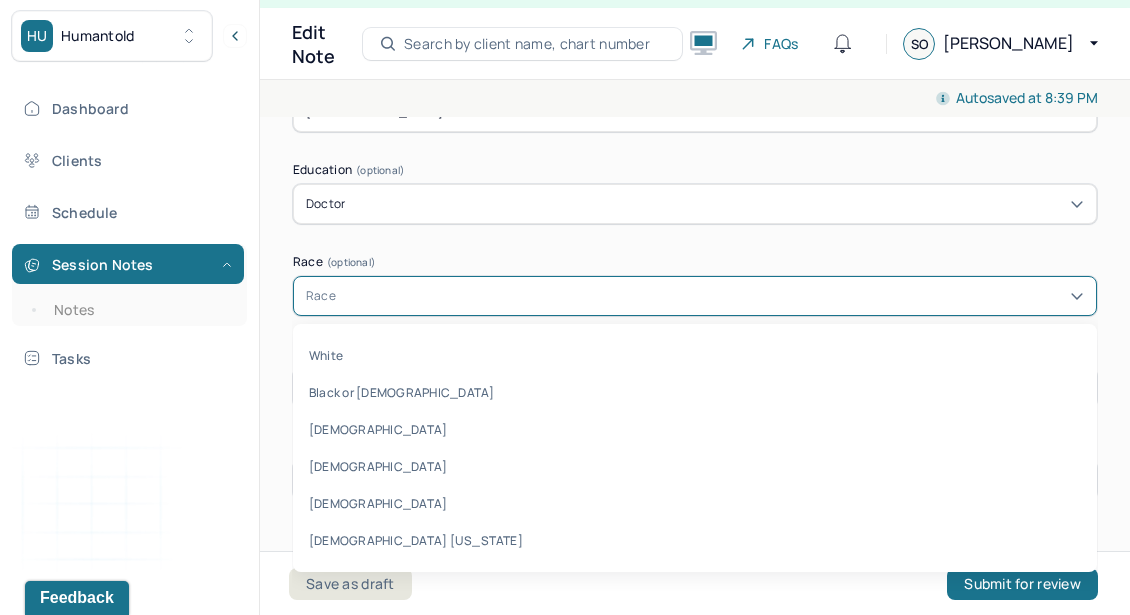 click on "Autosaved at 8:39 PM Appointment Details     Client name [PERSON_NAME] Date of service [DATE] Time 5:00pm - 6:00pm Duration 1hr Appointment type individual therapy Provider name [PERSON_NAME] Modifier 1 95 Telemedicine Note type Individual intake note Appointment Details     Client name [PERSON_NAME] Date of service [DATE] Time 5:00pm - 6:00pm Duration 1hr Appointment type individual therapy Provider name [PERSON_NAME] Modifier 1 95 Telemedicine Note type Individual intake note Instructions The fields marked with an asterisk ( * ) are required before you can submit your notes. Before you can submit your session notes, they must be signed. You have the option to save your notes as a draft before making a submission. Appointment location * Teletherapy Client Teletherapy Location Home Office Other Provider Teletherapy Location Home Office Other Consent was received for the teletherapy session The teletherapy session was conducted via video Primary diagnosis * F43.23 ADJUST D/O MIXED ANX & DEPRESS MOOD *" at bounding box center [695, 347] 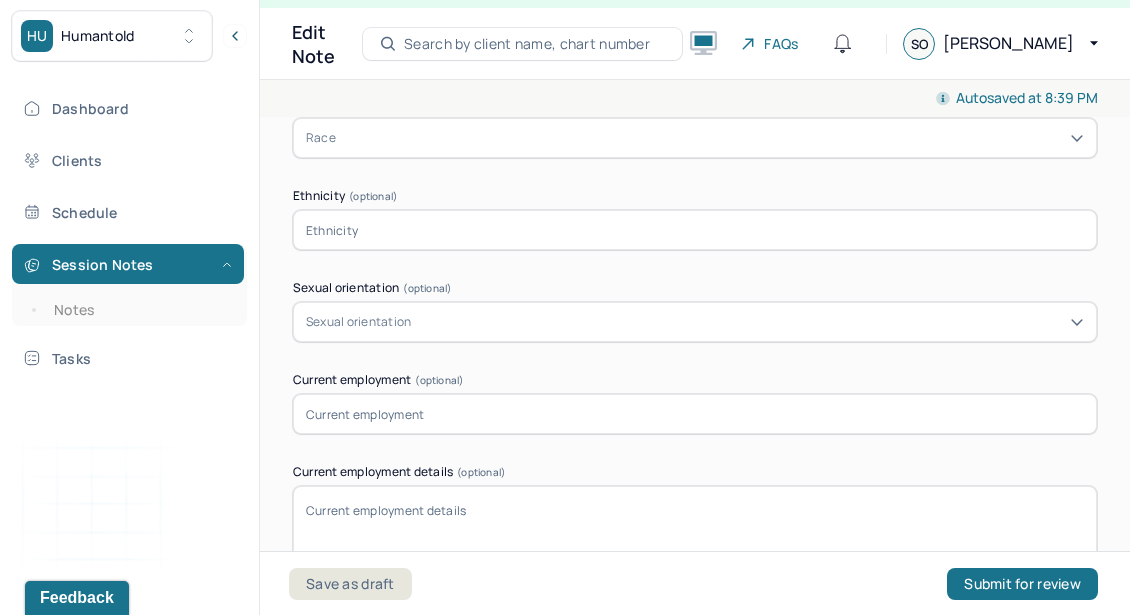 scroll, scrollTop: 1537, scrollLeft: 0, axis: vertical 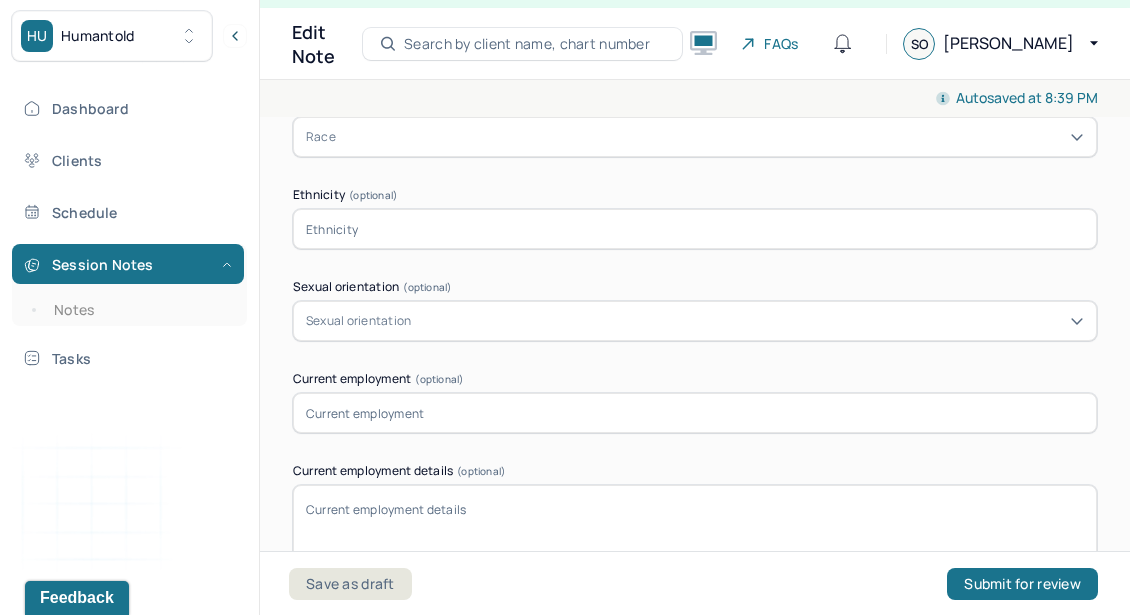click on "Race" at bounding box center (695, 137) 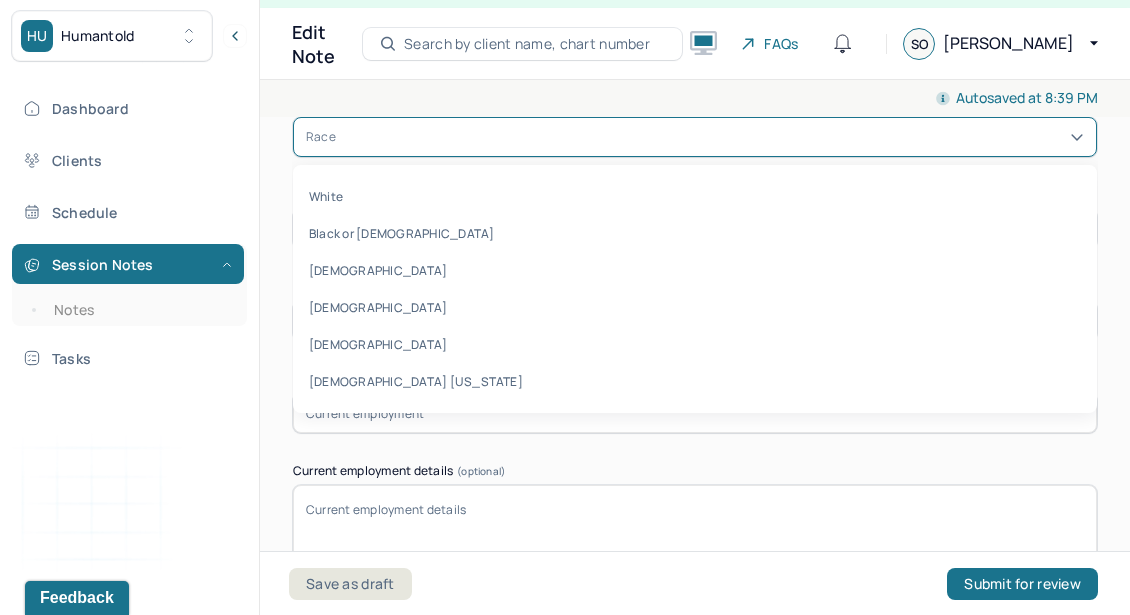 click on "Race" at bounding box center (695, 137) 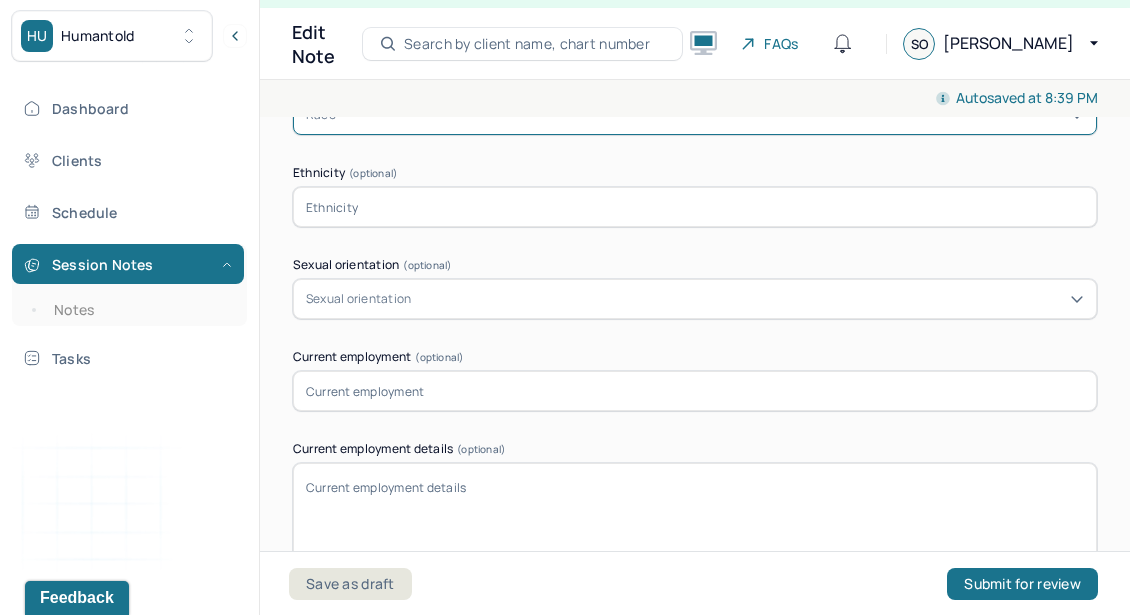 scroll, scrollTop: 1556, scrollLeft: 0, axis: vertical 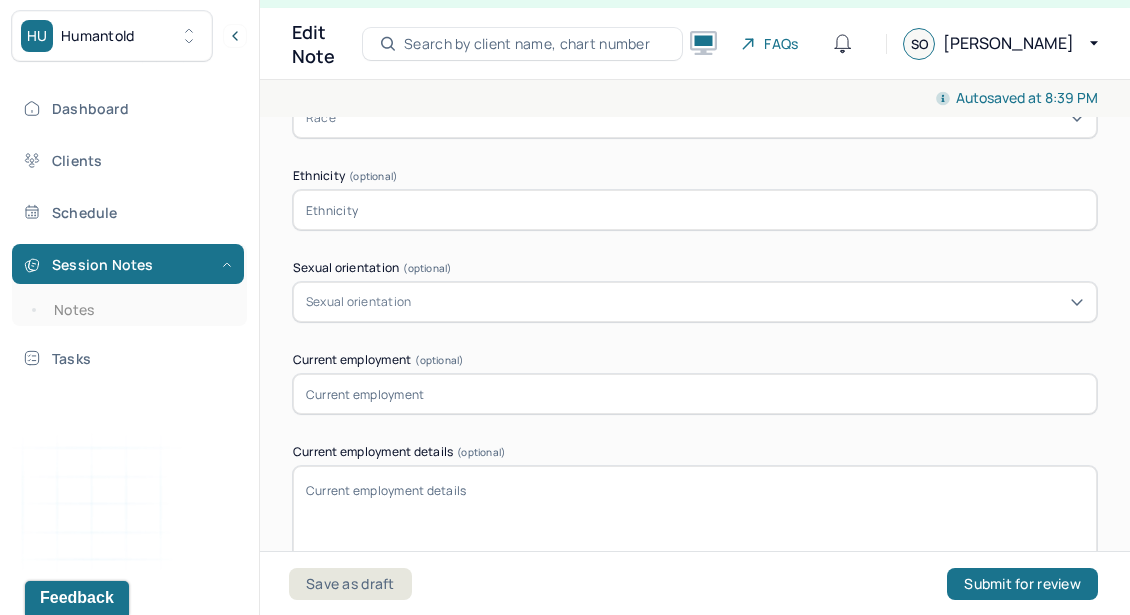 click at bounding box center [695, 210] 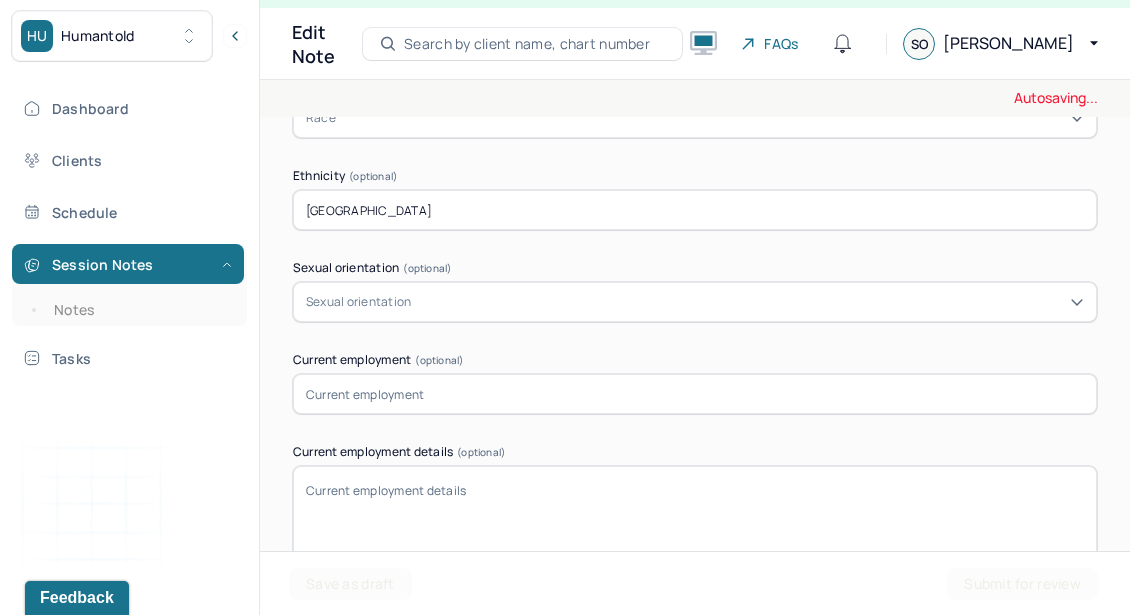 type on "[GEOGRAPHIC_DATA]" 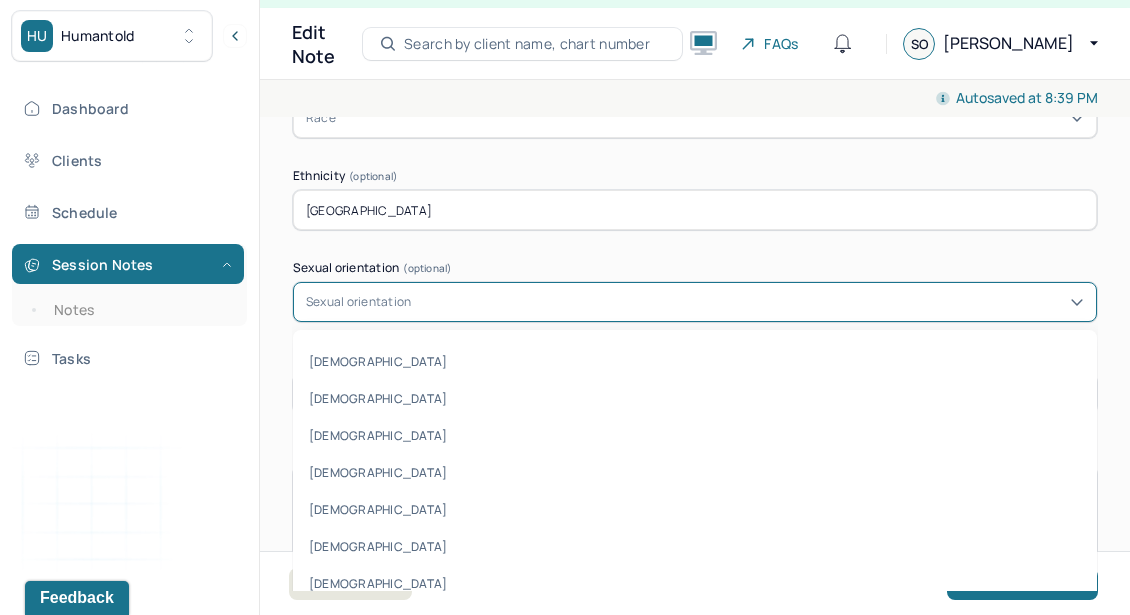 click on "Sexual orientation" at bounding box center (358, 302) 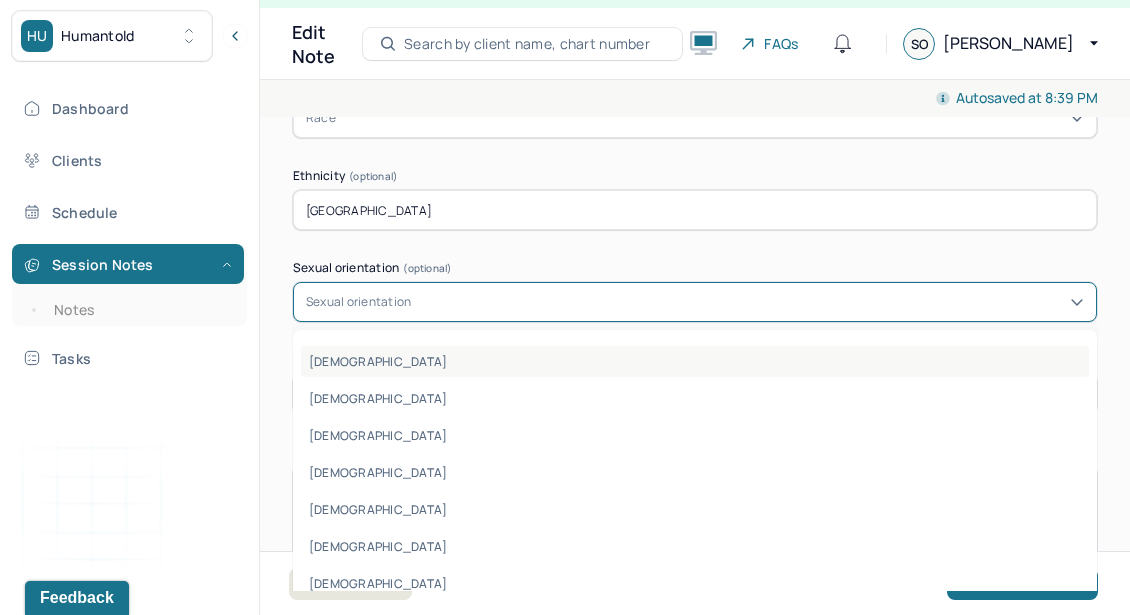 click on "[DEMOGRAPHIC_DATA]" at bounding box center (695, 361) 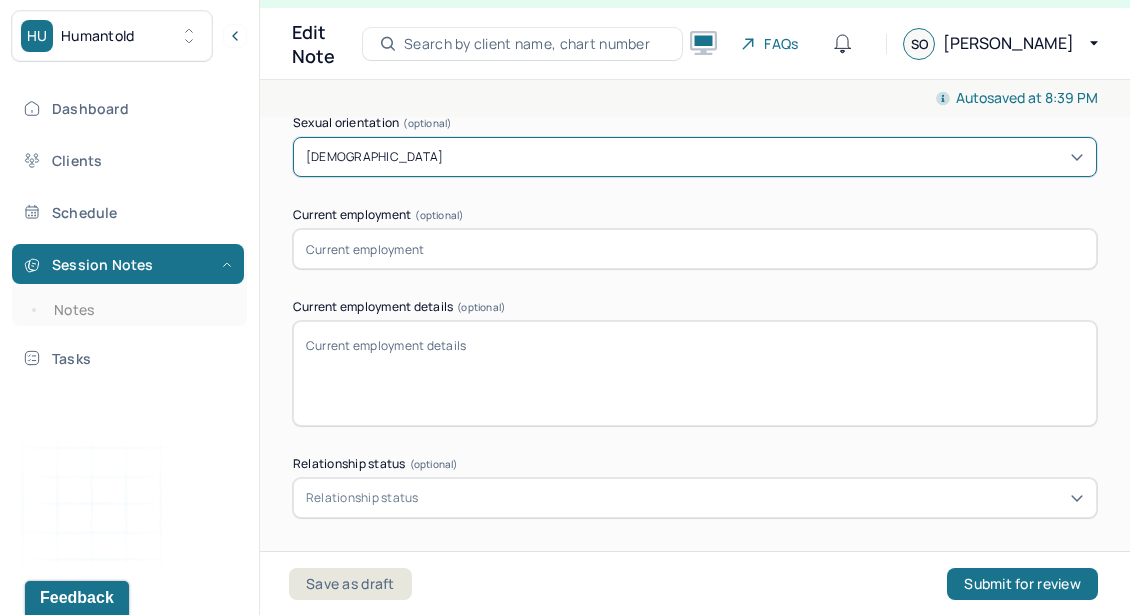 scroll, scrollTop: 1701, scrollLeft: 0, axis: vertical 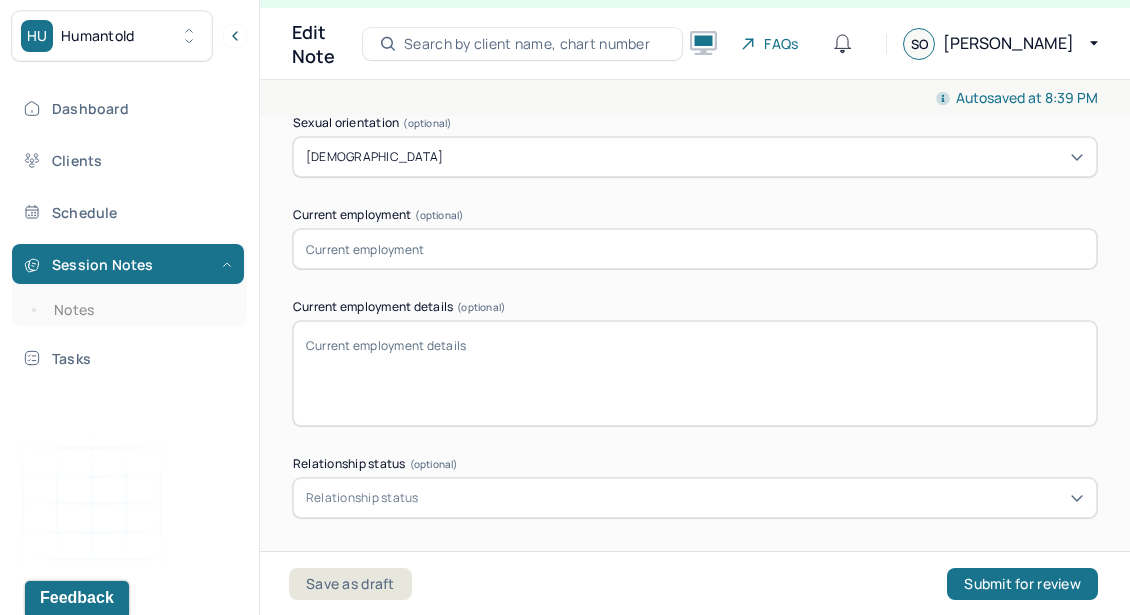 click at bounding box center [695, 249] 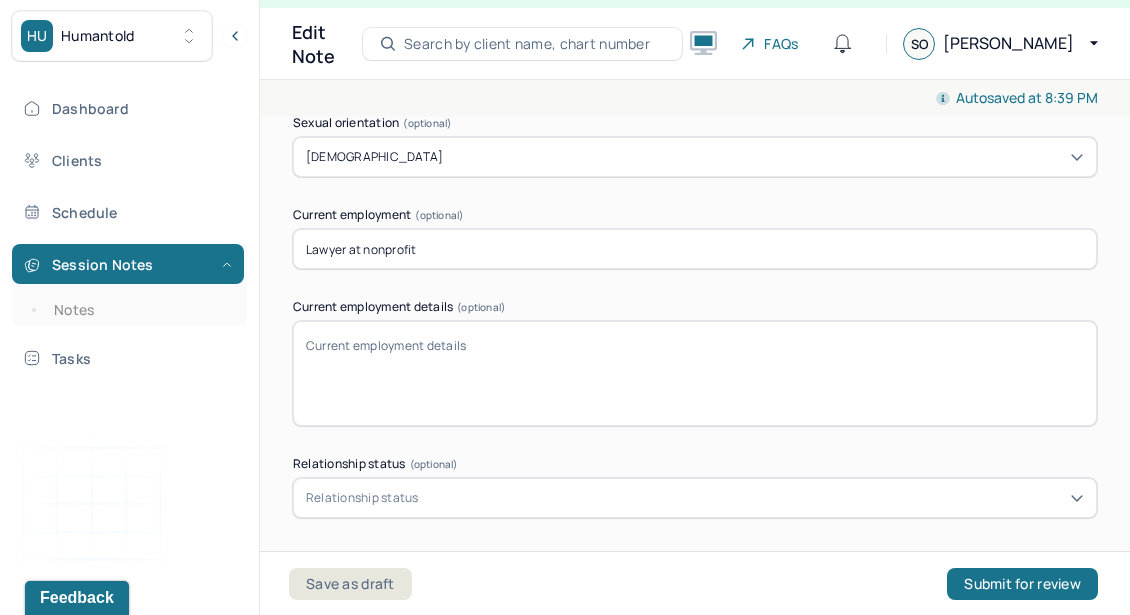 click on "Lawyer at nonprofit" at bounding box center (695, 249) 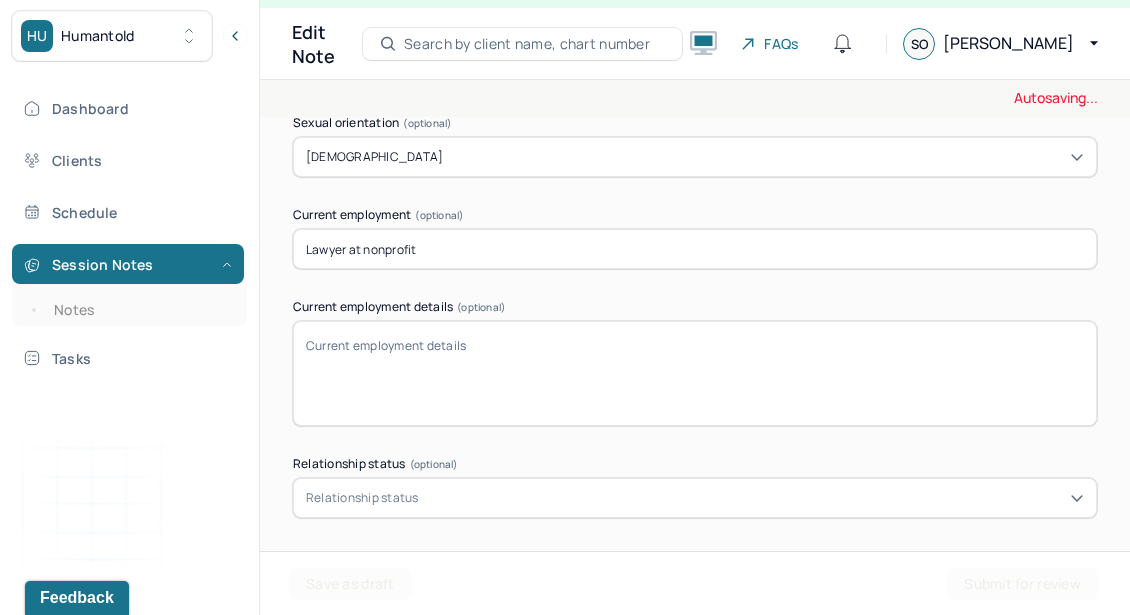 paste on "Lawyer at nonprofit" 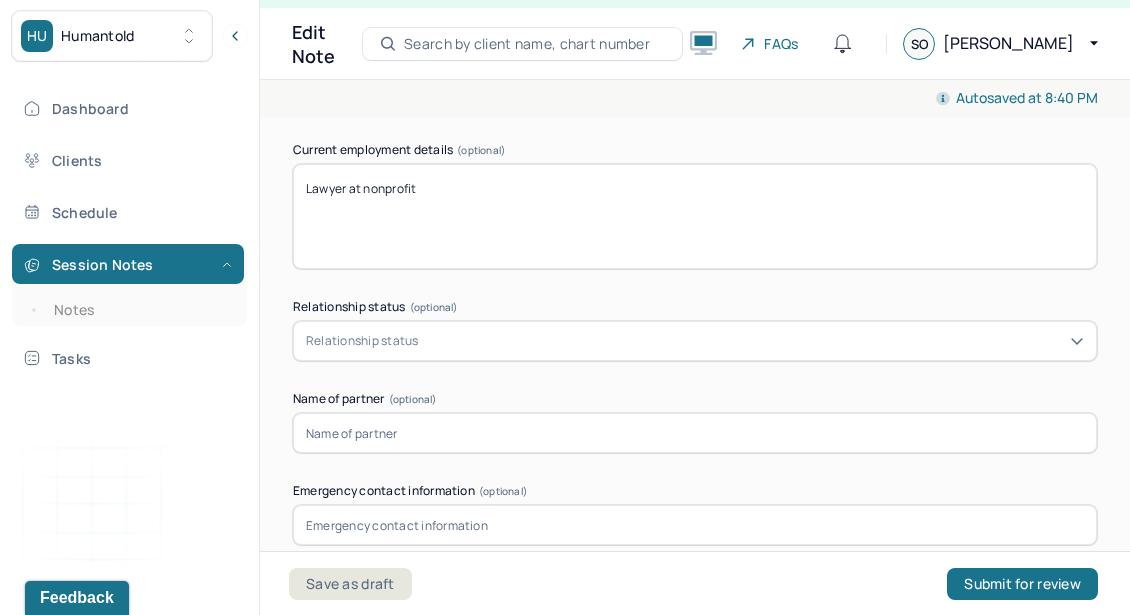 scroll, scrollTop: 1861, scrollLeft: 0, axis: vertical 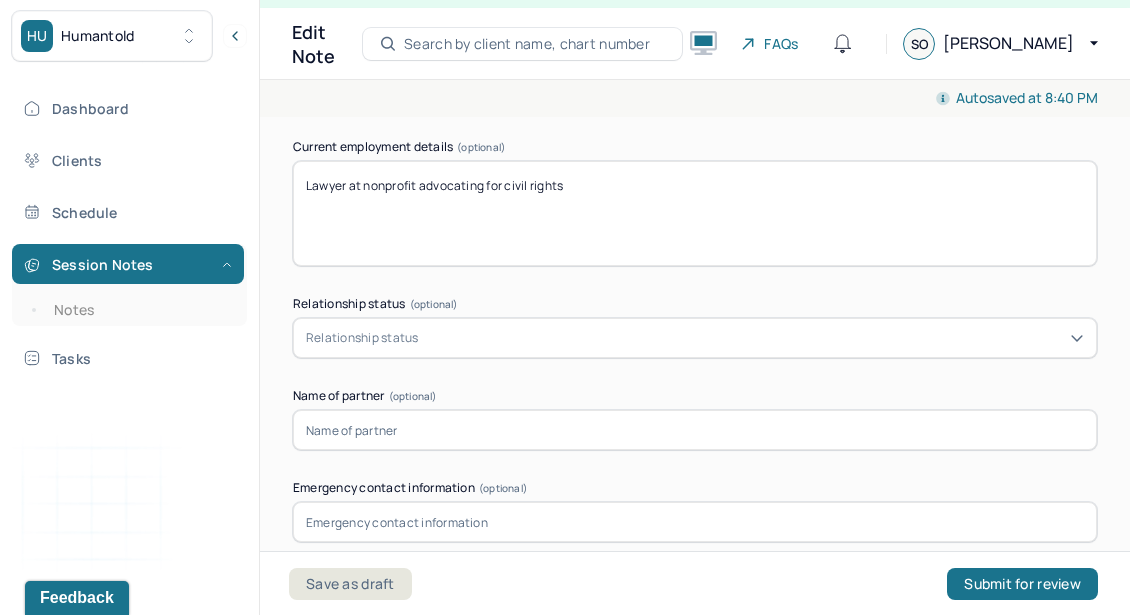 type on "Lawyer at nonprofit advocating for civil rights" 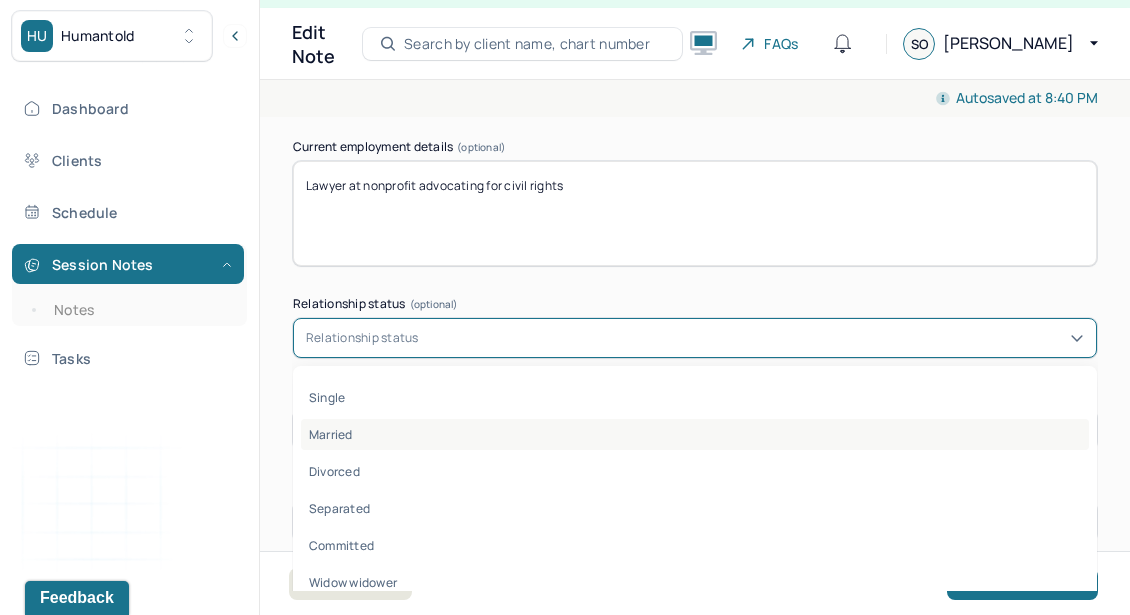 click on "Married" at bounding box center [695, 434] 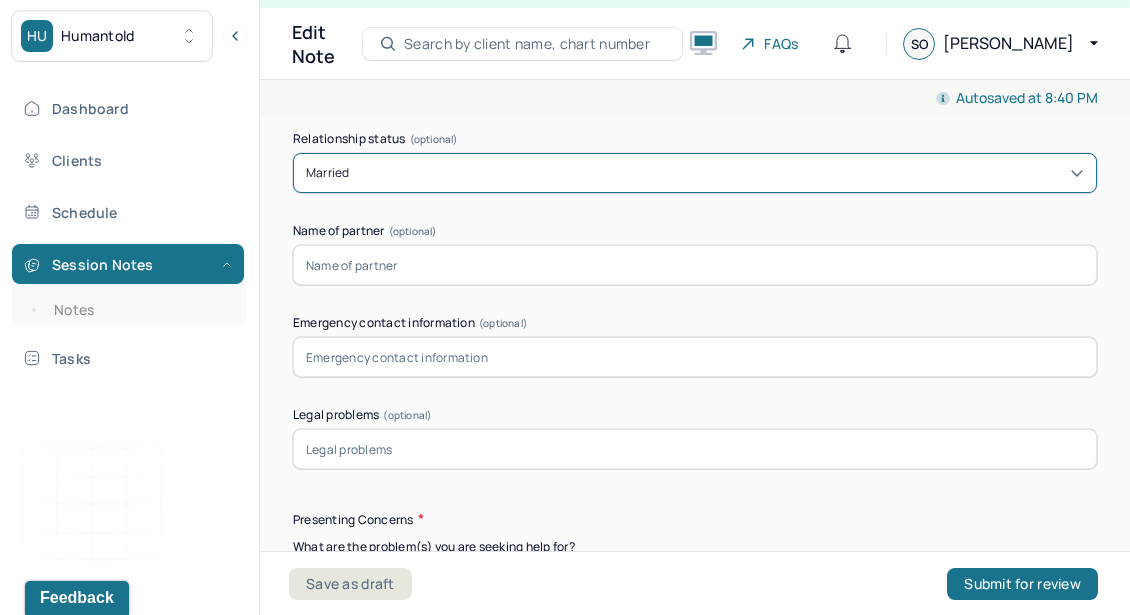 scroll, scrollTop: 2027, scrollLeft: 0, axis: vertical 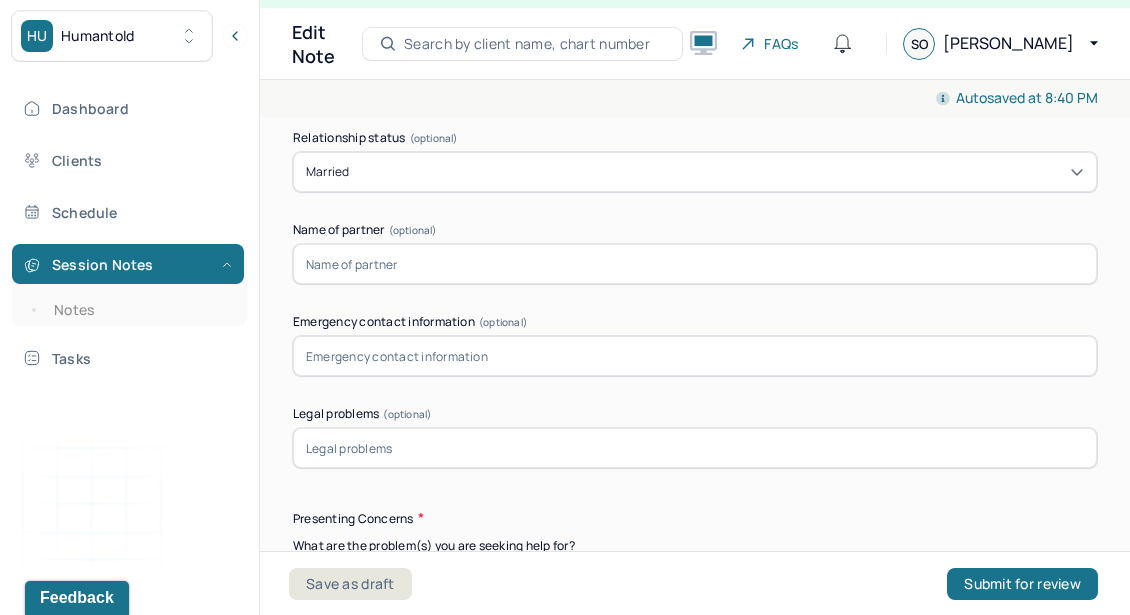 click at bounding box center (695, 264) 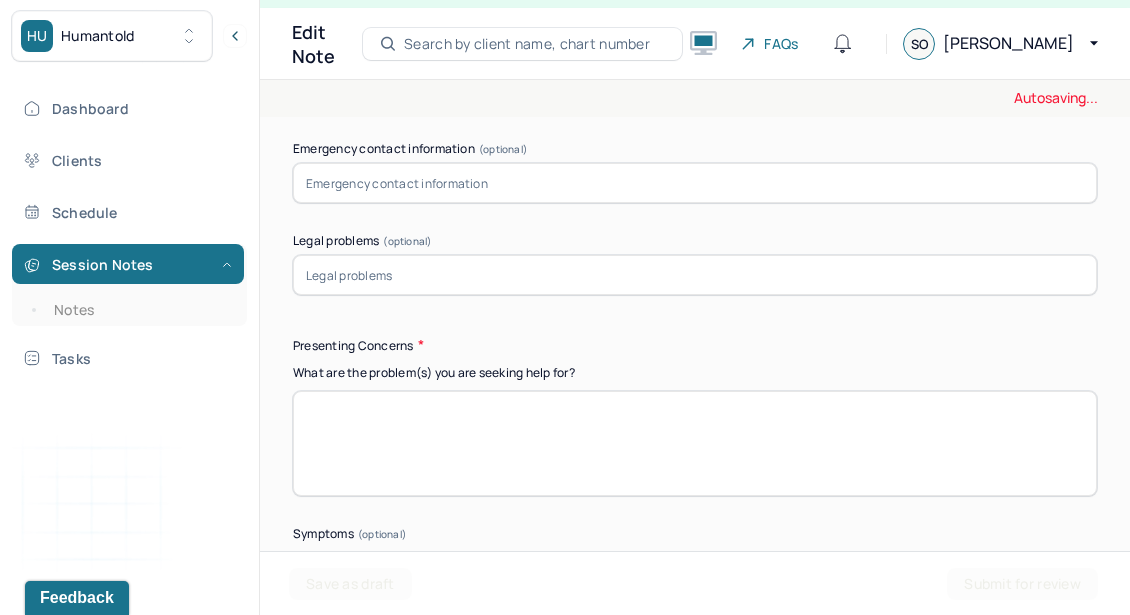 scroll, scrollTop: 2203, scrollLeft: 0, axis: vertical 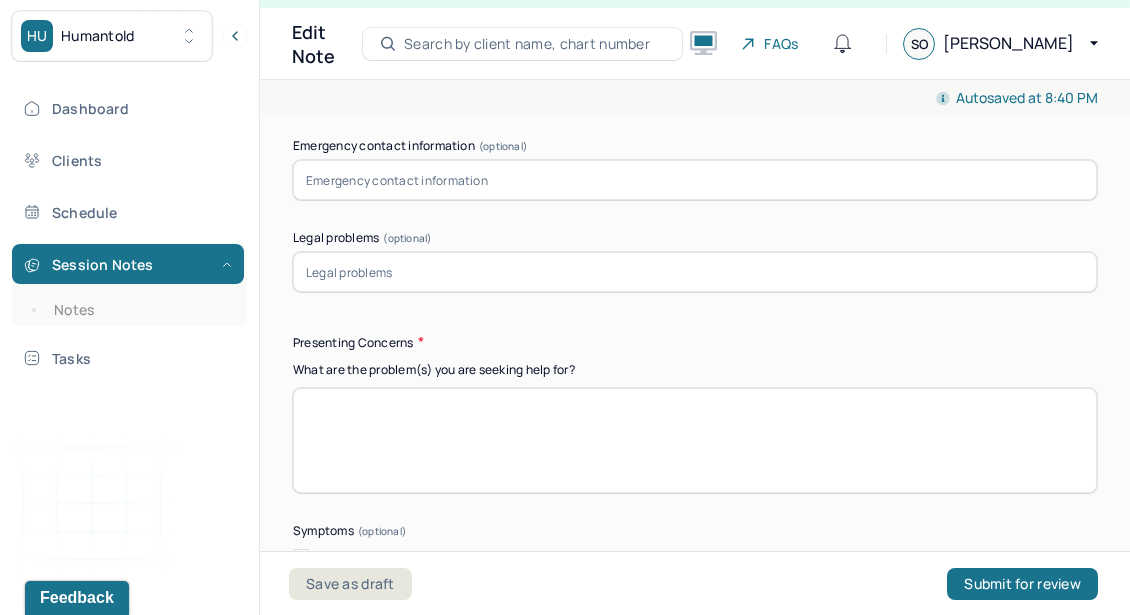 type on "[PERSON_NAME]" 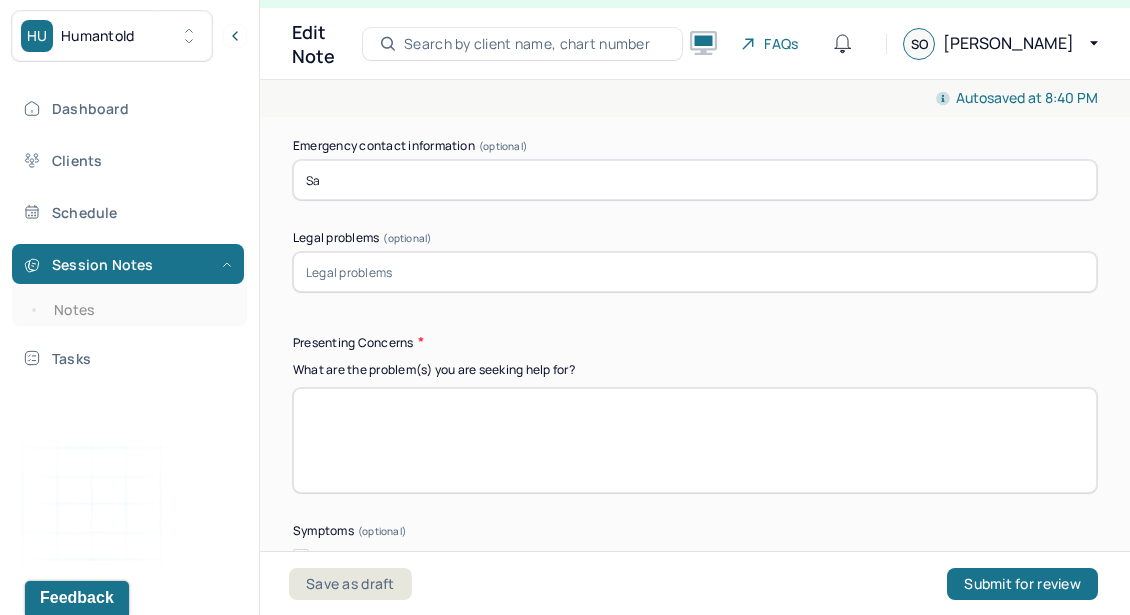 type on "S" 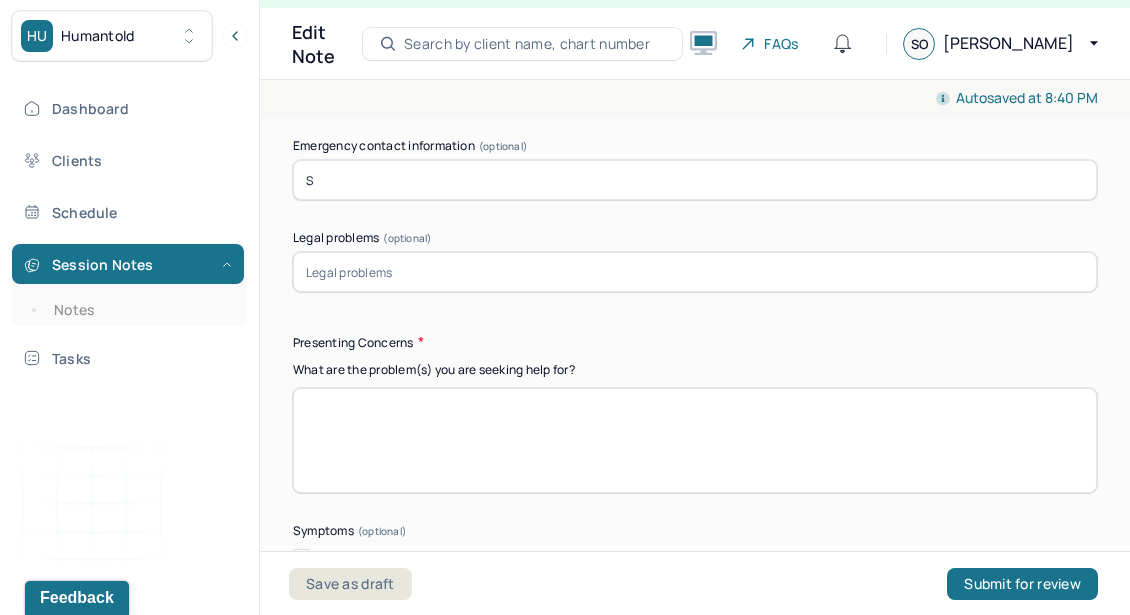 type 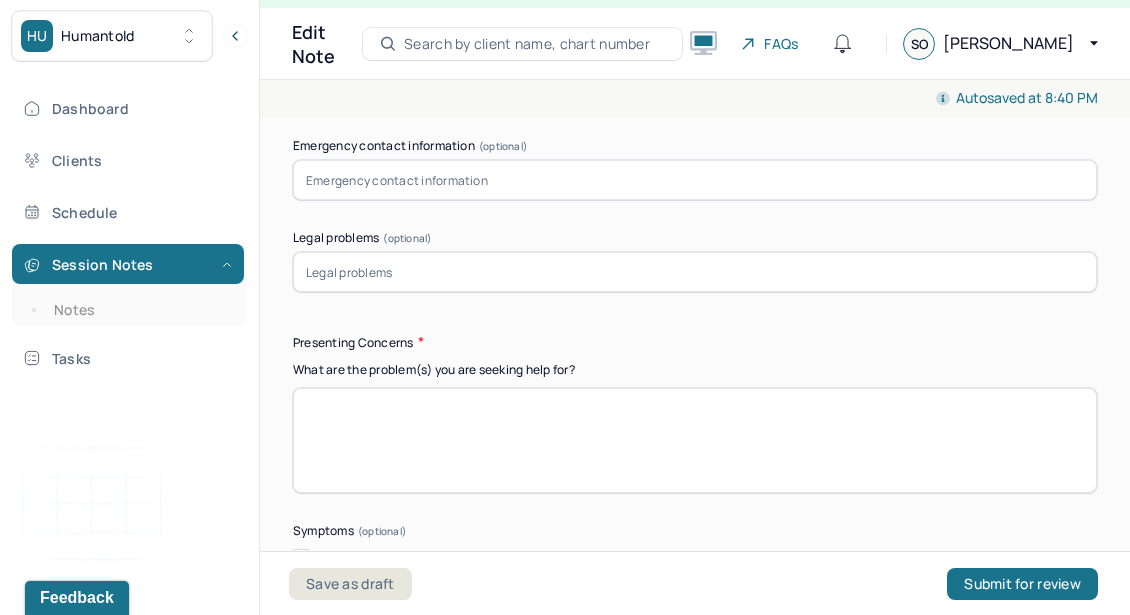 scroll, scrollTop: 2222, scrollLeft: 0, axis: vertical 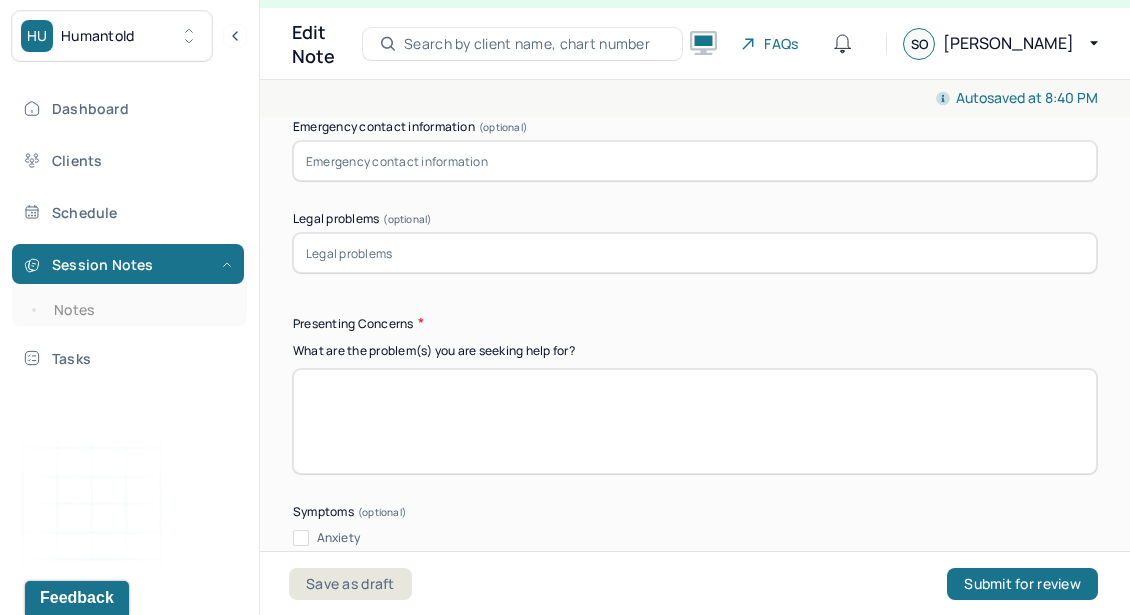 click at bounding box center (695, 253) 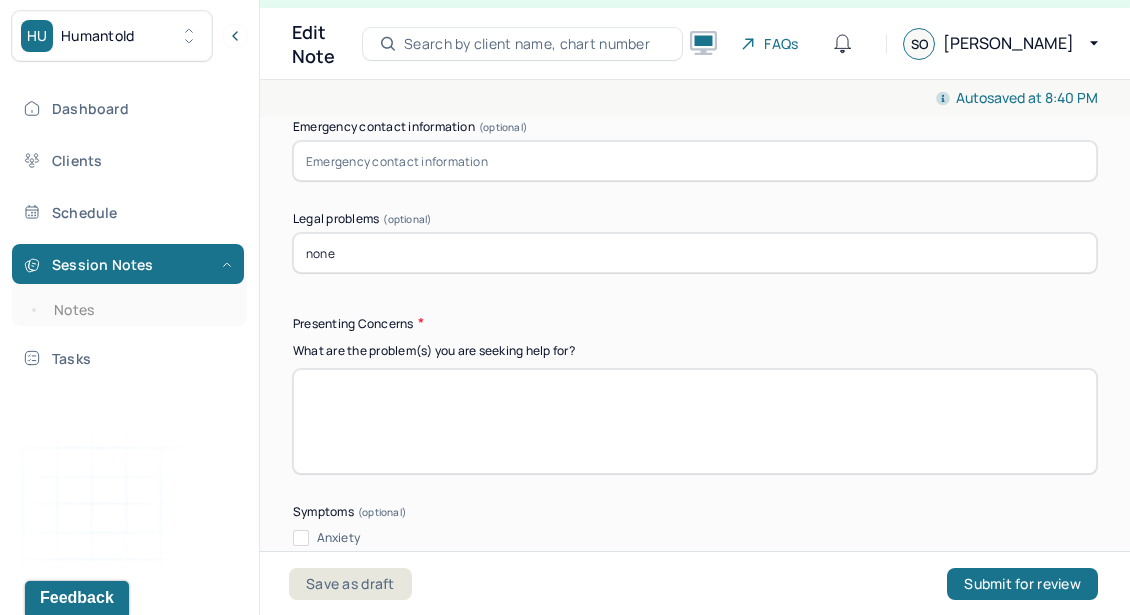 type on "none" 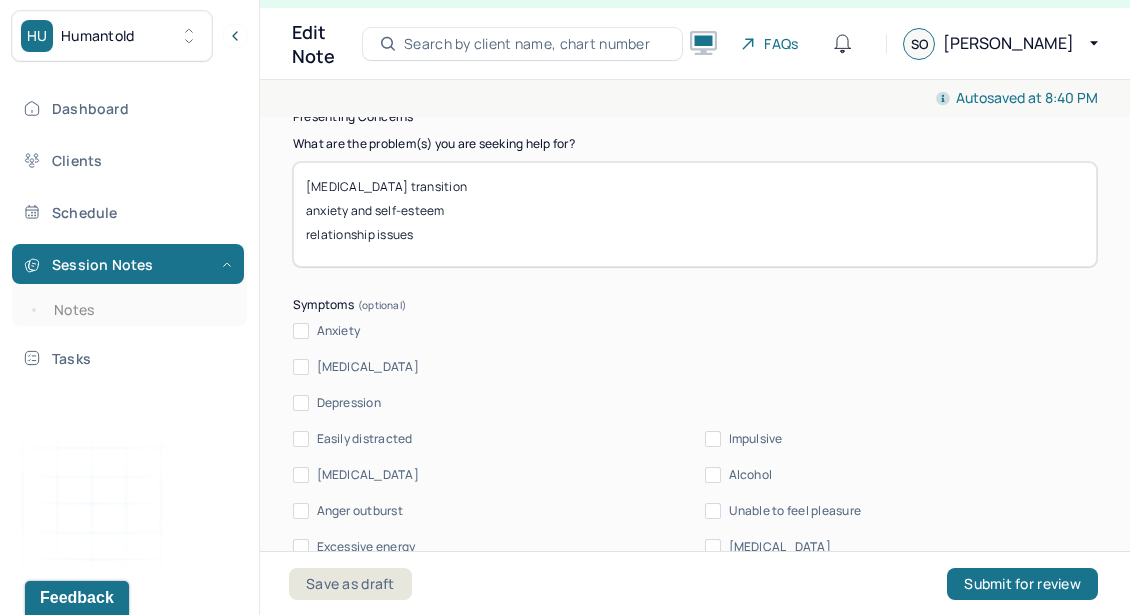 scroll, scrollTop: 2460, scrollLeft: 0, axis: vertical 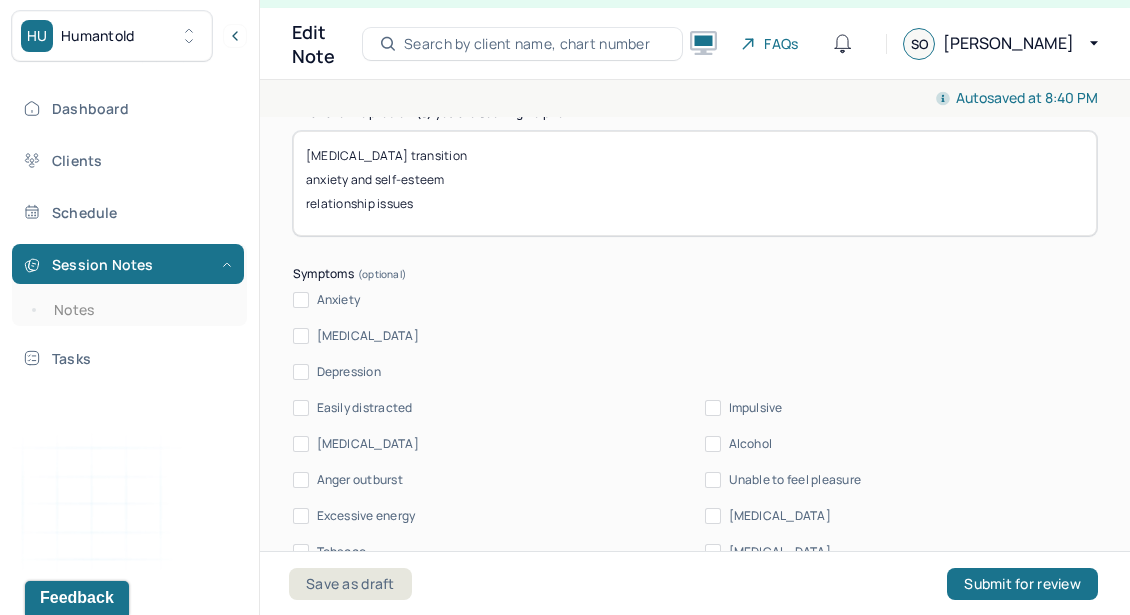 type on "[MEDICAL_DATA] transition
anxiety and self-esteem
relationship issues" 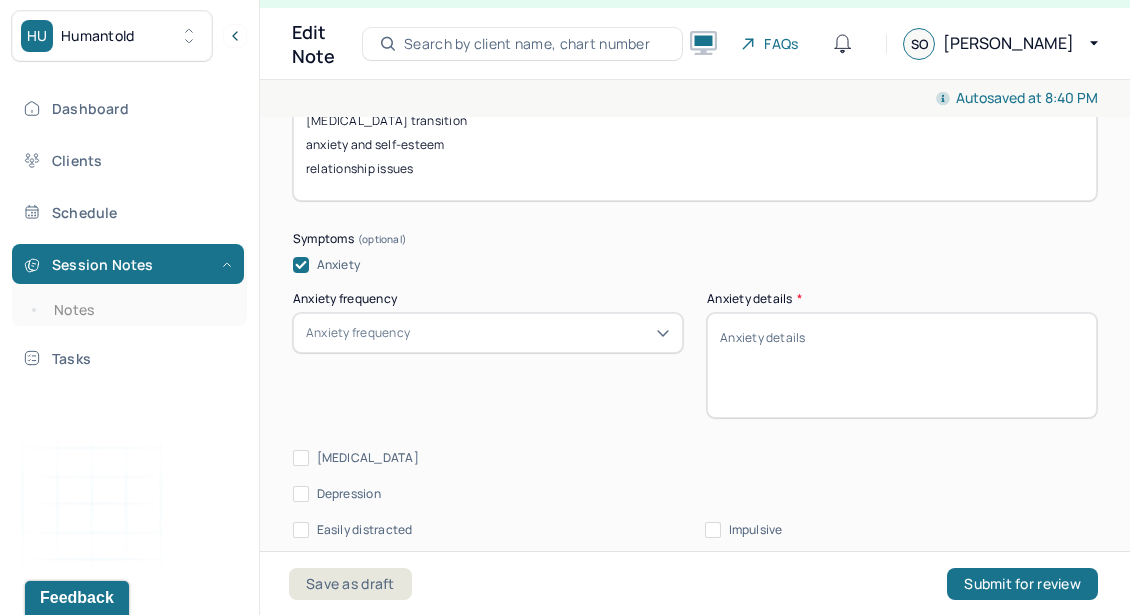 scroll, scrollTop: 2499, scrollLeft: 0, axis: vertical 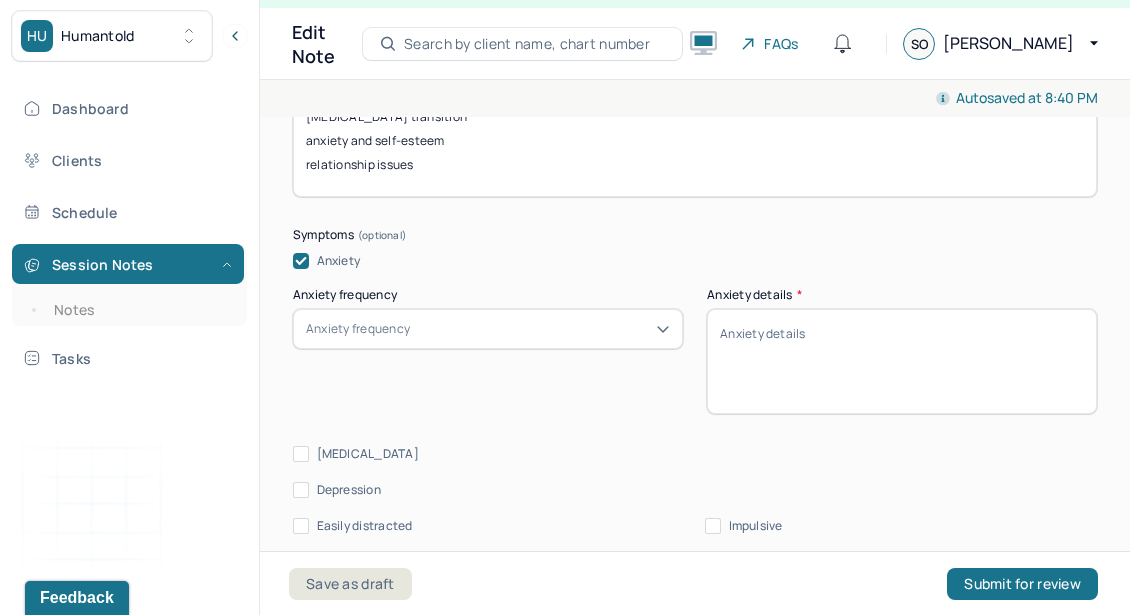 click on "Anxiety frequency" at bounding box center (488, 329) 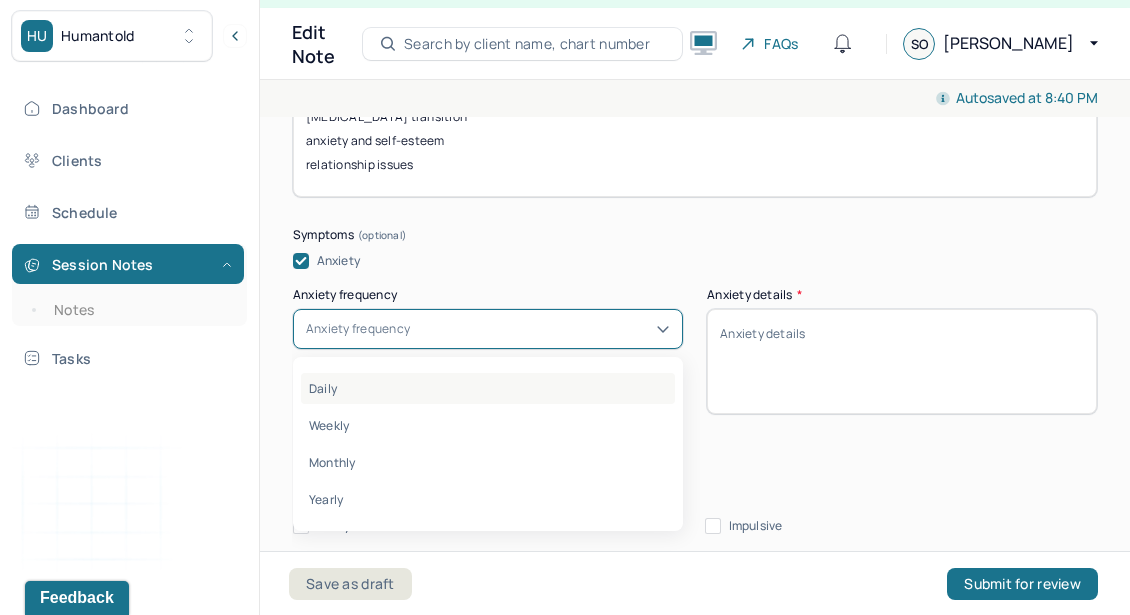click on "Daily" at bounding box center (488, 388) 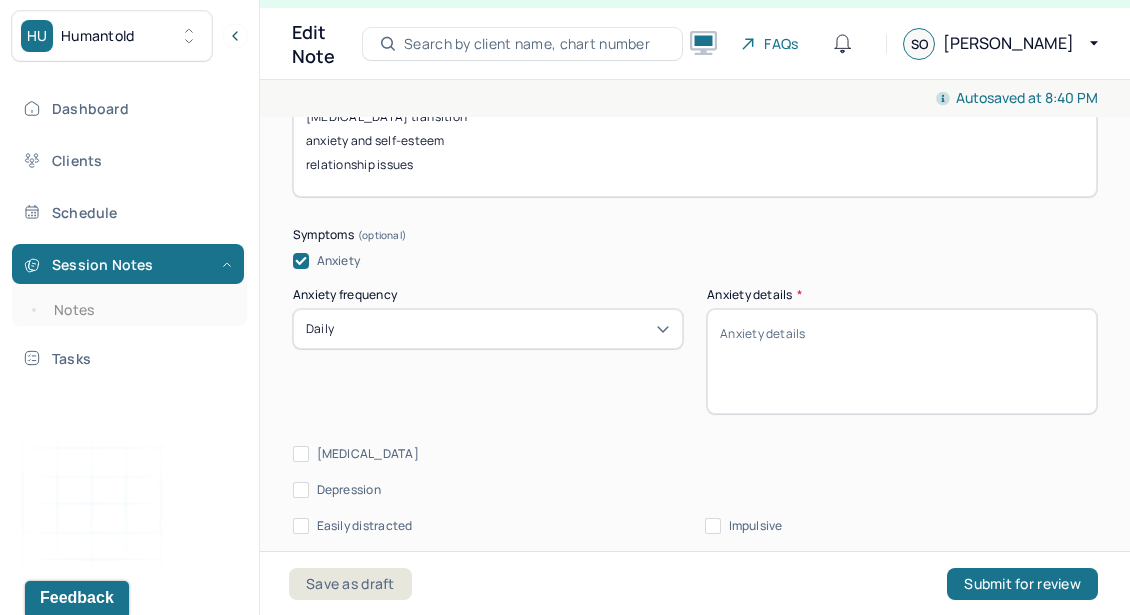 click on "Anxiety details *" at bounding box center [902, 361] 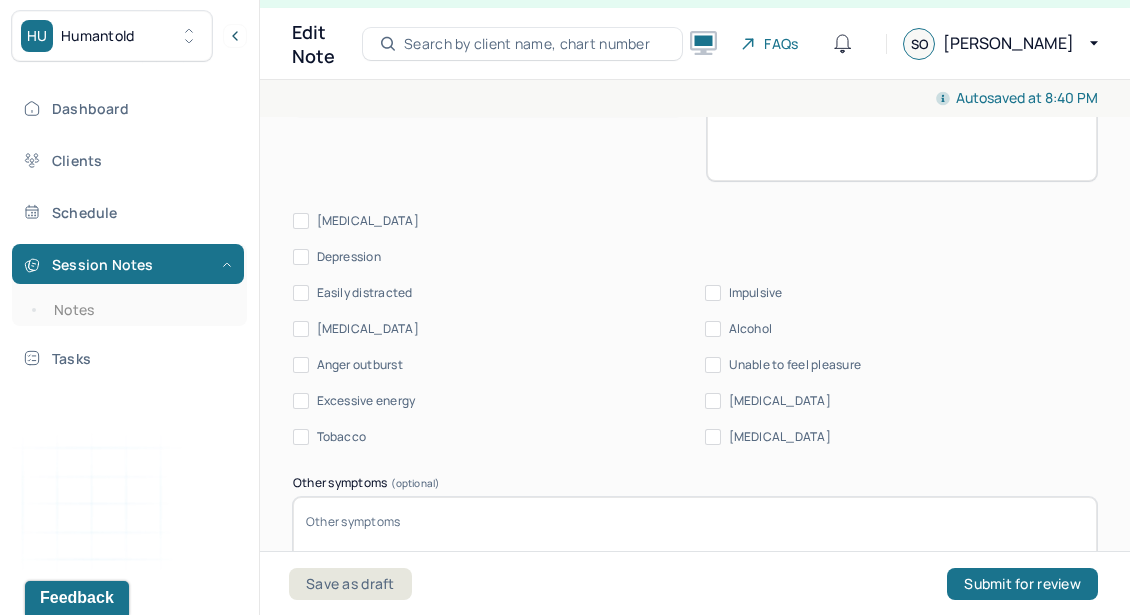 scroll, scrollTop: 2747, scrollLeft: 0, axis: vertical 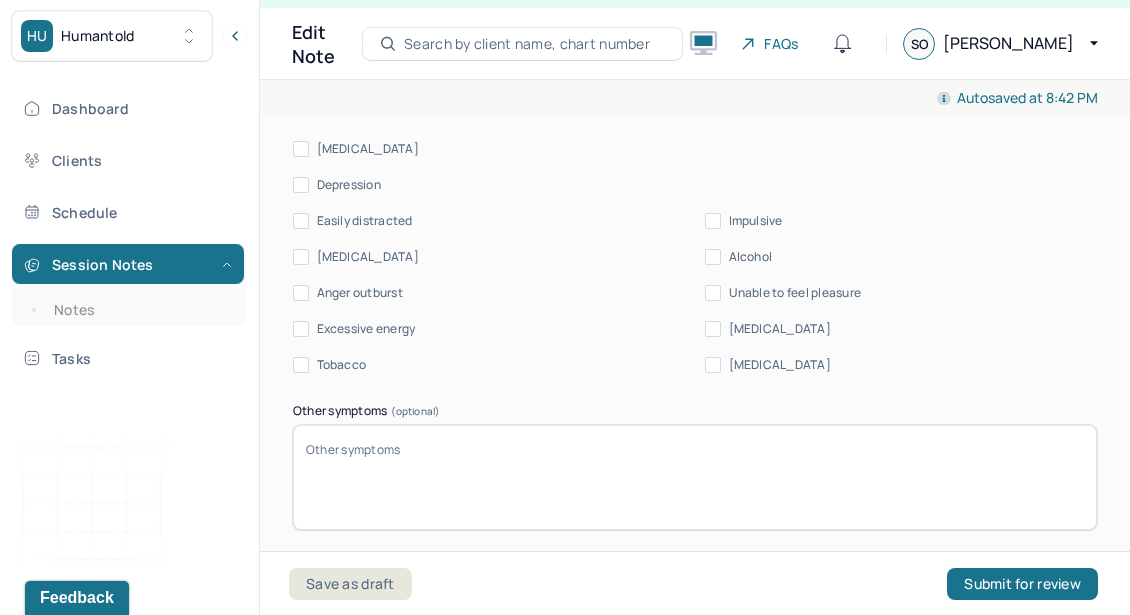 type on "worry" 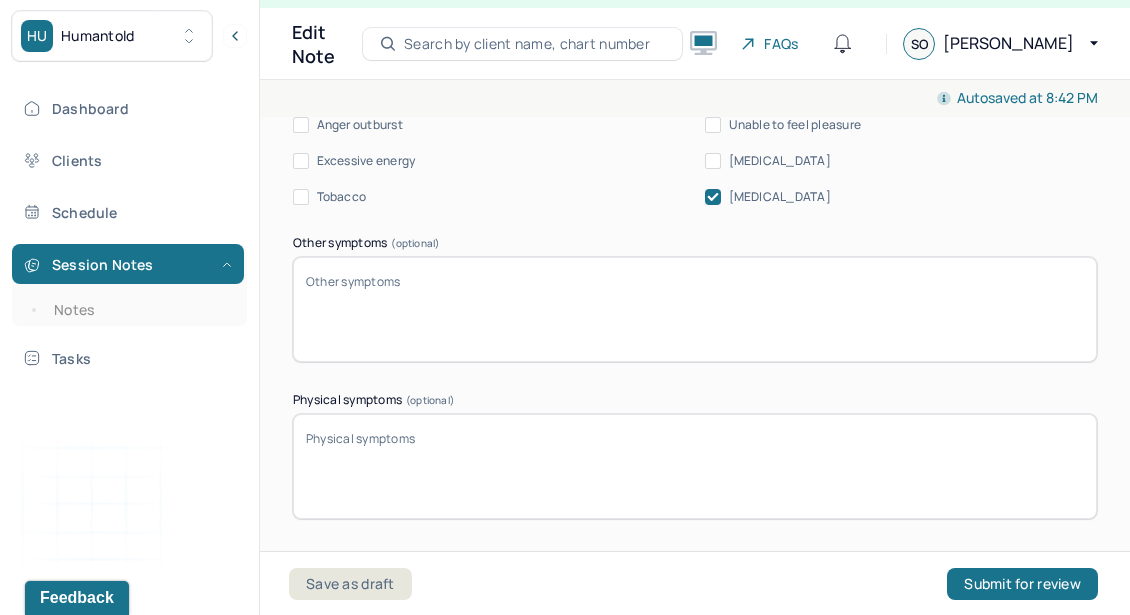 scroll, scrollTop: 3075, scrollLeft: 0, axis: vertical 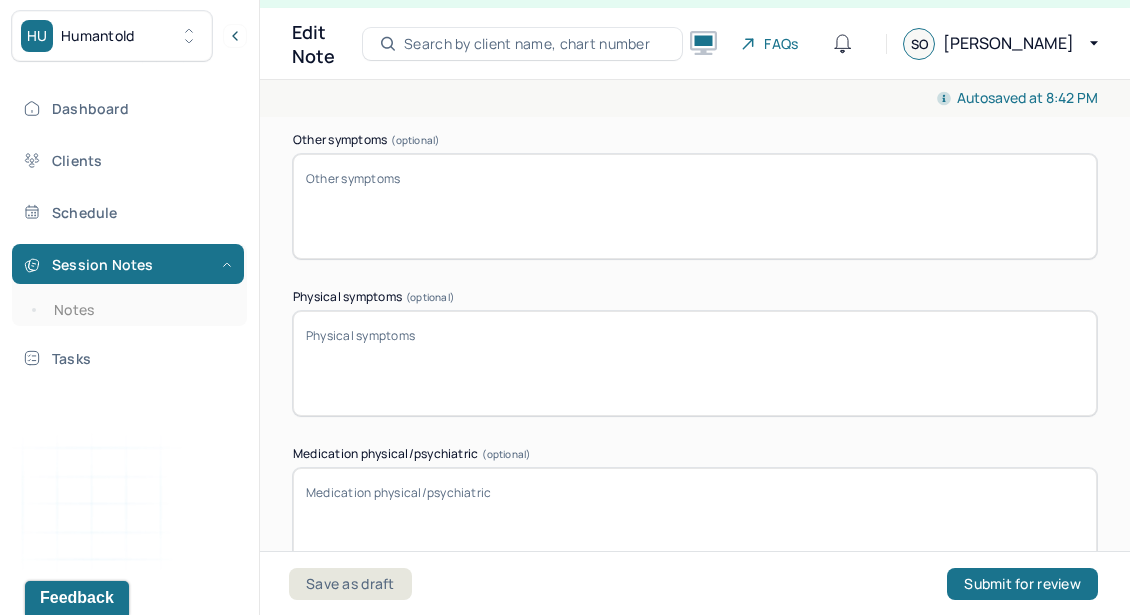 click on "Physical symptoms (optional)" at bounding box center [695, 363] 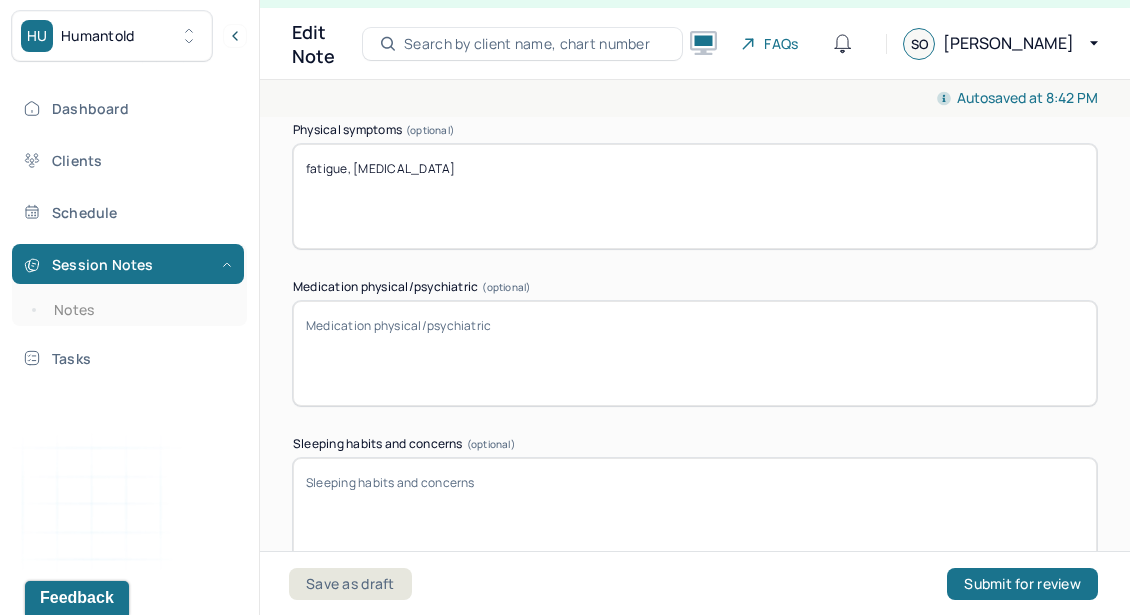 scroll, scrollTop: 3246, scrollLeft: 0, axis: vertical 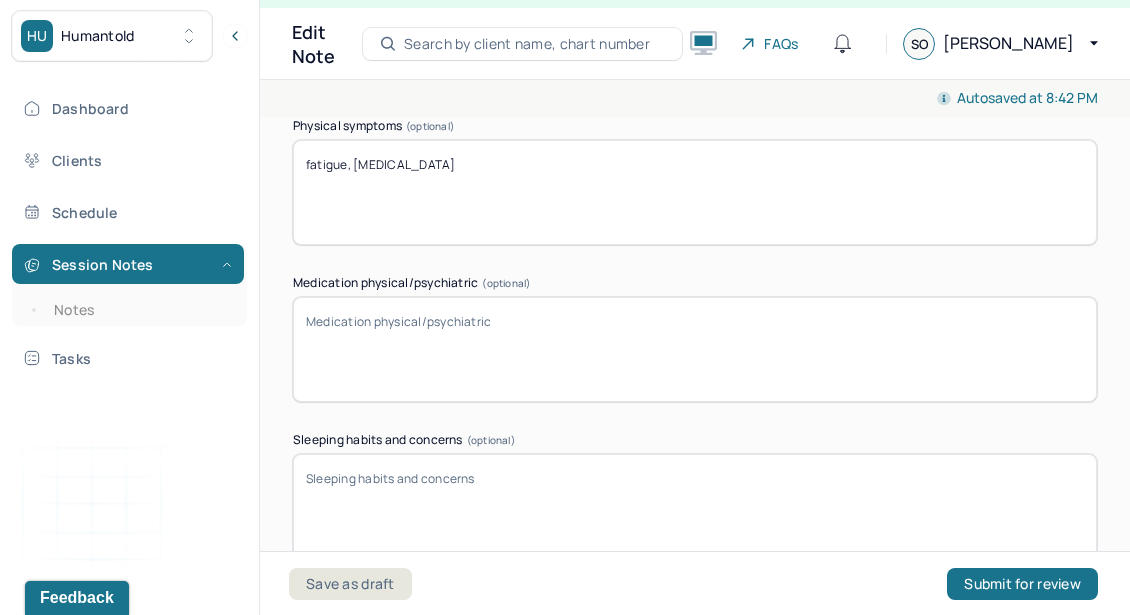 type on "fatigue, [MEDICAL_DATA]" 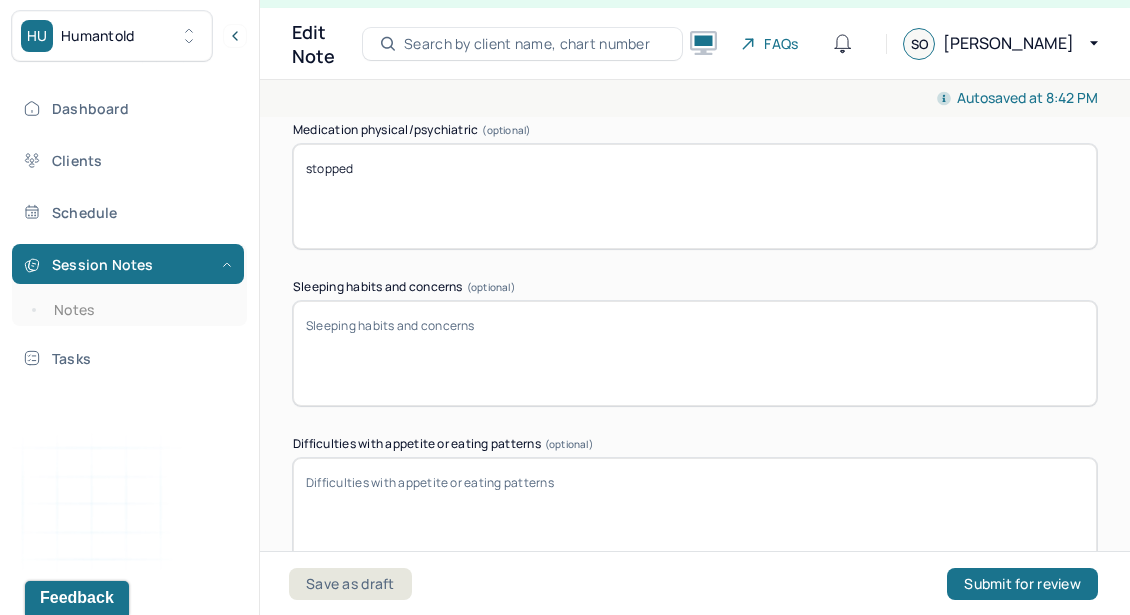 scroll, scrollTop: 3401, scrollLeft: 0, axis: vertical 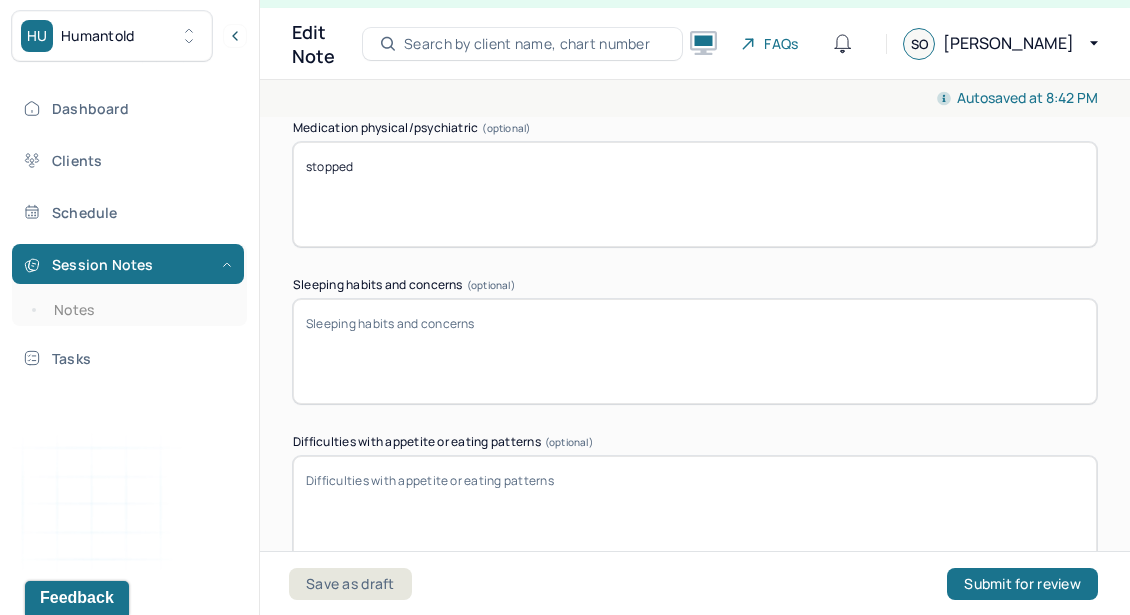 type on "stopped" 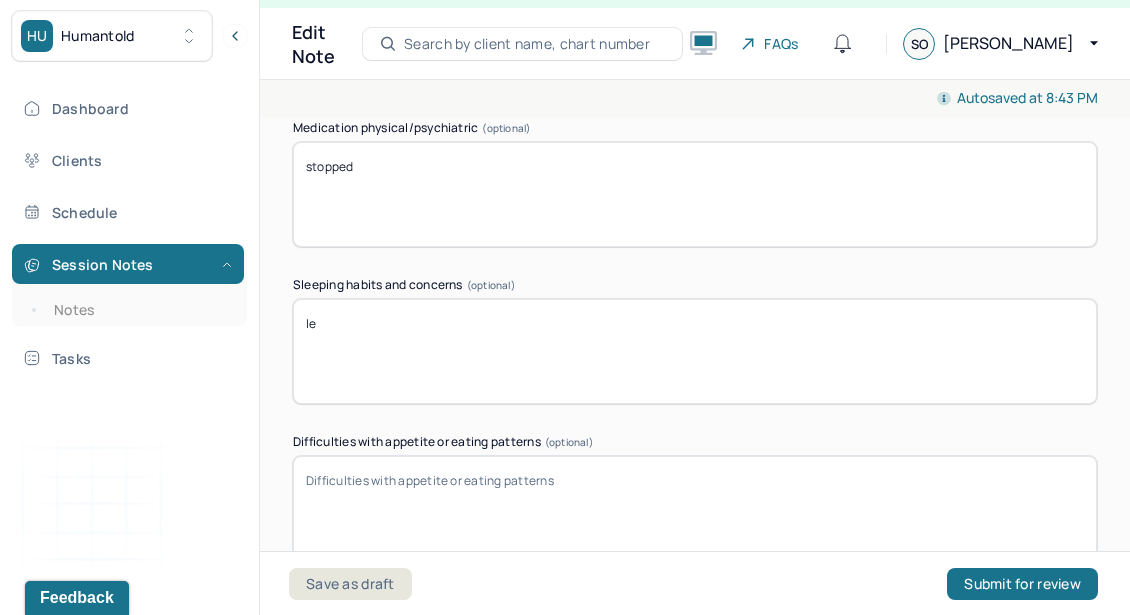 type on "l" 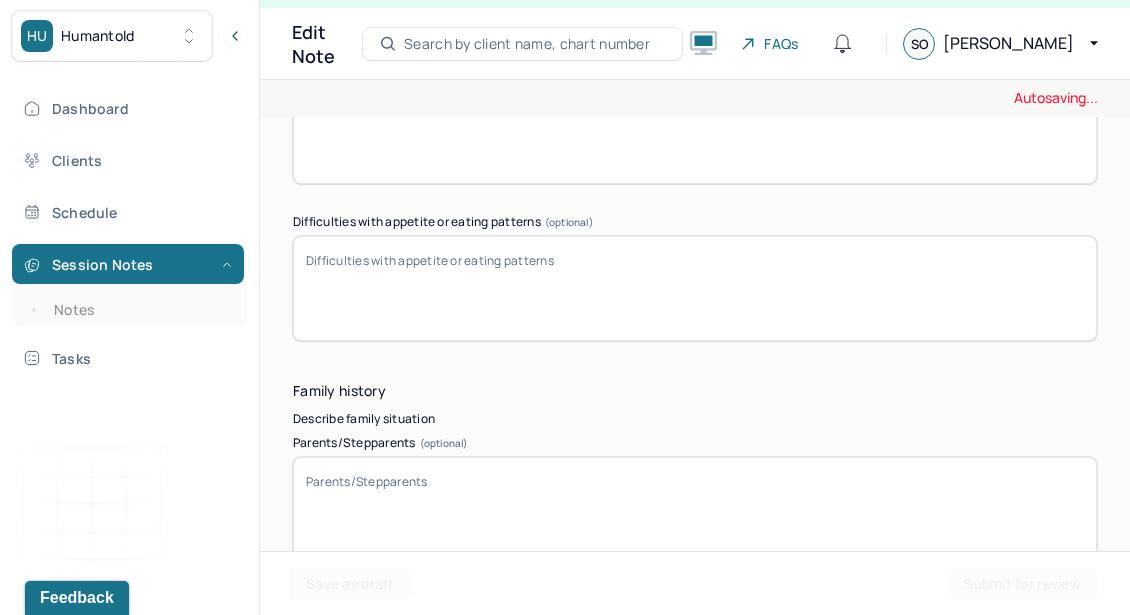 scroll, scrollTop: 3831, scrollLeft: 0, axis: vertical 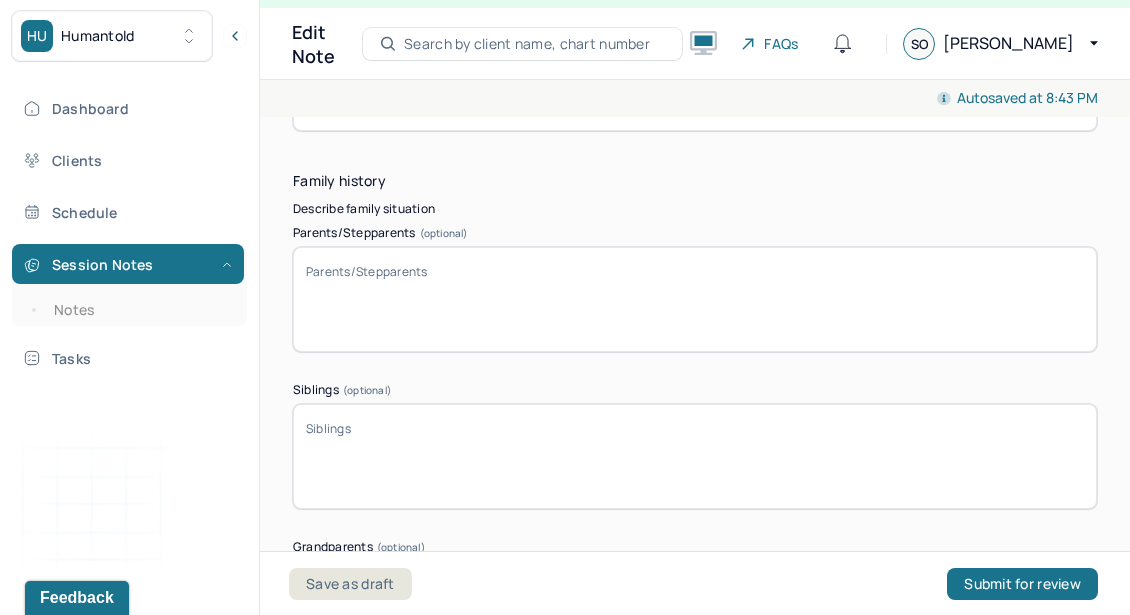 type on "sporadic due to newborn" 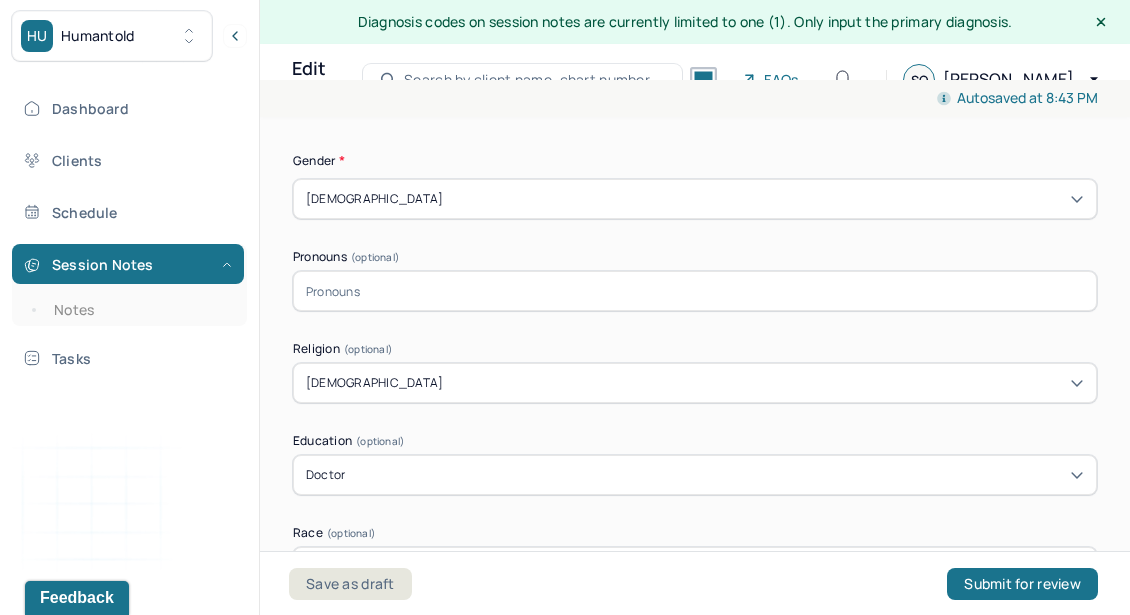 scroll, scrollTop: 1144, scrollLeft: 0, axis: vertical 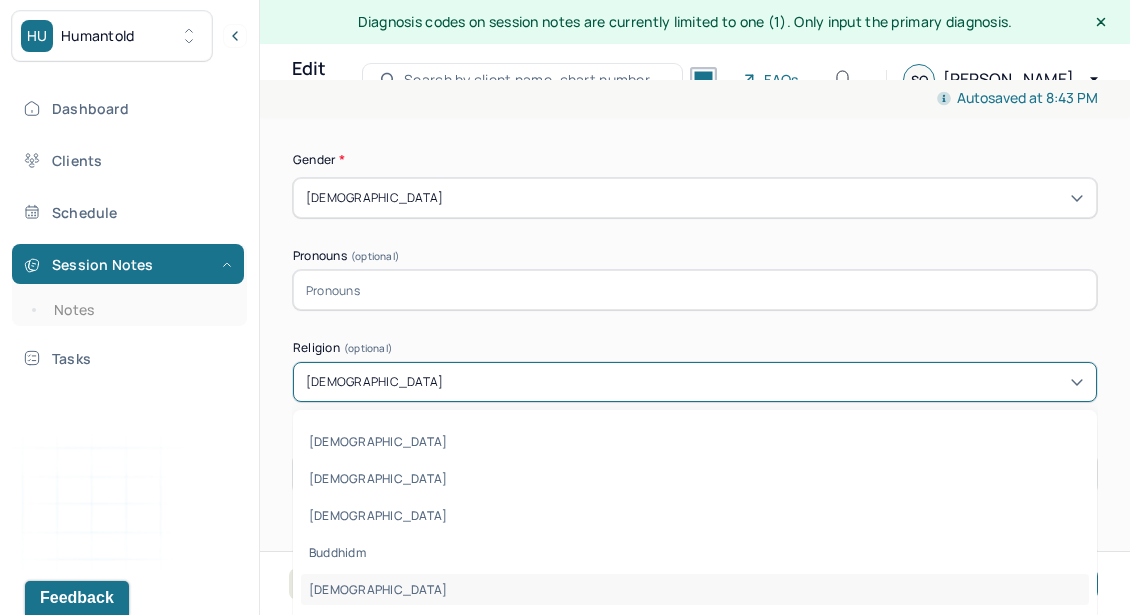 click on "[DEMOGRAPHIC_DATA]" at bounding box center (695, 382) 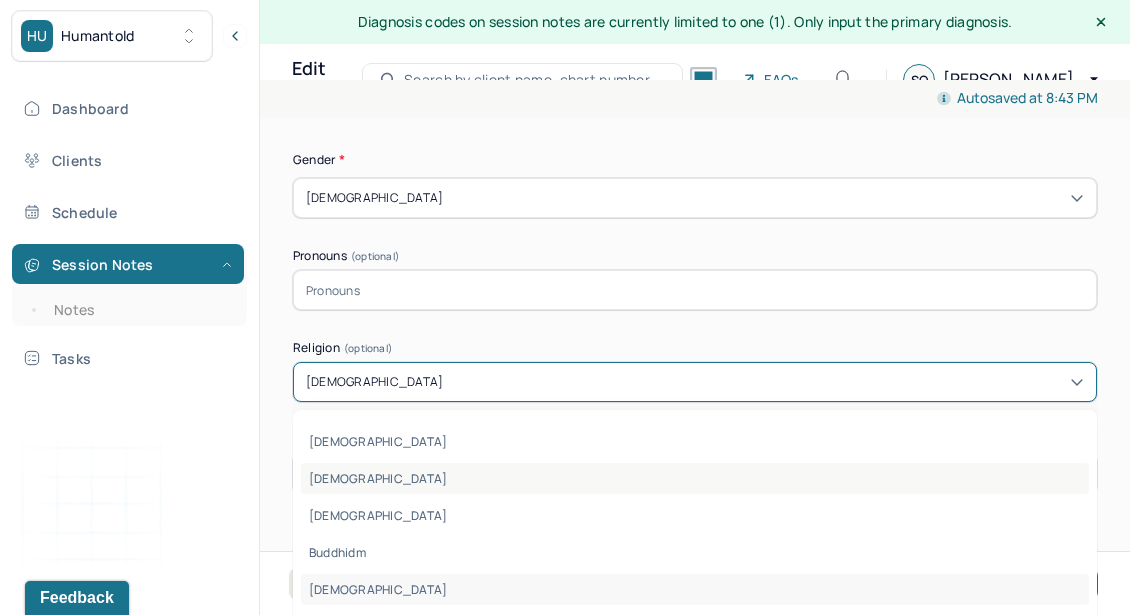 scroll, scrollTop: 96, scrollLeft: 0, axis: vertical 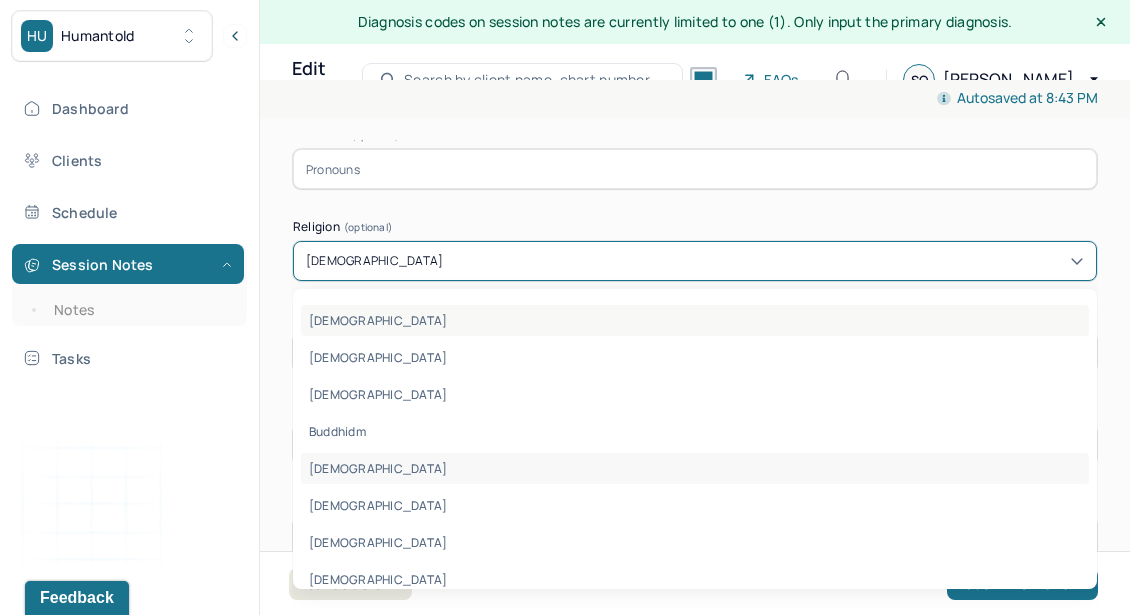 click on "[DEMOGRAPHIC_DATA]" at bounding box center (695, 320) 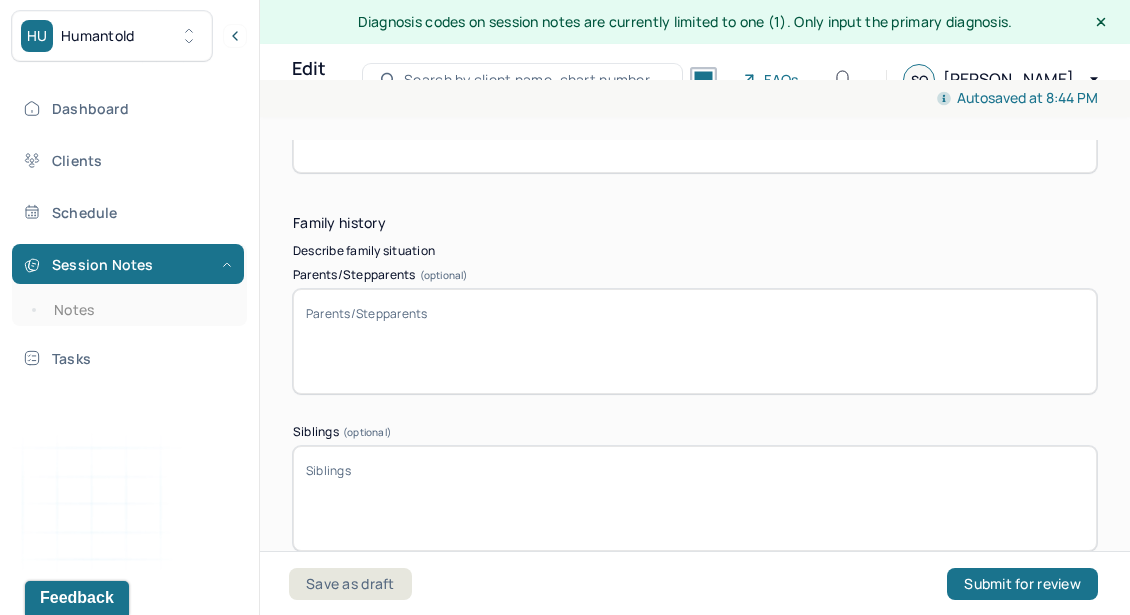 scroll, scrollTop: 3824, scrollLeft: 0, axis: vertical 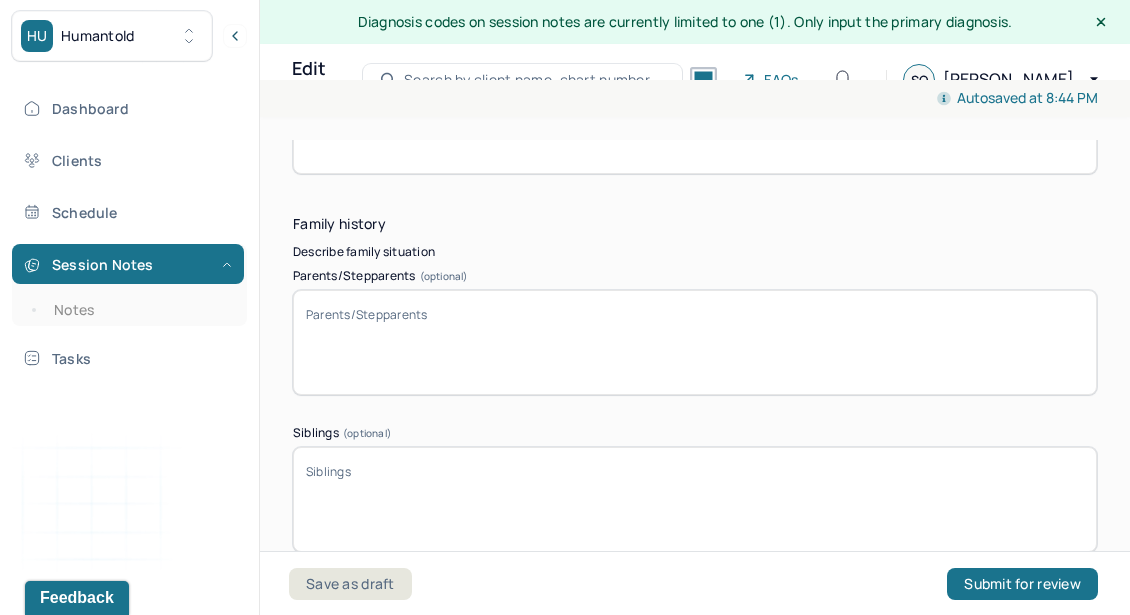 click on "Parents/Stepparents (optional)" at bounding box center (695, 342) 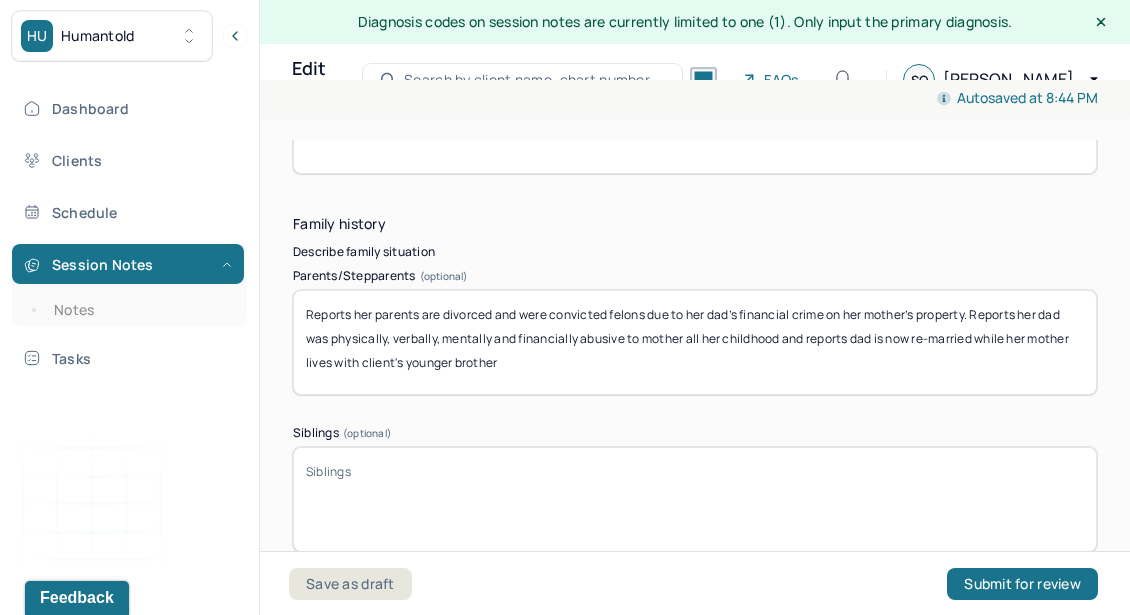 type on "Reports her parents are divorced and were convicted felons due to her dad’s financial crime on her mother’s property. Reports her dad was physically, verbally, mentally and financially abusive to mother all her childhood and reports dad is now re-married while her mother lives with client's younger brother" 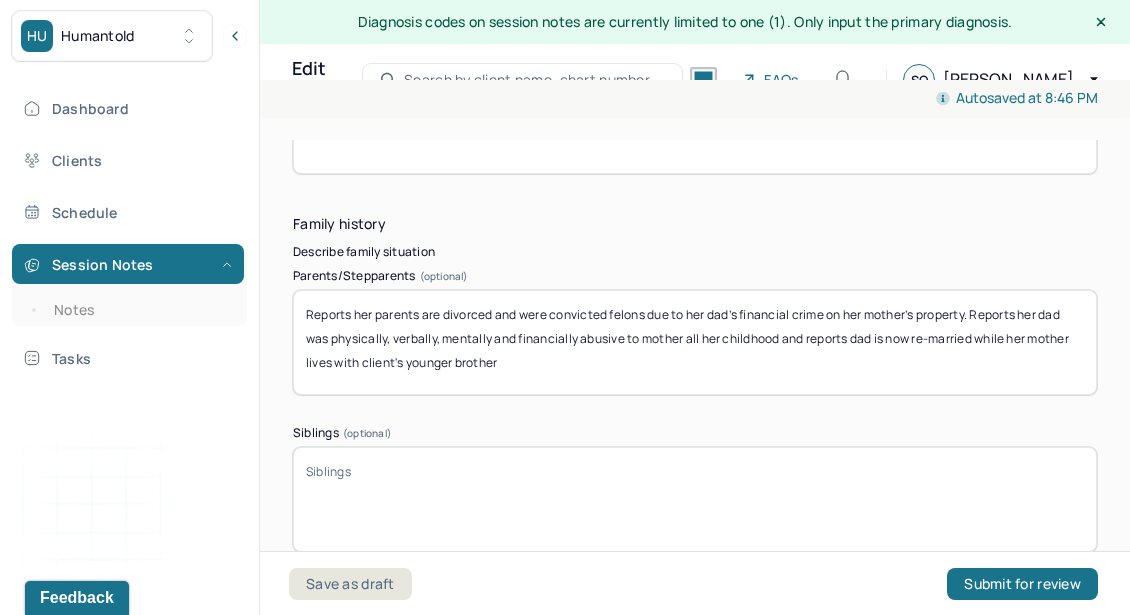 click on "Siblings (optional)" at bounding box center [695, 499] 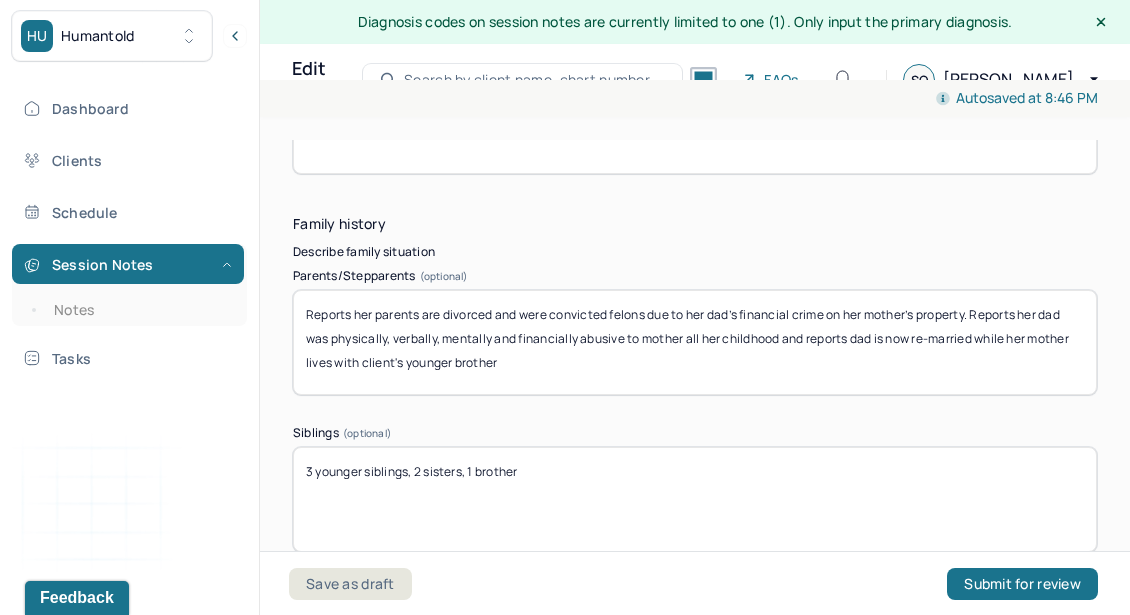 type on "3 younger siblings, 2 sisters, 1 brother" 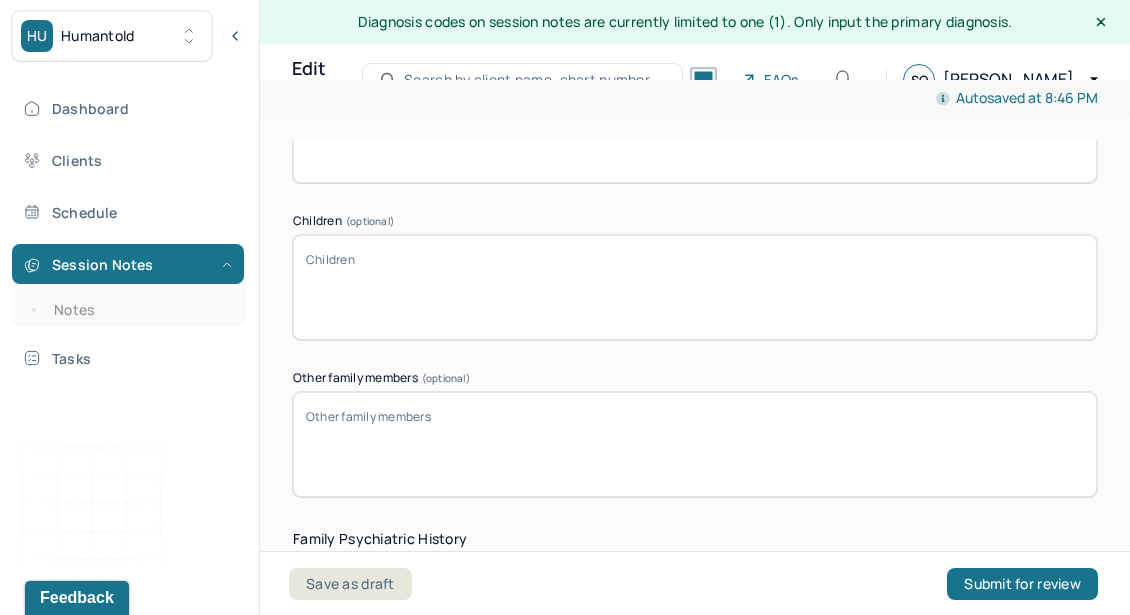 scroll, scrollTop: 4347, scrollLeft: 0, axis: vertical 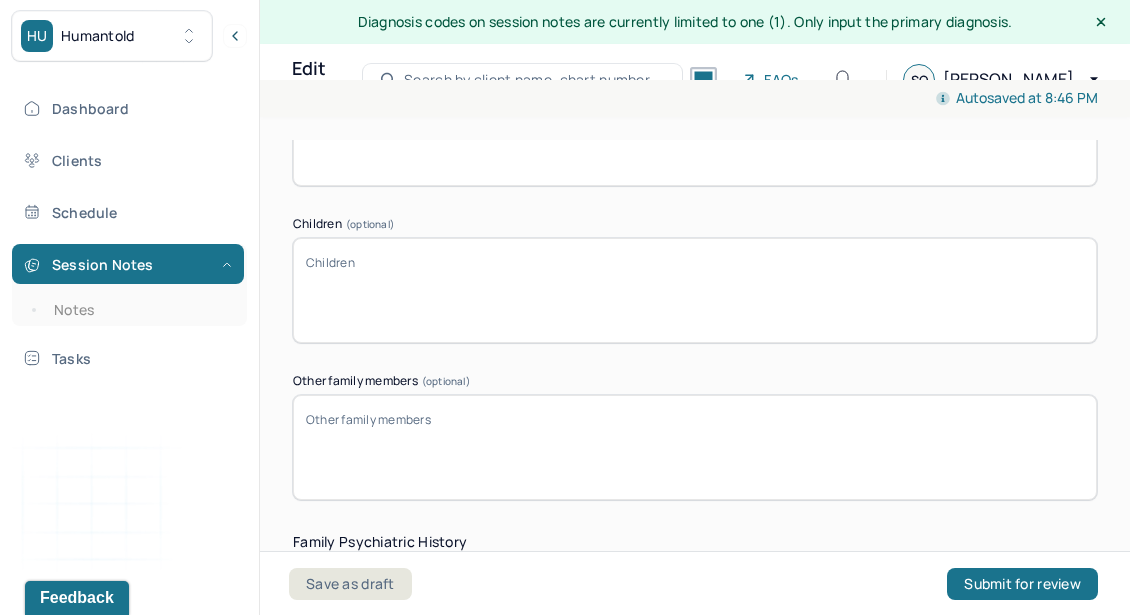 click on "Children (optional)" at bounding box center [695, 290] 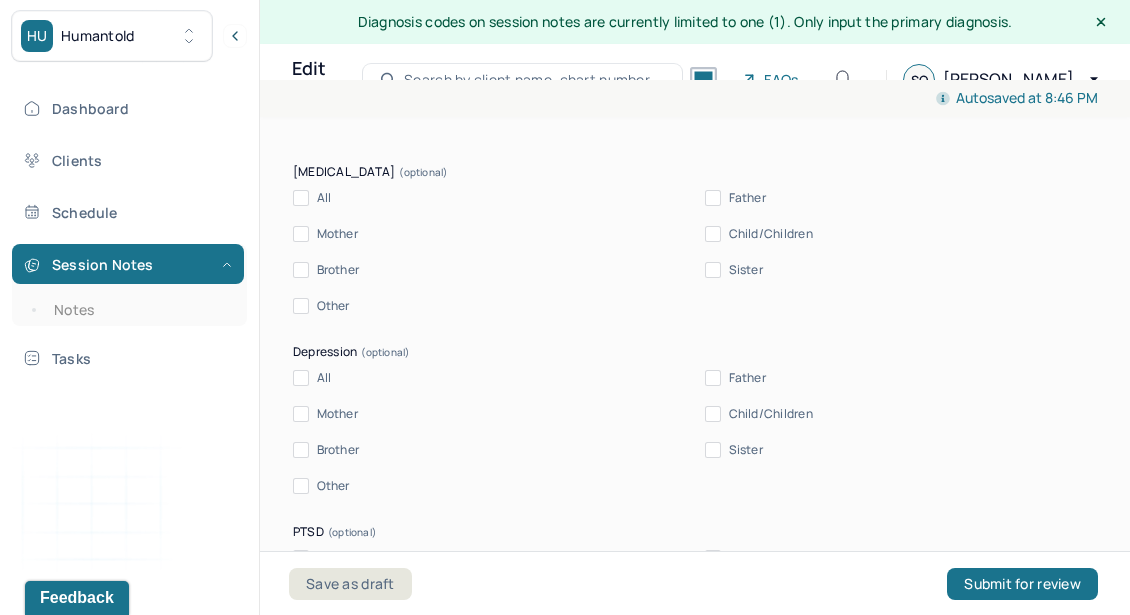 scroll, scrollTop: 5136, scrollLeft: 0, axis: vertical 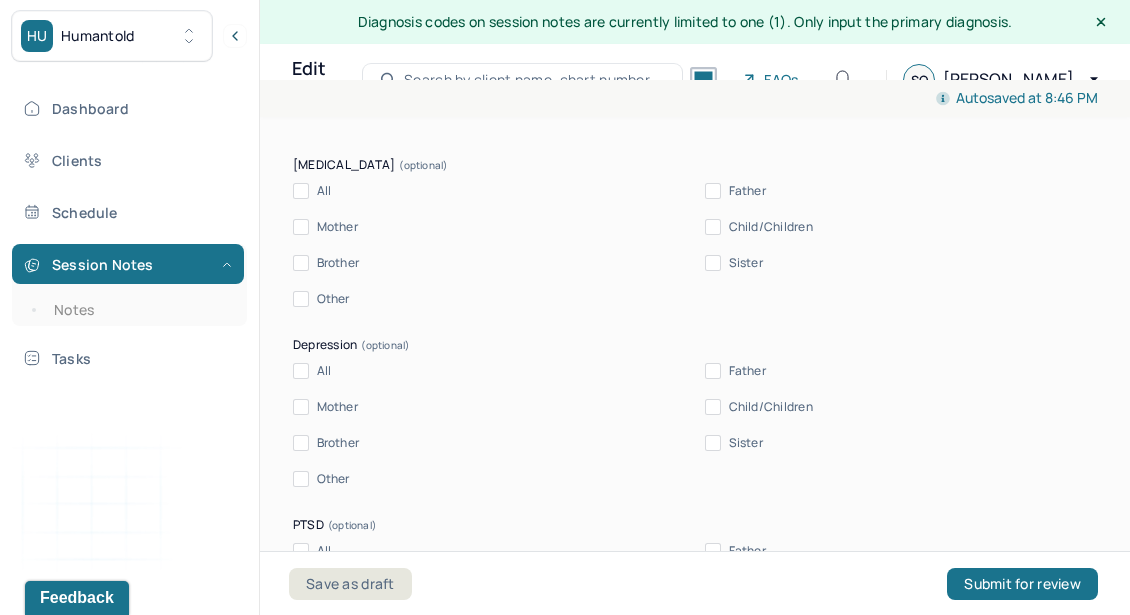 type on "newborn Raphi" 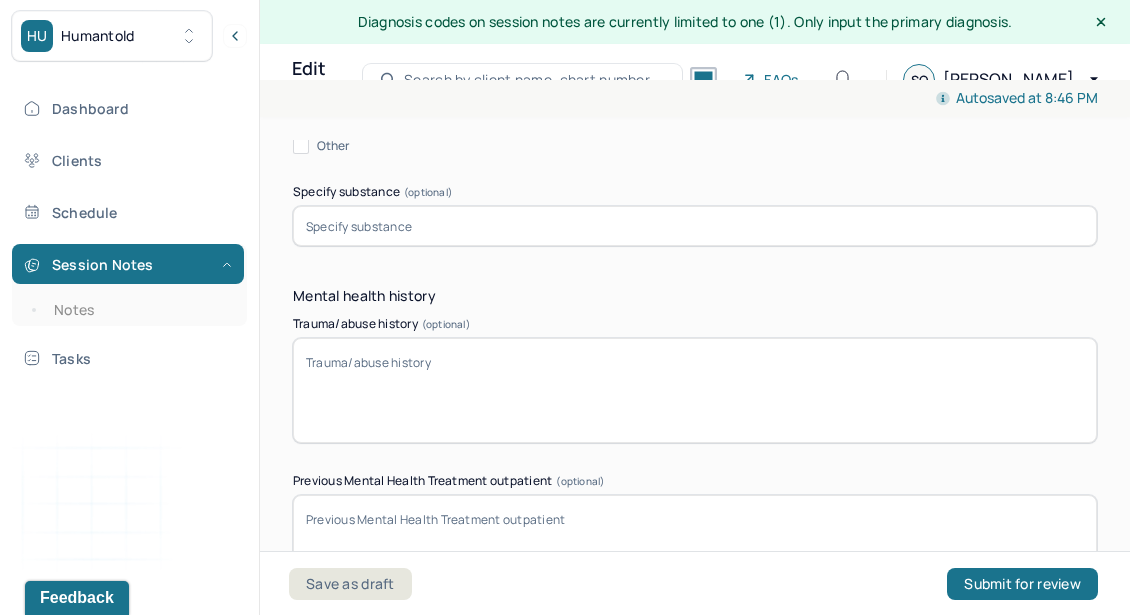 scroll, scrollTop: 6020, scrollLeft: 0, axis: vertical 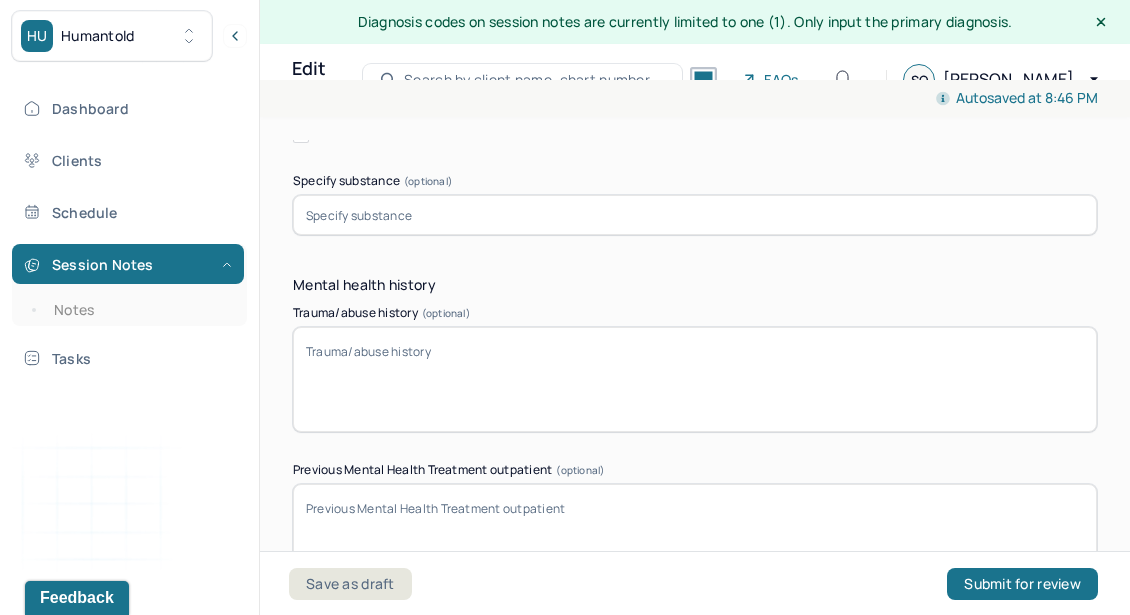 click on "Trauma/abuse history (optional)" at bounding box center [695, 379] 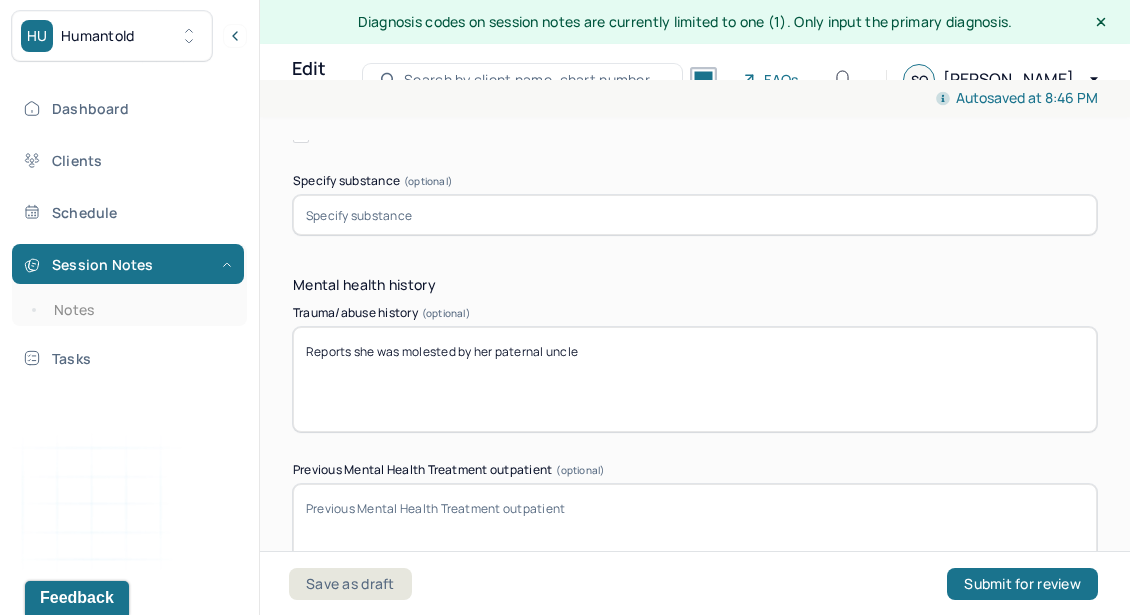type on "Reports she was molested by her paternal uncle" 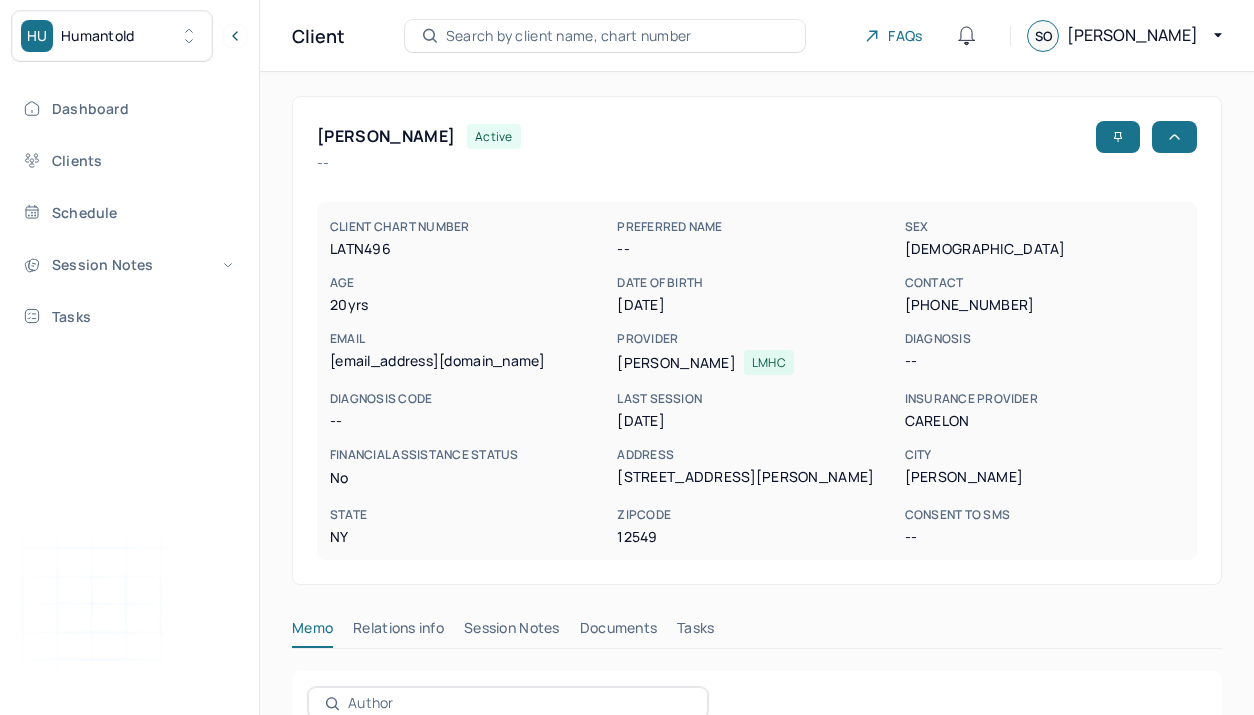 scroll, scrollTop: 82, scrollLeft: 0, axis: vertical 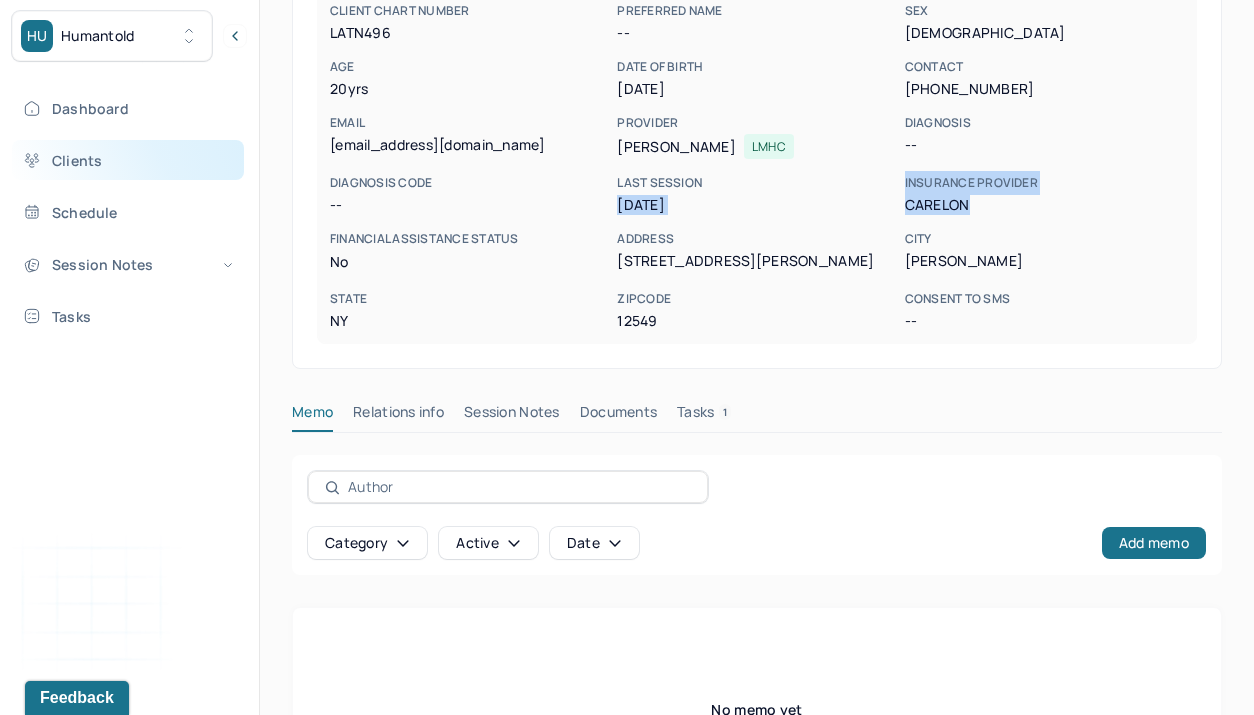 click on "Clients" at bounding box center (128, 160) 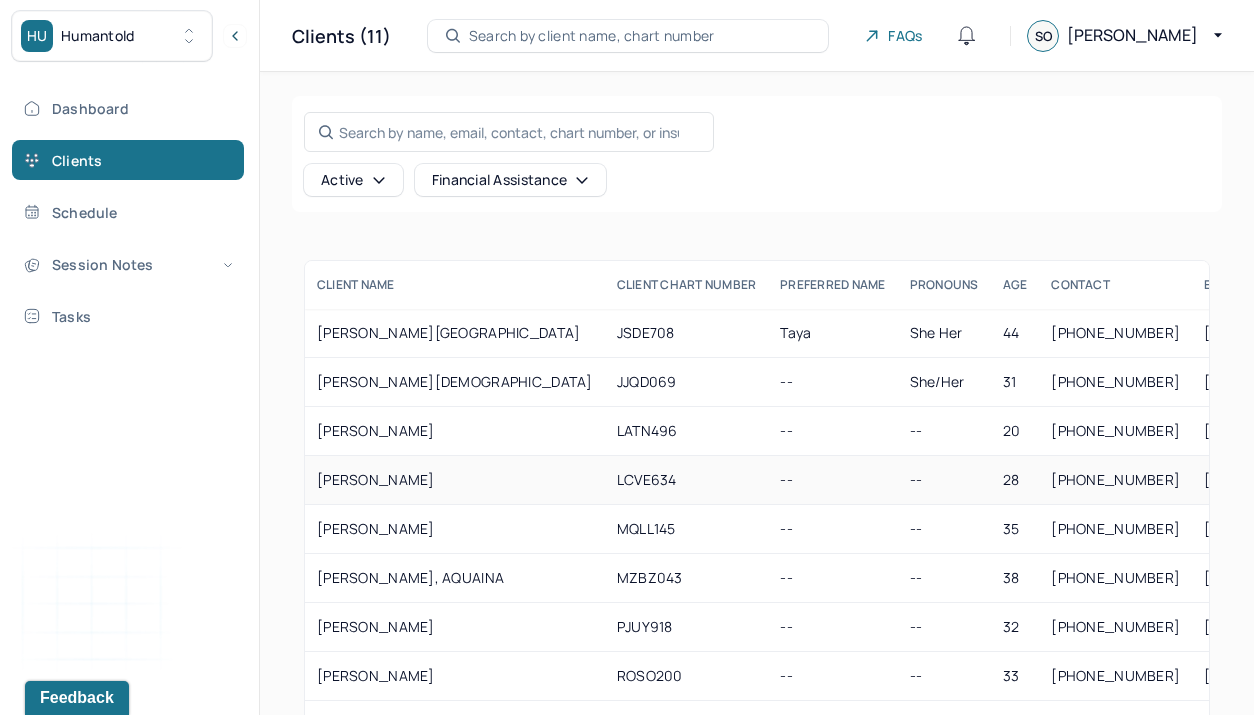 scroll, scrollTop: 17, scrollLeft: 0, axis: vertical 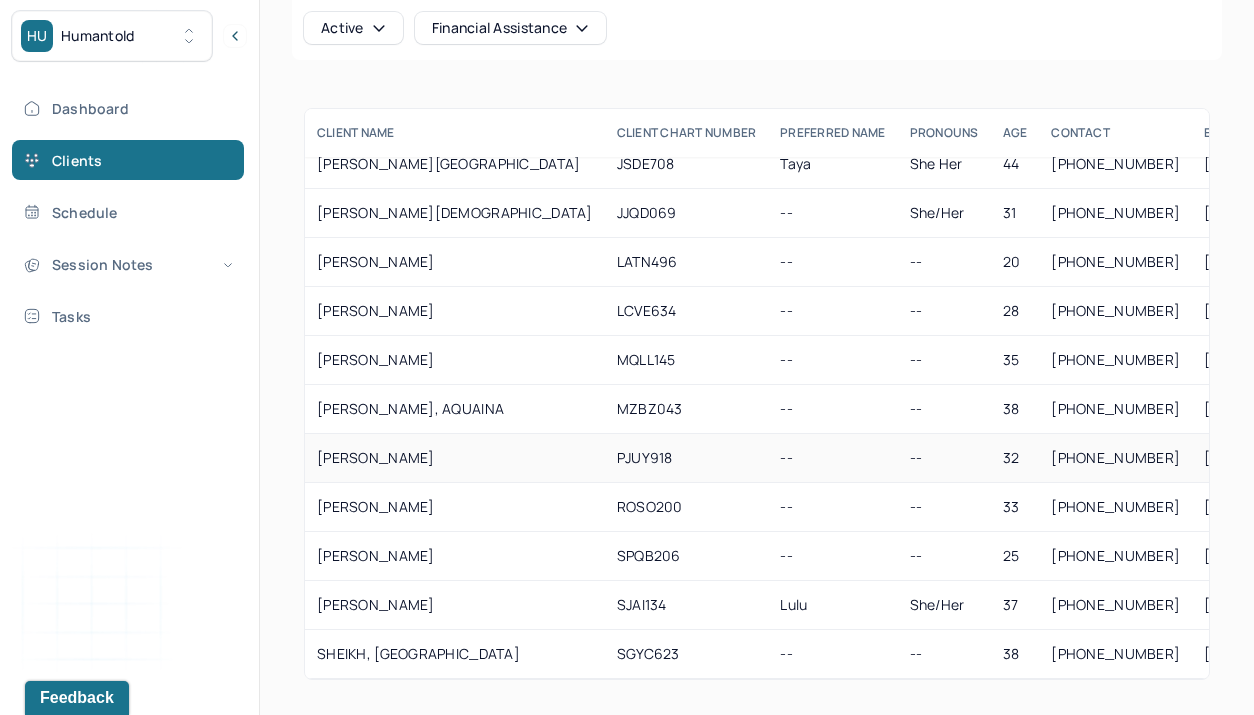 click on "PJUY918" at bounding box center [687, 458] 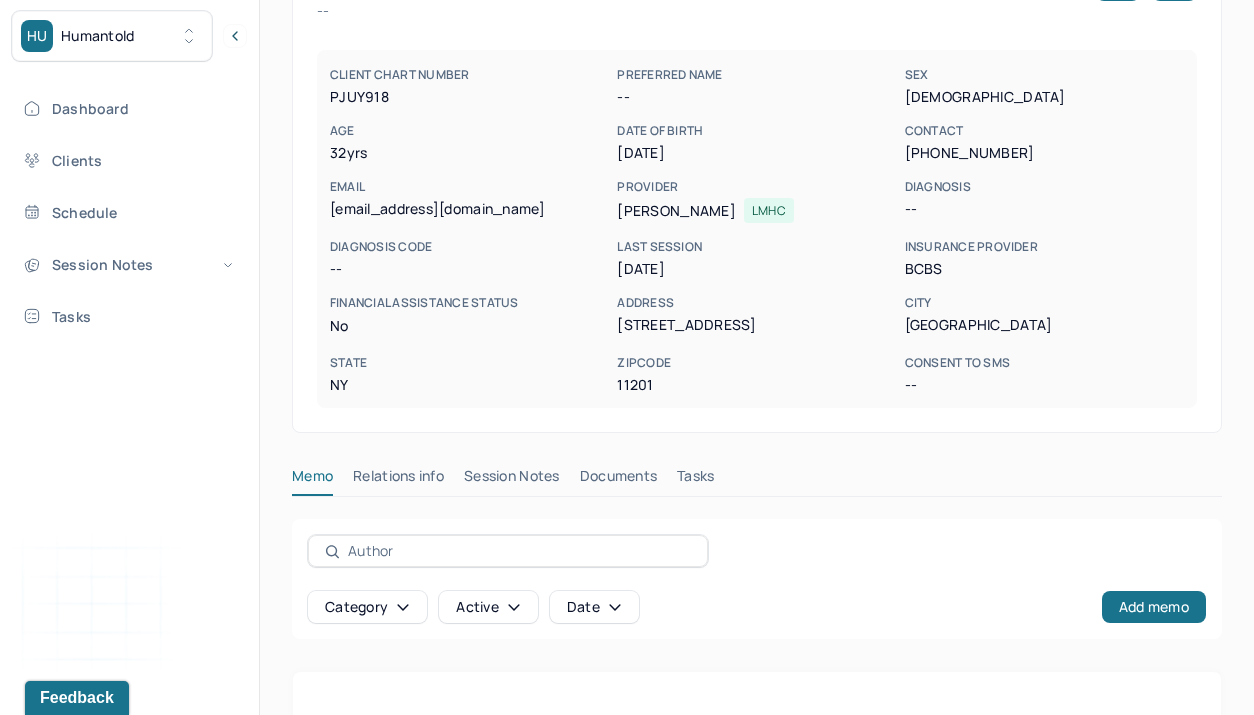 click on "Session Notes" at bounding box center [512, 480] 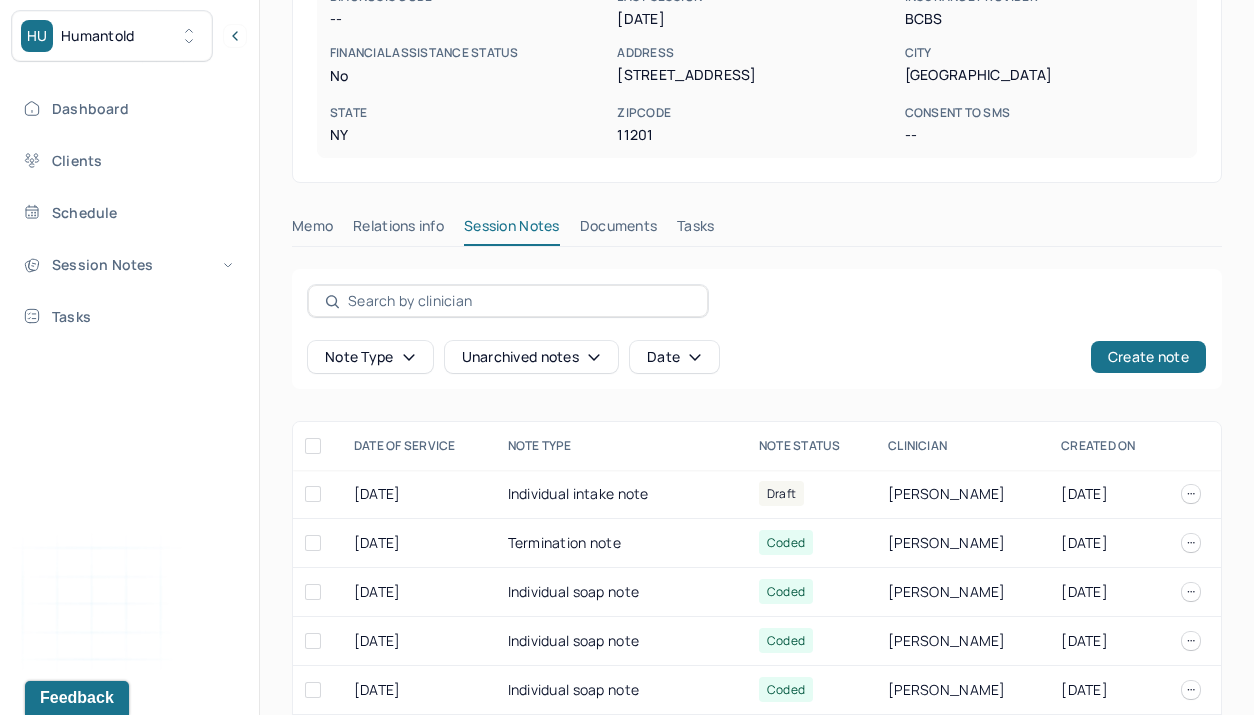 scroll, scrollTop: 512, scrollLeft: 0, axis: vertical 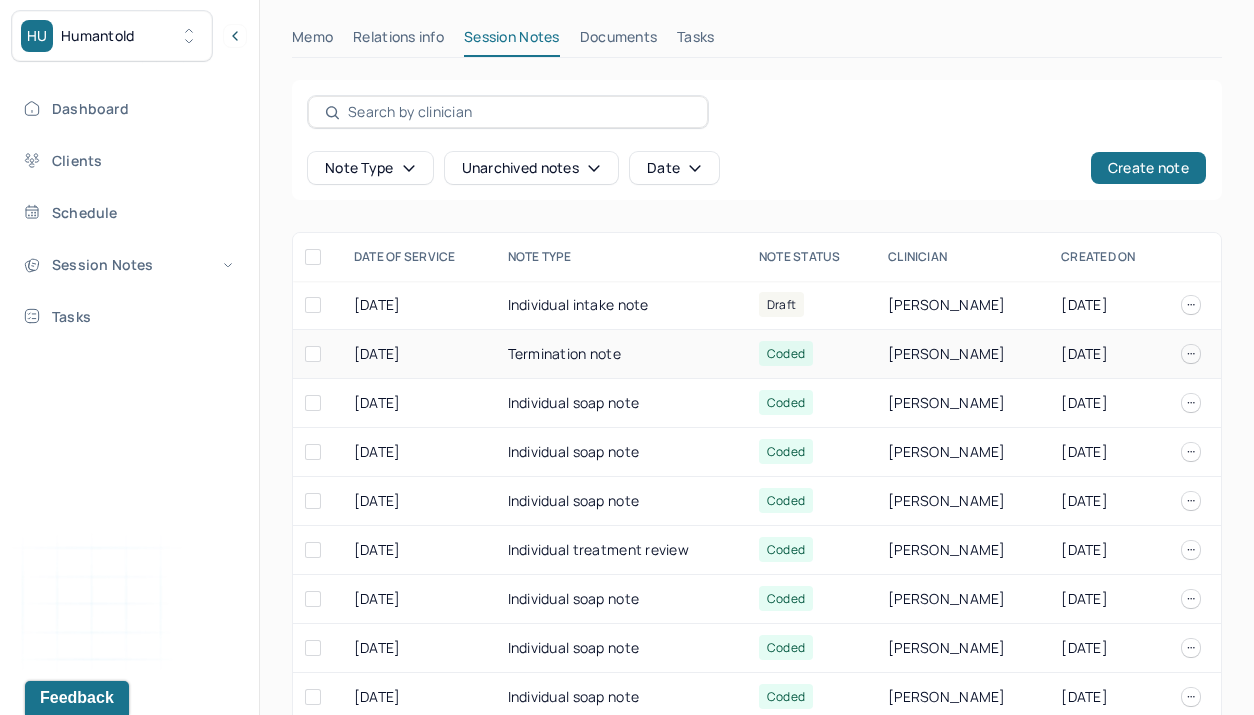 click on "Termination note" at bounding box center [621, 354] 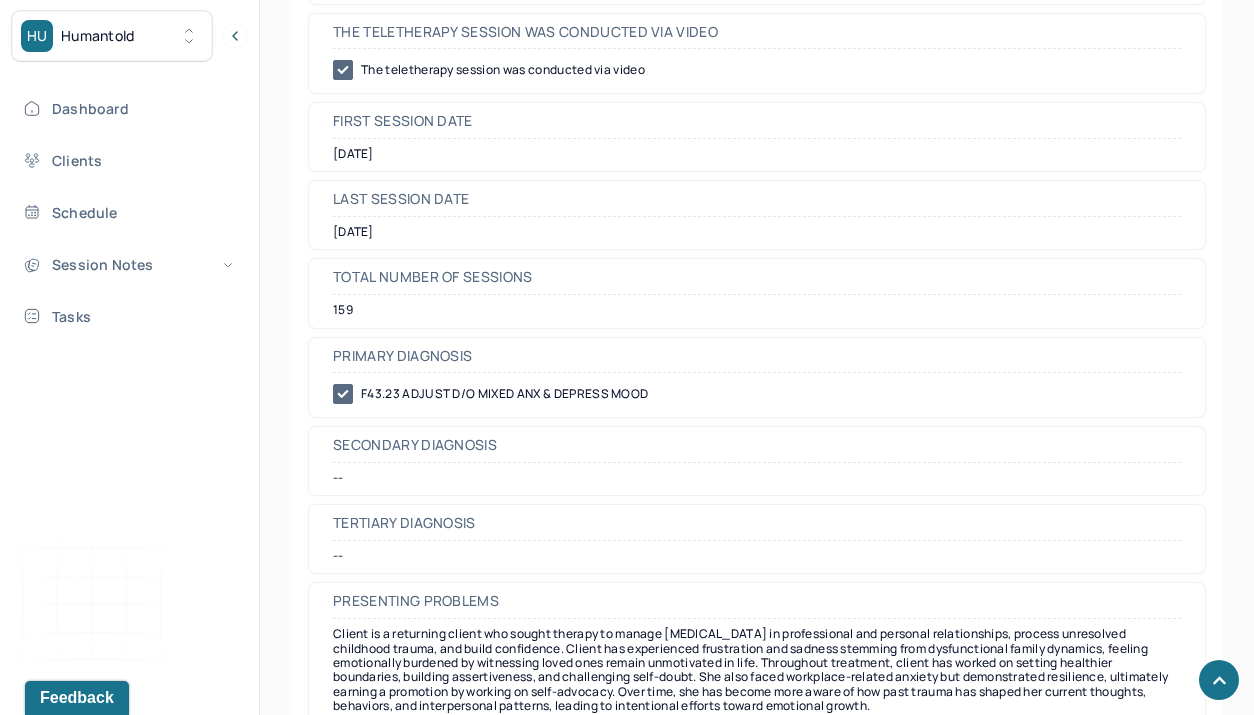 scroll, scrollTop: 1816, scrollLeft: 0, axis: vertical 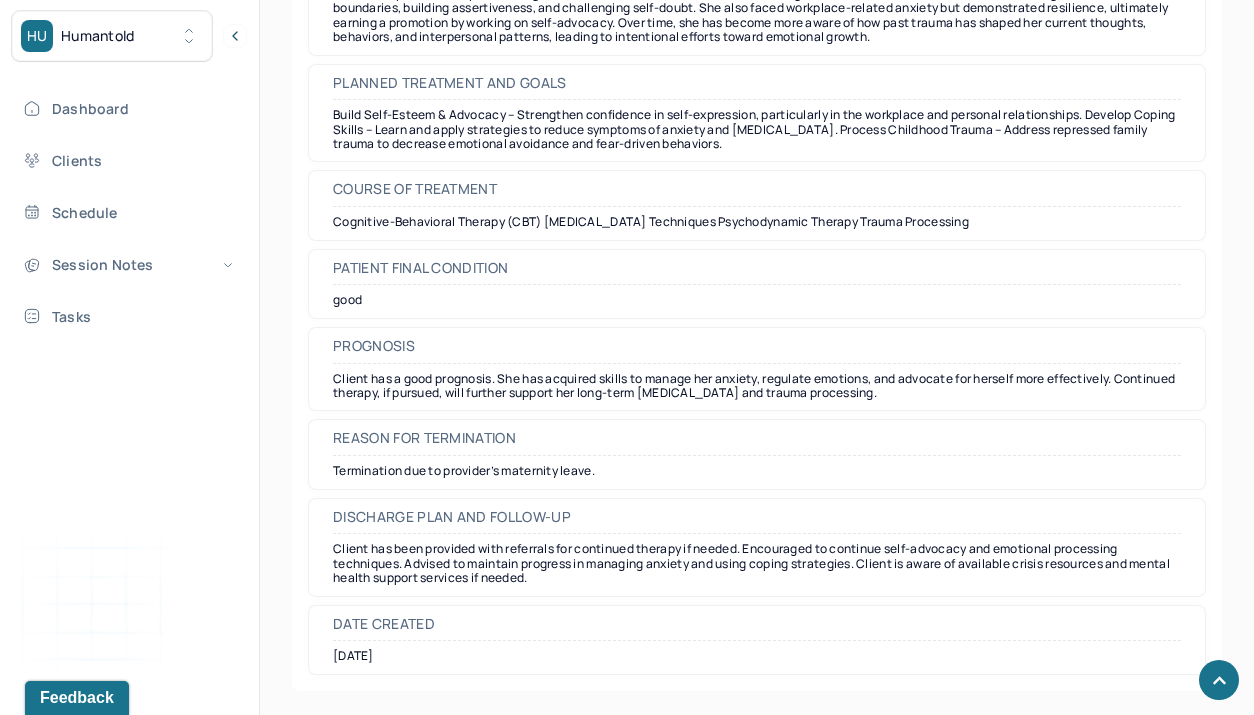 click on "Client has a good prognosis. She has acquired skills to manage her anxiety, regulate emotions, and advocate for herself more effectively. Continued therapy, if pursued, will further support her long-term personal growth and trauma processing." at bounding box center [757, 386] 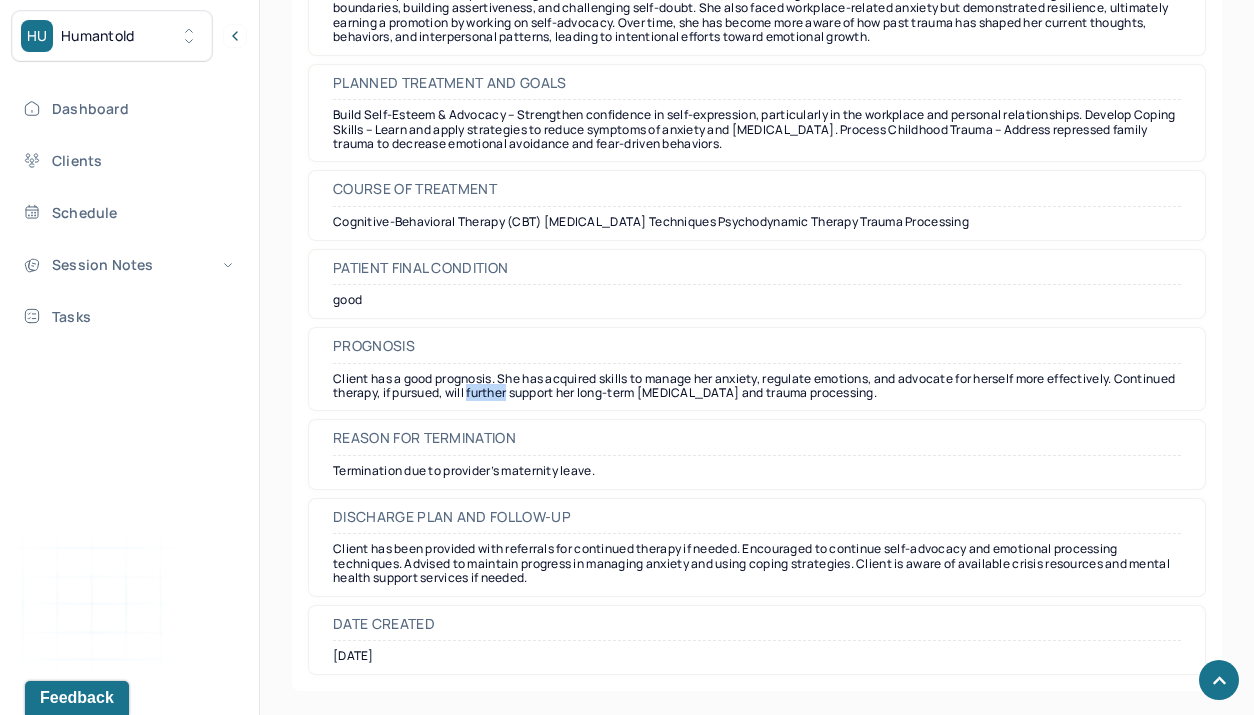 click on "Client has a good prognosis. She has acquired skills to manage her anxiety, regulate emotions, and advocate for herself more effectively. Continued therapy, if pursued, will further support her long-term personal growth and trauma processing." at bounding box center [757, 386] 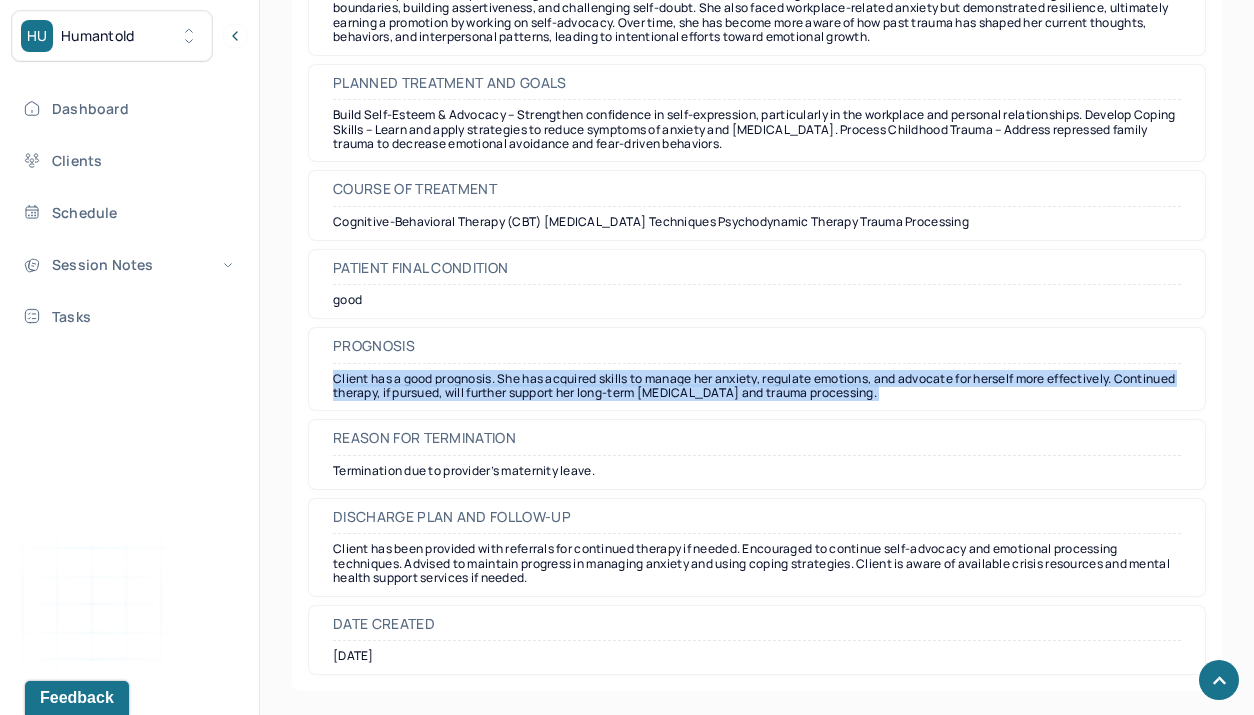 click on "Client has a good prognosis. She has acquired skills to manage her anxiety, regulate emotions, and advocate for herself more effectively. Continued therapy, if pursued, will further support her long-term personal growth and trauma processing." at bounding box center [757, 386] 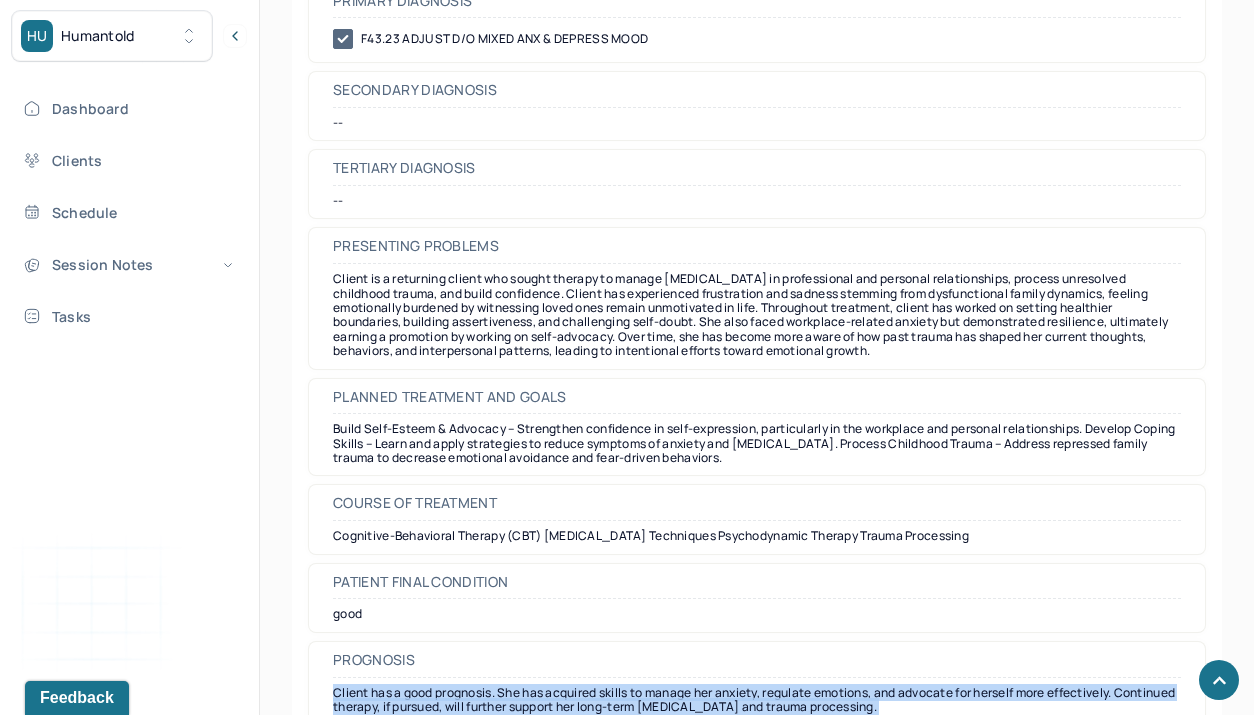 scroll, scrollTop: 1509, scrollLeft: 0, axis: vertical 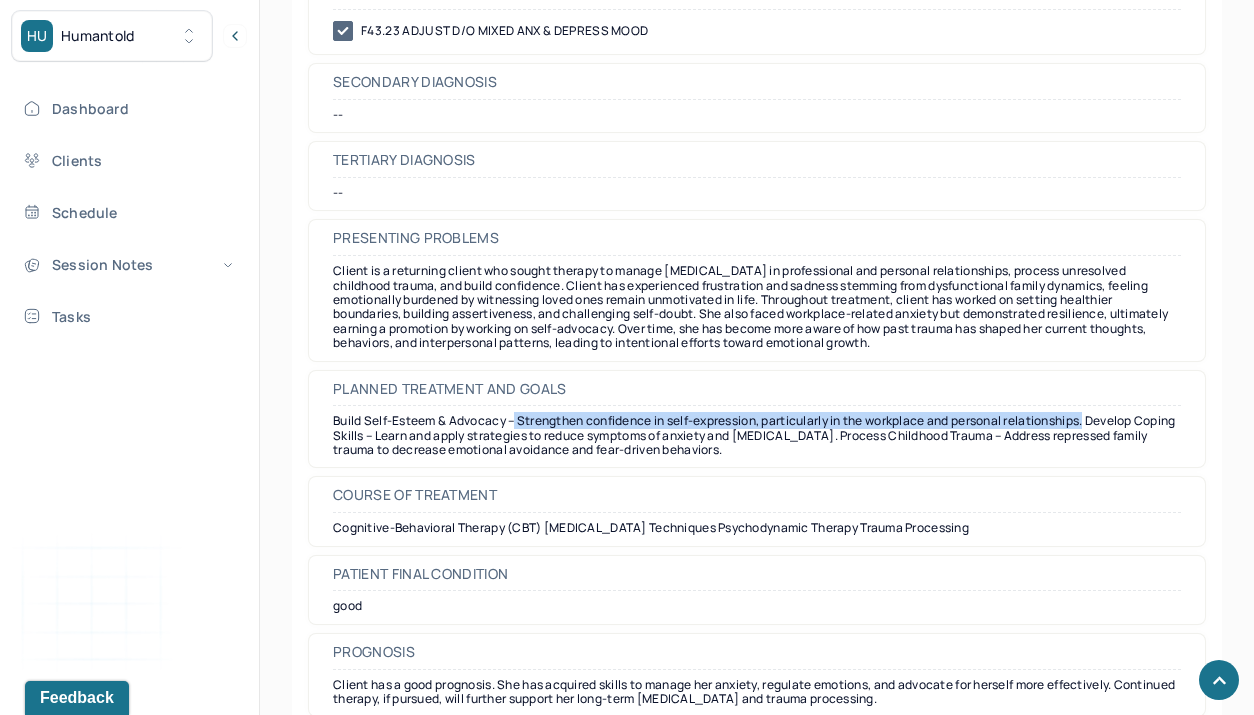 drag, startPoint x: 1100, startPoint y: 421, endPoint x: 518, endPoint y: 422, distance: 582.00085 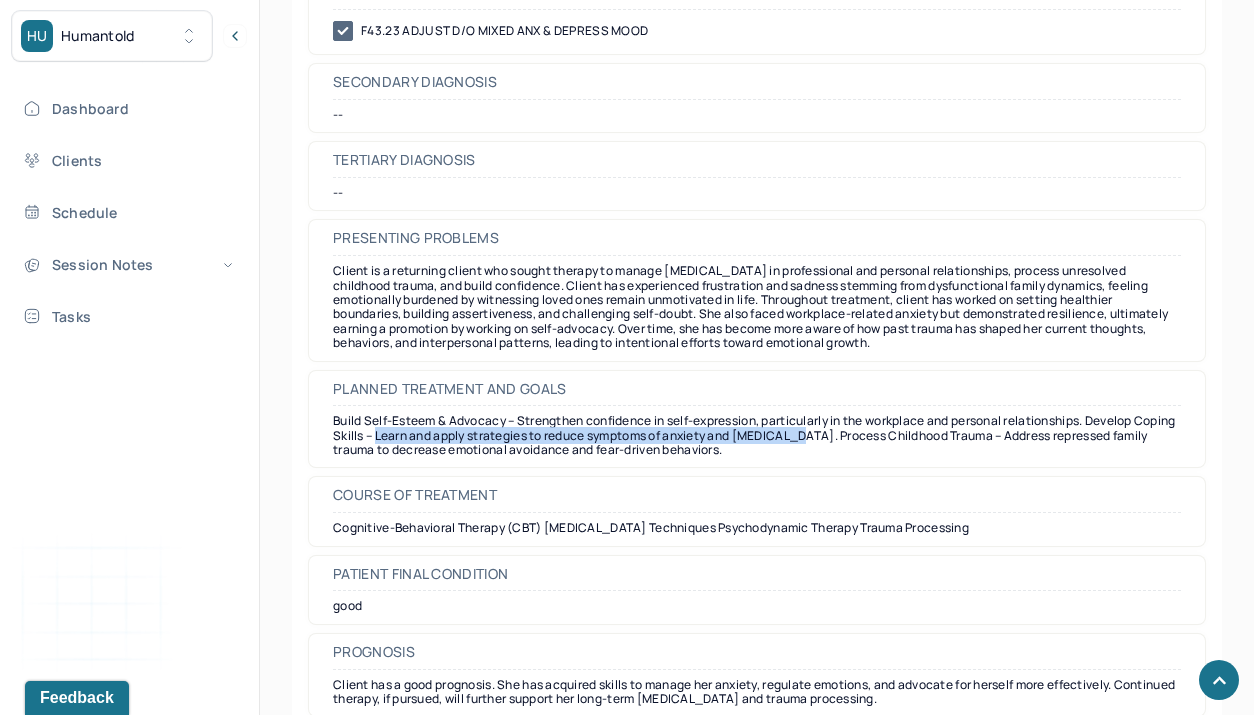 drag, startPoint x: 420, startPoint y: 436, endPoint x: 850, endPoint y: 439, distance: 430.01047 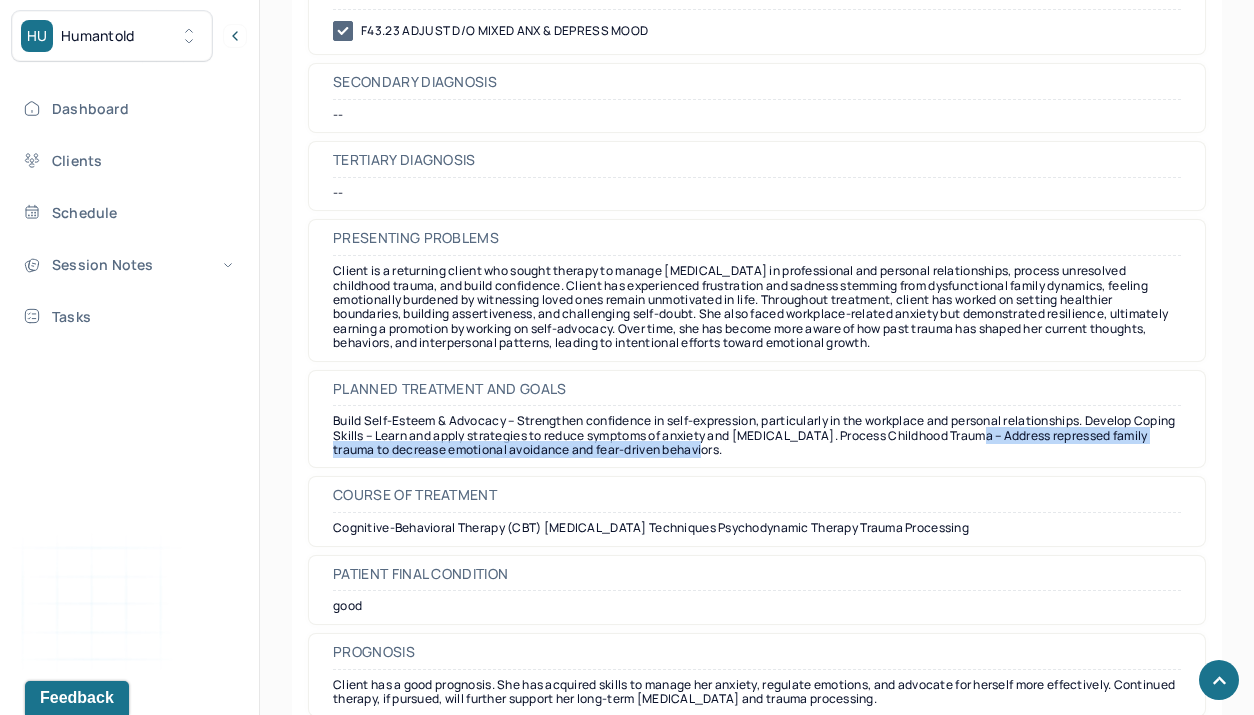 drag, startPoint x: 1028, startPoint y: 437, endPoint x: 1035, endPoint y: 457, distance: 21.189621 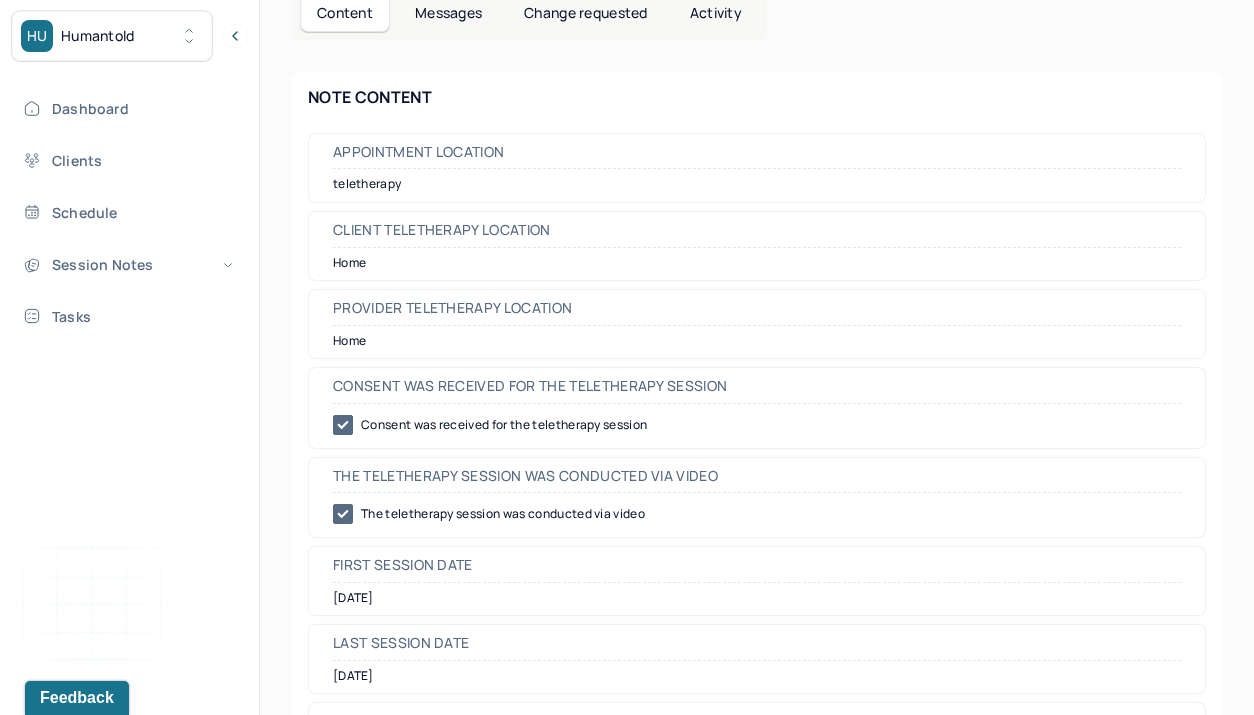 scroll, scrollTop: 0, scrollLeft: 0, axis: both 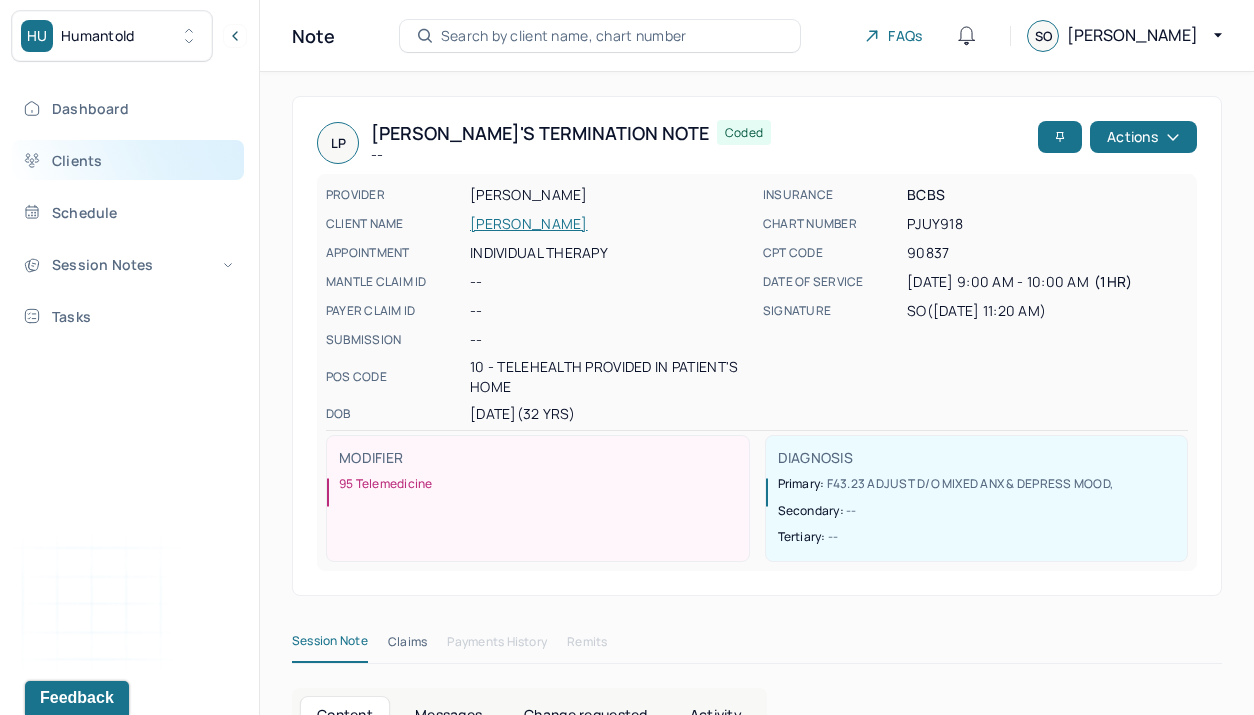 click on "Clients" at bounding box center [128, 160] 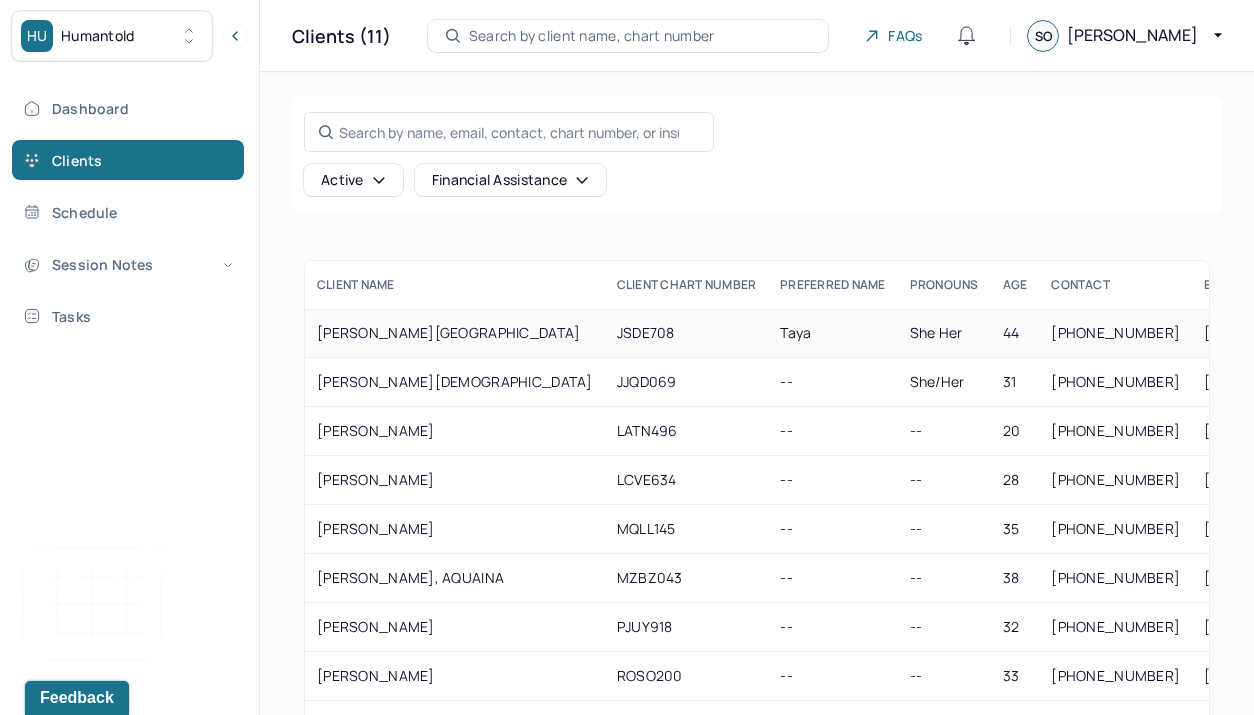 click on "[PERSON_NAME][GEOGRAPHIC_DATA]" at bounding box center [455, 333] 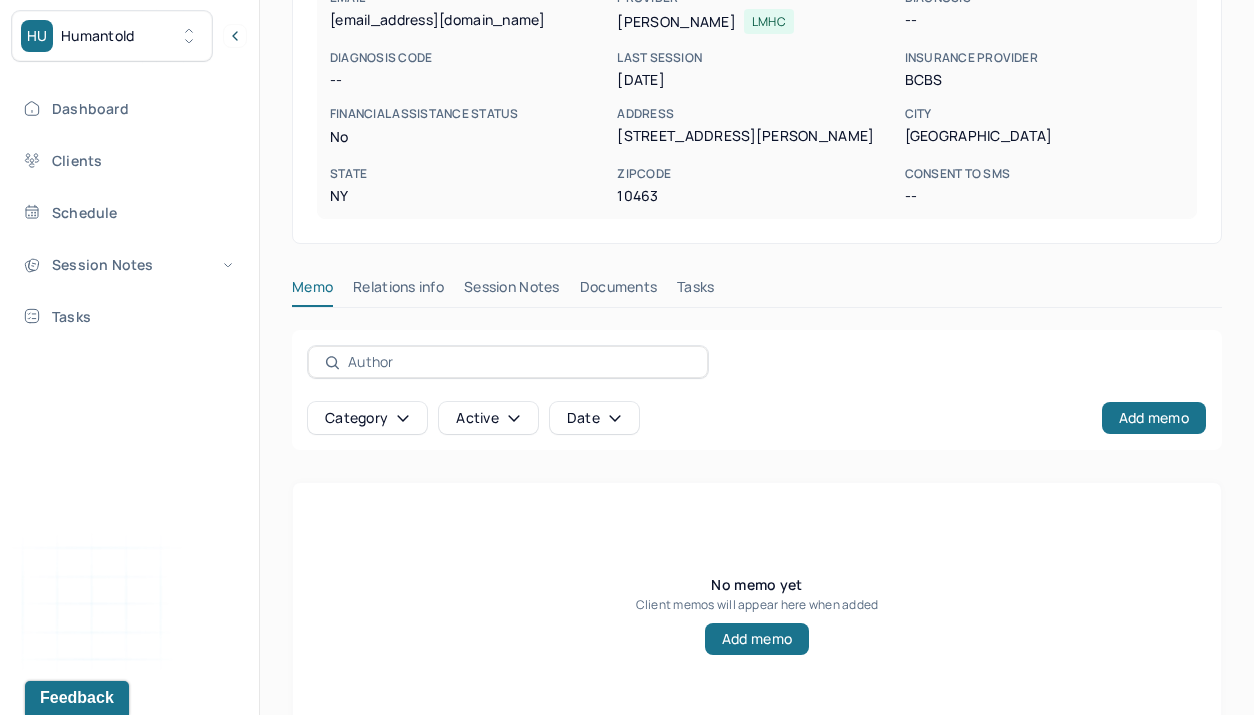 scroll, scrollTop: 356, scrollLeft: 0, axis: vertical 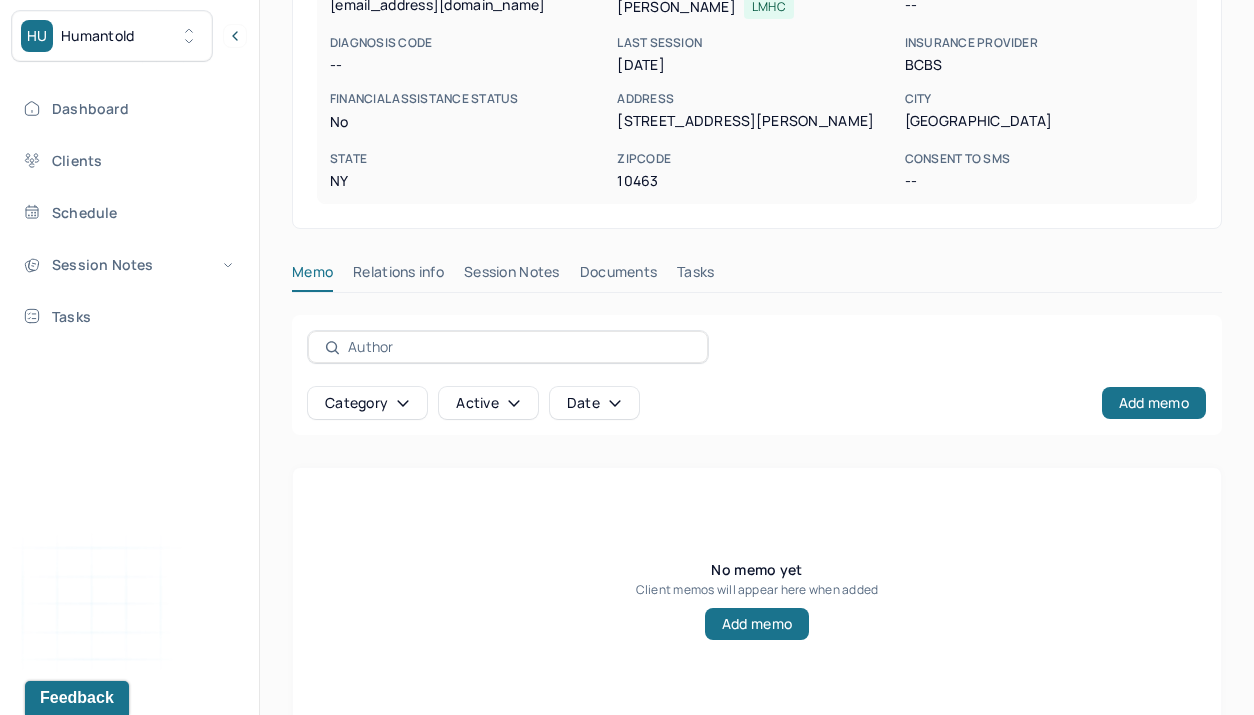 click on "Session Notes" at bounding box center (512, 276) 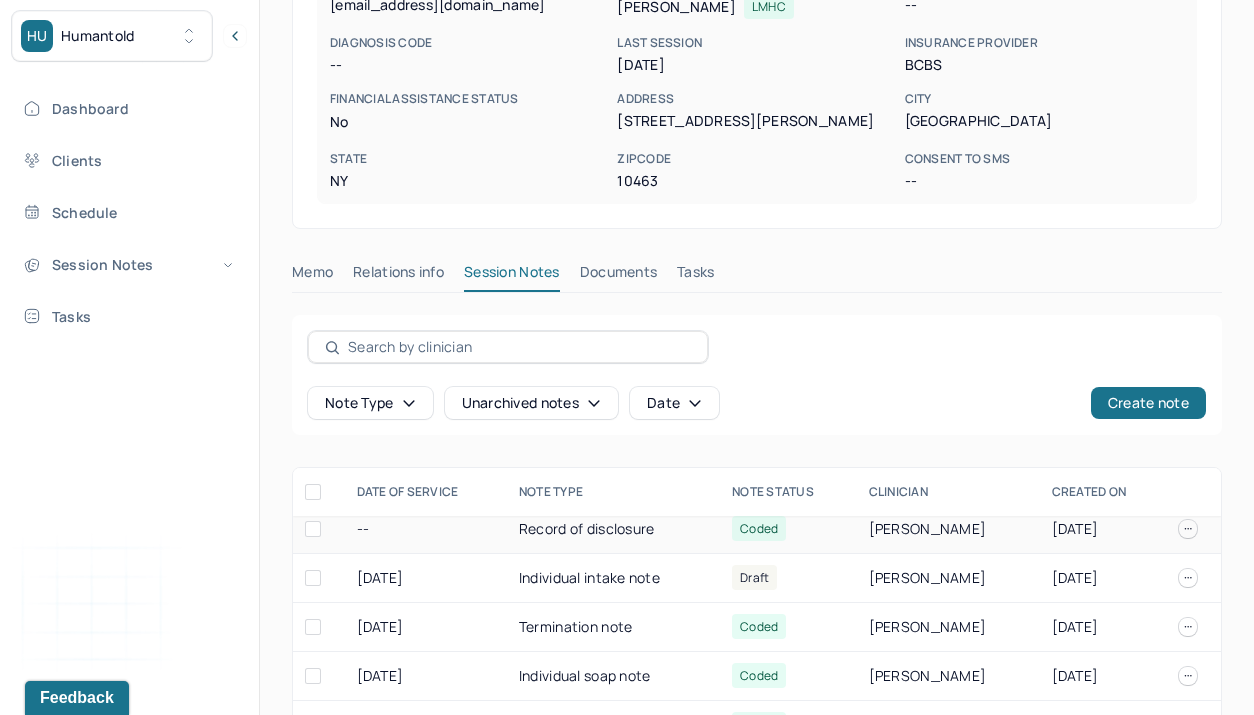 scroll, scrollTop: 0, scrollLeft: 0, axis: both 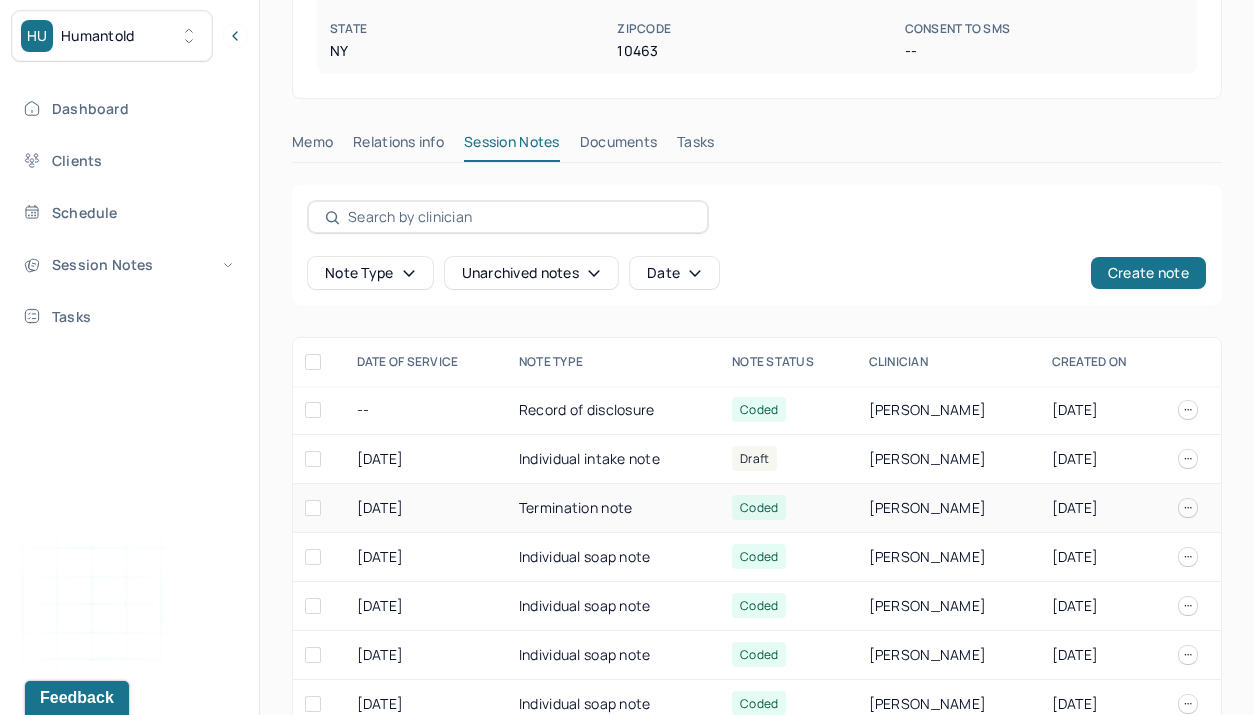 click on "Termination note" at bounding box center (613, 508) 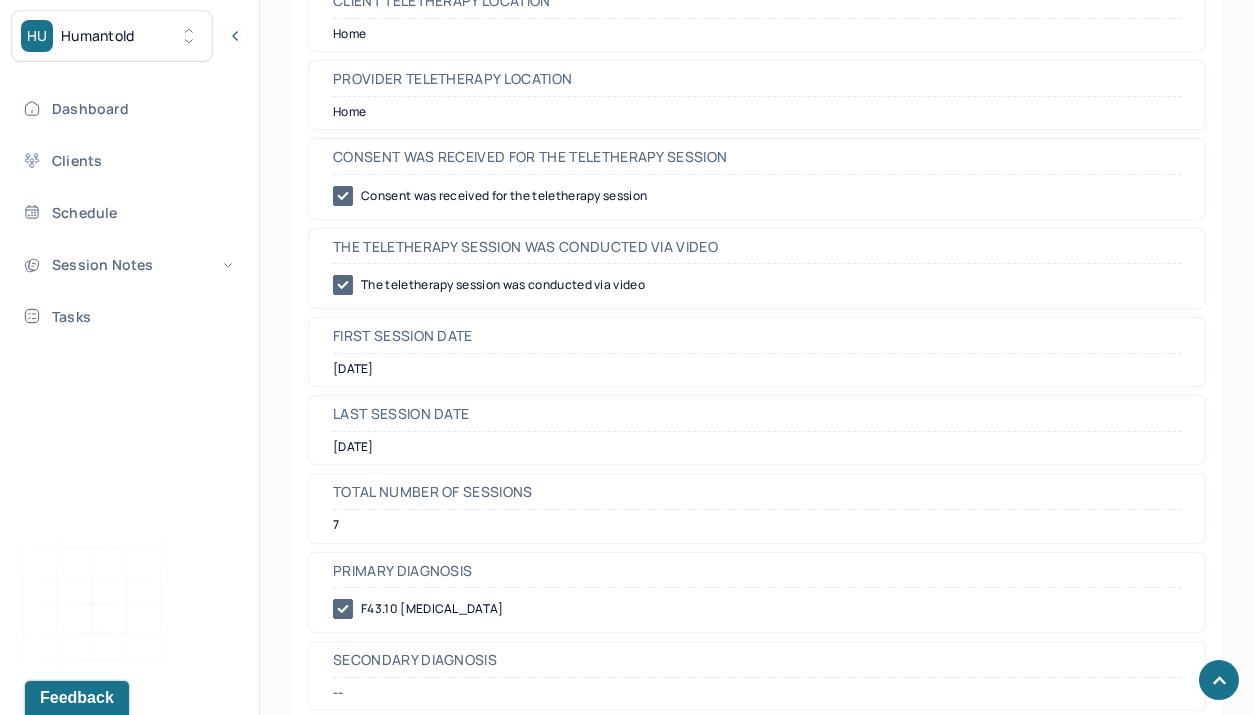 scroll, scrollTop: 934, scrollLeft: 0, axis: vertical 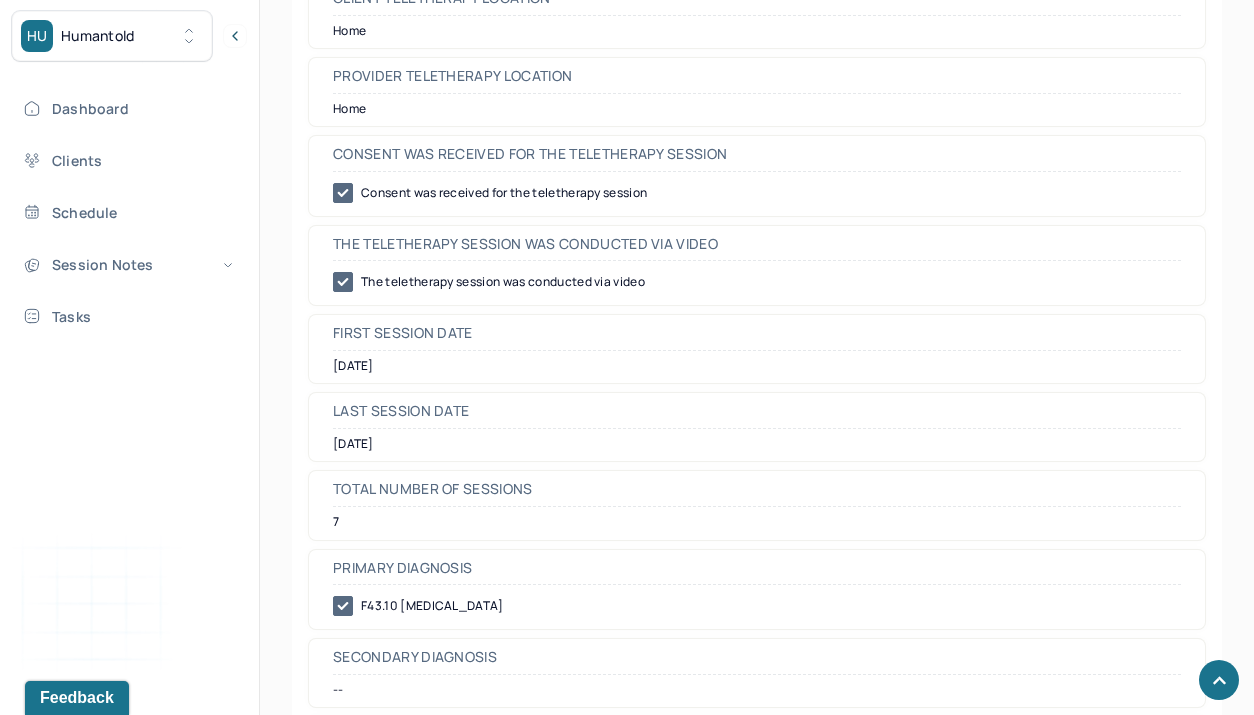 click on "F43.10 [MEDICAL_DATA]" at bounding box center (757, 606) 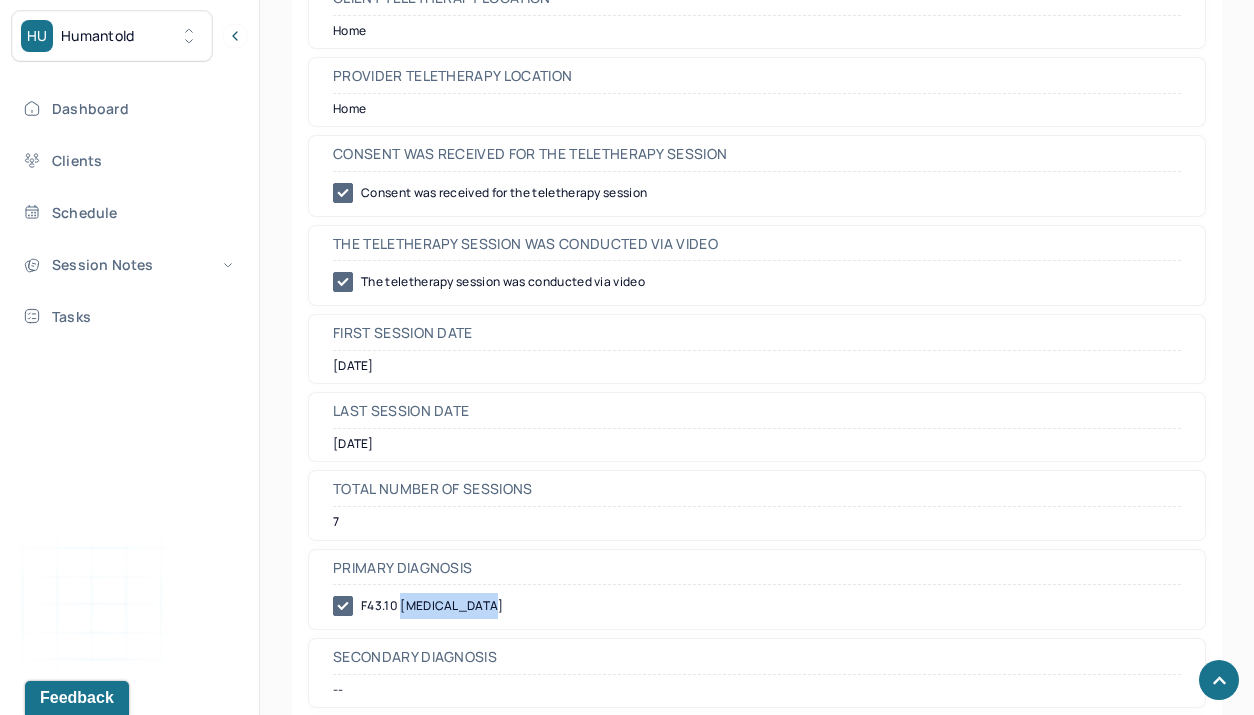 click on "F43.10 [MEDICAL_DATA]" at bounding box center [757, 606] 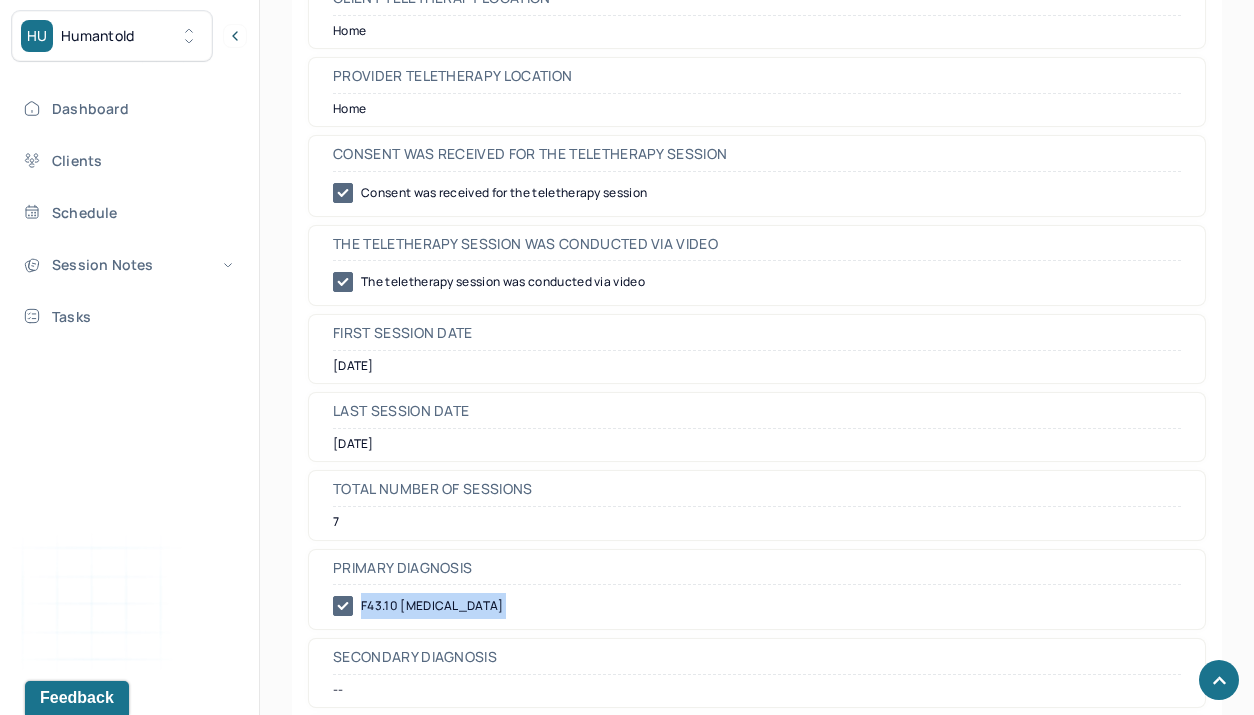 click on "F43.10 [MEDICAL_DATA]" at bounding box center [757, 606] 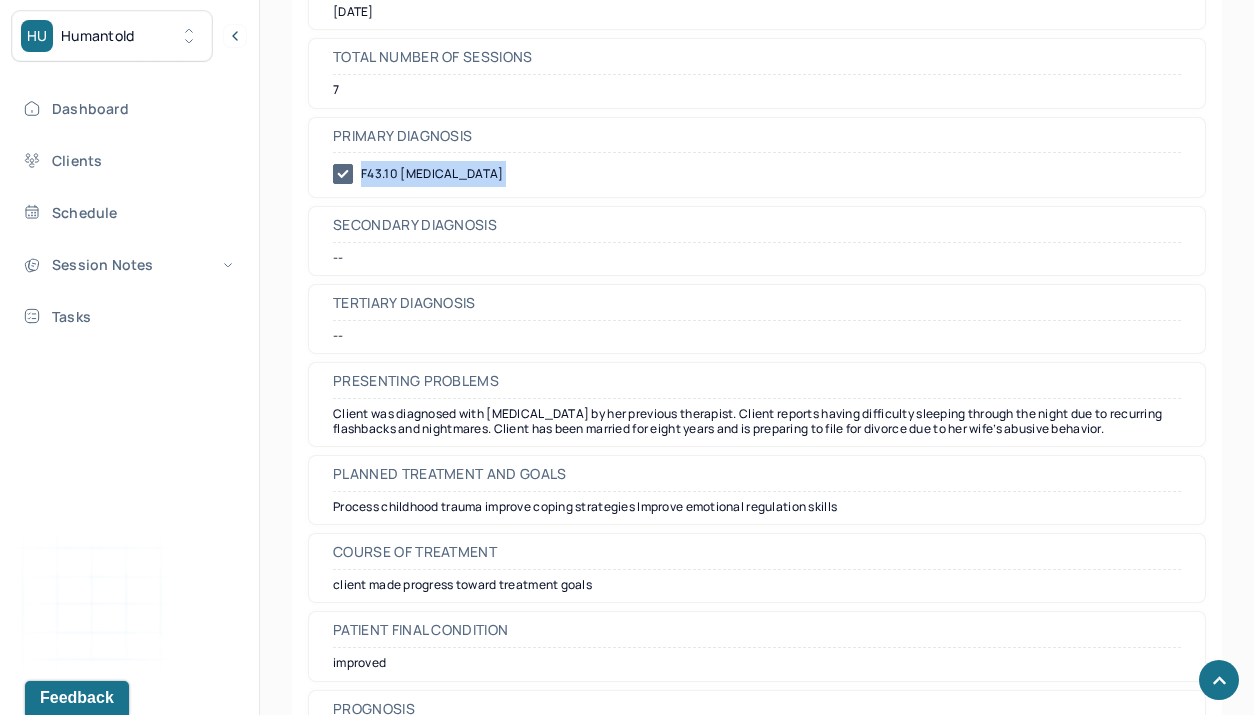scroll, scrollTop: 1368, scrollLeft: 0, axis: vertical 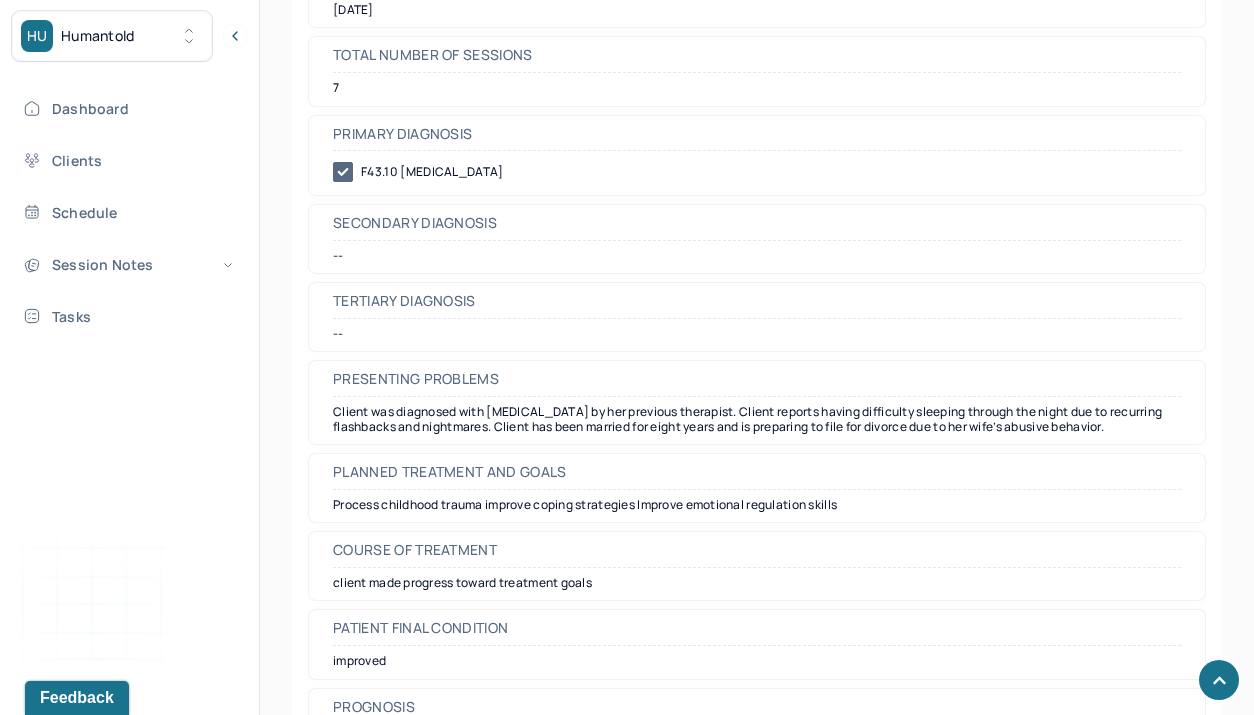 click on "Client was diagnosed with [MEDICAL_DATA] by her previous therapist. Client reports having difficulty sleeping through the night due to recurring flashbacks and nightmares. Client has been married for eight years and is preparing to file for divorce due to her wife’s abusive behavior." at bounding box center (757, 419) 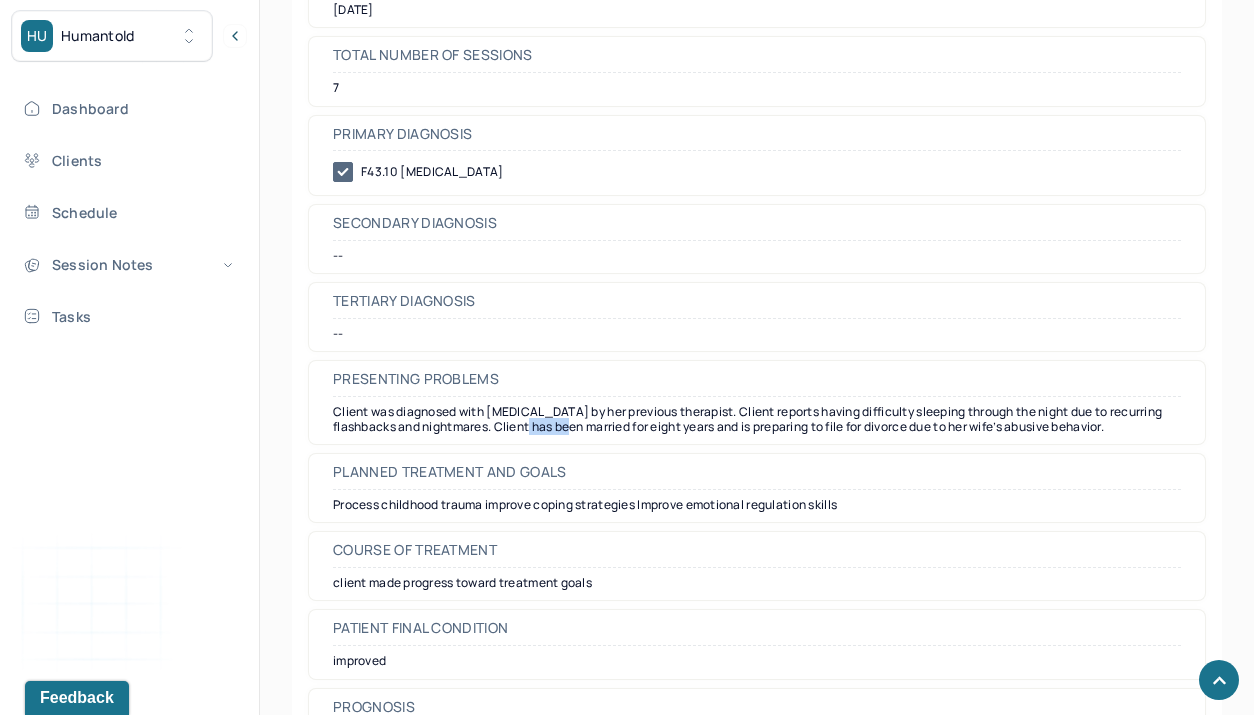 click on "Client was diagnosed with [MEDICAL_DATA] by her previous therapist. Client reports having difficulty sleeping through the night due to recurring flashbacks and nightmares. Client has been married for eight years and is preparing to file for divorce due to her wife’s abusive behavior." at bounding box center (757, 419) 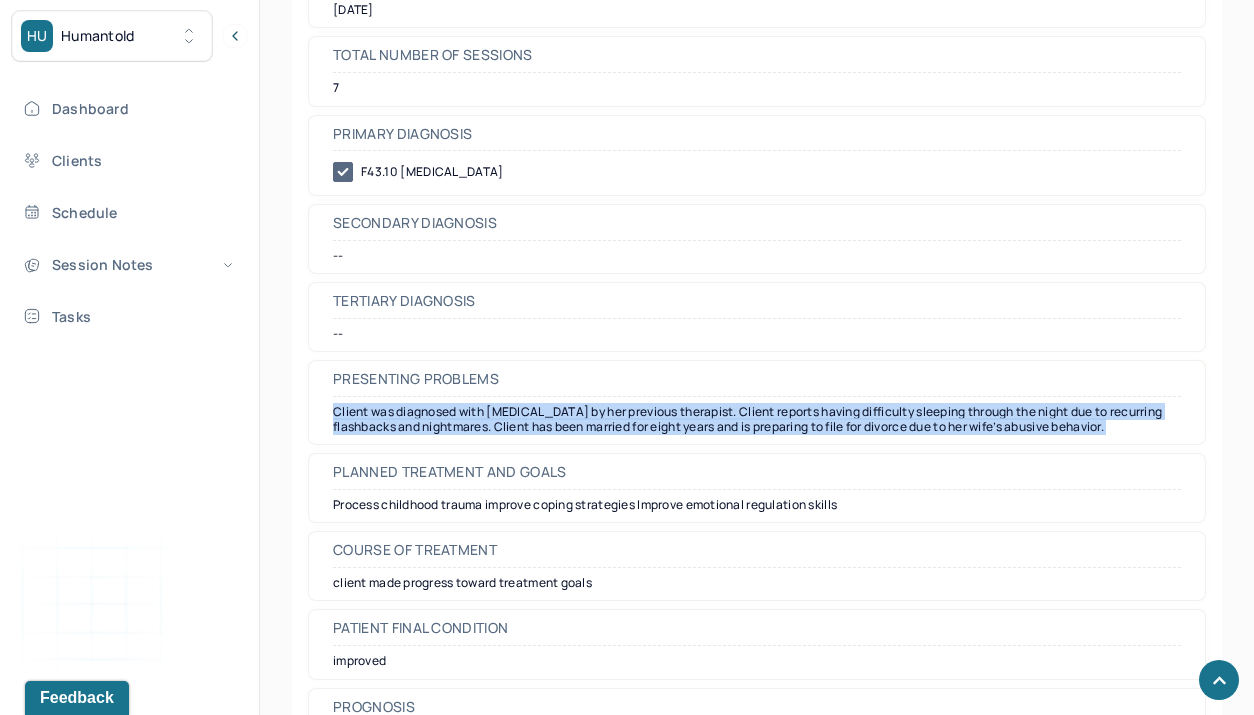 click on "Client was diagnosed with [MEDICAL_DATA] by her previous therapist. Client reports having difficulty sleeping through the night due to recurring flashbacks and nightmares. Client has been married for eight years and is preparing to file for divorce due to her wife’s abusive behavior." at bounding box center [757, 419] 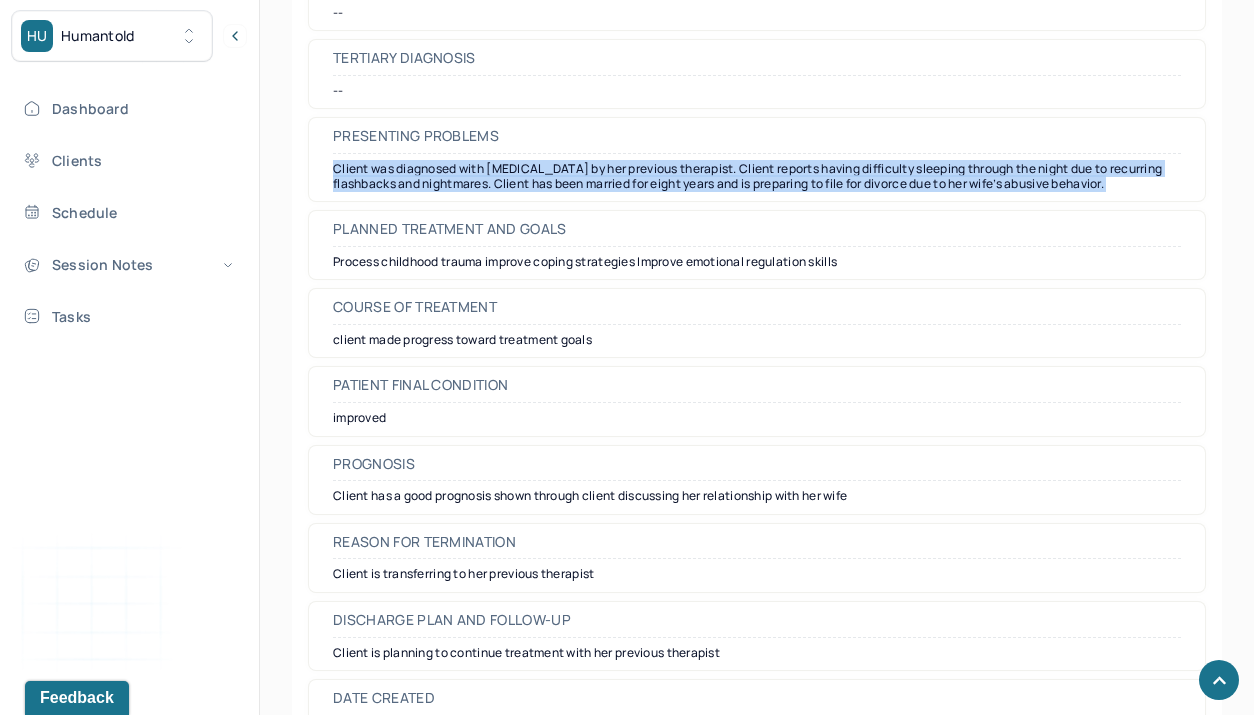 scroll, scrollTop: 1617, scrollLeft: 0, axis: vertical 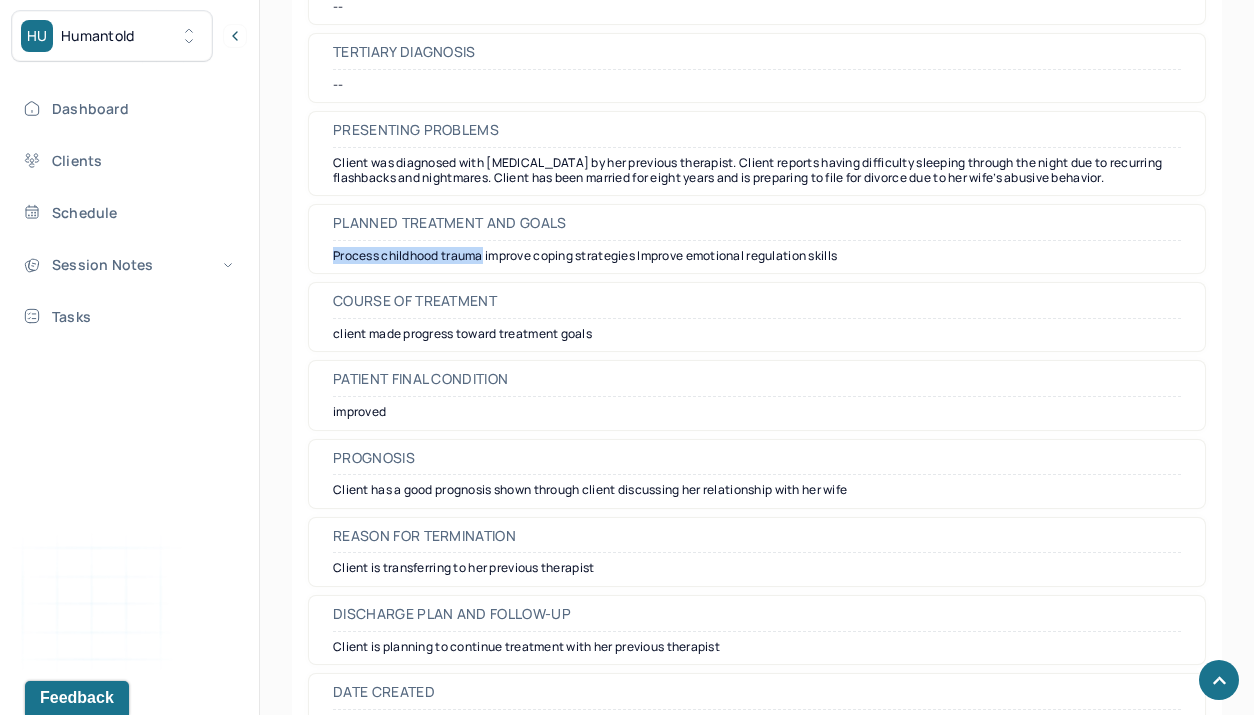 drag, startPoint x: 487, startPoint y: 258, endPoint x: 315, endPoint y: 247, distance: 172.35138 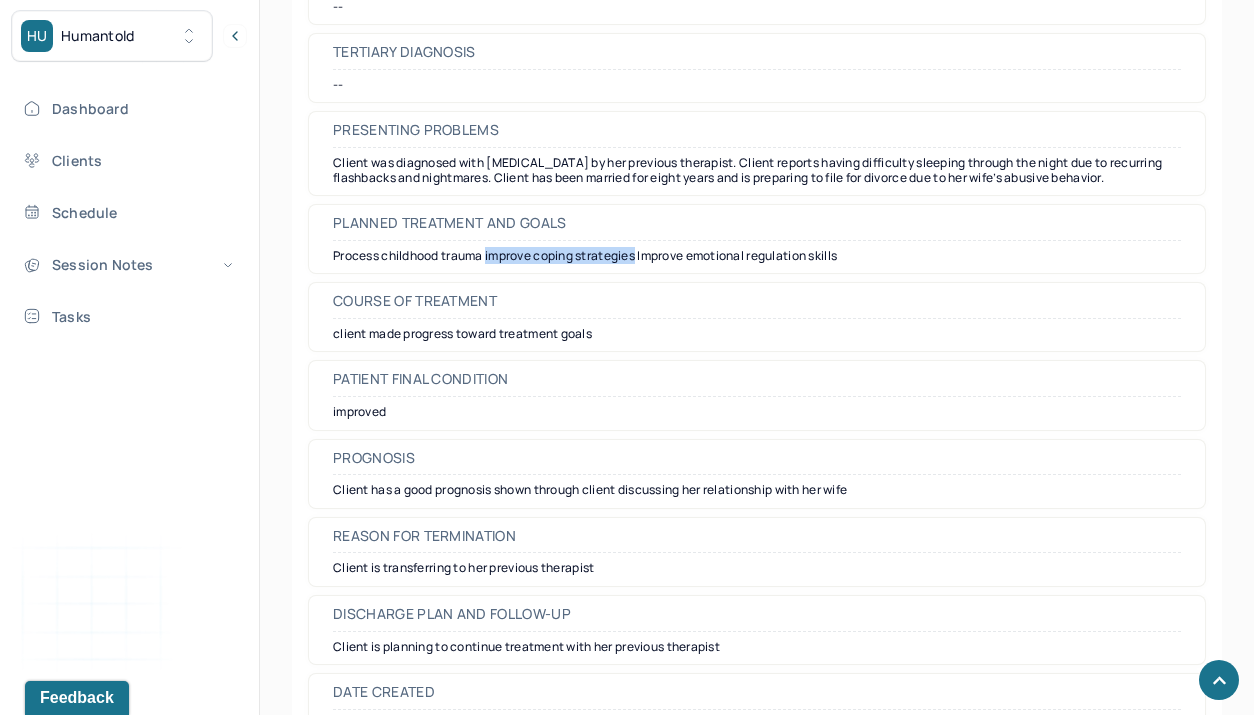 drag, startPoint x: 641, startPoint y: 262, endPoint x: 490, endPoint y: 258, distance: 151.05296 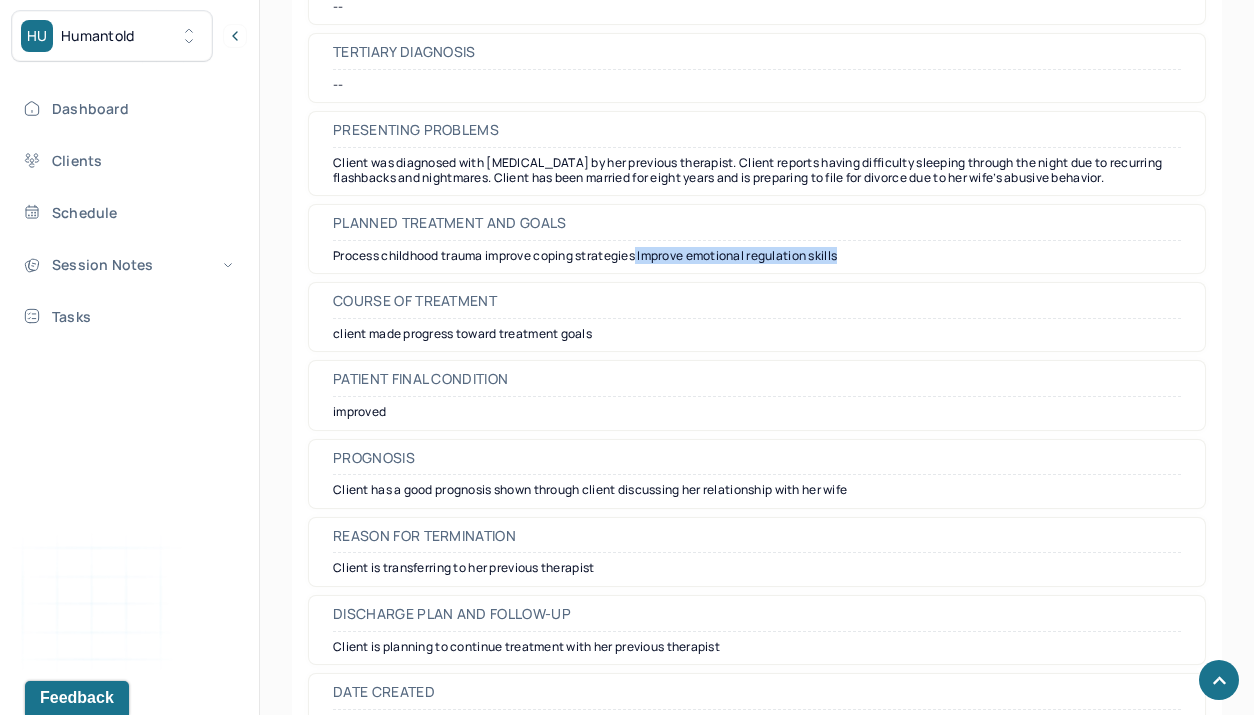 drag, startPoint x: 863, startPoint y: 258, endPoint x: 642, endPoint y: 259, distance: 221.00226 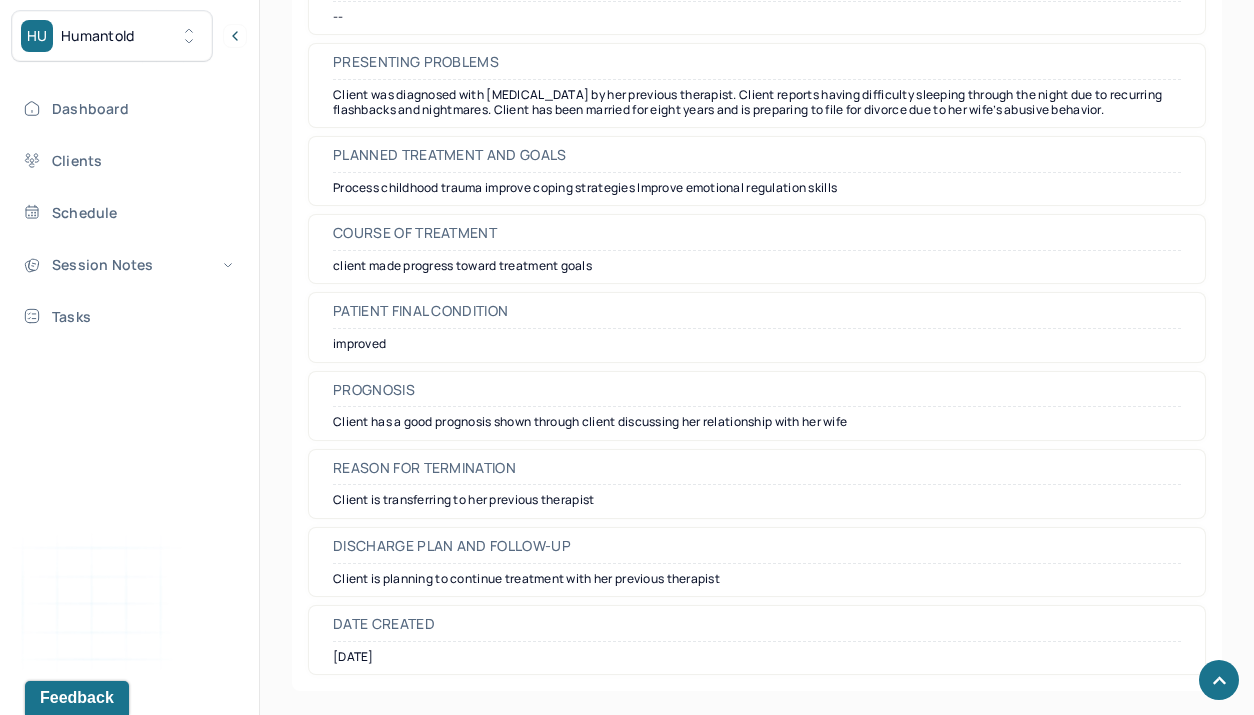 click on "Client has a good prognosis shown through client discussing her relationship with her wife" at bounding box center (757, 422) 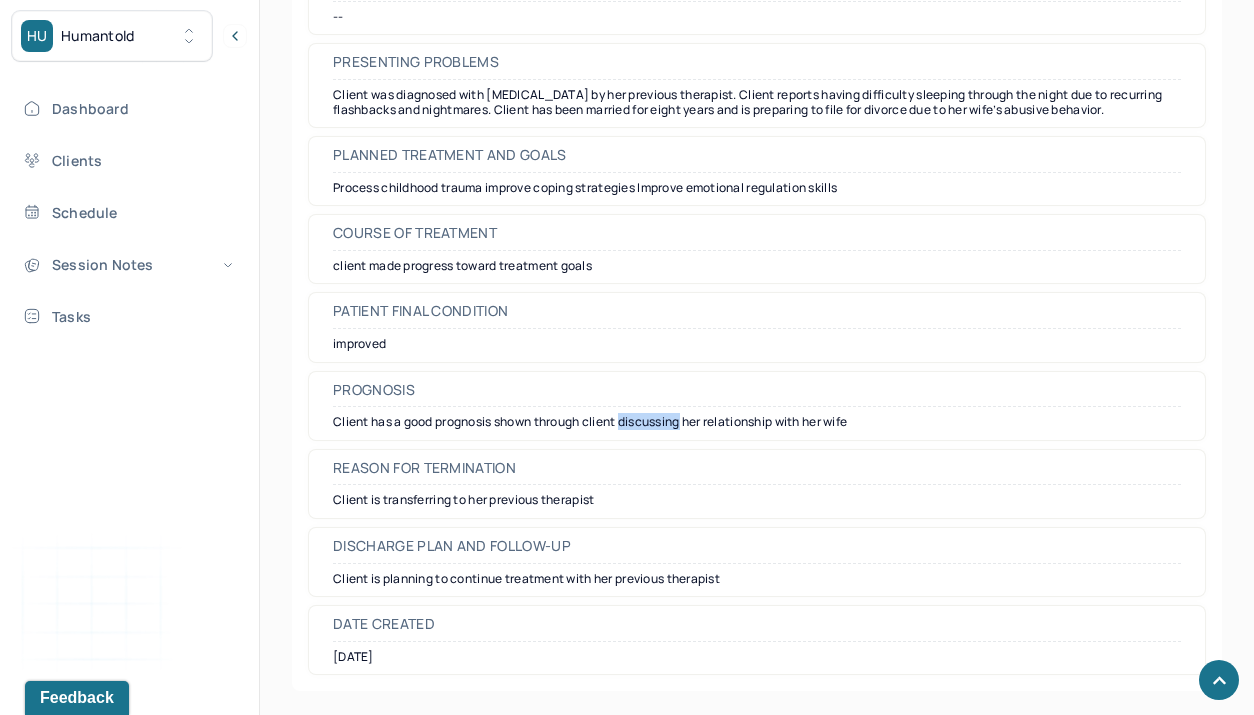 click on "Client has a good prognosis shown through client discussing her relationship with her wife" at bounding box center (757, 422) 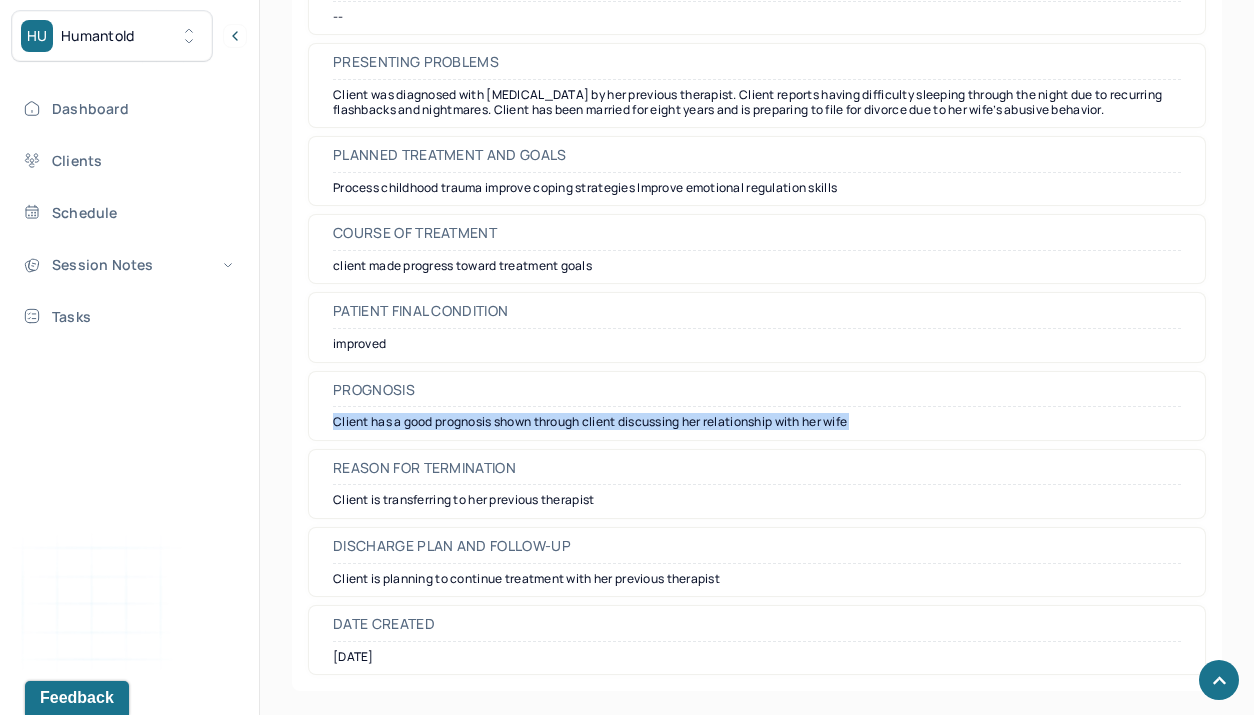 click on "Client has a good prognosis shown through client discussing her relationship with her wife" at bounding box center [757, 422] 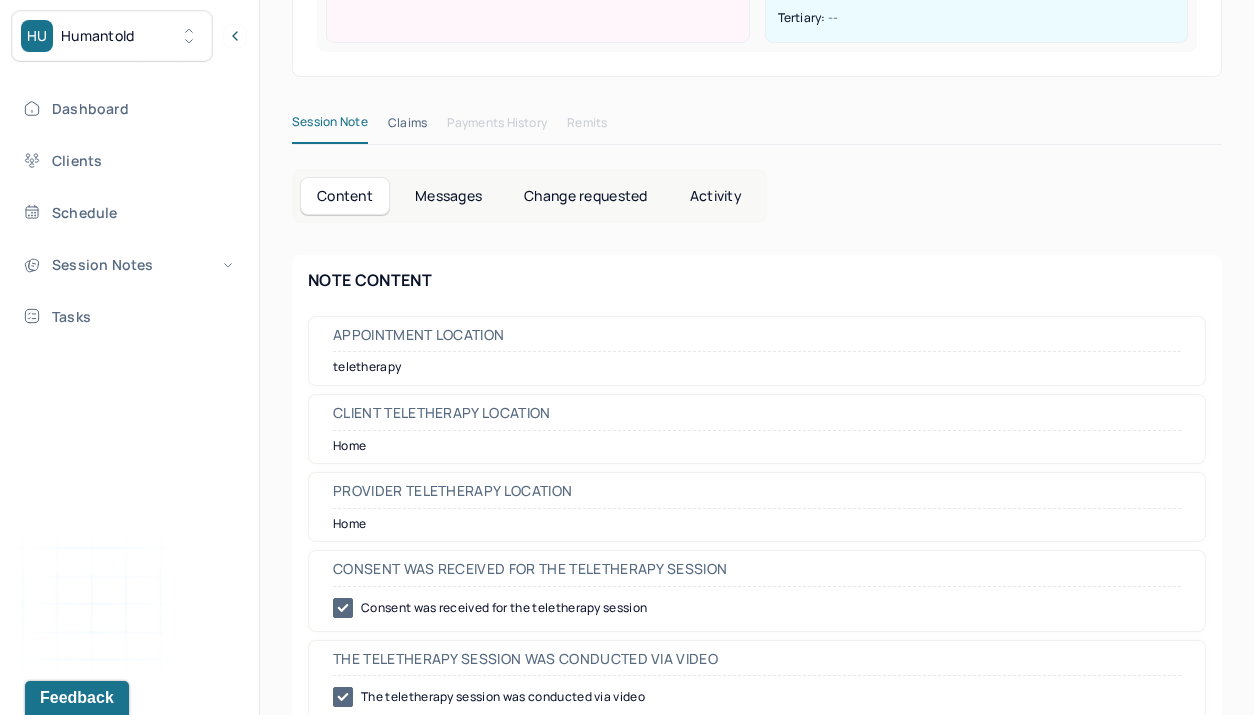 scroll, scrollTop: 510, scrollLeft: 0, axis: vertical 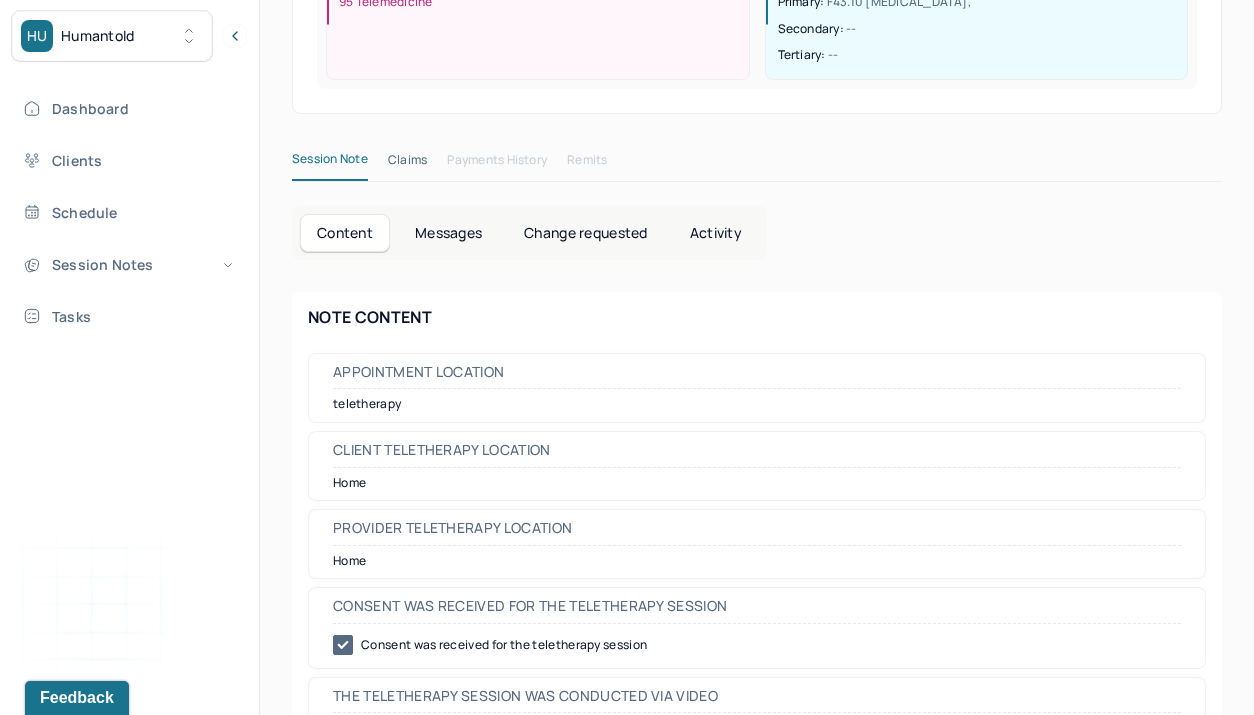 click on "Messages" at bounding box center (448, 233) 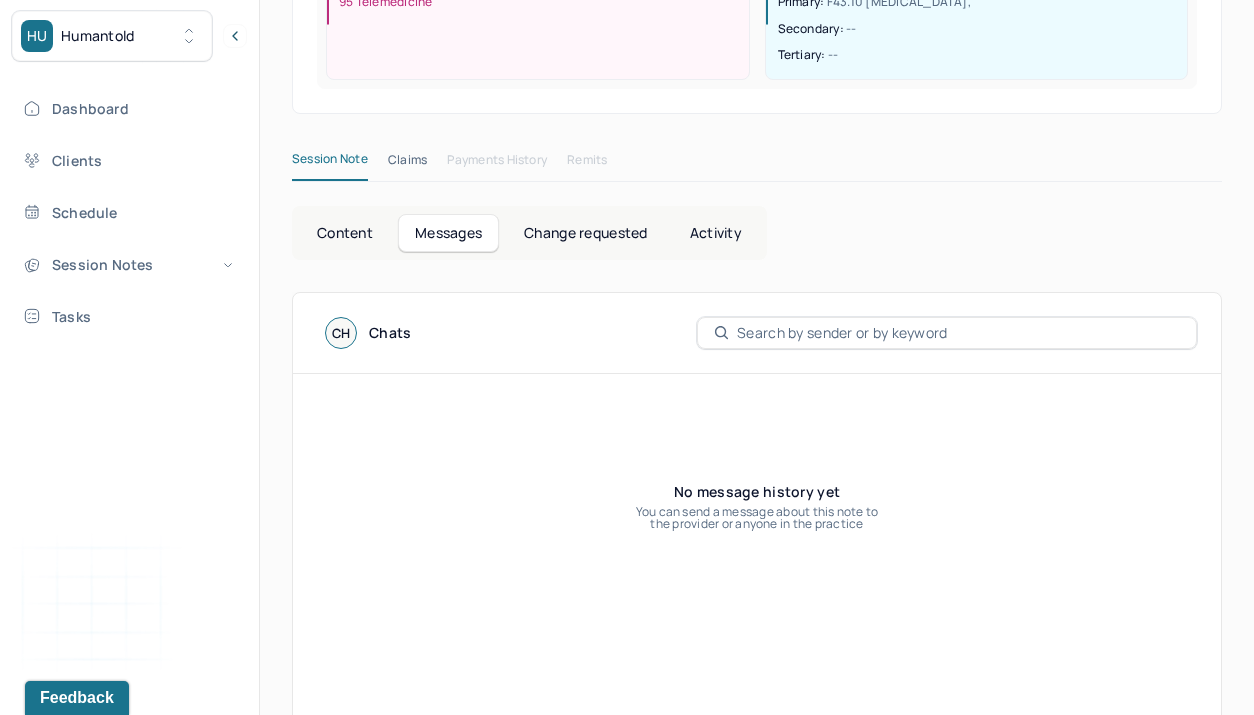 click on "Content" at bounding box center (345, 233) 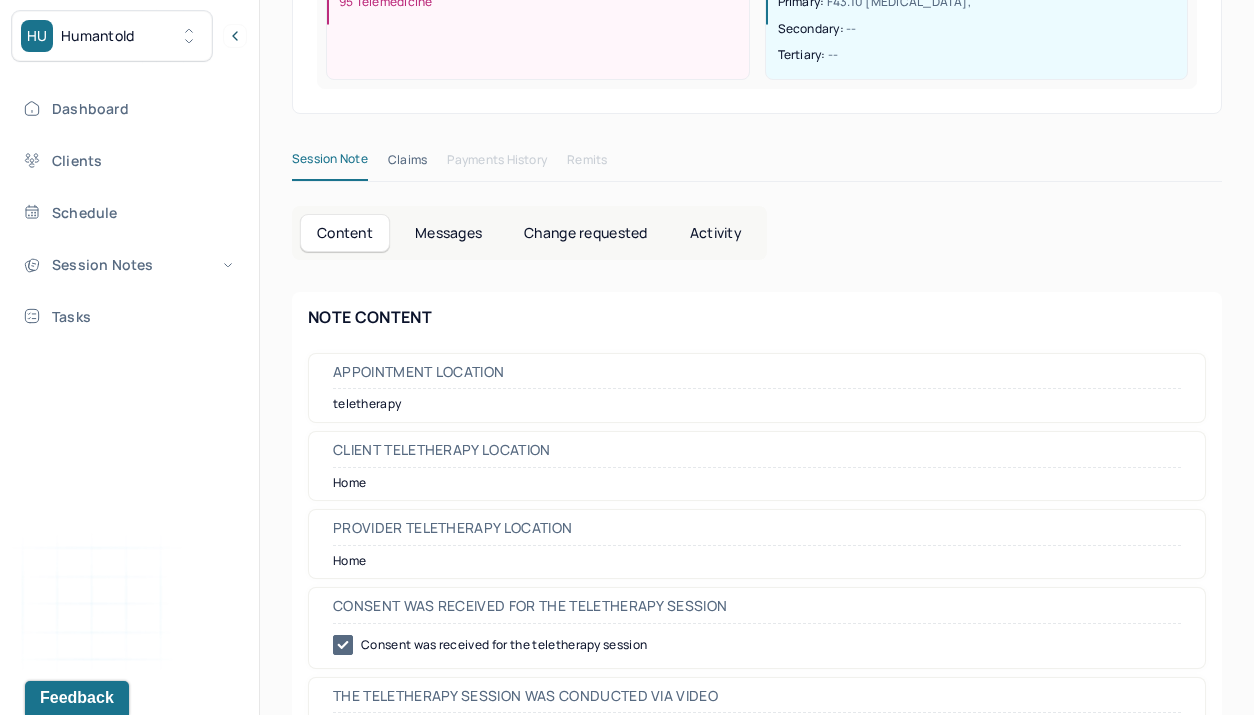 click on "Claims" at bounding box center (407, 164) 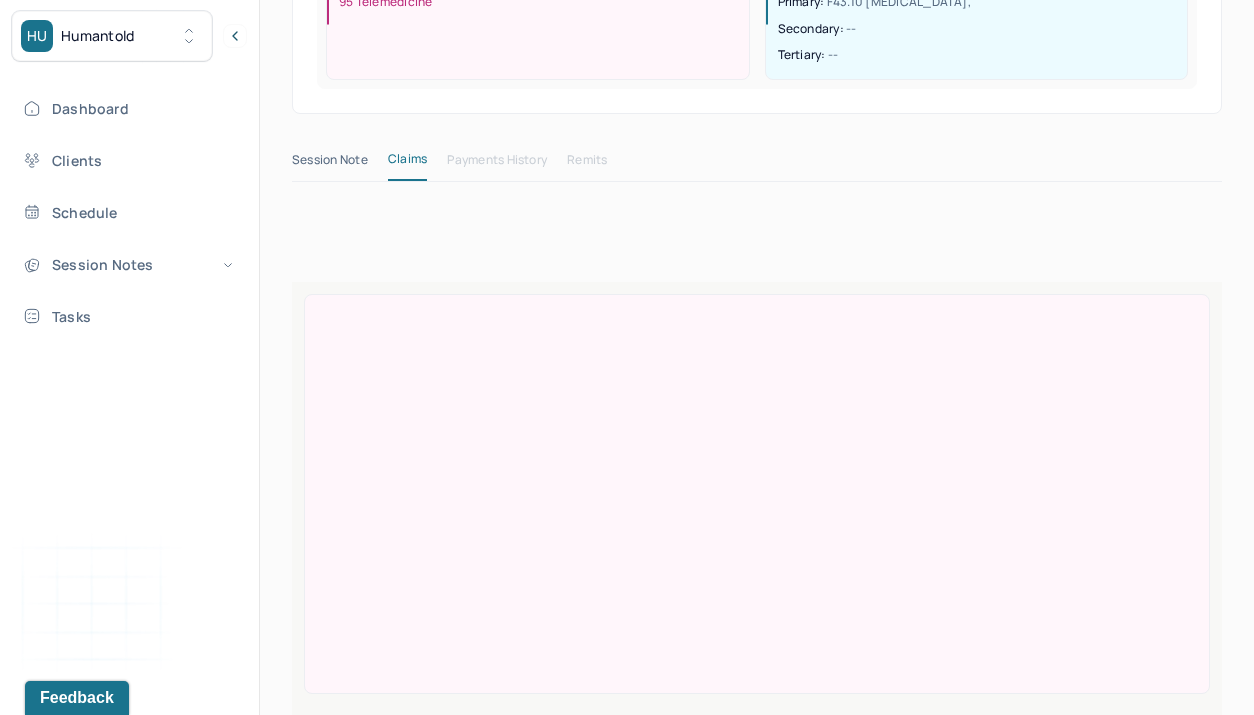 click on "AJ Atiya's   Termination note -- Coded     PROVIDER DAVIS, ZEENAT CLIENT NAME JACKSON, ATIYA APPOINTMENT Individual therapy   MANTLE CLAIM ID -- PAYER CLAIM ID -- SUBMISSION -- POS CODE 10 - Telehealth Provided in Patient's Home DOB 05/11/1981  (44 Yrs) INSURANCE CHART NUMBER JSDE708 CPT CODE 90837 DATE OF SERVICE 06/27/2025   10:00 AM   -   11:00 AM ( 1hr ) SIGNATURE zd  (06/27/2025, 5:03 PM) MODIFIER 95 Telemedicine DIAGNOSIS Primary:   F43.10 POSTTRAUMATIC STRESS DISORDER ,  Secondary:   -- Tertiary:   --   Session Note     Claims     Payments History     Remits" at bounding box center [757, 384] 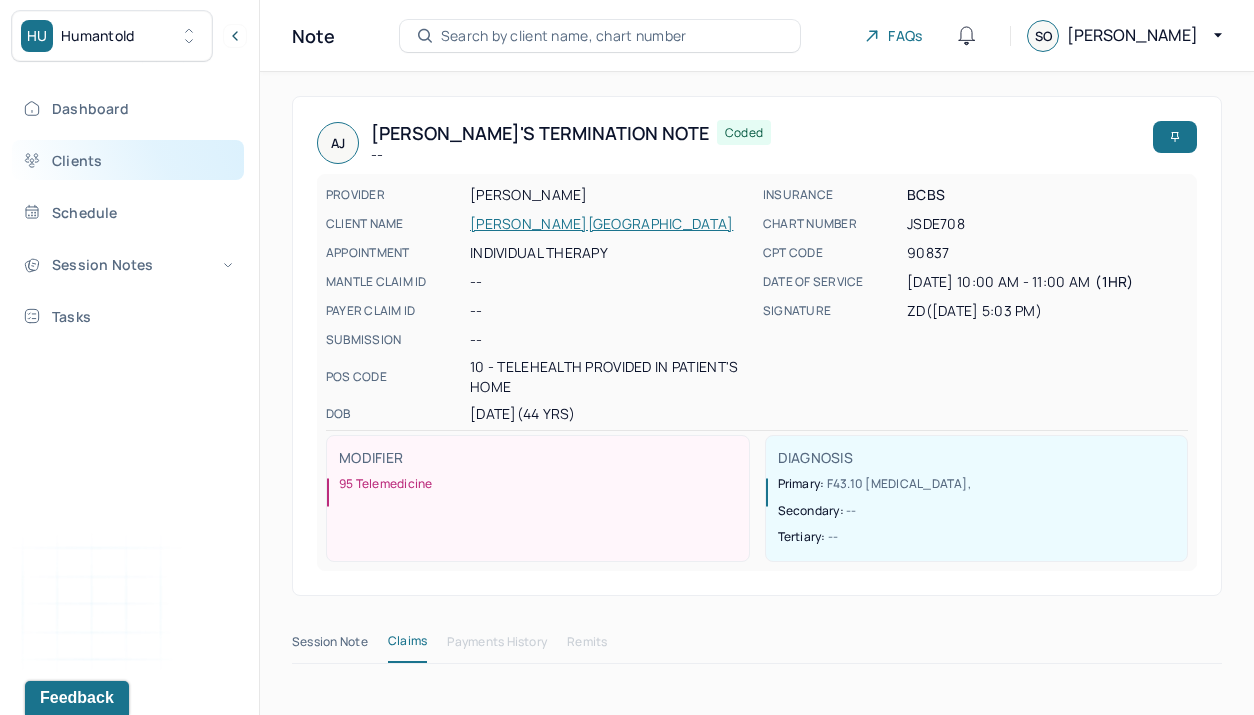 click on "Clients" at bounding box center [128, 160] 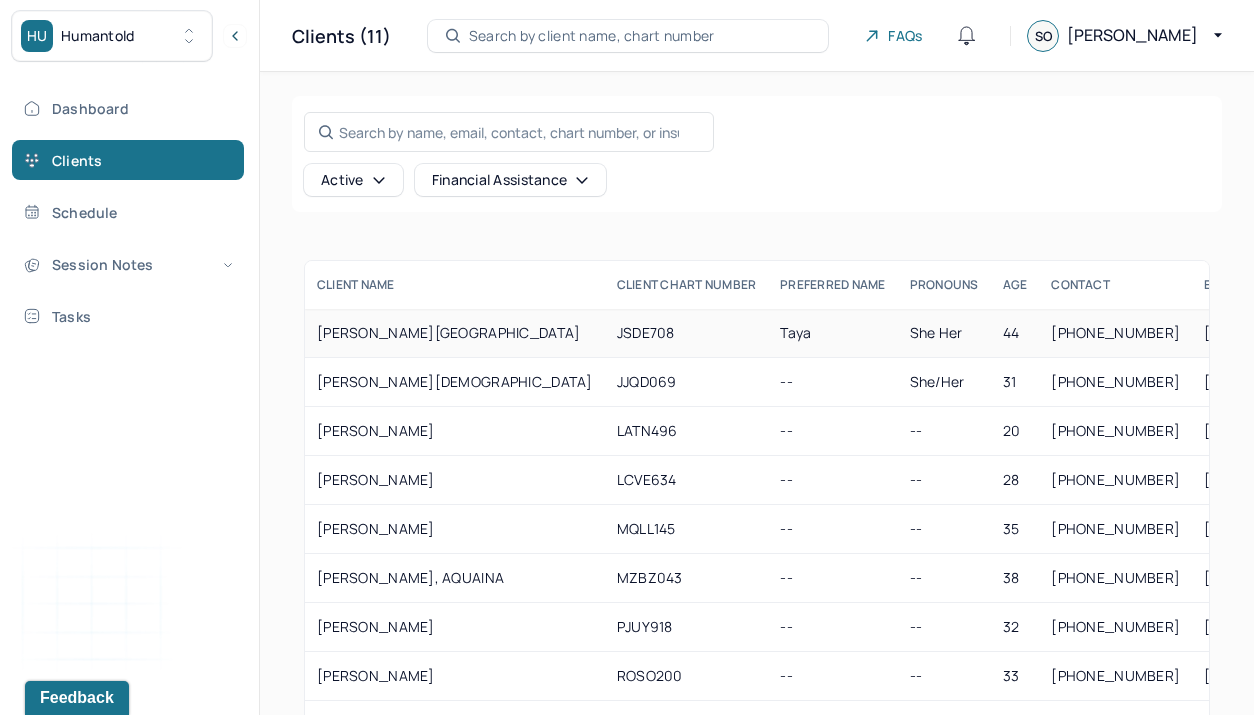 click on "[PERSON_NAME][GEOGRAPHIC_DATA]" at bounding box center [455, 333] 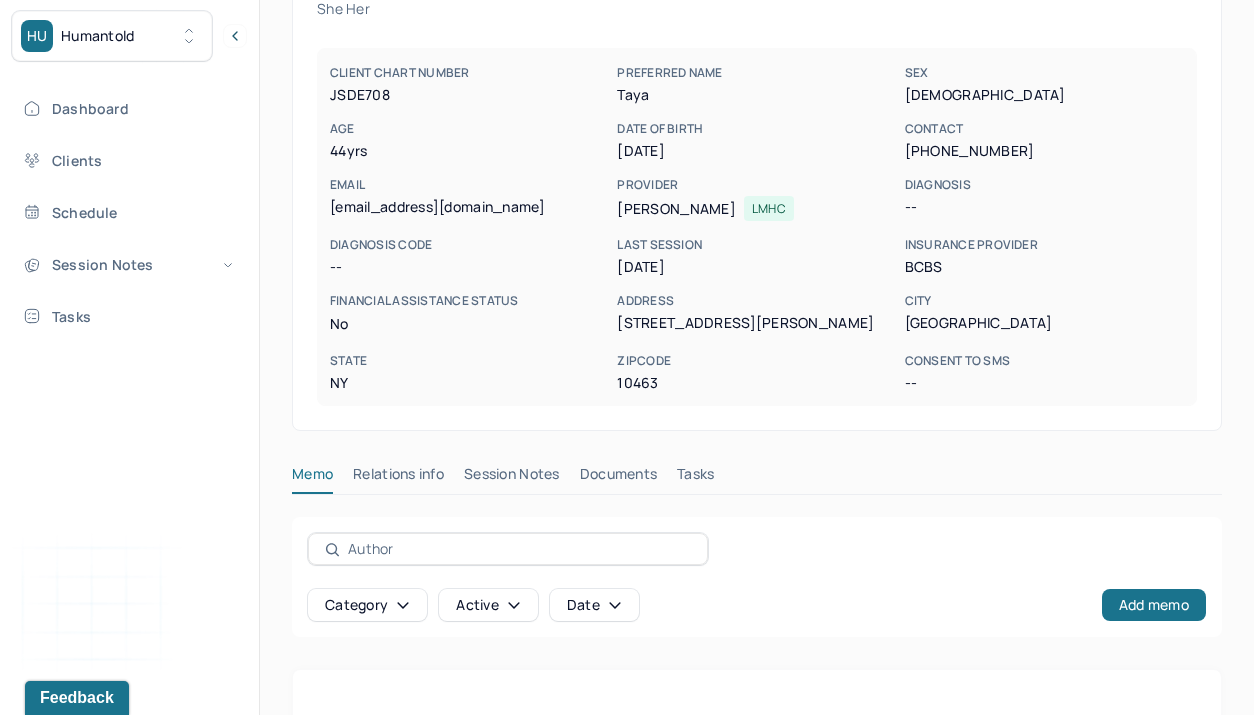 scroll, scrollTop: 162, scrollLeft: 0, axis: vertical 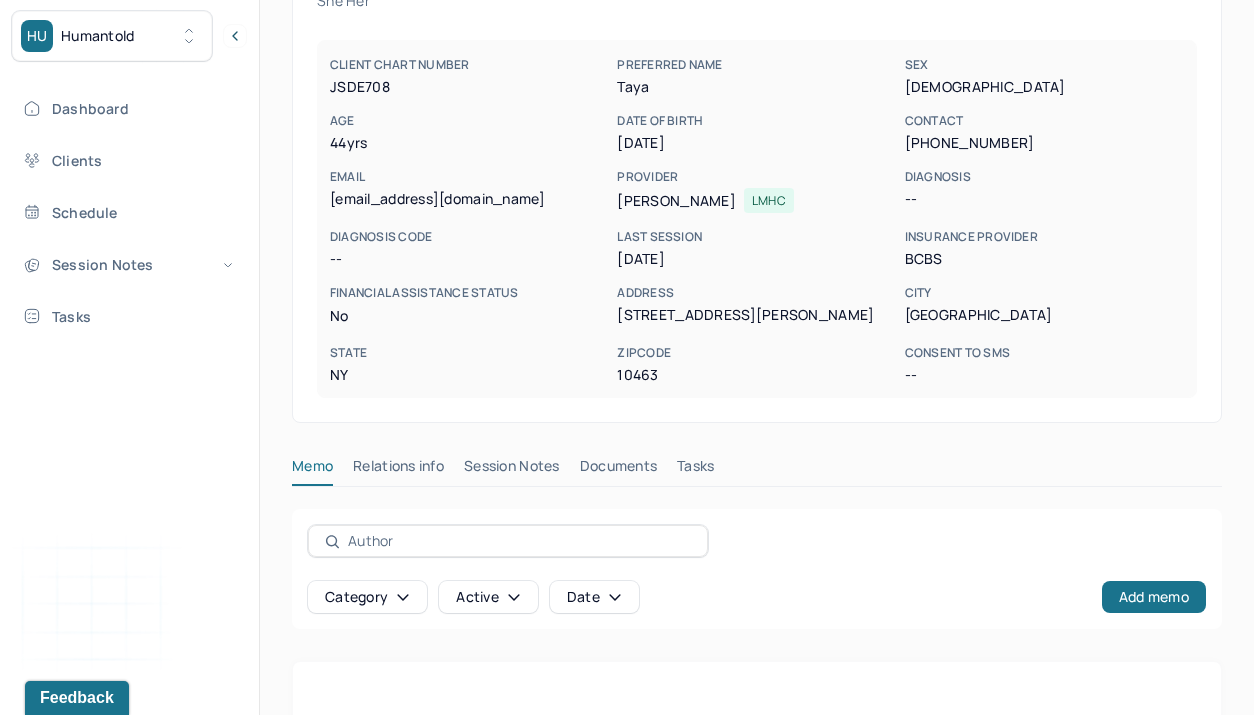 click on "Session Notes" at bounding box center (512, 470) 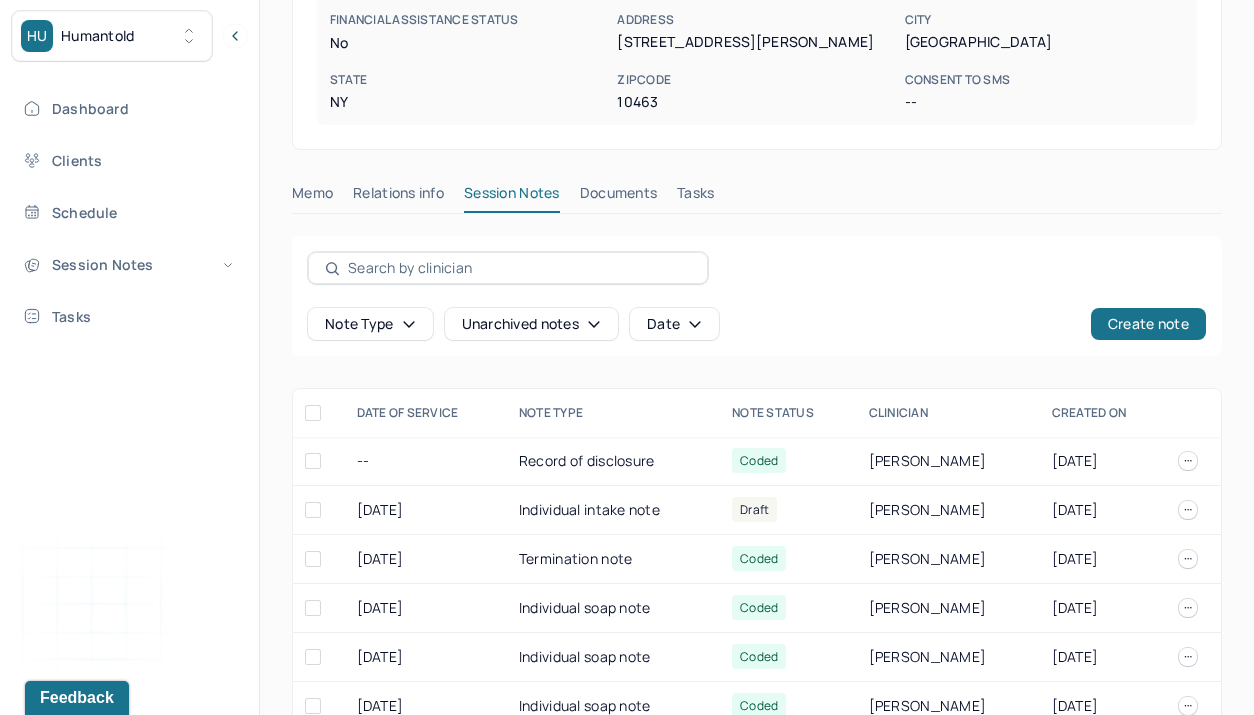 scroll, scrollTop: 470, scrollLeft: 0, axis: vertical 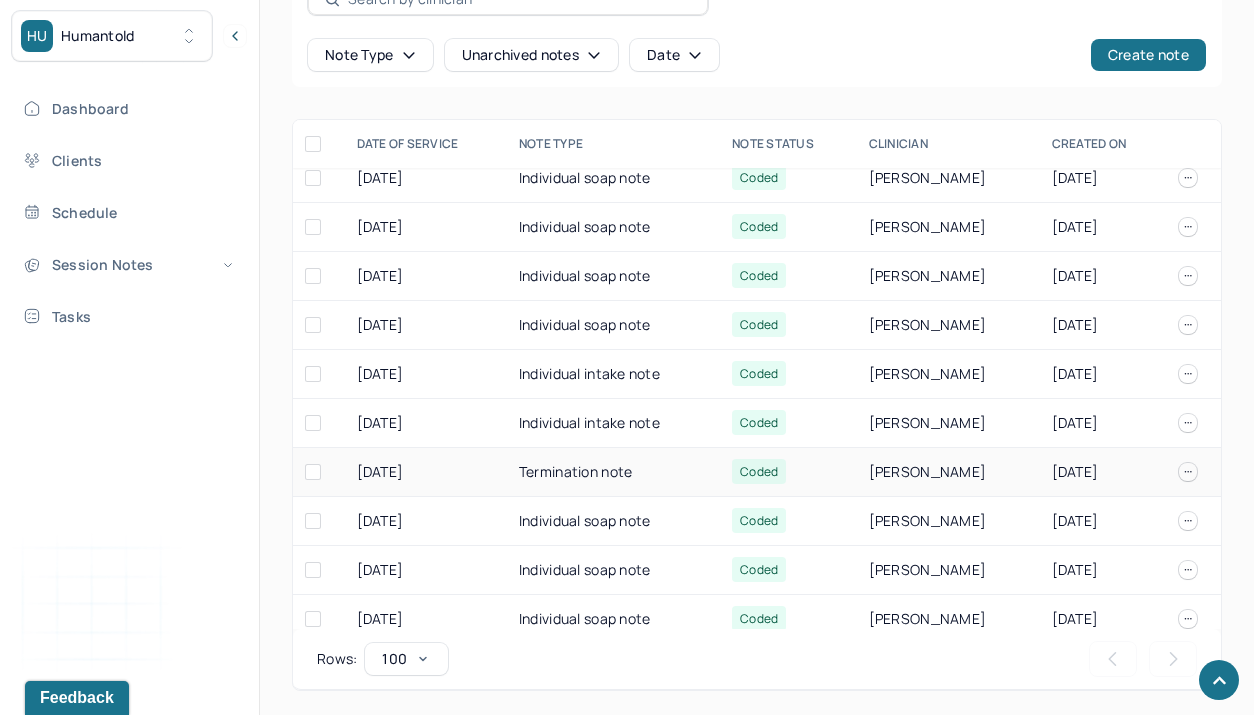 click on "Termination note" at bounding box center [613, 472] 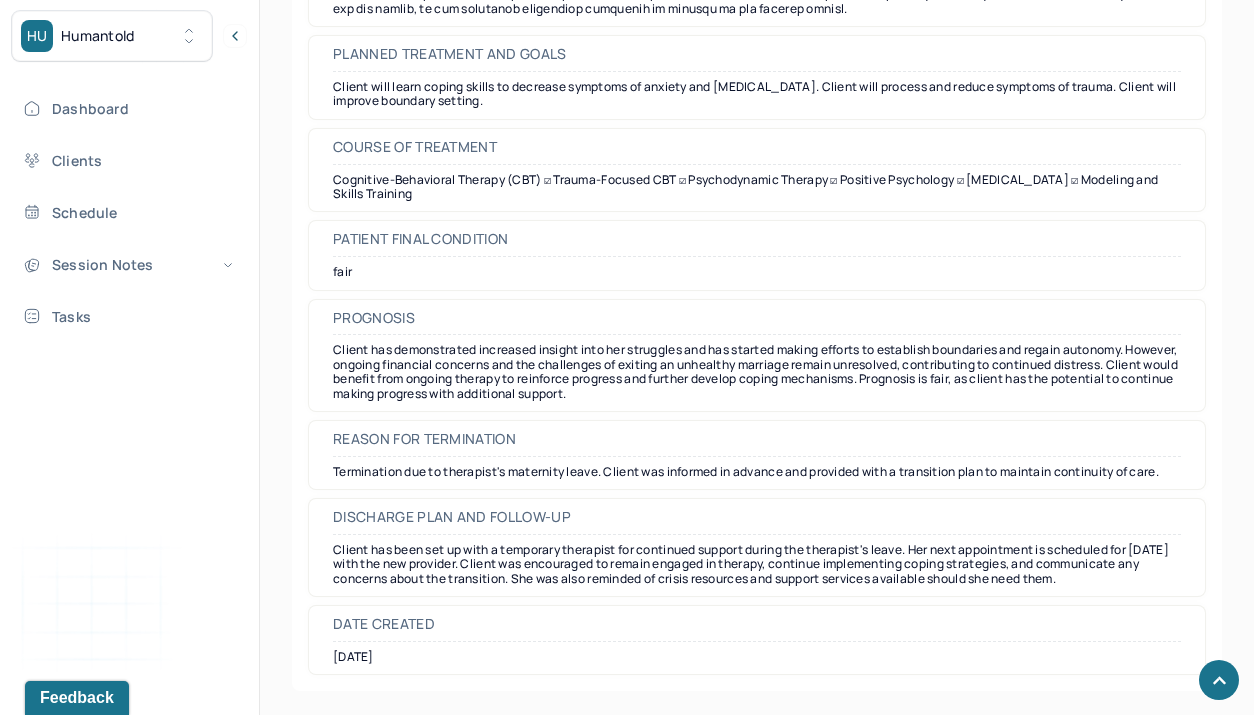scroll, scrollTop: 1946, scrollLeft: 0, axis: vertical 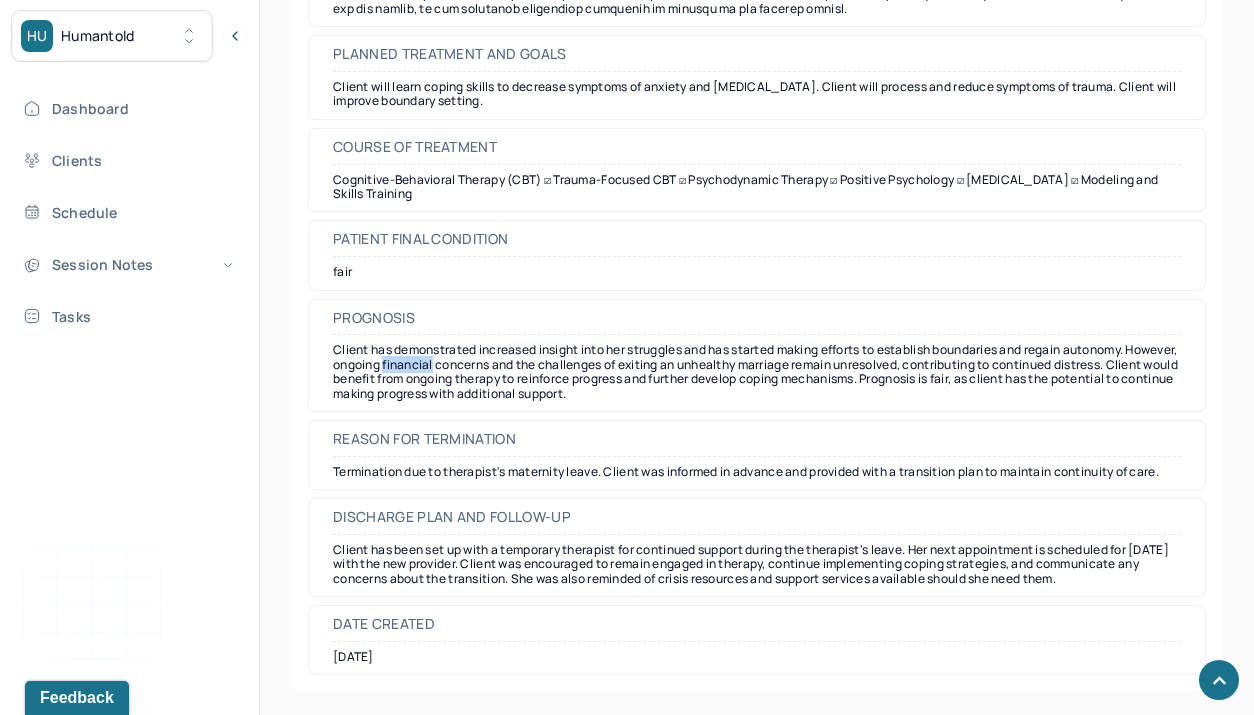 click on "Client has demonstrated increased insight into her struggles and has started making efforts to establish boundaries and regain autonomy. However, ongoing financial concerns and the challenges of exiting an unhealthy marriage remain unresolved, contributing to continued distress. Client would benefit from ongoing therapy to reinforce progress and further develop coping mechanisms. Prognosis is fair, as client has the potential to continue making progress with additional support." at bounding box center (757, 372) 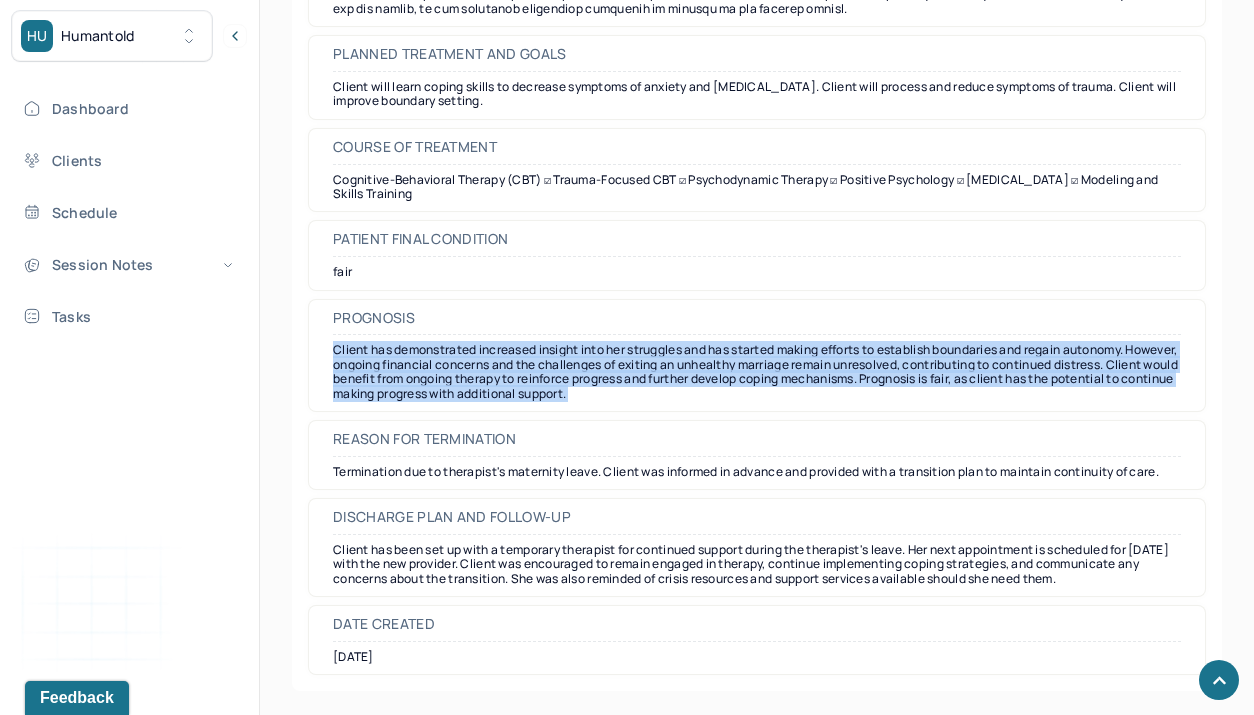 click on "Client has demonstrated increased insight into her struggles and has started making efforts to establish boundaries and regain autonomy. However, ongoing financial concerns and the challenges of exiting an unhealthy marriage remain unresolved, contributing to continued distress. Client would benefit from ongoing therapy to reinforce progress and further develop coping mechanisms. Prognosis is fair, as client has the potential to continue making progress with additional support." at bounding box center (757, 372) 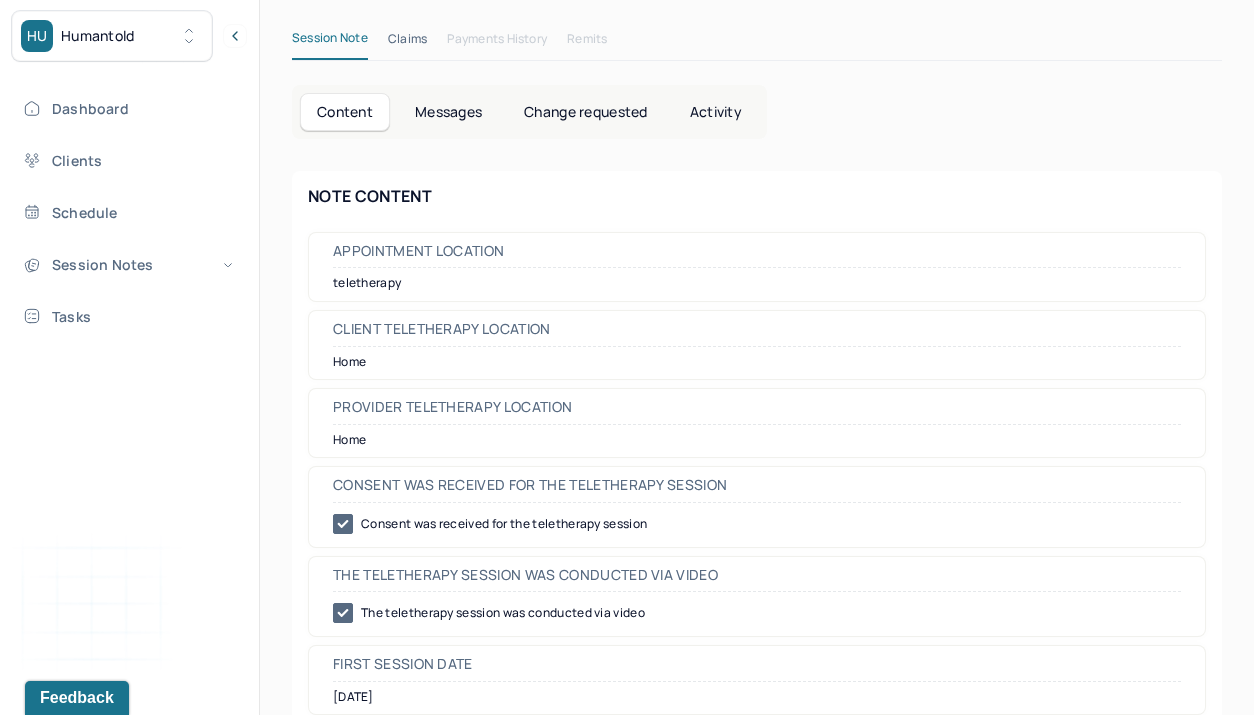 scroll, scrollTop: 0, scrollLeft: 0, axis: both 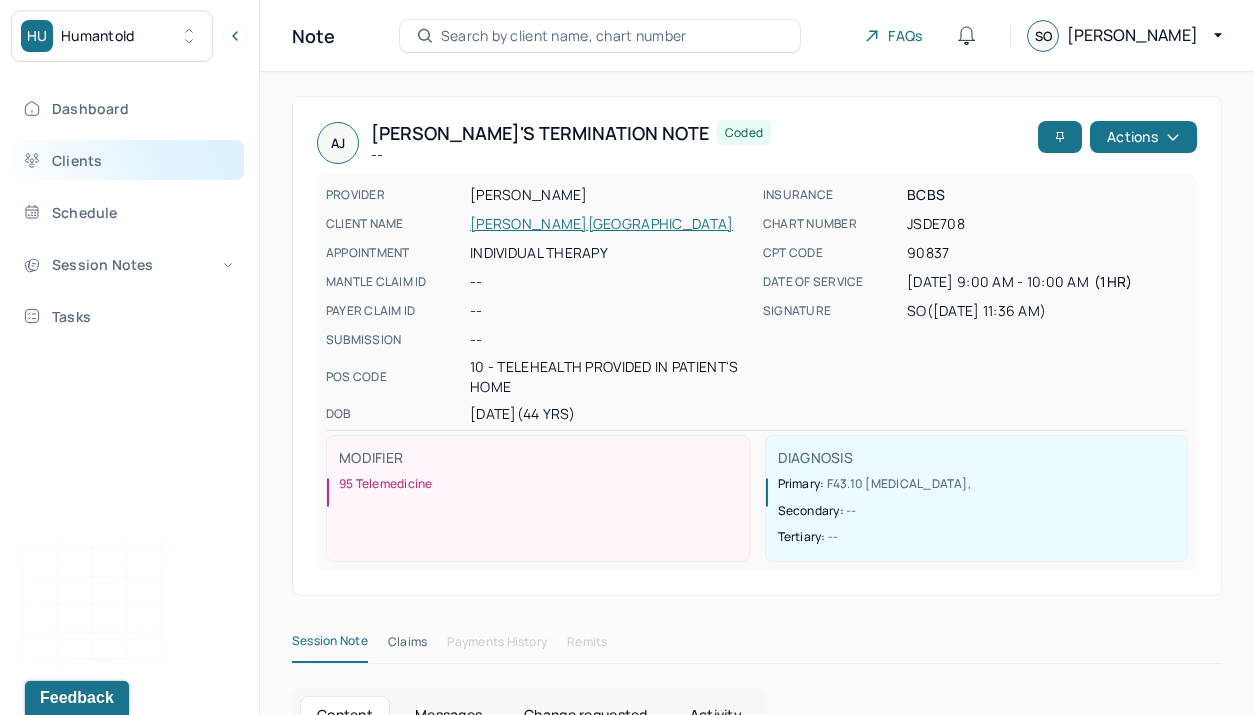 click on "Clients" at bounding box center (128, 160) 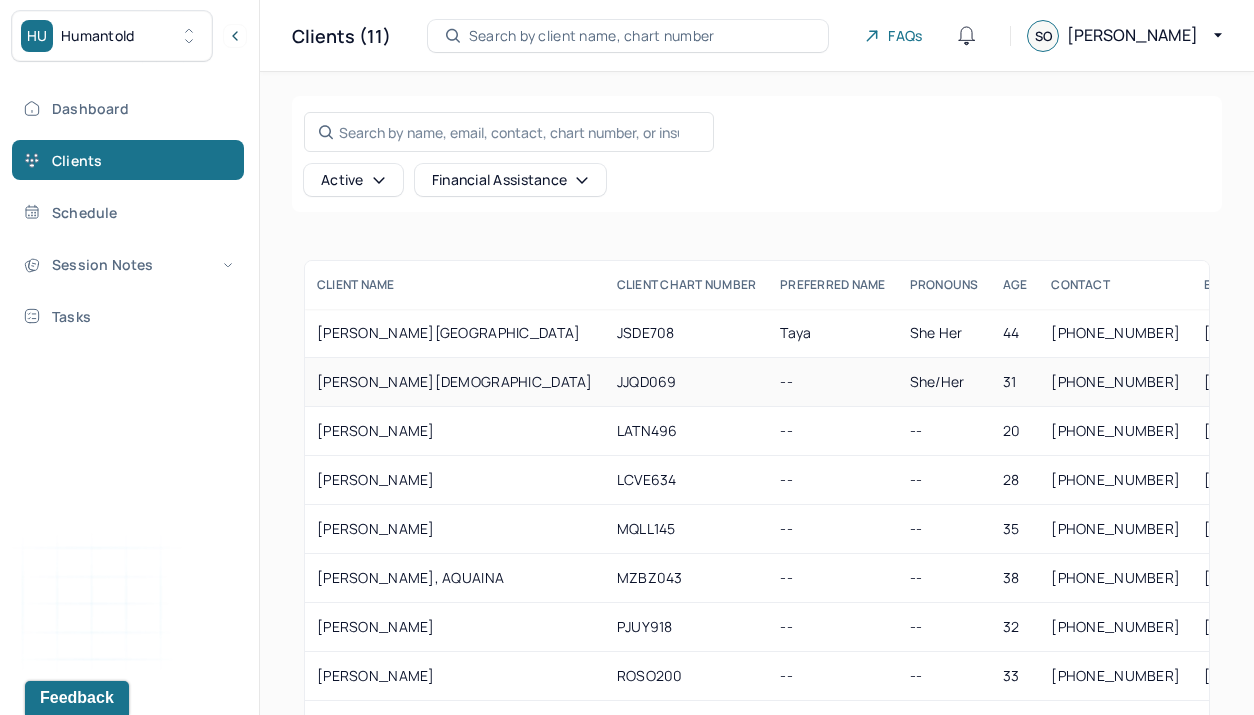 scroll, scrollTop: 17, scrollLeft: 0, axis: vertical 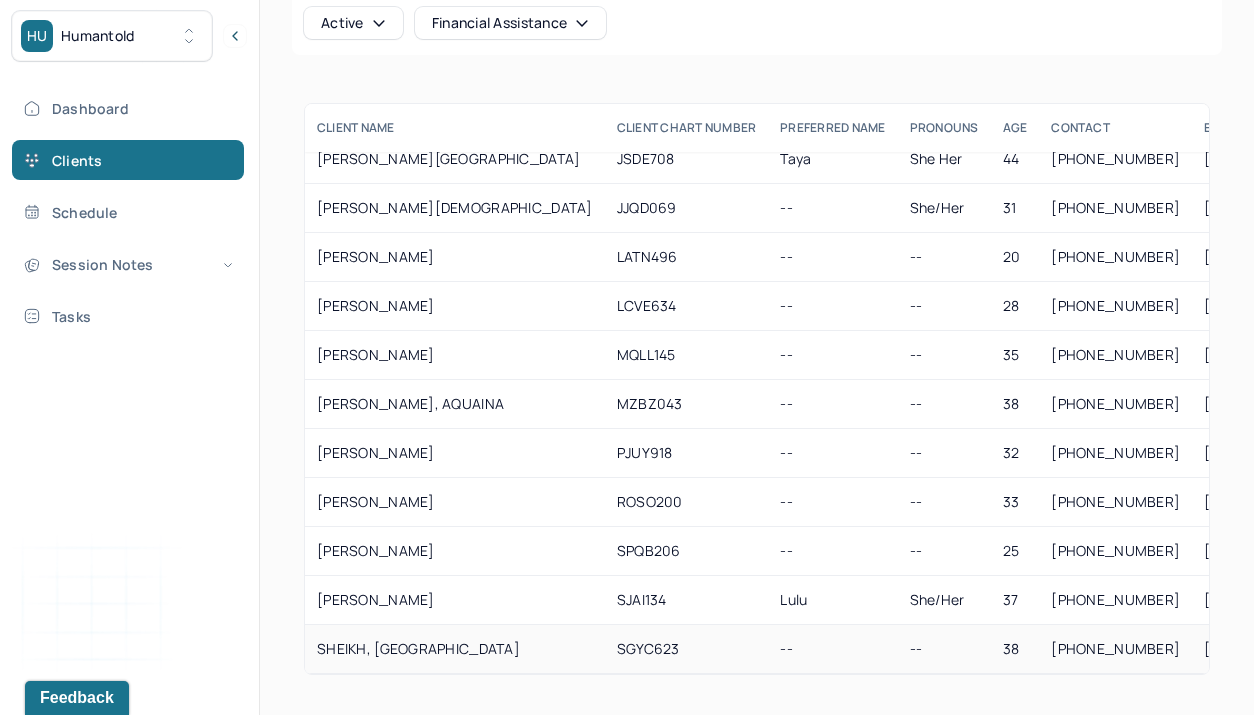 click on "SHEIKH, [GEOGRAPHIC_DATA]" at bounding box center [455, 649] 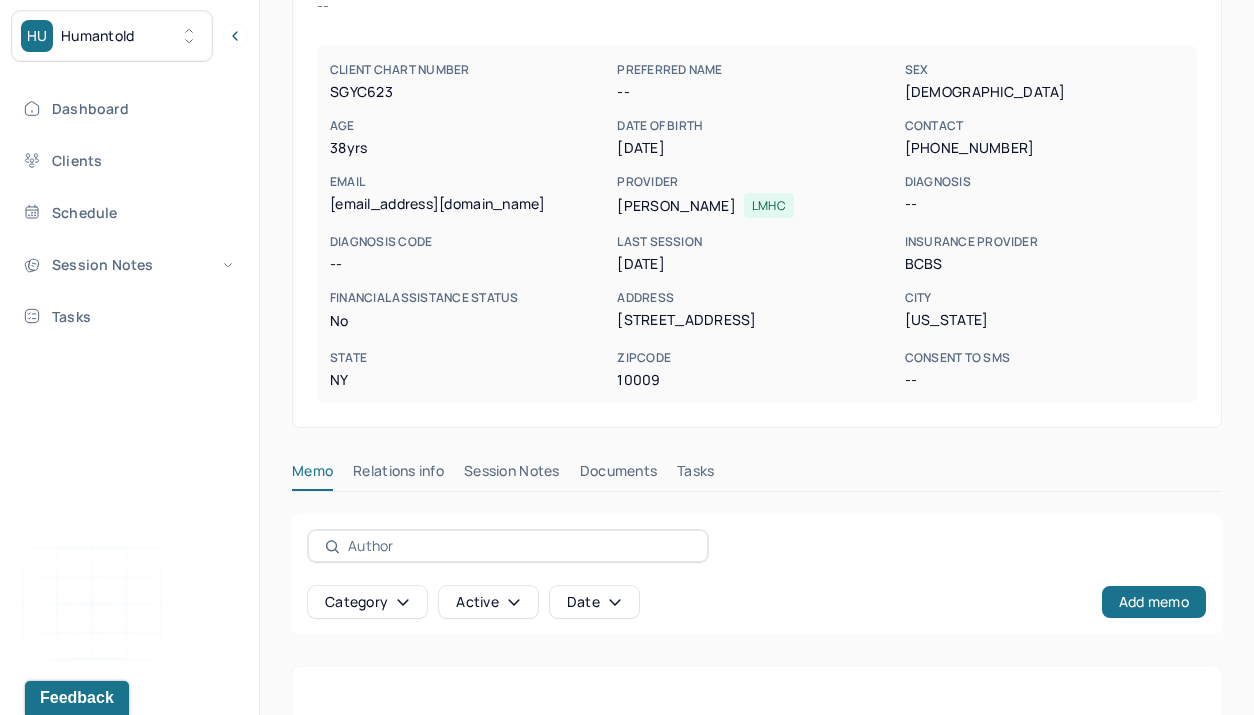 click on "Session Notes" at bounding box center [512, 475] 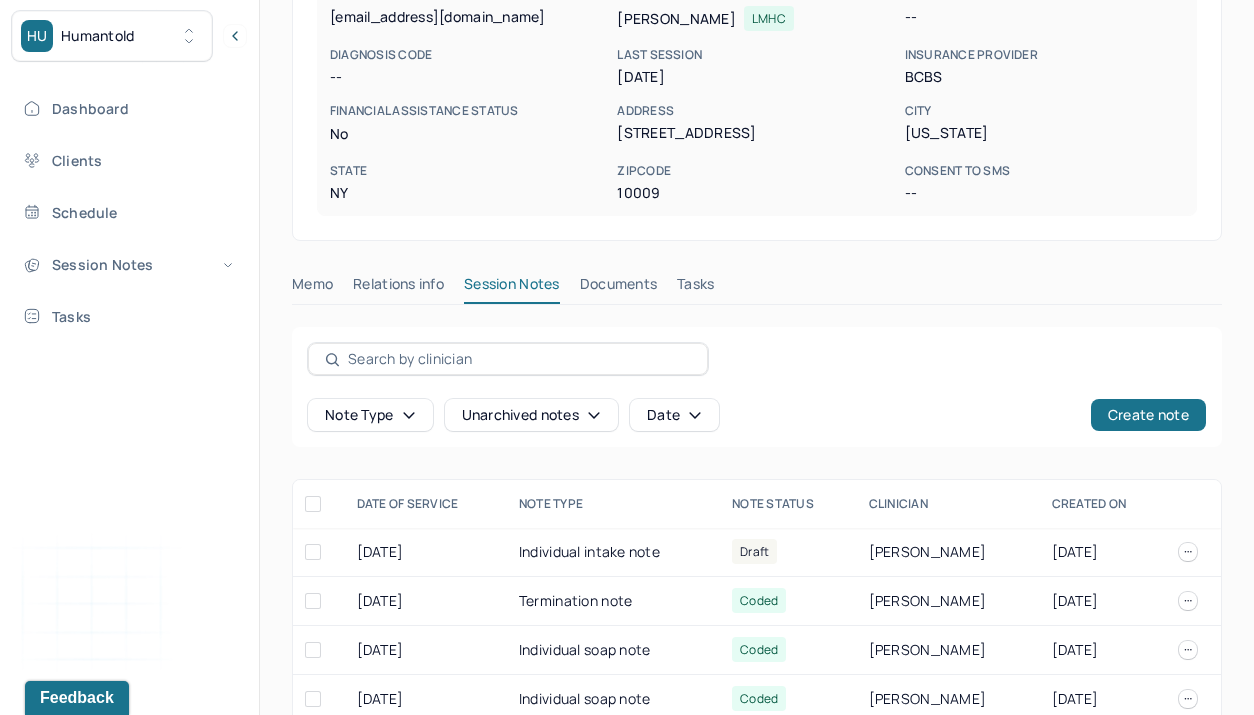 scroll, scrollTop: 476, scrollLeft: 0, axis: vertical 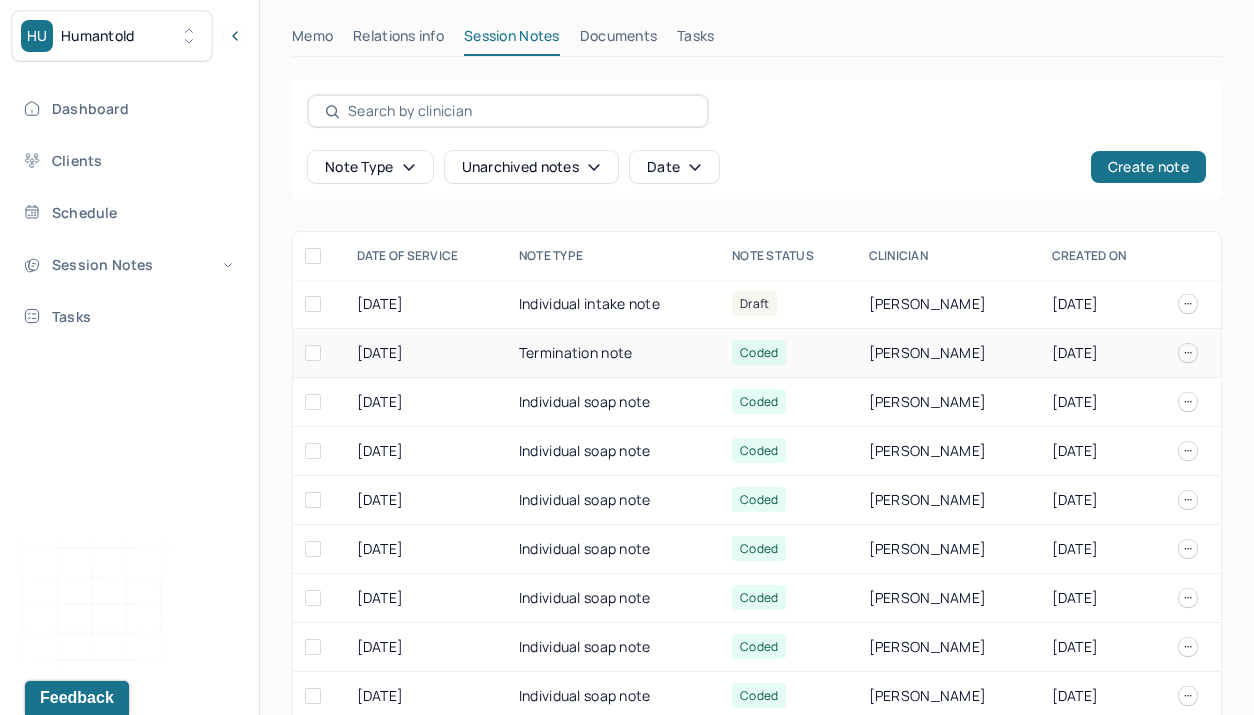 click on "Termination note" at bounding box center [613, 353] 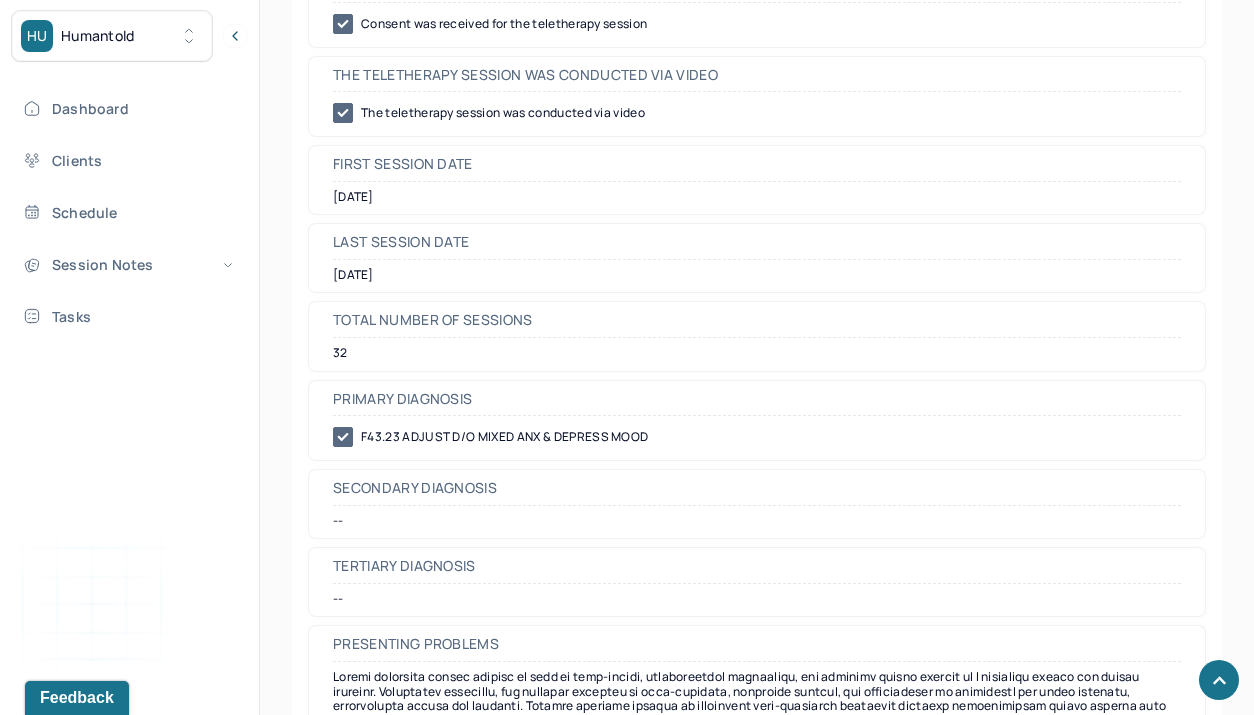 scroll, scrollTop: 1114, scrollLeft: 0, axis: vertical 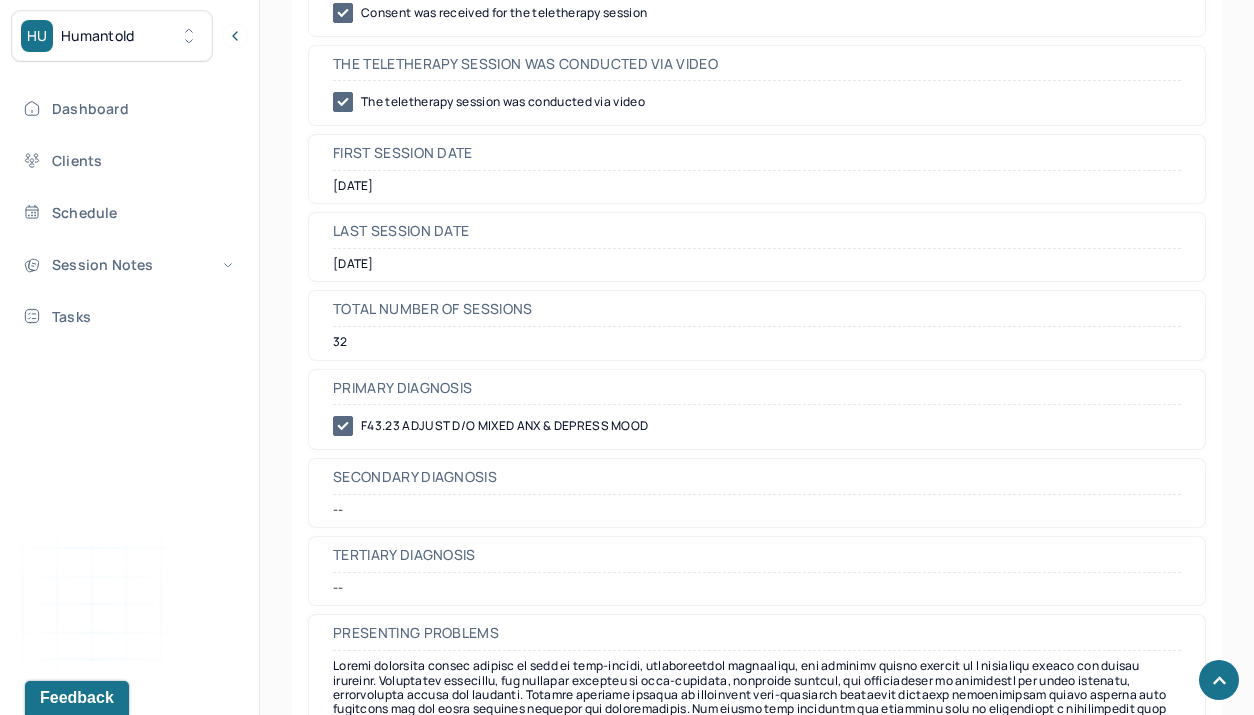 click on "F43.23 ADJUST D/O MIXED ANX & DEPRESS MOOD" at bounding box center [757, 426] 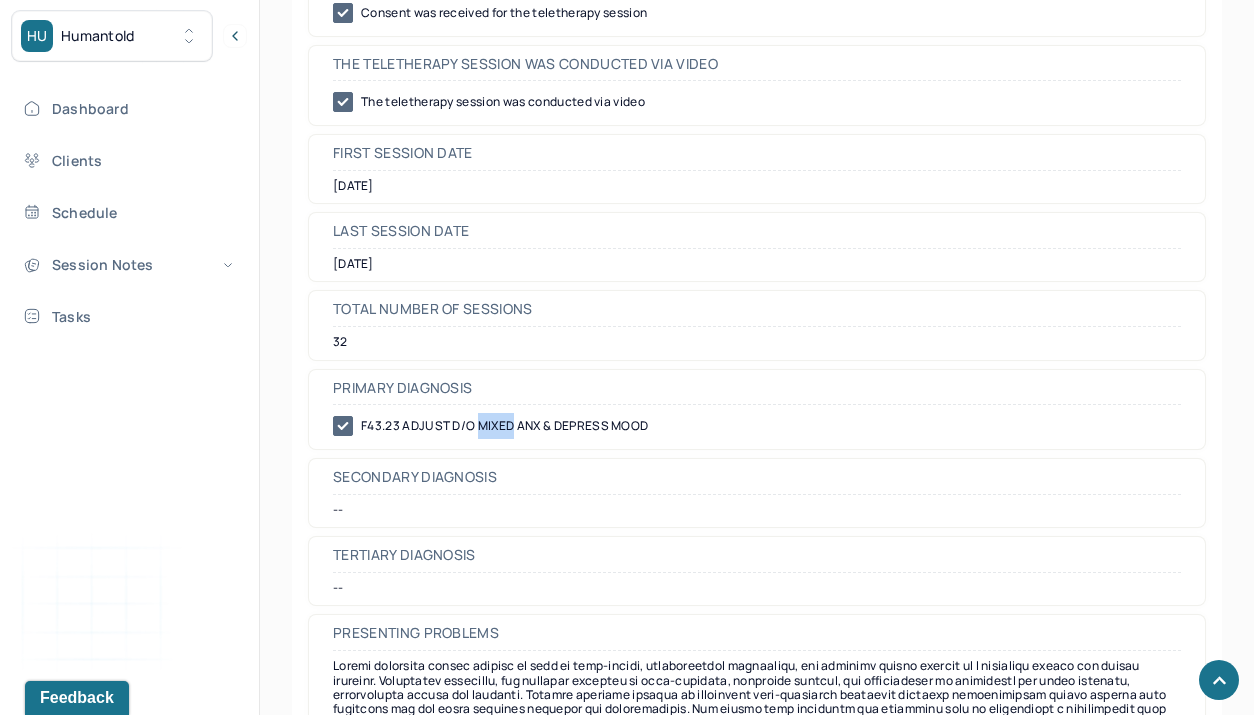 click on "F43.23 ADJUST D/O MIXED ANX & DEPRESS MOOD" at bounding box center (757, 426) 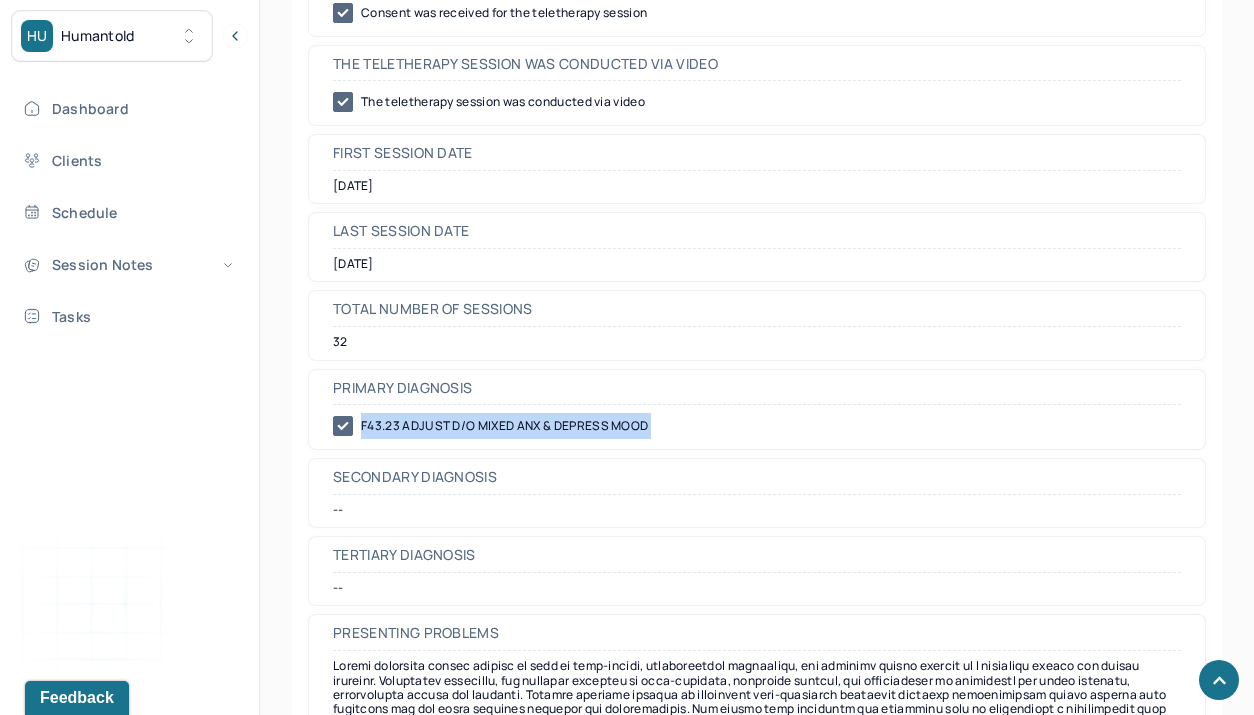click on "F43.23 ADJUST D/O MIXED ANX & DEPRESS MOOD" at bounding box center [757, 426] 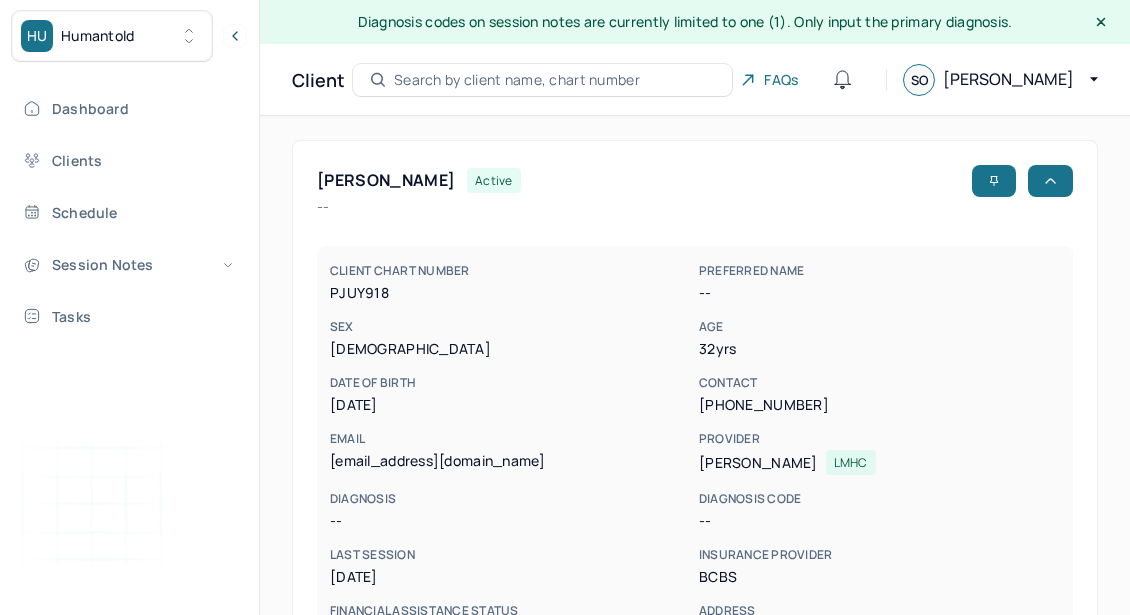 scroll, scrollTop: 0, scrollLeft: 0, axis: both 